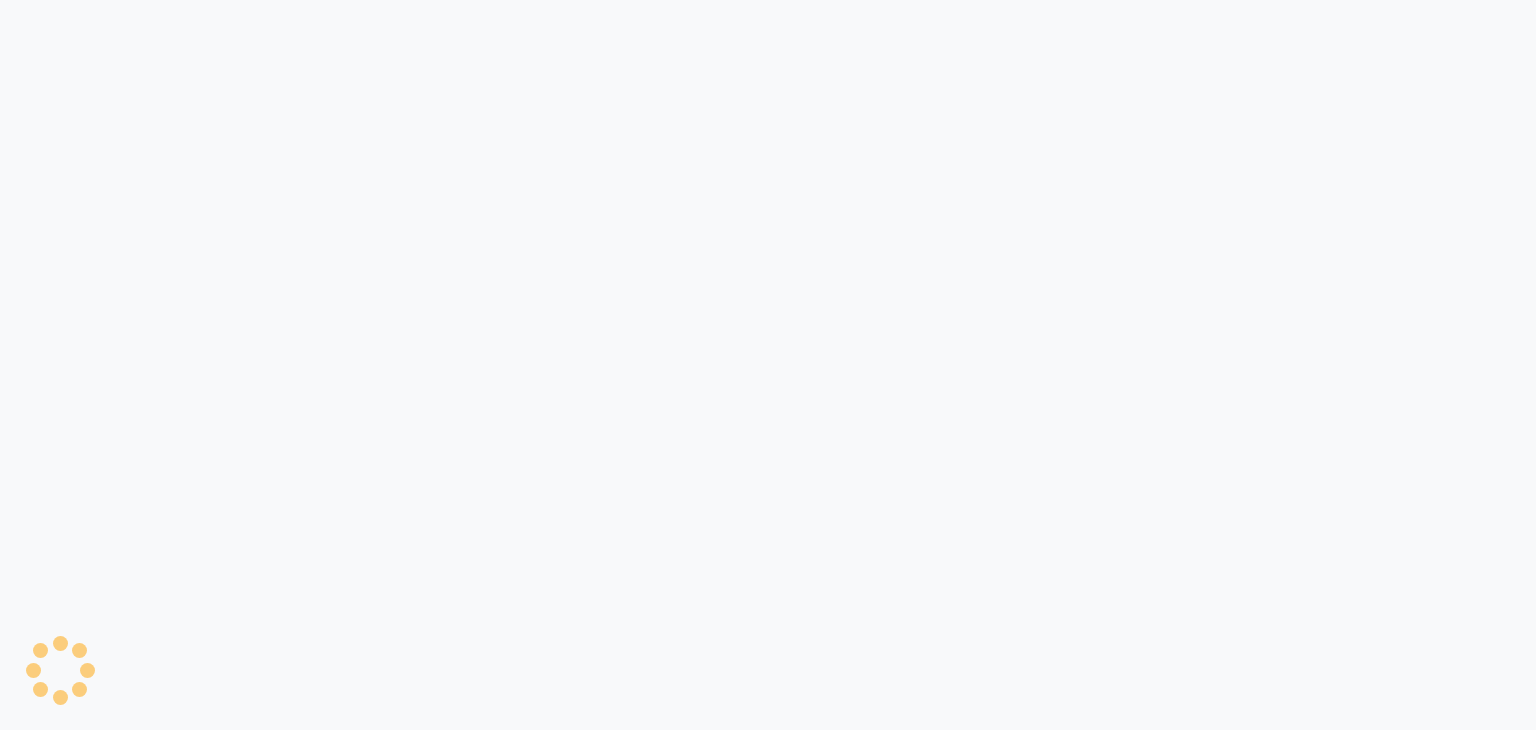 scroll, scrollTop: 0, scrollLeft: 0, axis: both 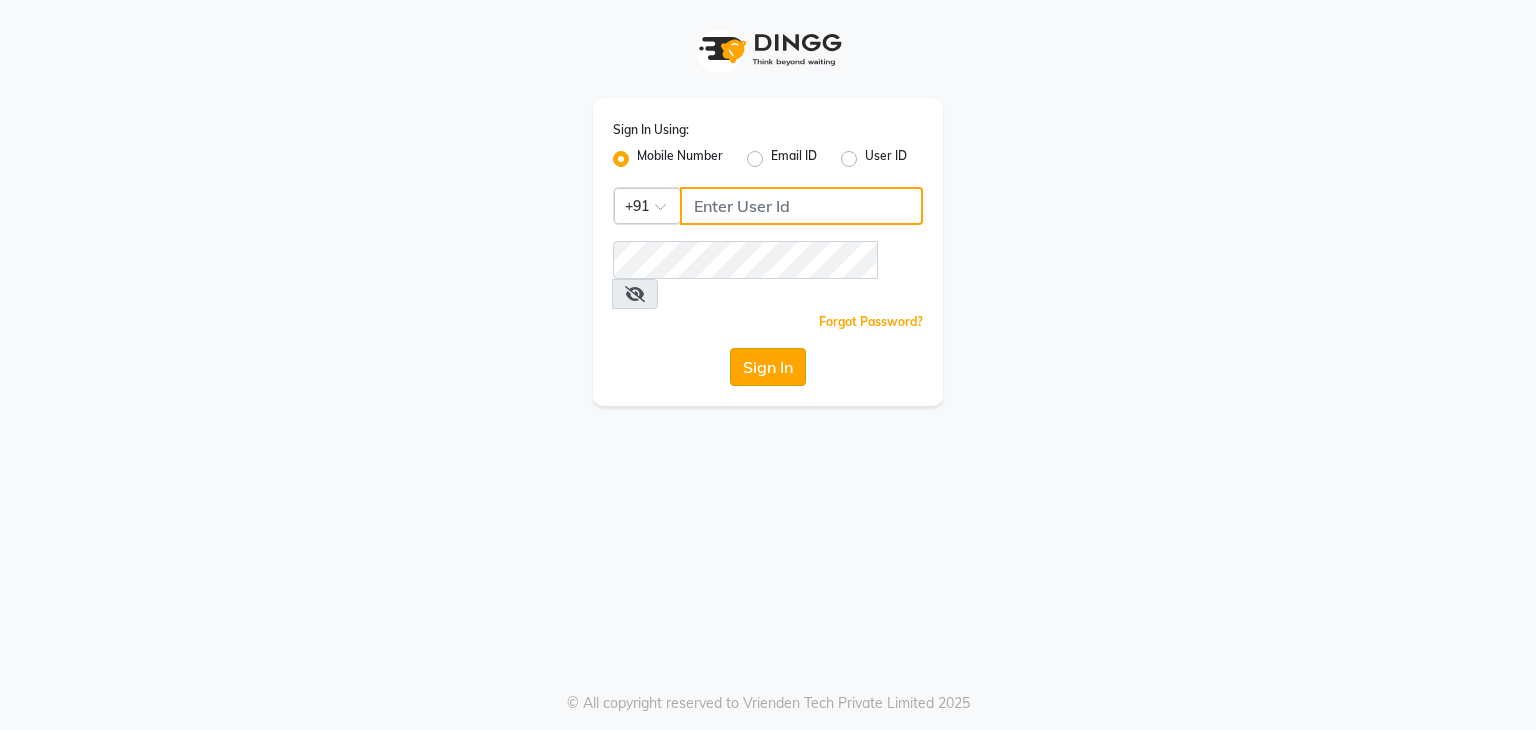 type on "9822634533" 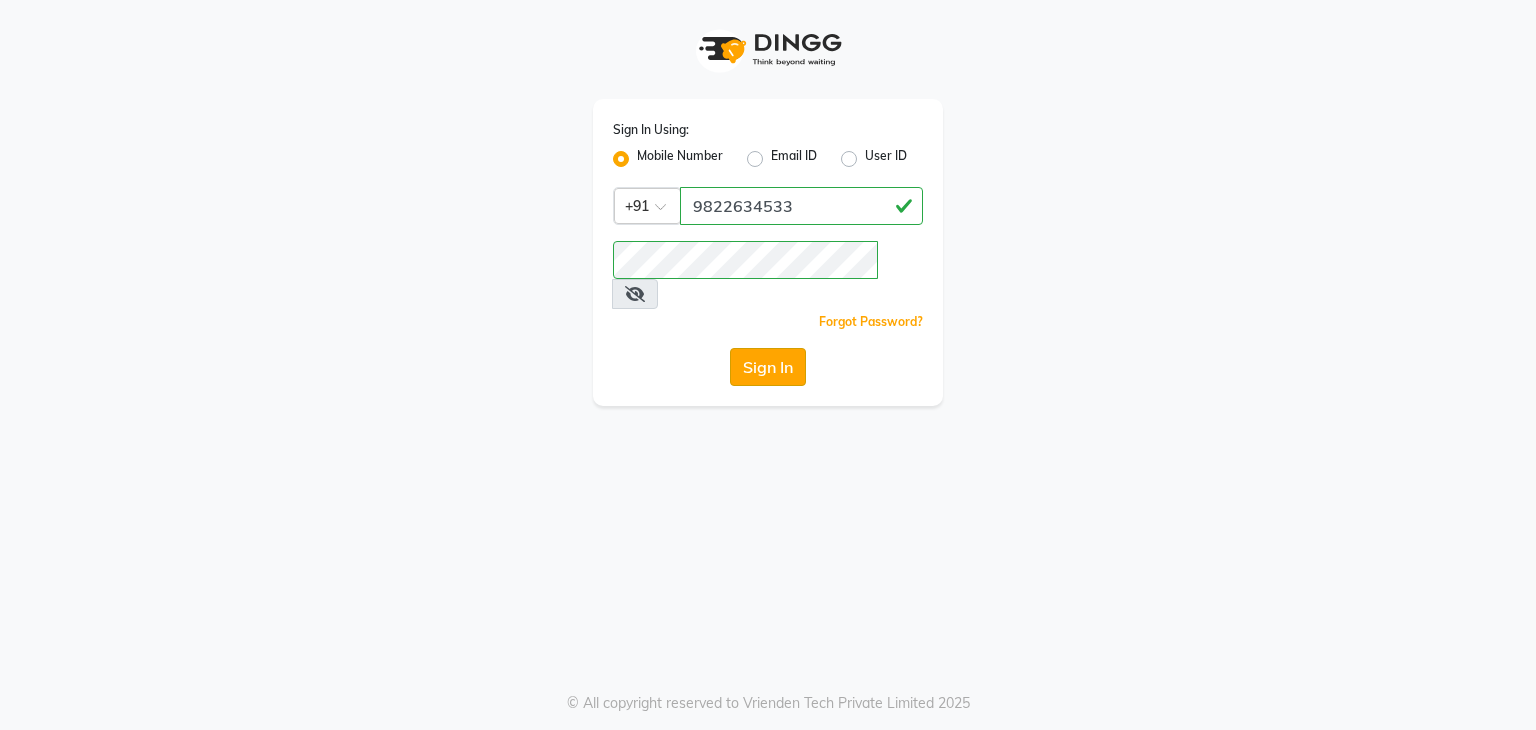click on "Sign In" 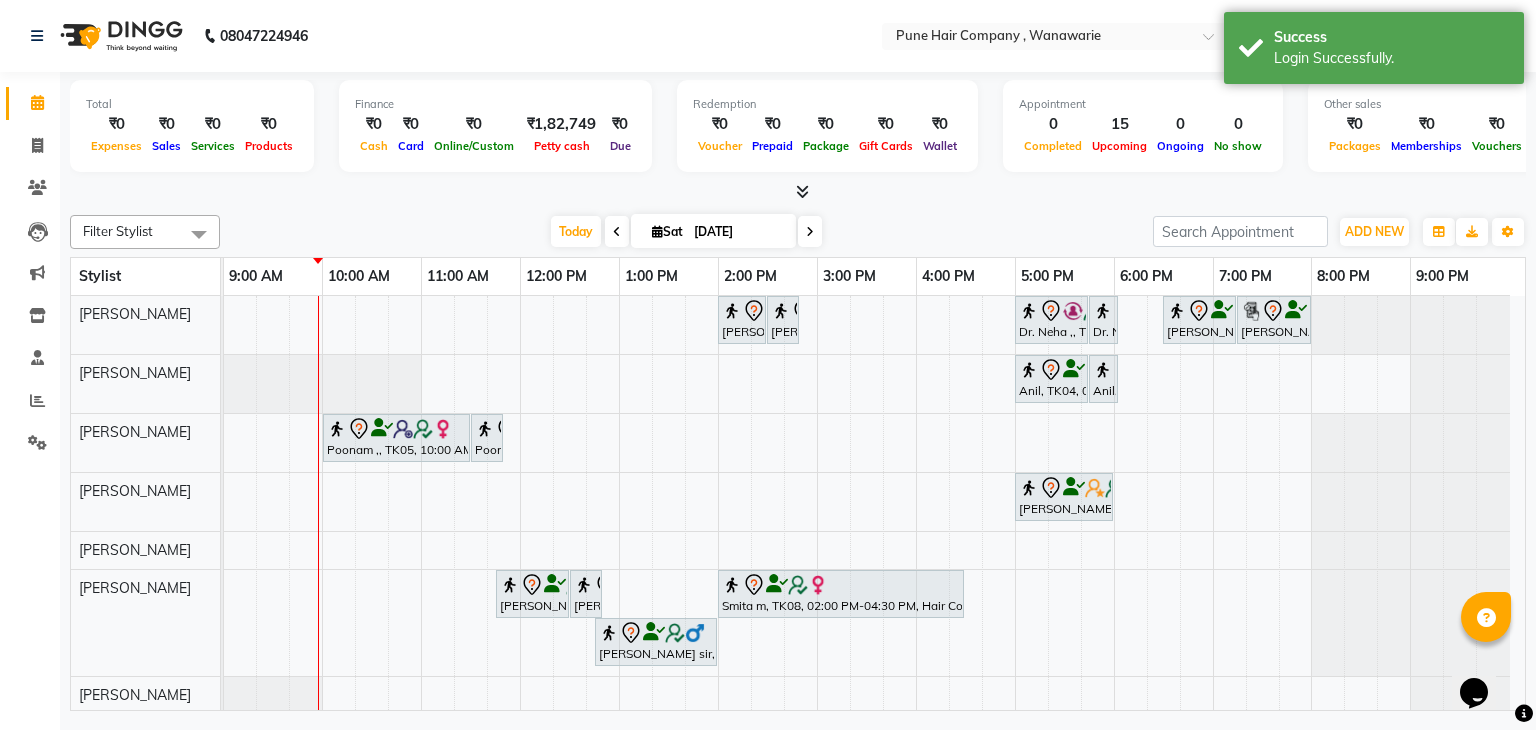 scroll, scrollTop: 0, scrollLeft: 0, axis: both 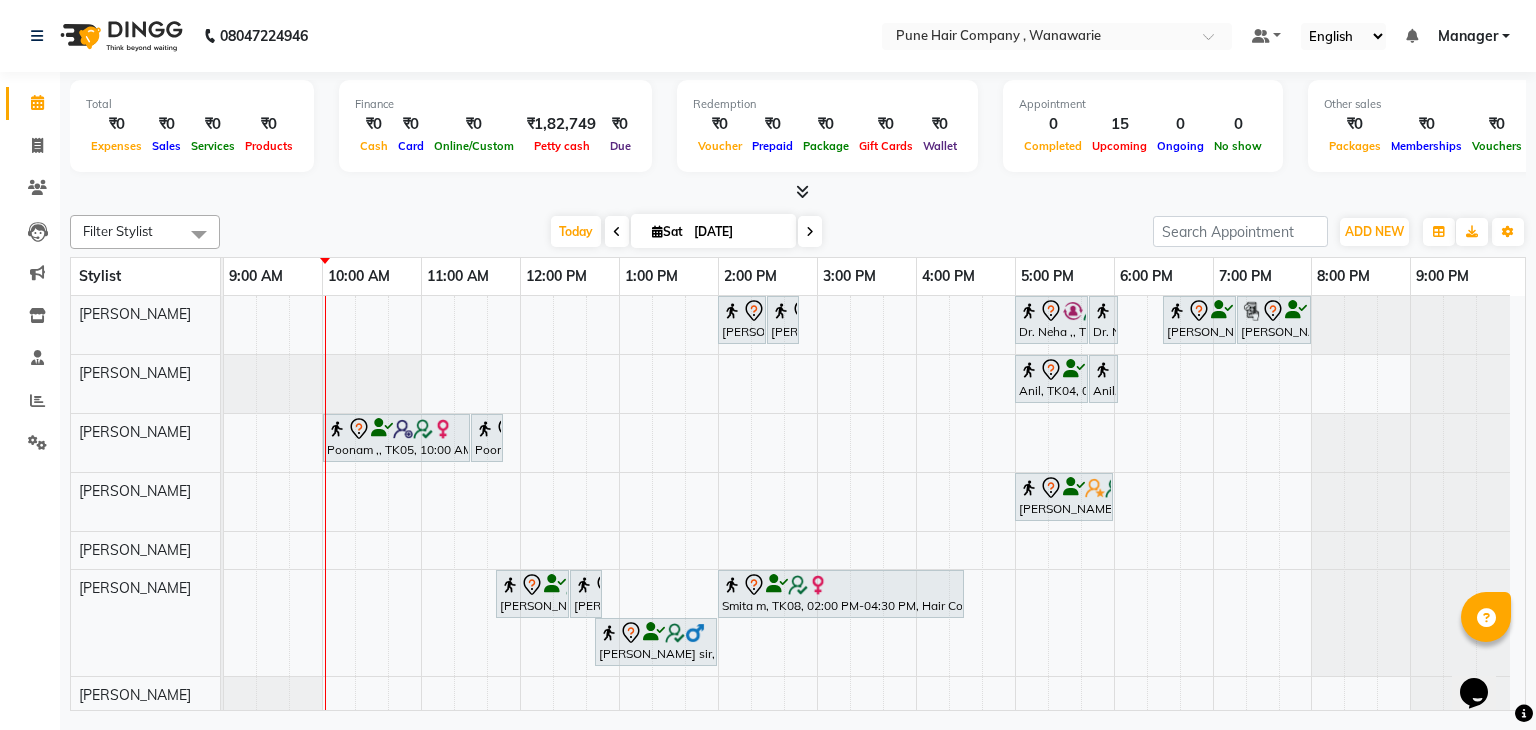 click on "[DATE]" at bounding box center [738, 232] 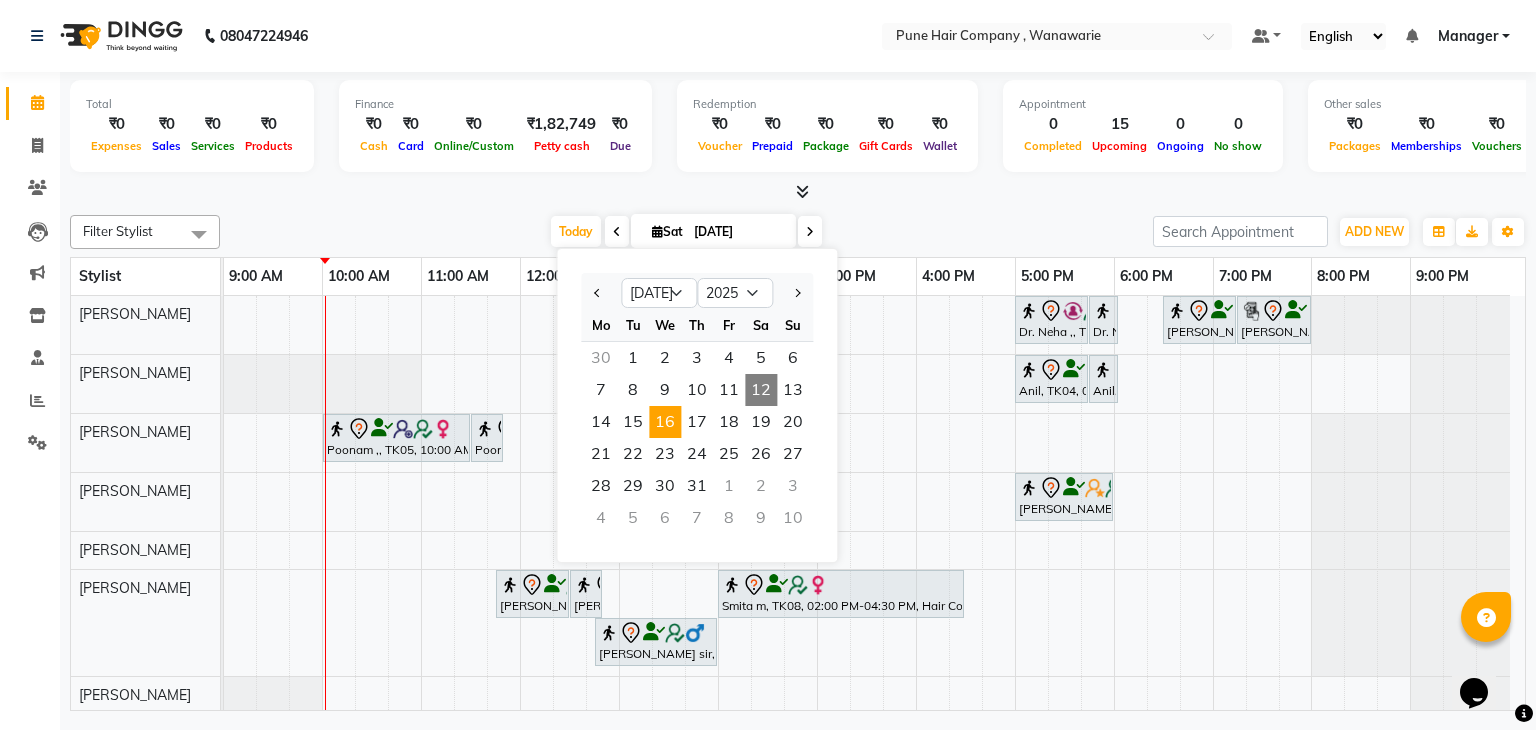 click on "16" at bounding box center [665, 422] 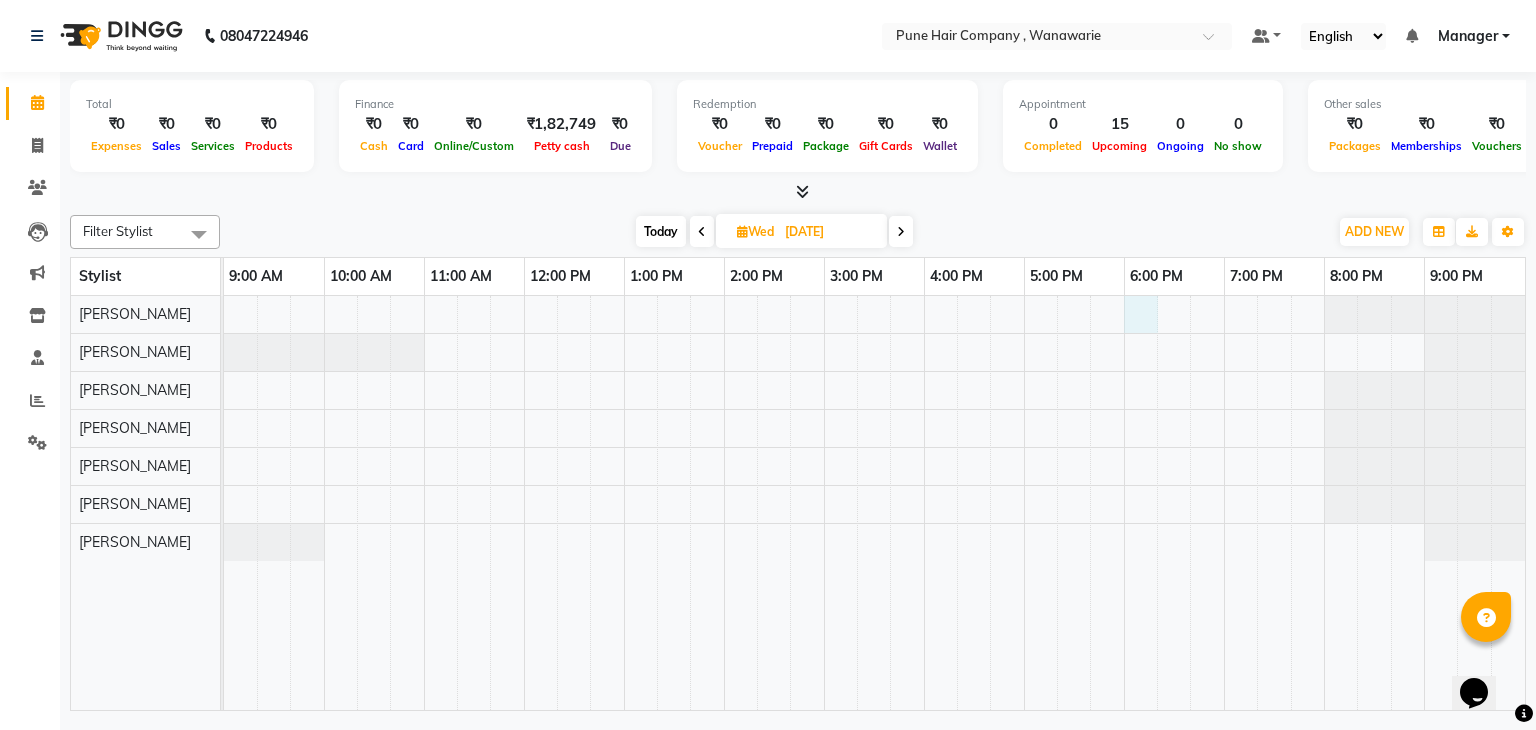 click at bounding box center [874, 503] 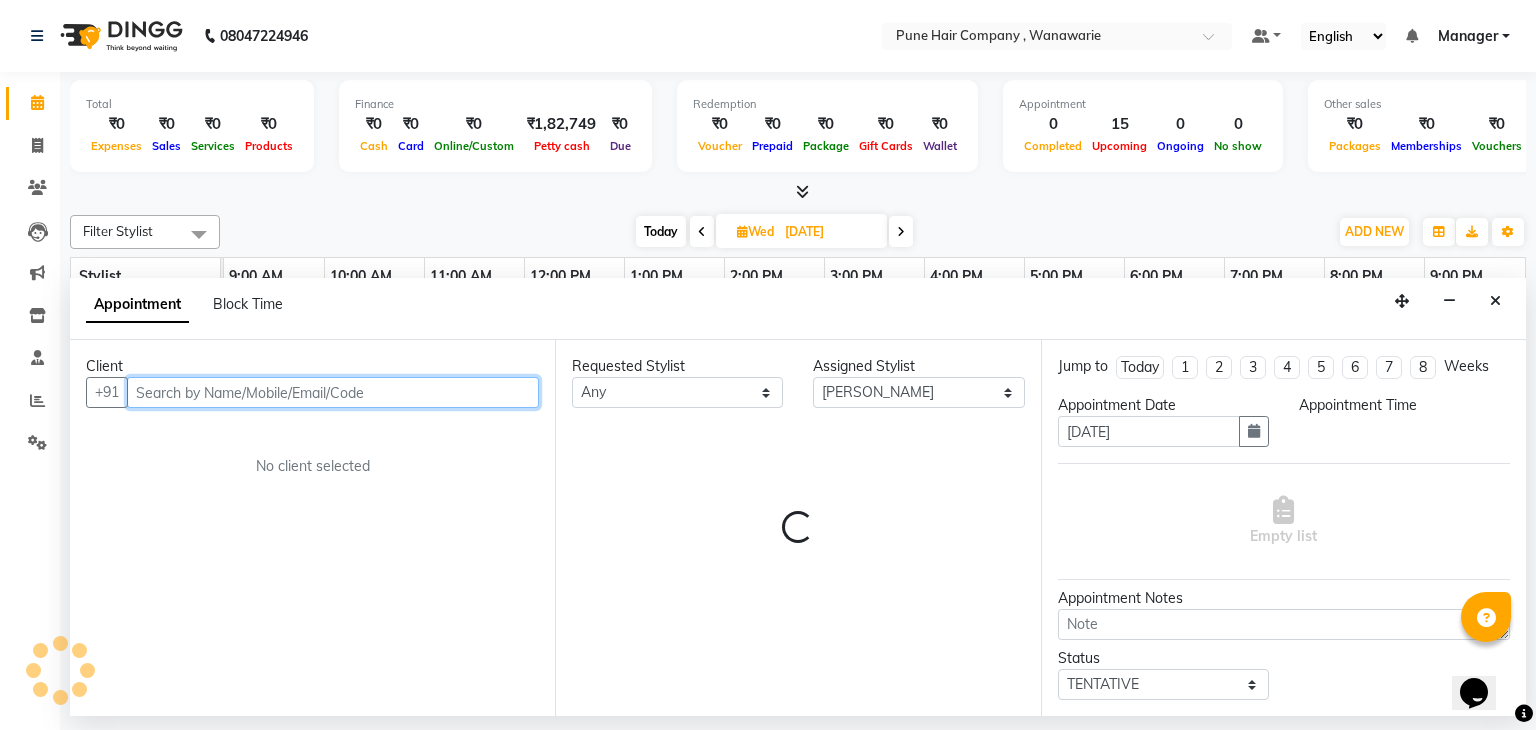 select on "1080" 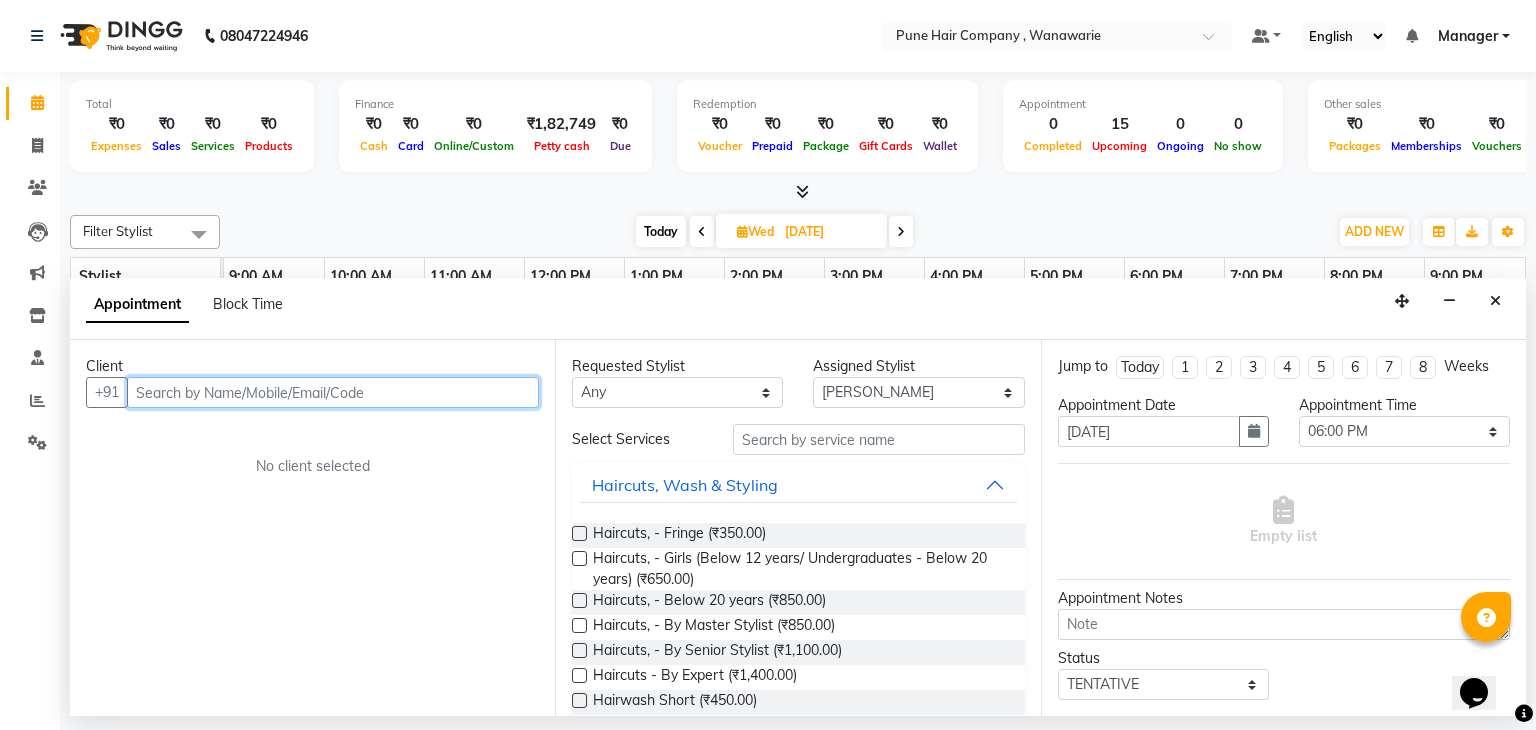 click at bounding box center (333, 392) 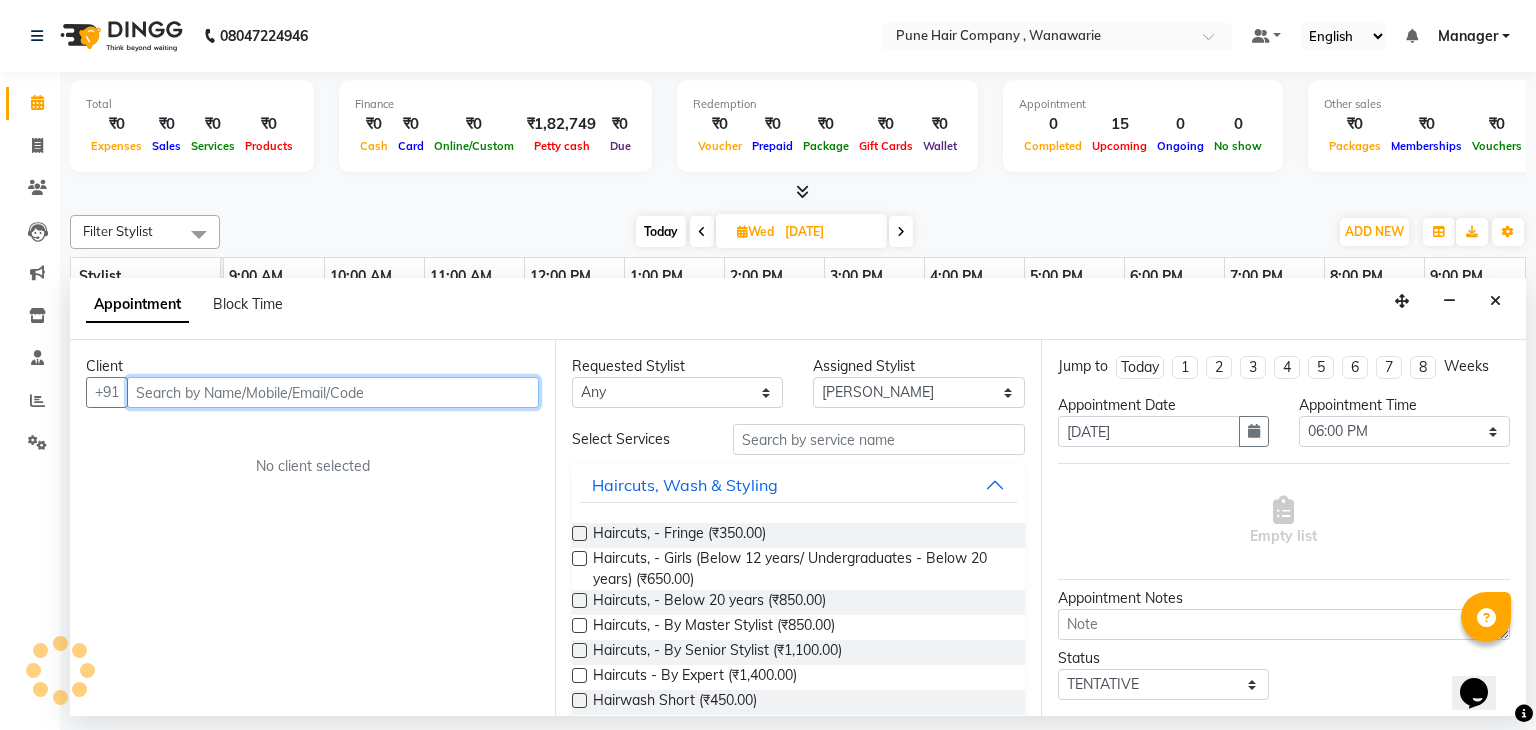click at bounding box center (333, 392) 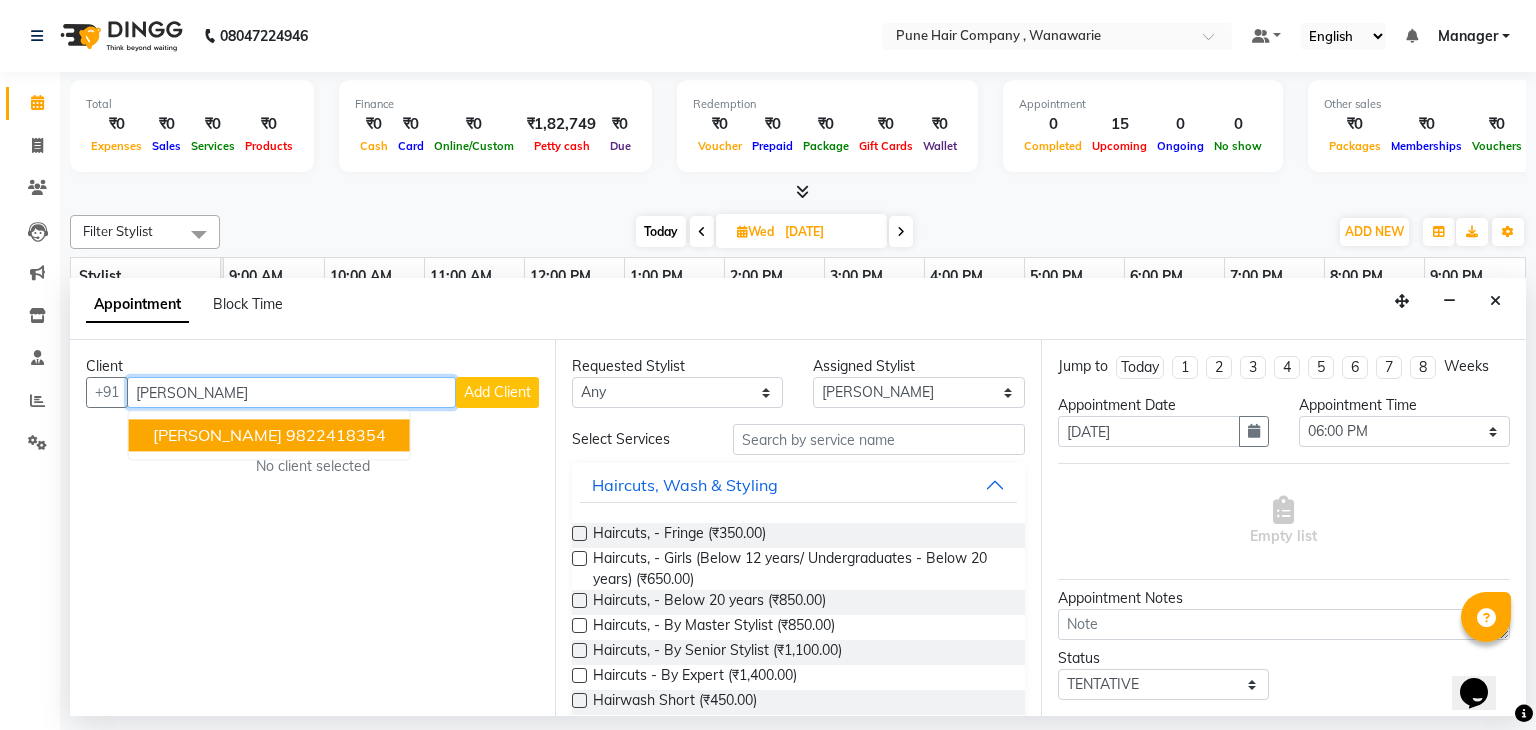 click on "9822418354" at bounding box center [336, 436] 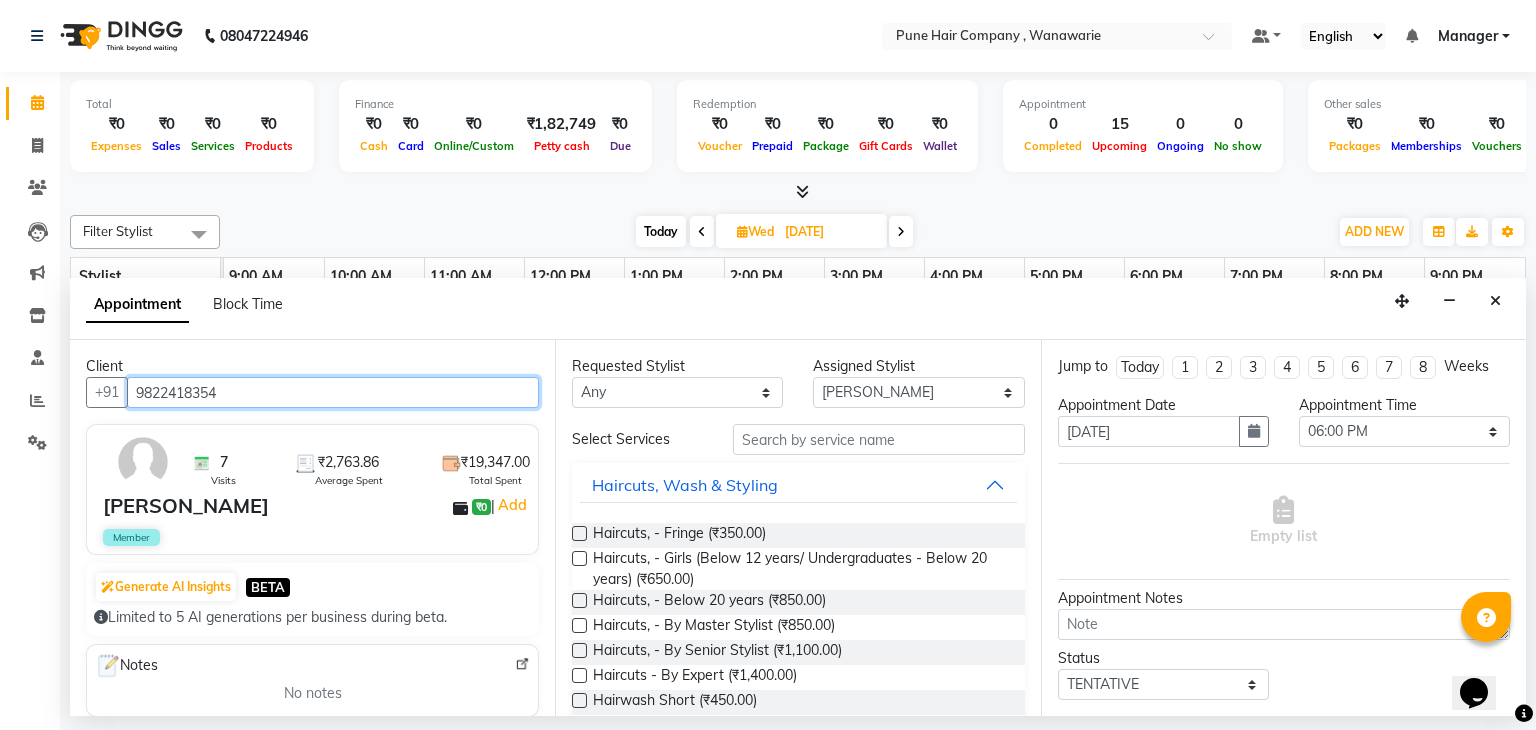 type on "9822418354" 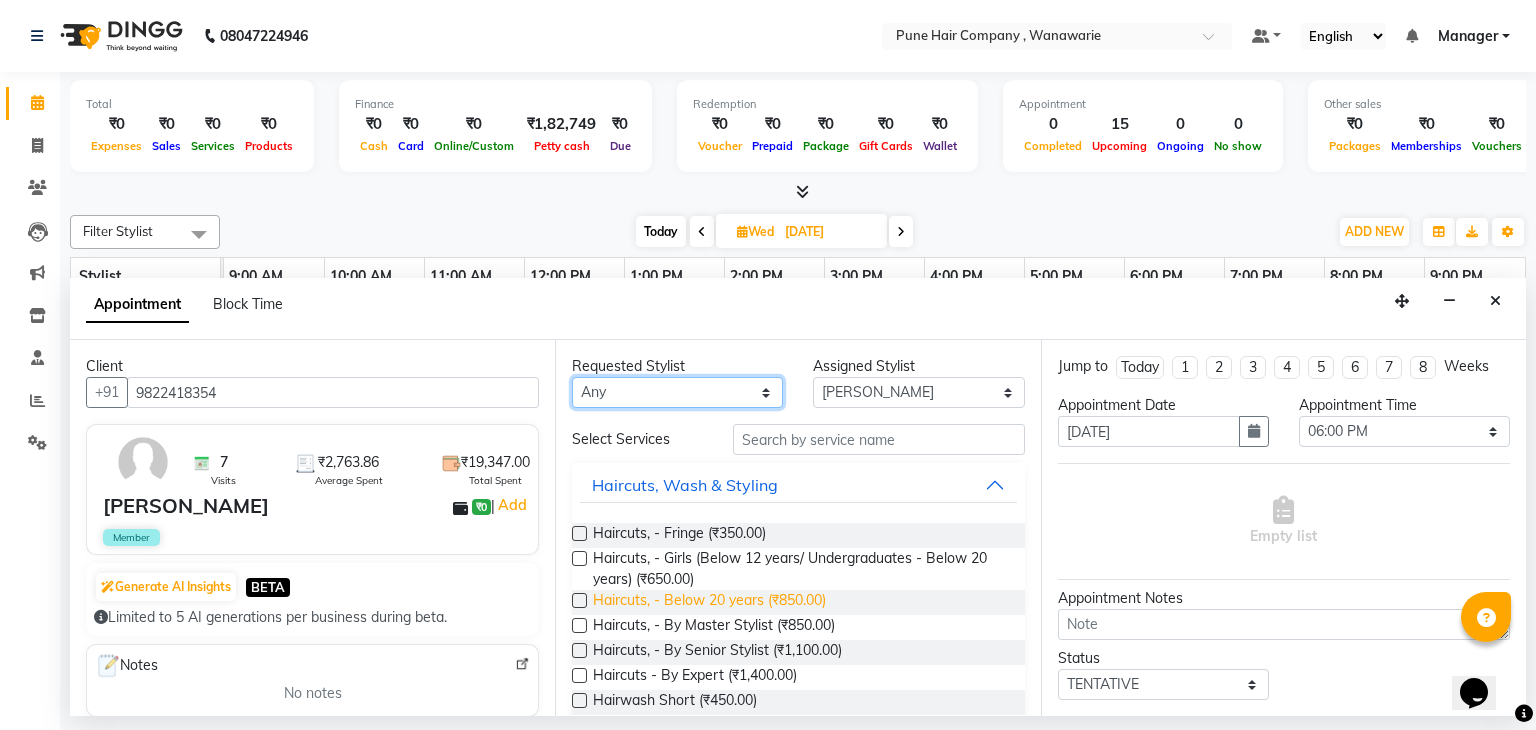 drag, startPoint x: 724, startPoint y: 390, endPoint x: 642, endPoint y: 598, distance: 223.57996 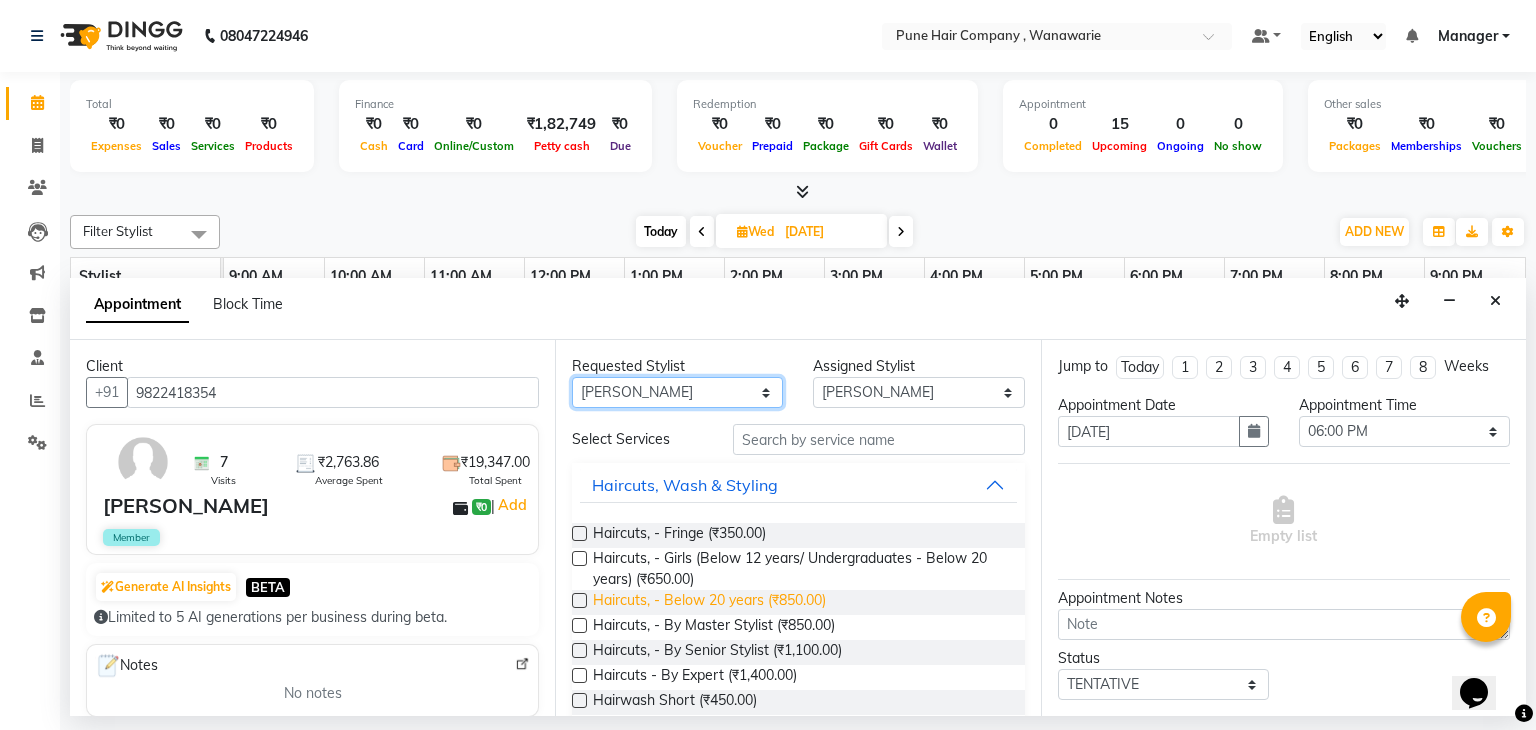 click on "Any [PERSON_NAME] [PERSON_NAME]  [PERSON_NAME] [PERSON_NAME] [PERSON_NAME] [PERSON_NAME] [PERSON_NAME]" at bounding box center (677, 392) 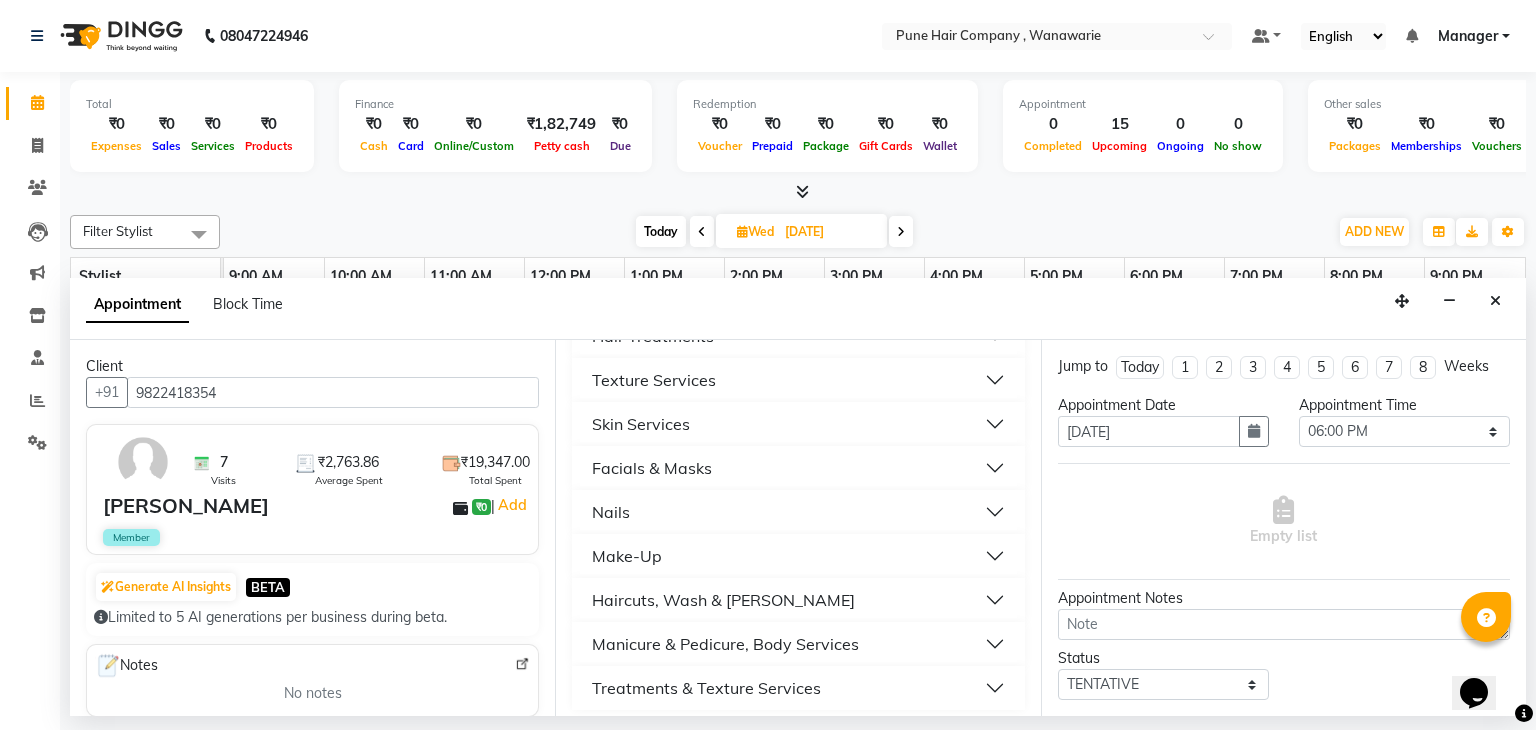 scroll, scrollTop: 745, scrollLeft: 0, axis: vertical 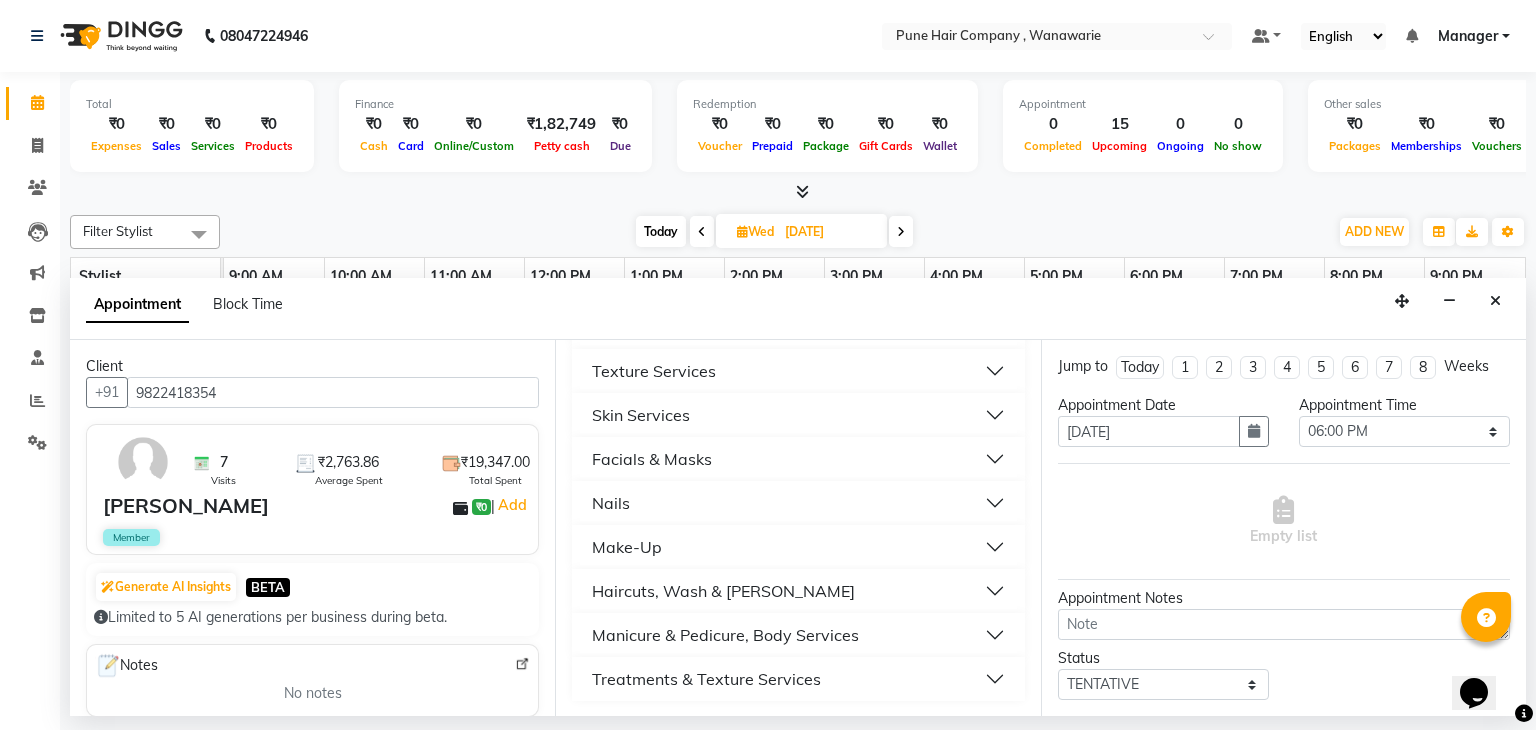 click on "Haircuts, Wash & [PERSON_NAME]" at bounding box center (723, 591) 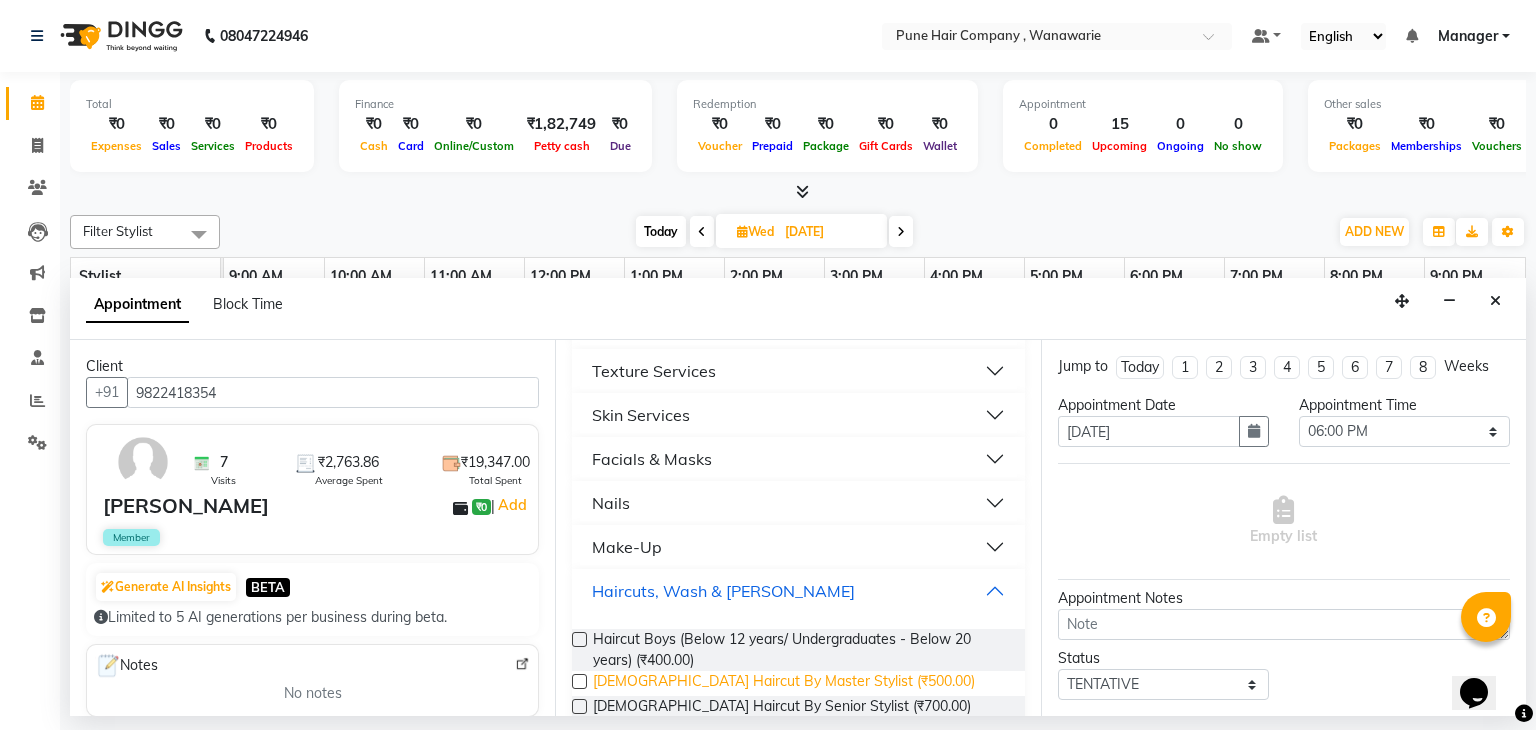 scroll, scrollTop: 1044, scrollLeft: 0, axis: vertical 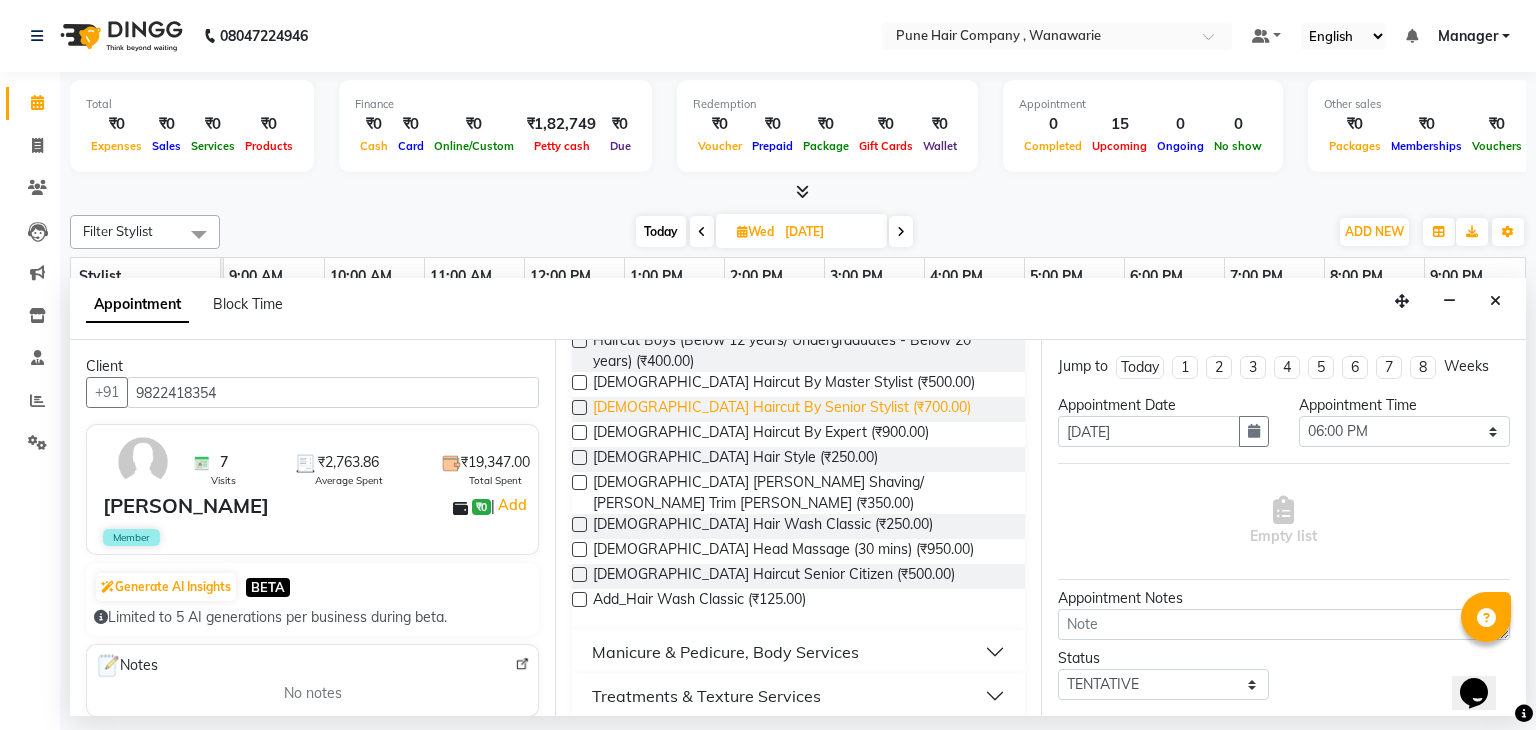 click on "[DEMOGRAPHIC_DATA] Haircut By Senior Stylist (₹700.00)" at bounding box center (782, 409) 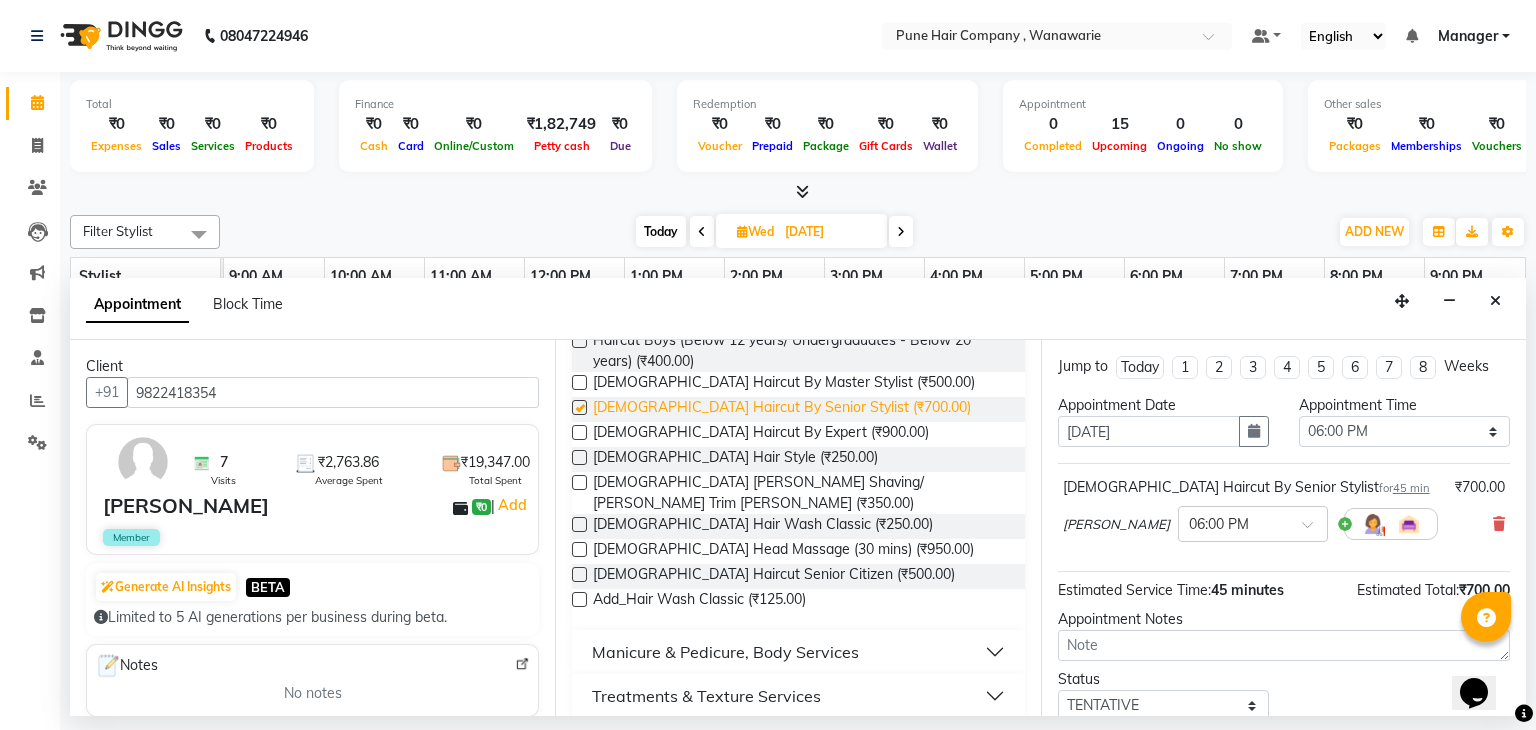 checkbox on "false" 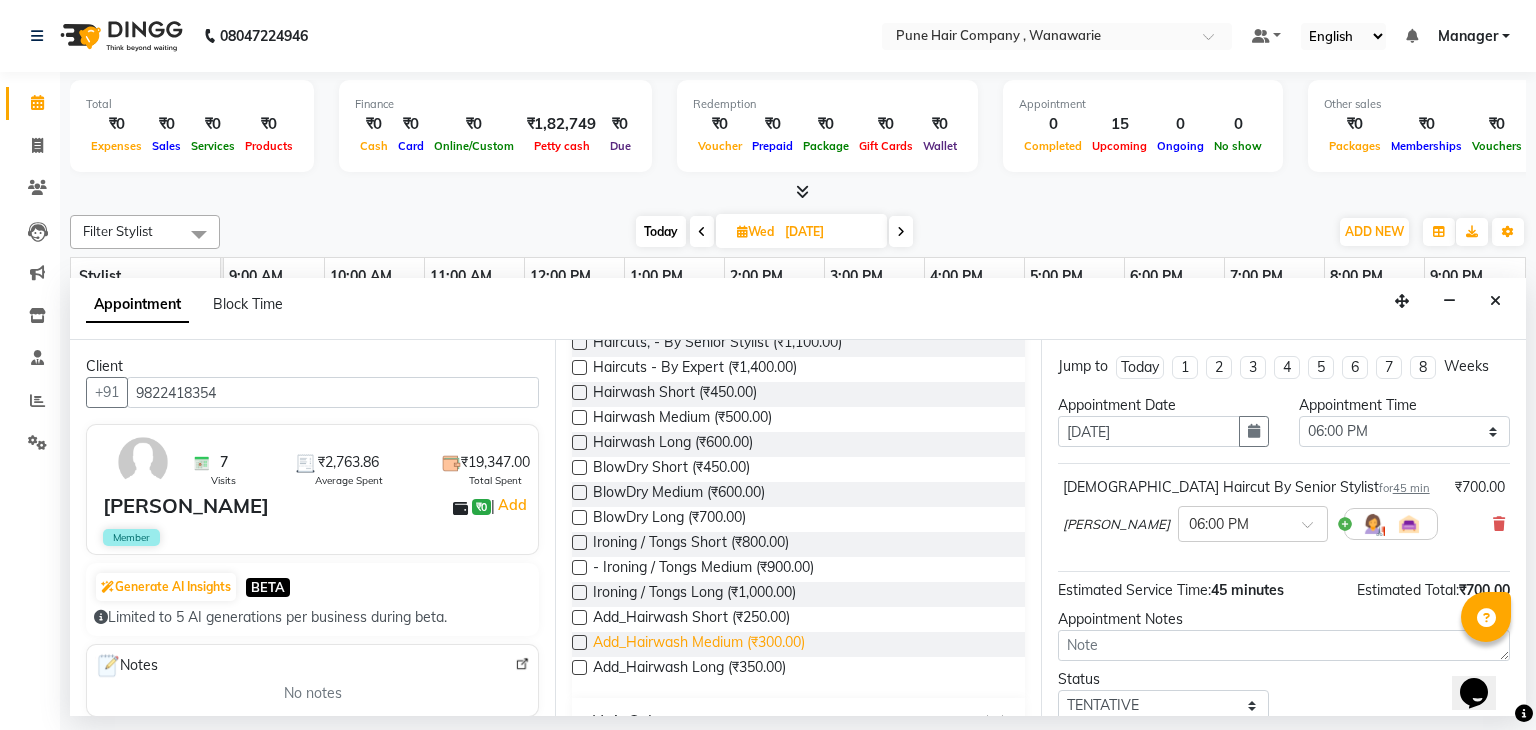 scroll, scrollTop: 487, scrollLeft: 0, axis: vertical 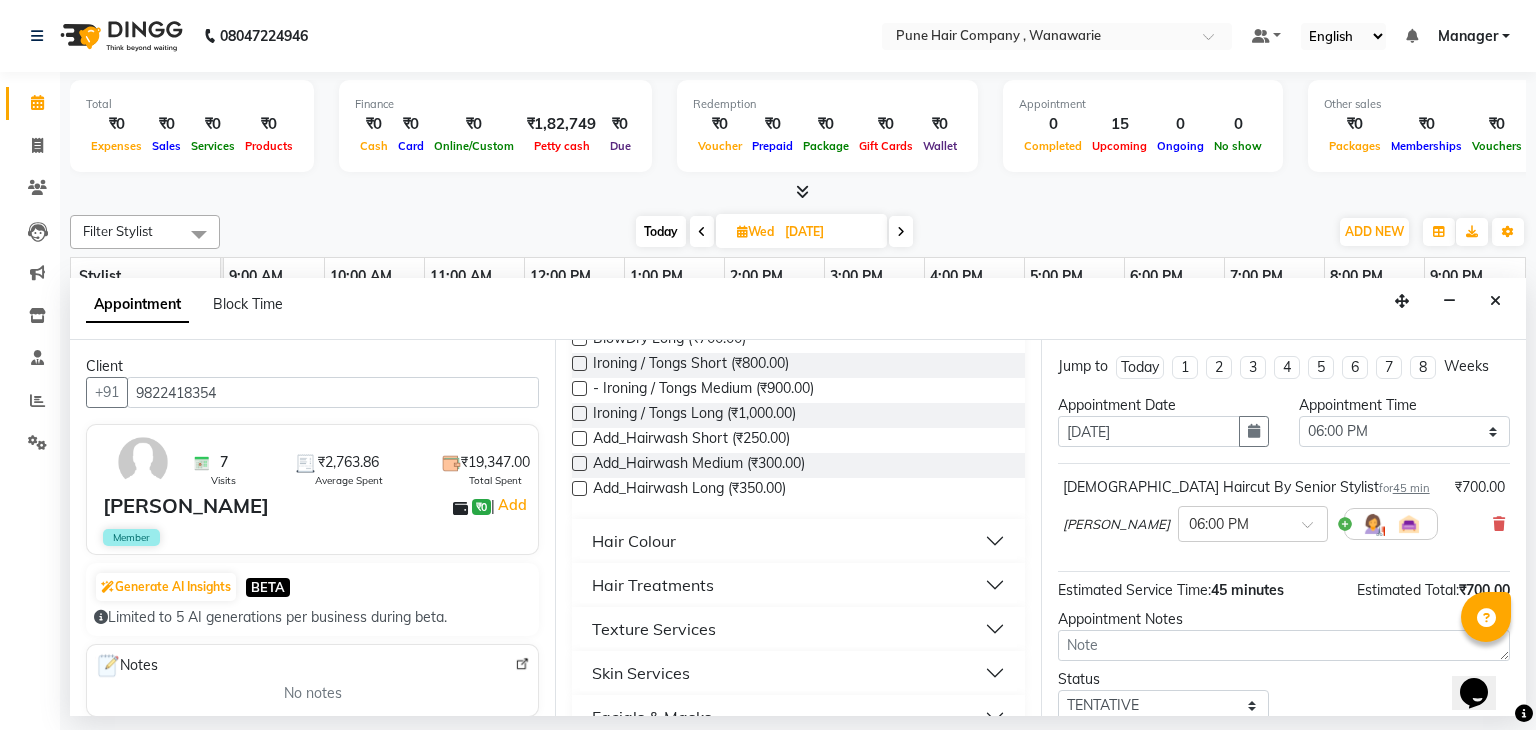 click on "Hair Colour" at bounding box center [634, 541] 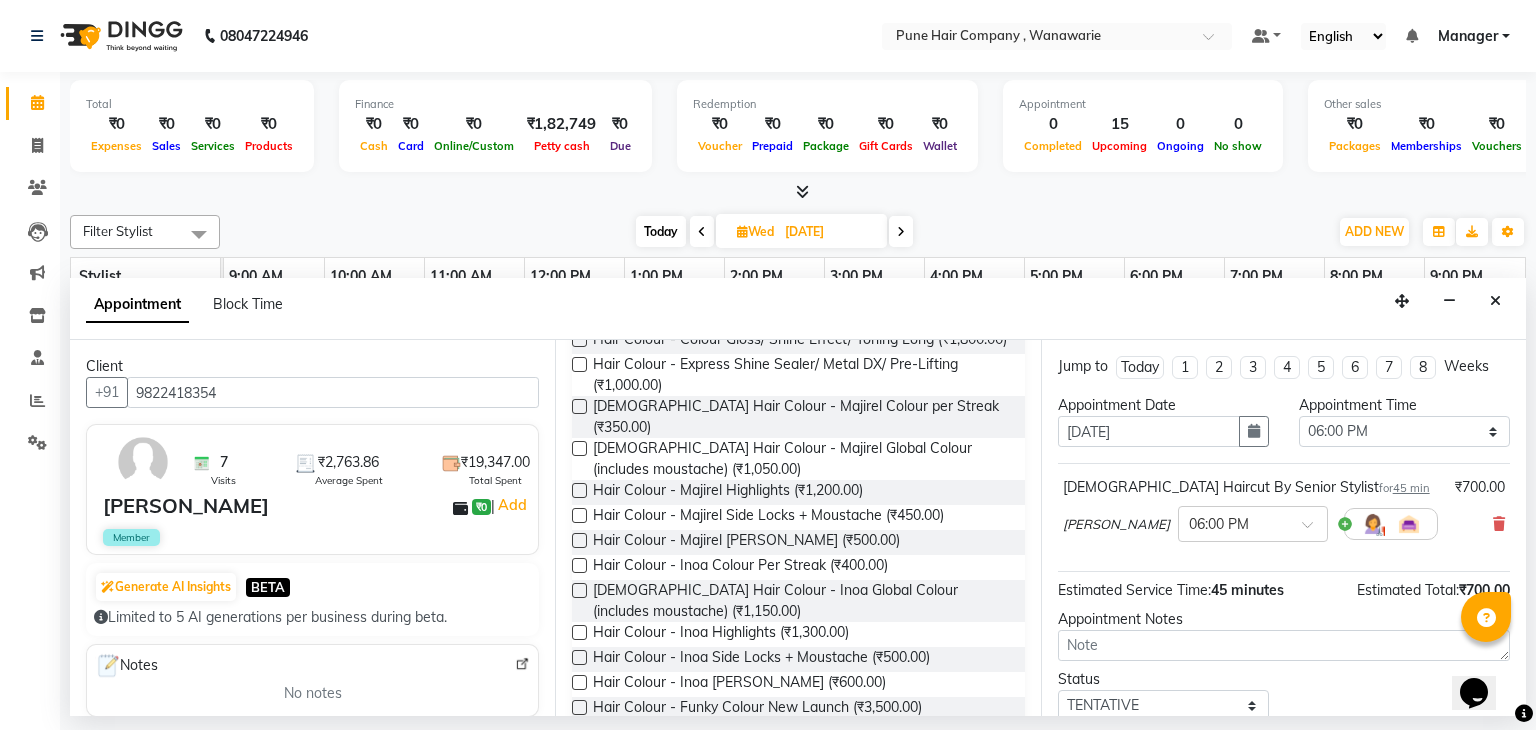 scroll, scrollTop: 1523, scrollLeft: 0, axis: vertical 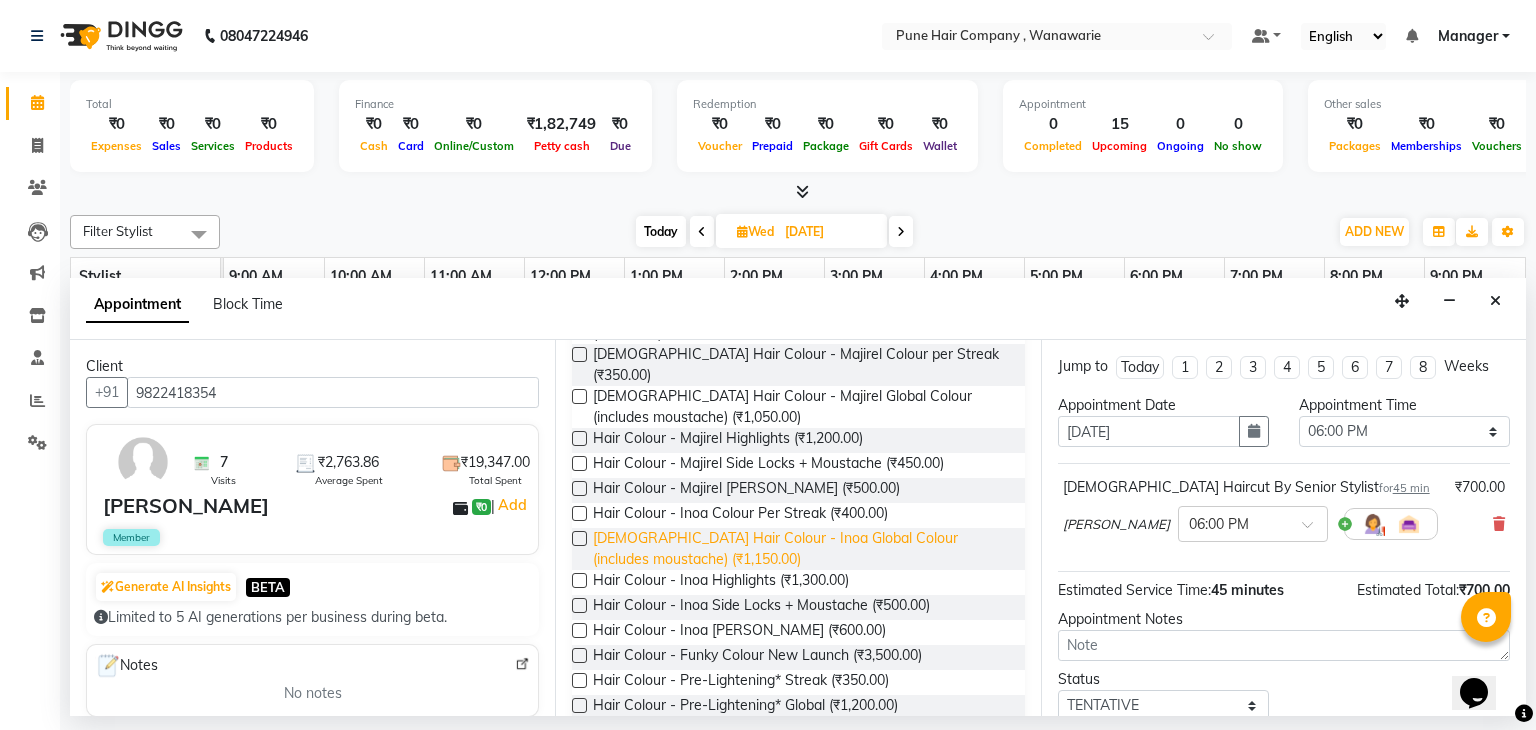 click on "[DEMOGRAPHIC_DATA] Hair Colour - Inoa Global Colour (includes moustache) (₹1,150.00)" at bounding box center (800, 549) 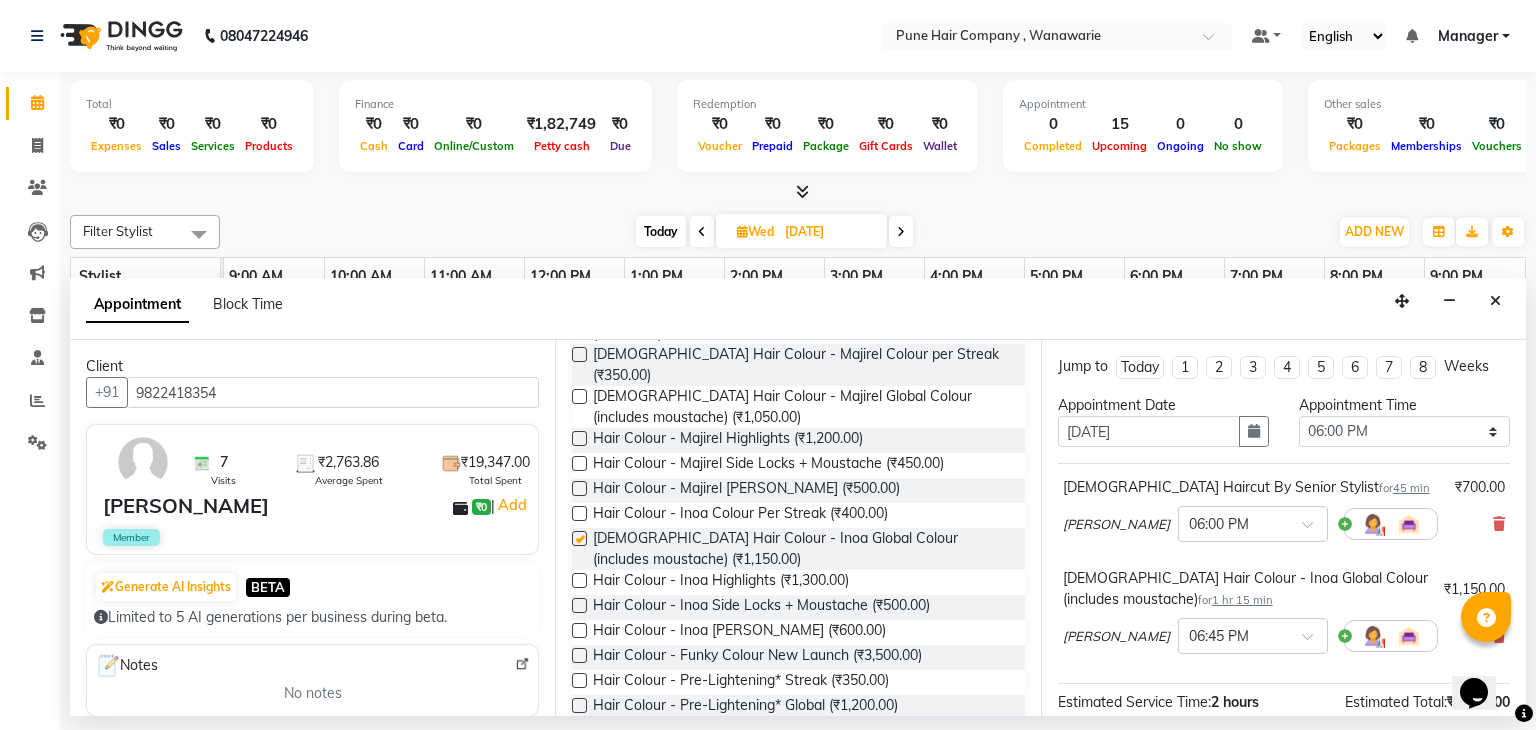 checkbox on "false" 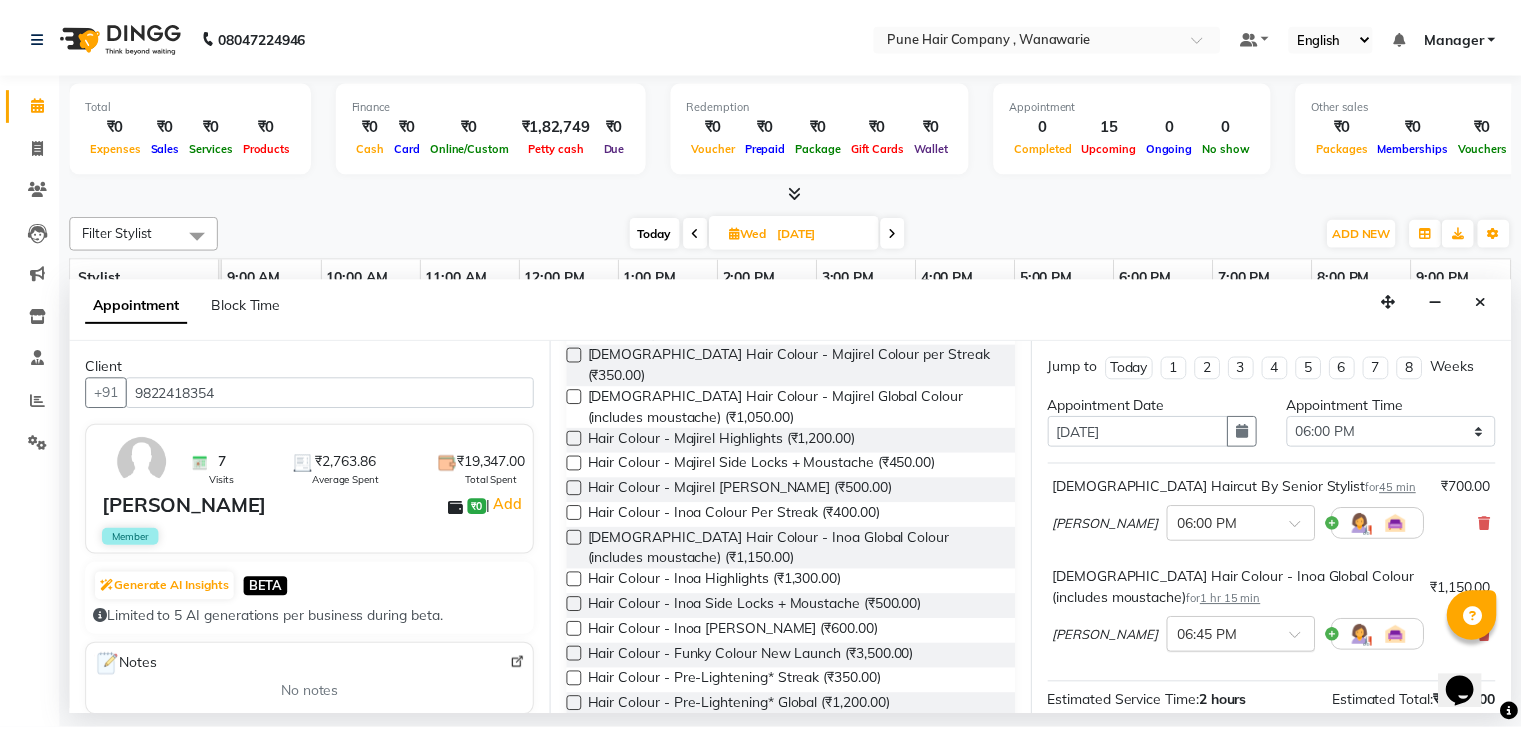 scroll, scrollTop: 242, scrollLeft: 0, axis: vertical 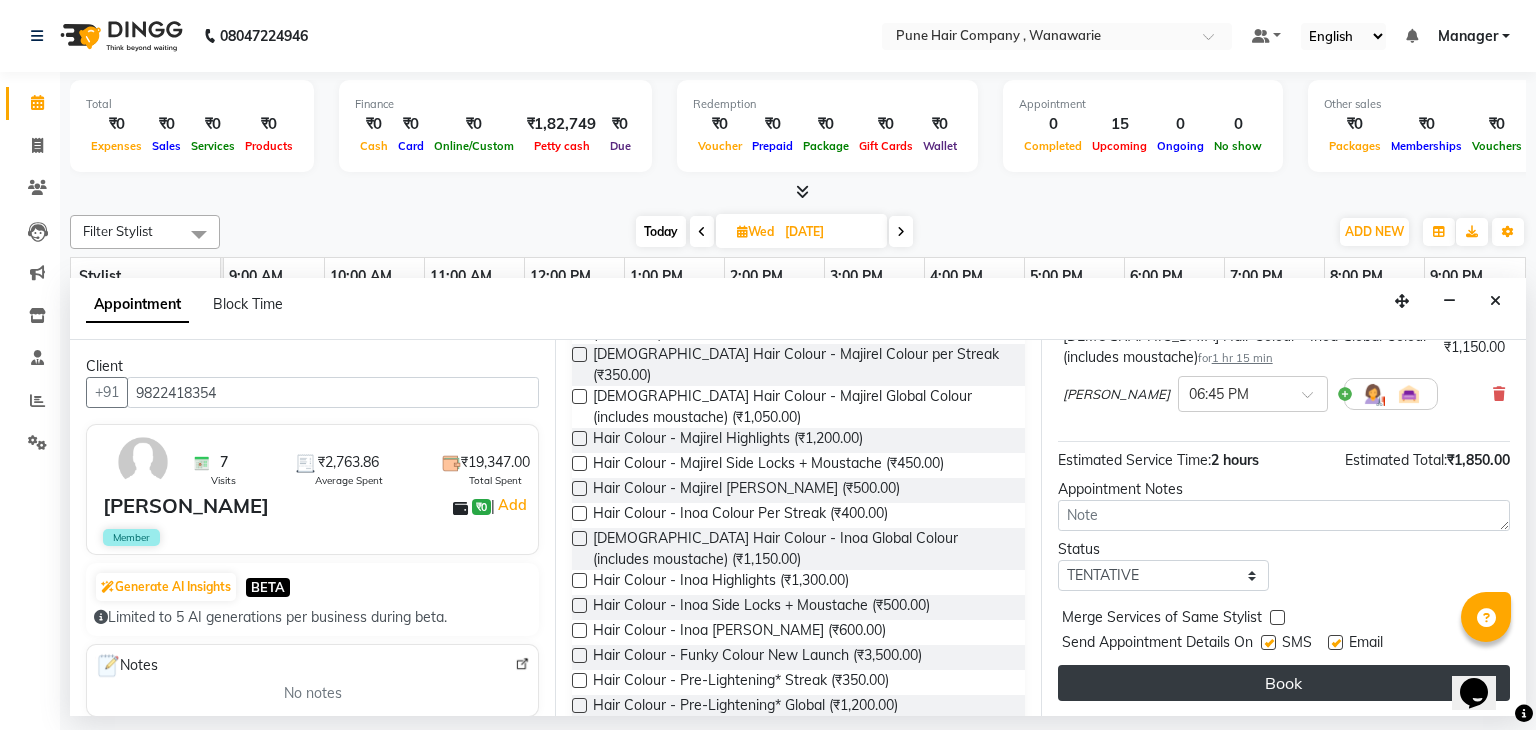 click on "Book" at bounding box center [1284, 683] 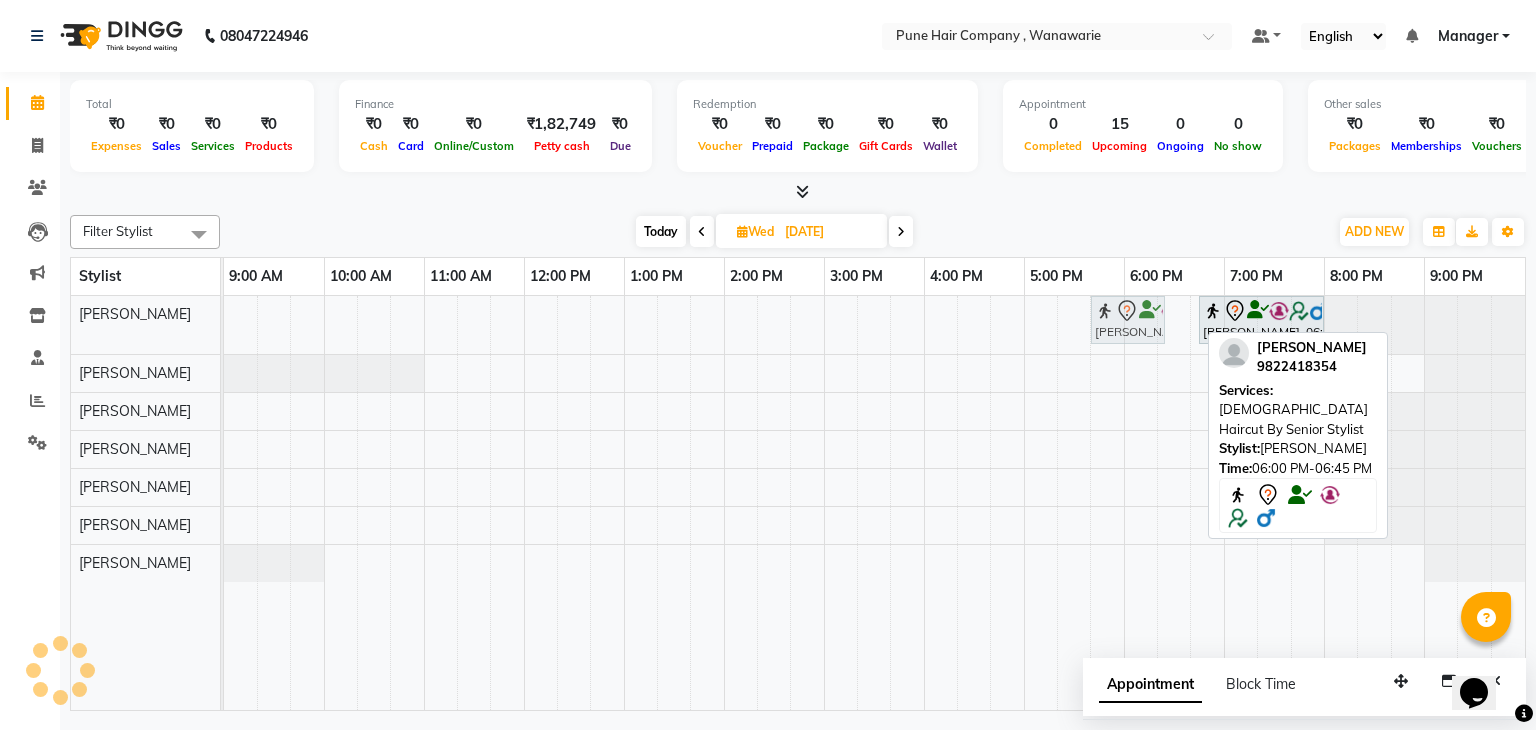 drag, startPoint x: 1188, startPoint y: 318, endPoint x: 1160, endPoint y: 318, distance: 28 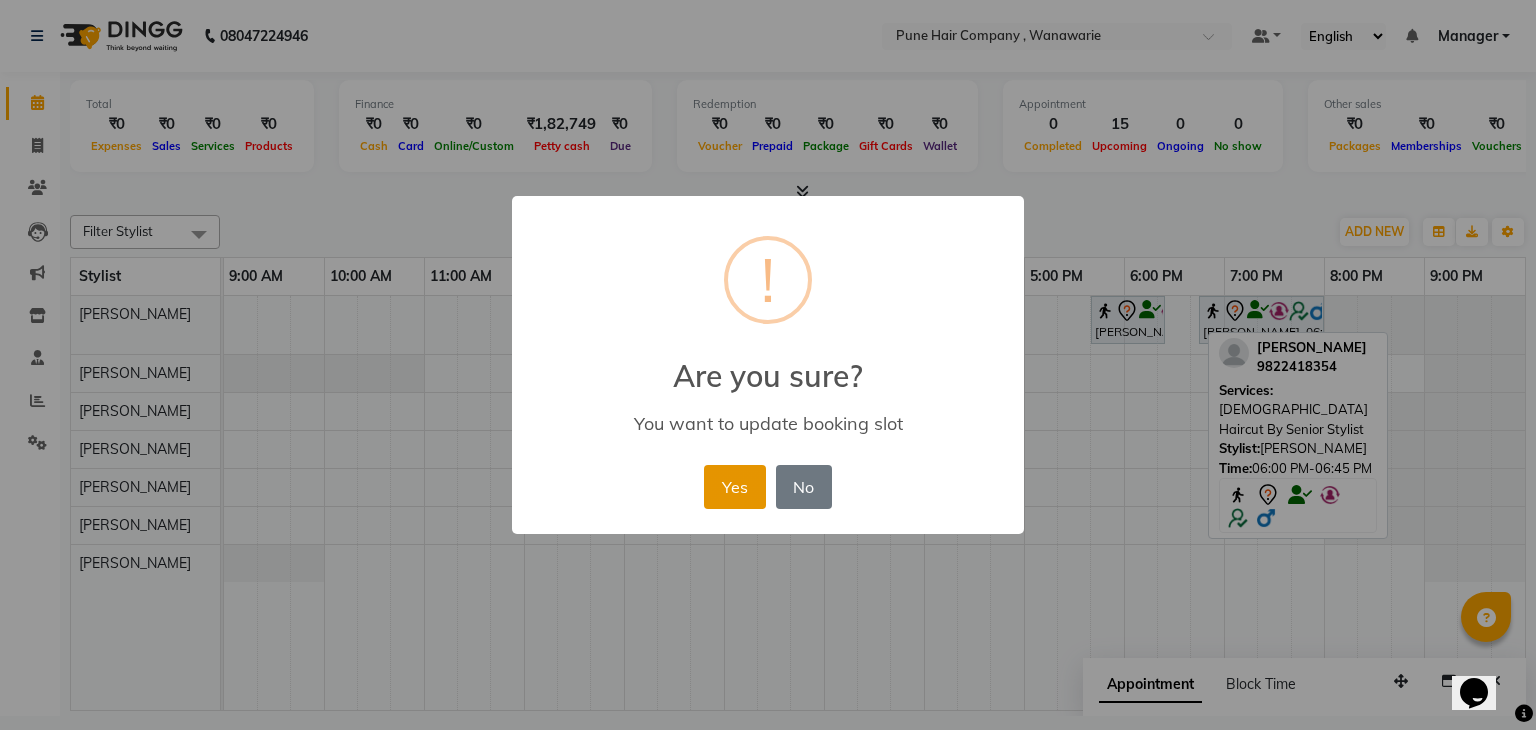 click on "Yes" at bounding box center (734, 487) 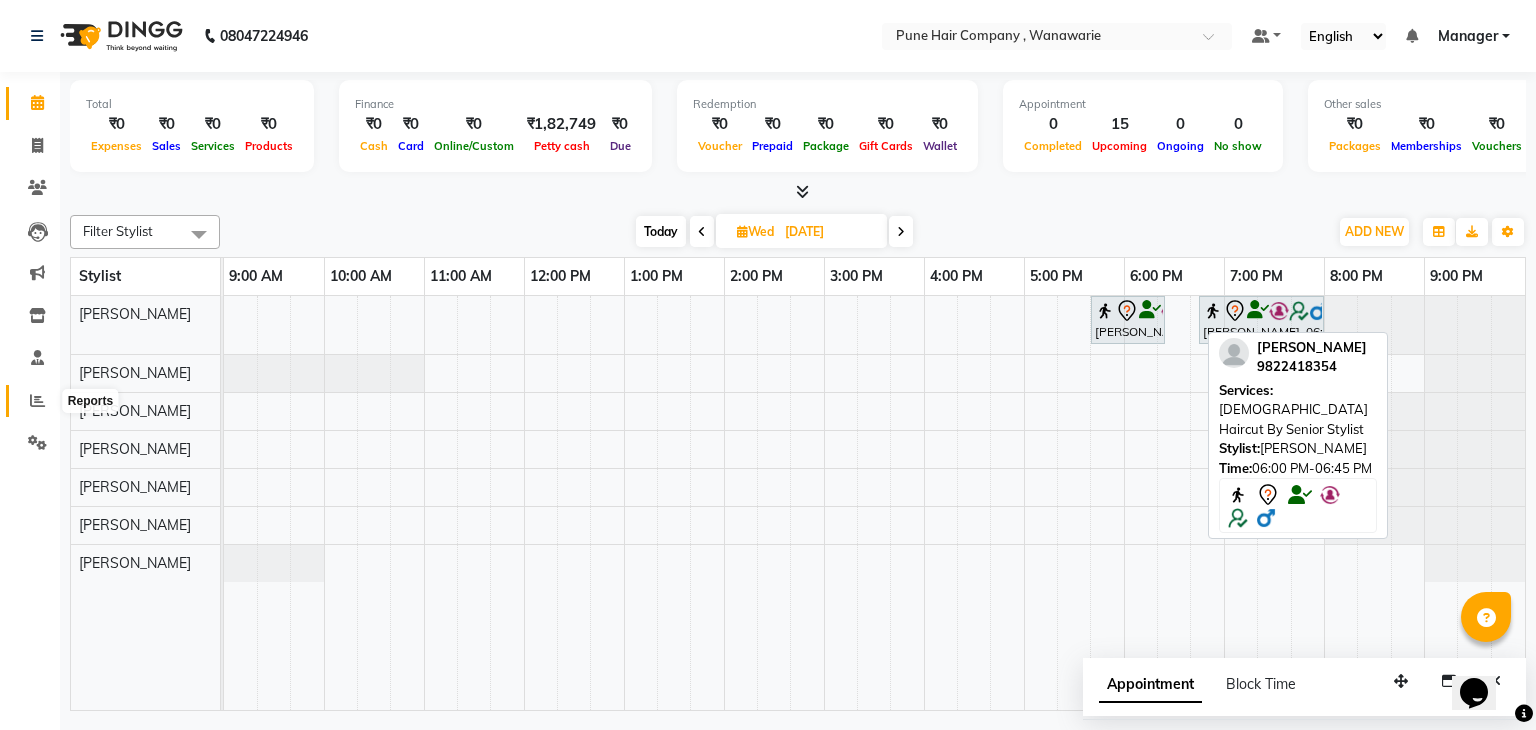 click 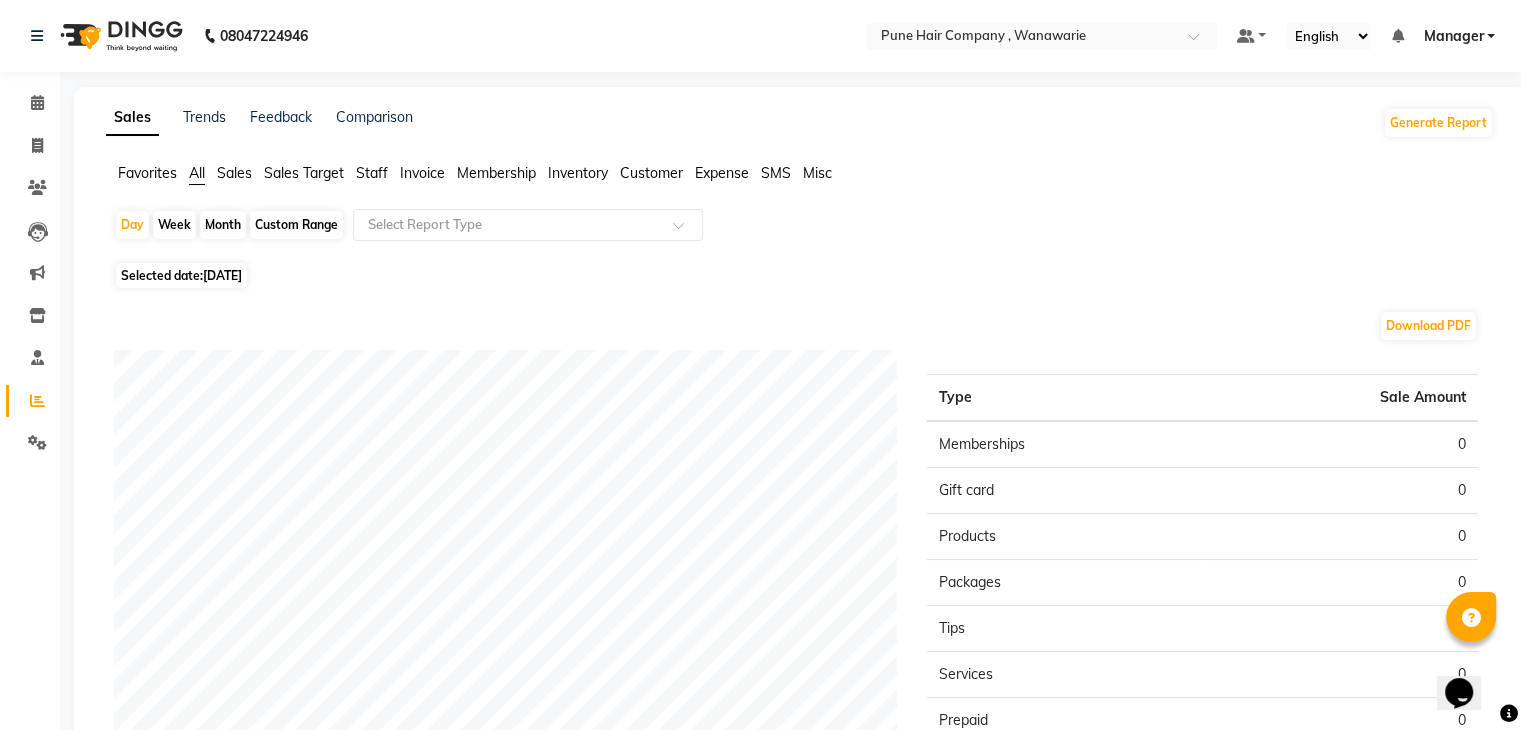 click on "Month" 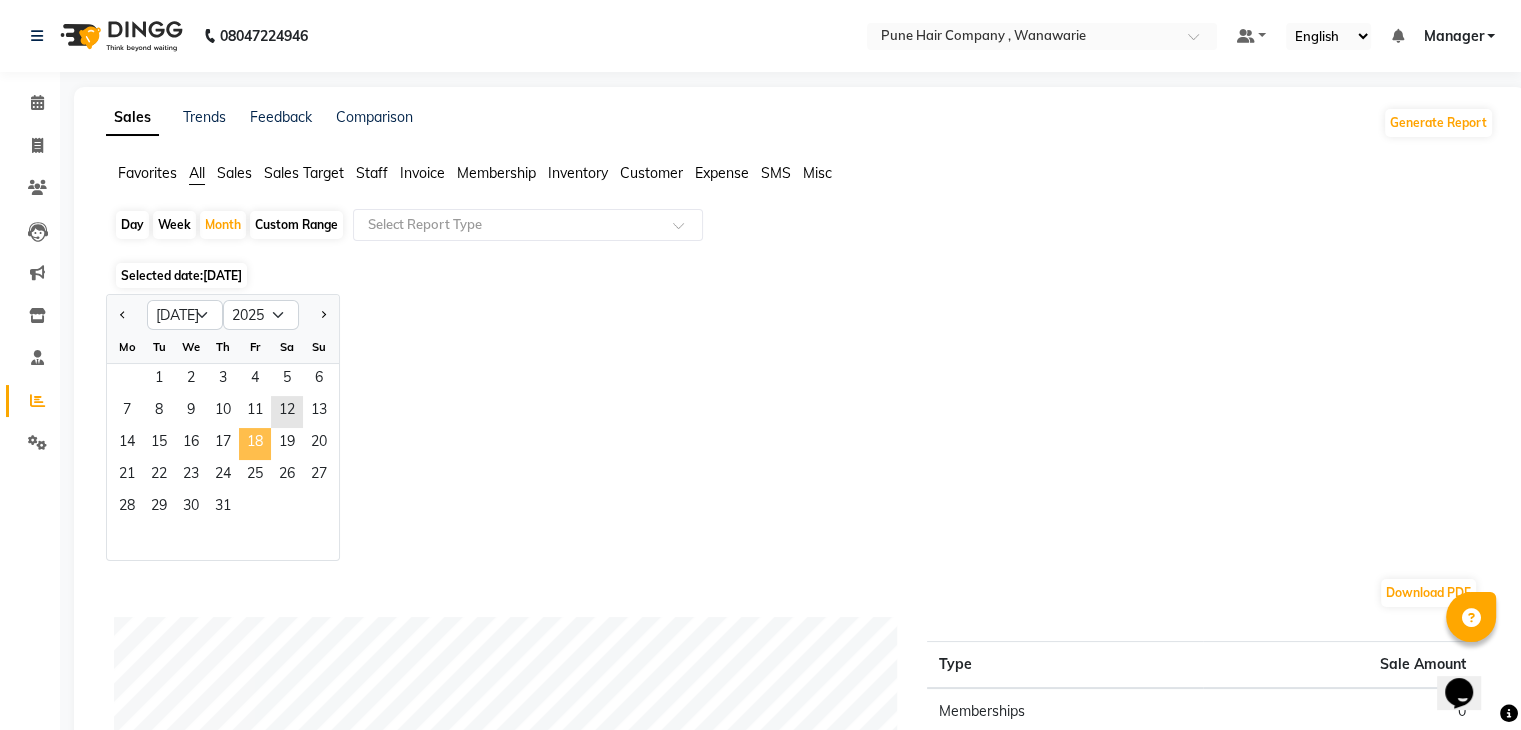 click on "18" 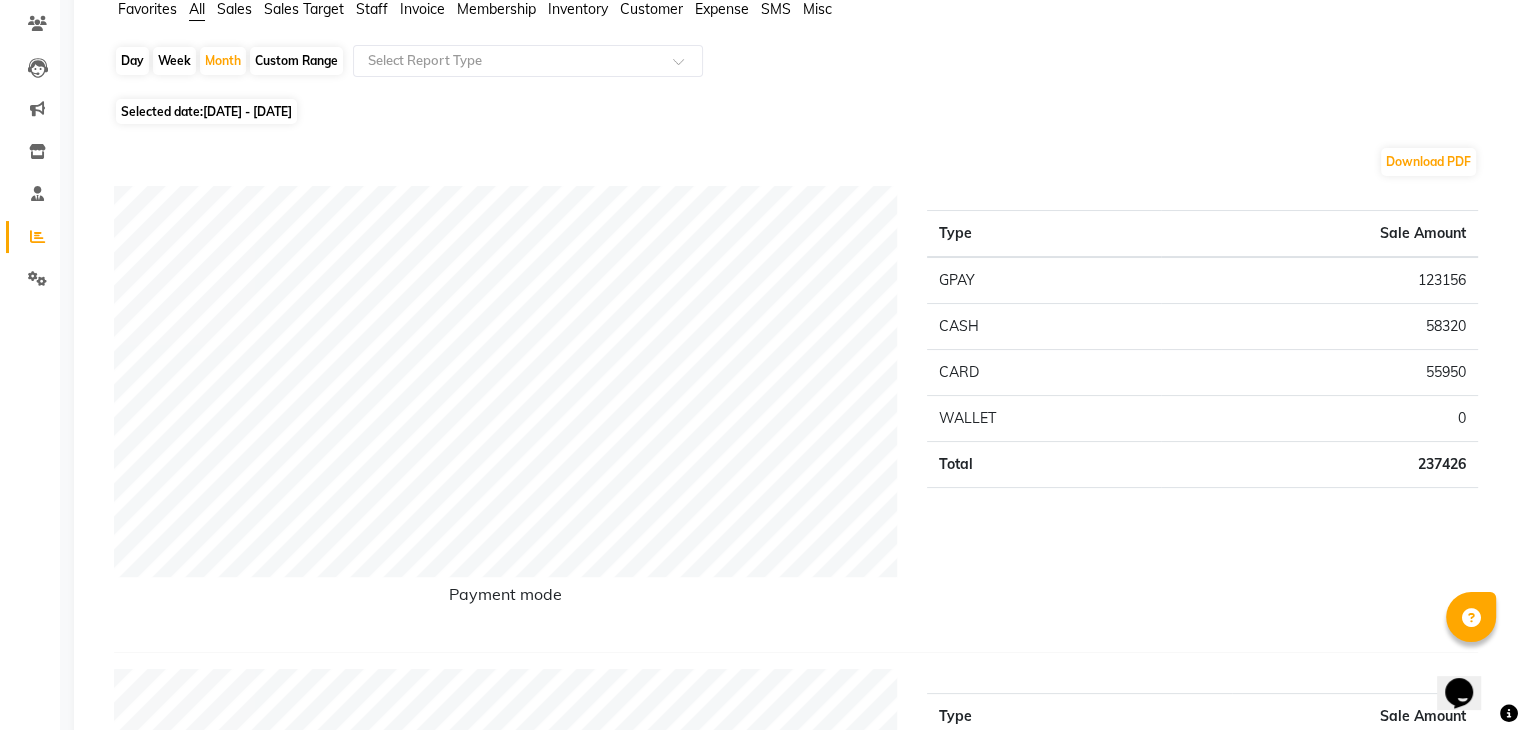 scroll, scrollTop: 0, scrollLeft: 0, axis: both 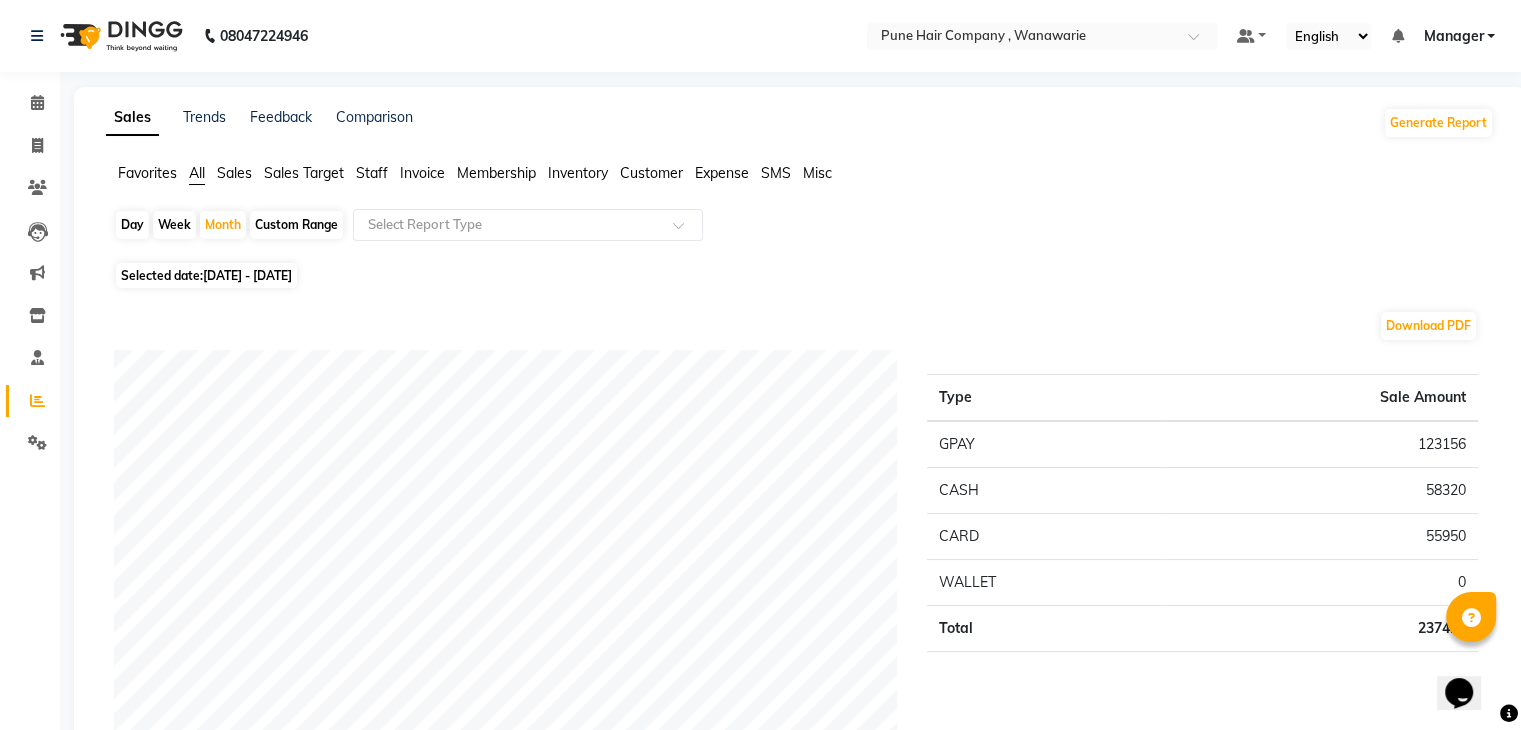 click on "Staff" 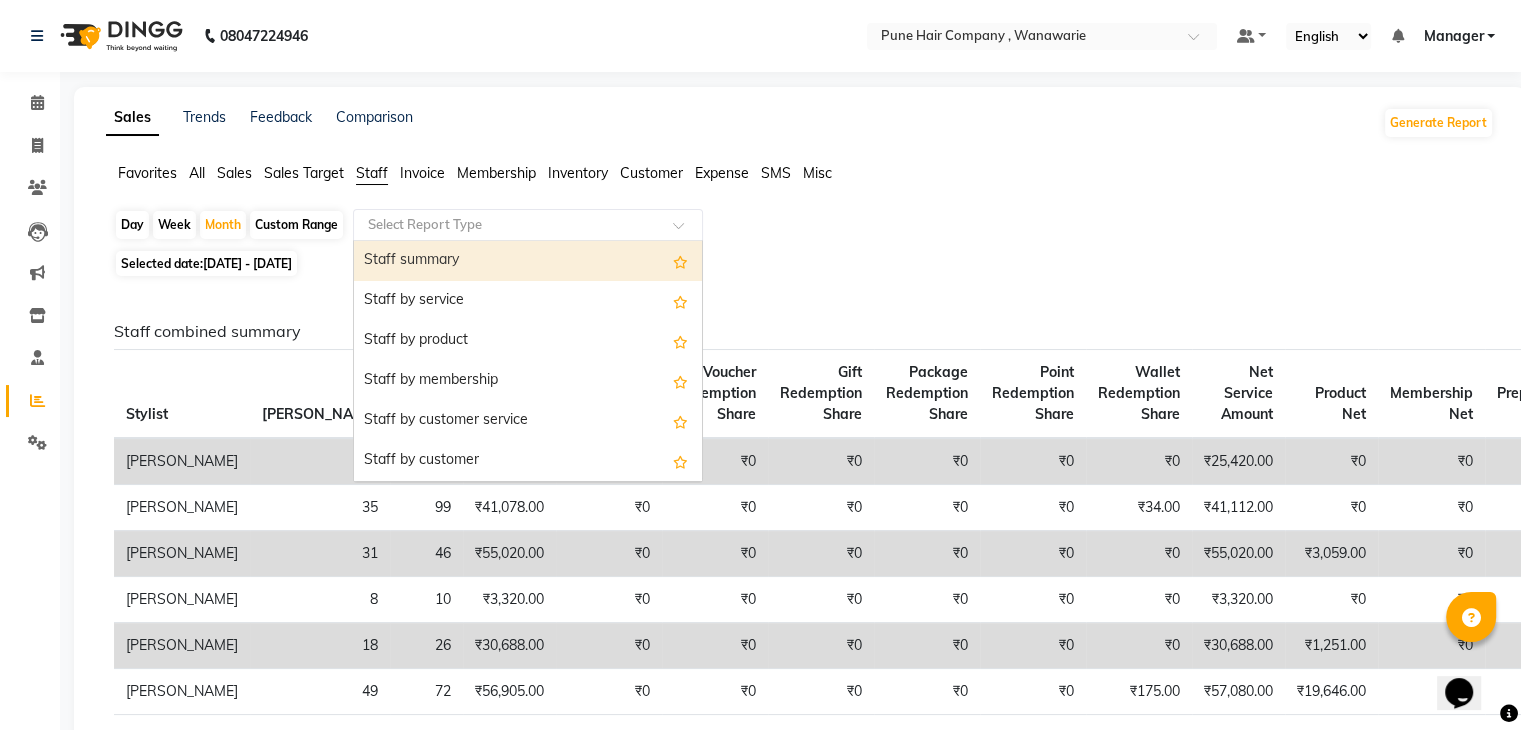 click 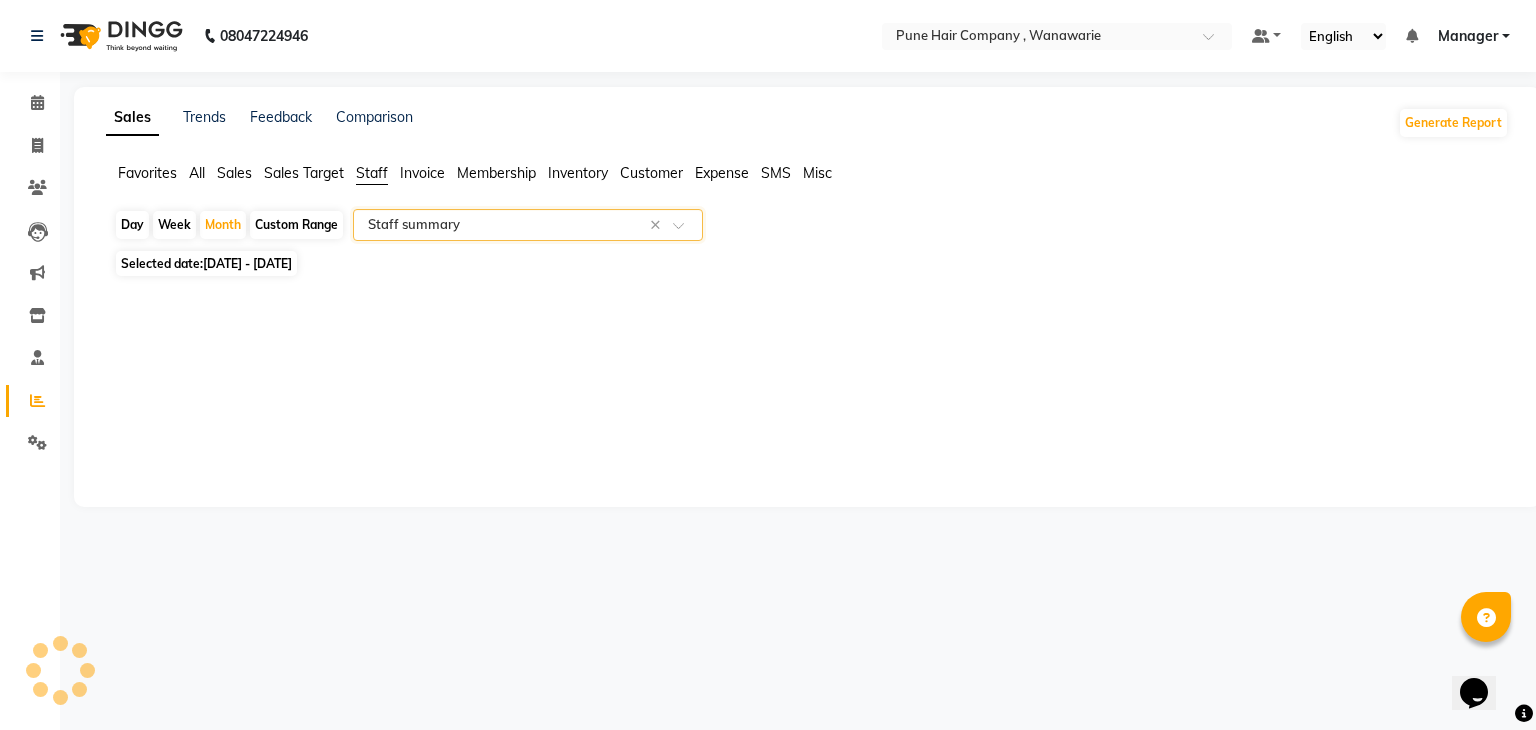 select on "full_report" 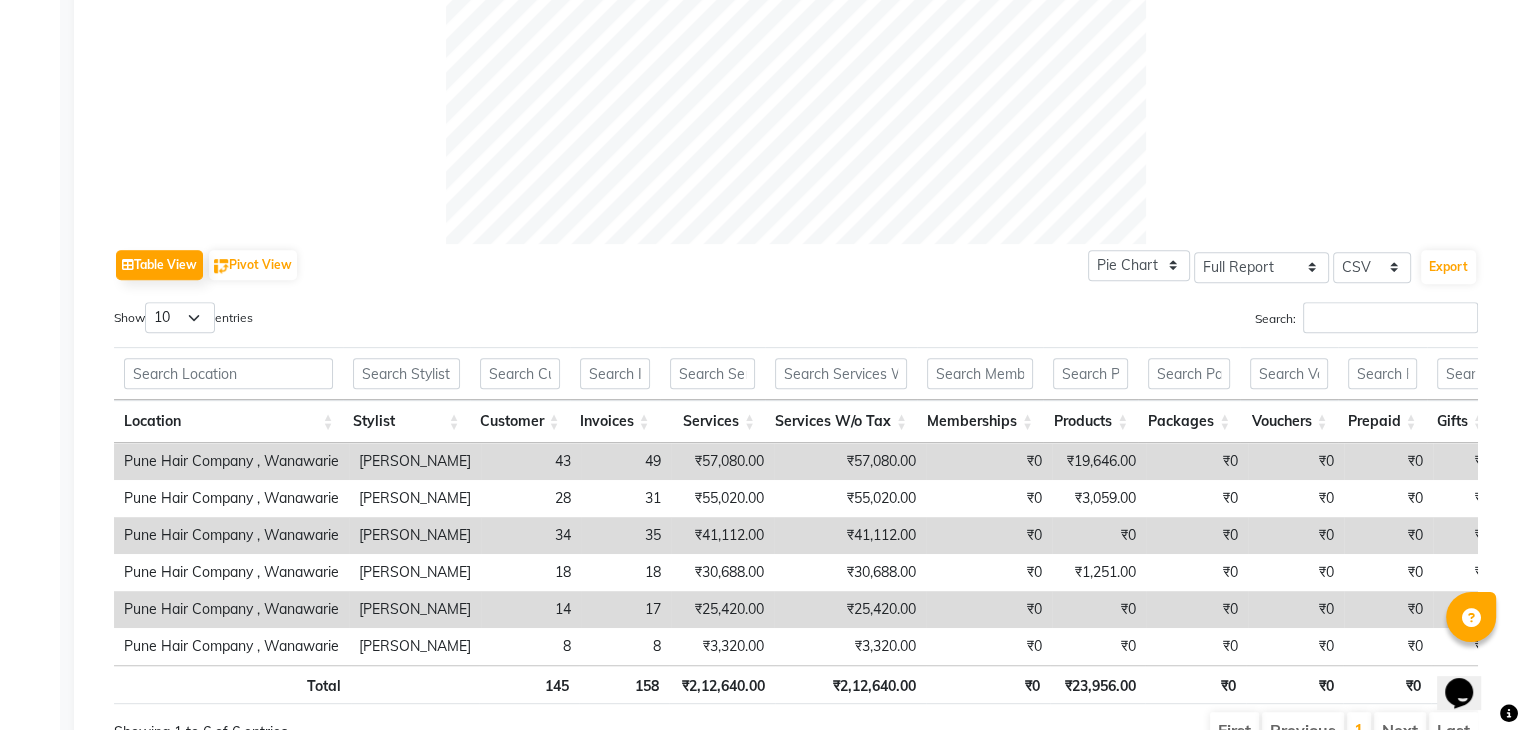 scroll, scrollTop: 893, scrollLeft: 0, axis: vertical 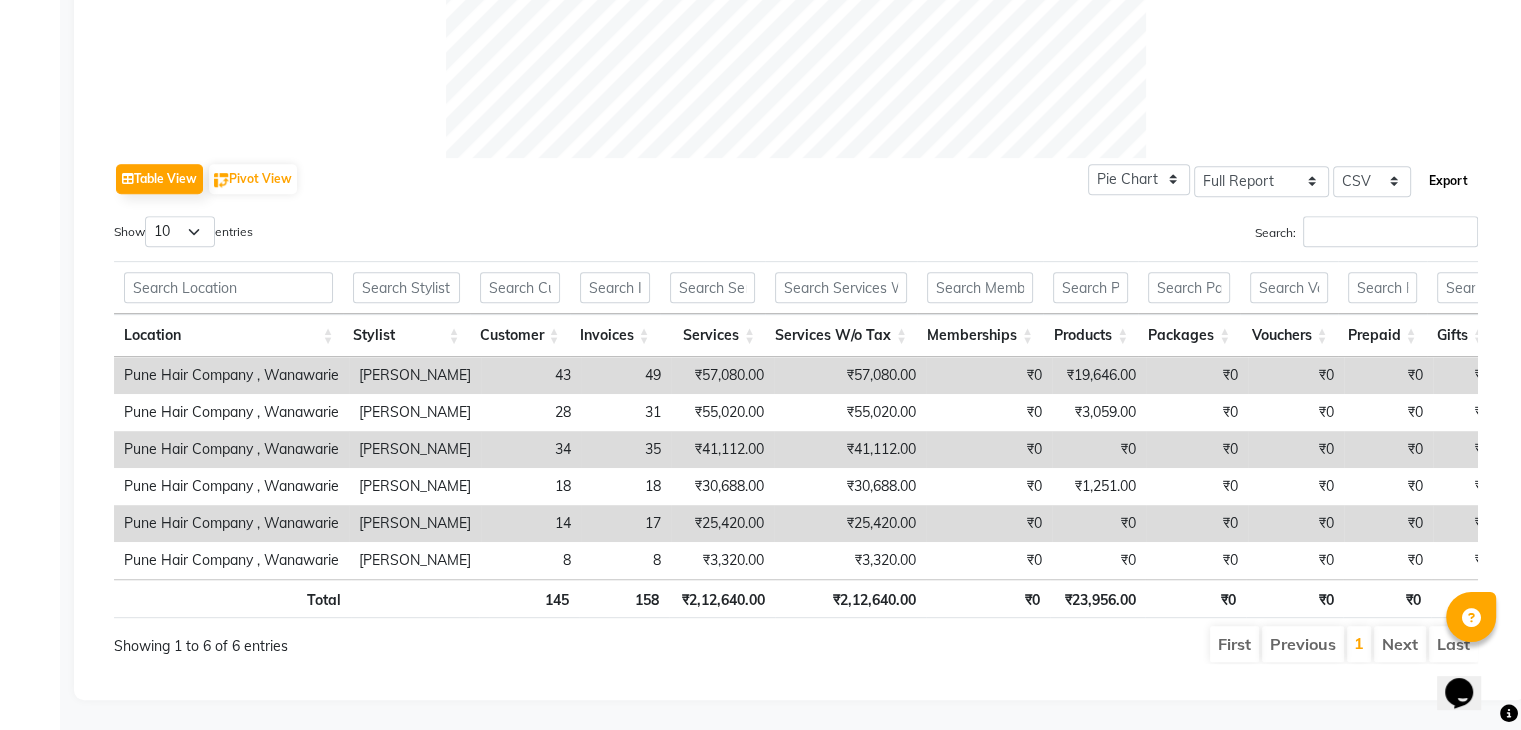 click on "Export" 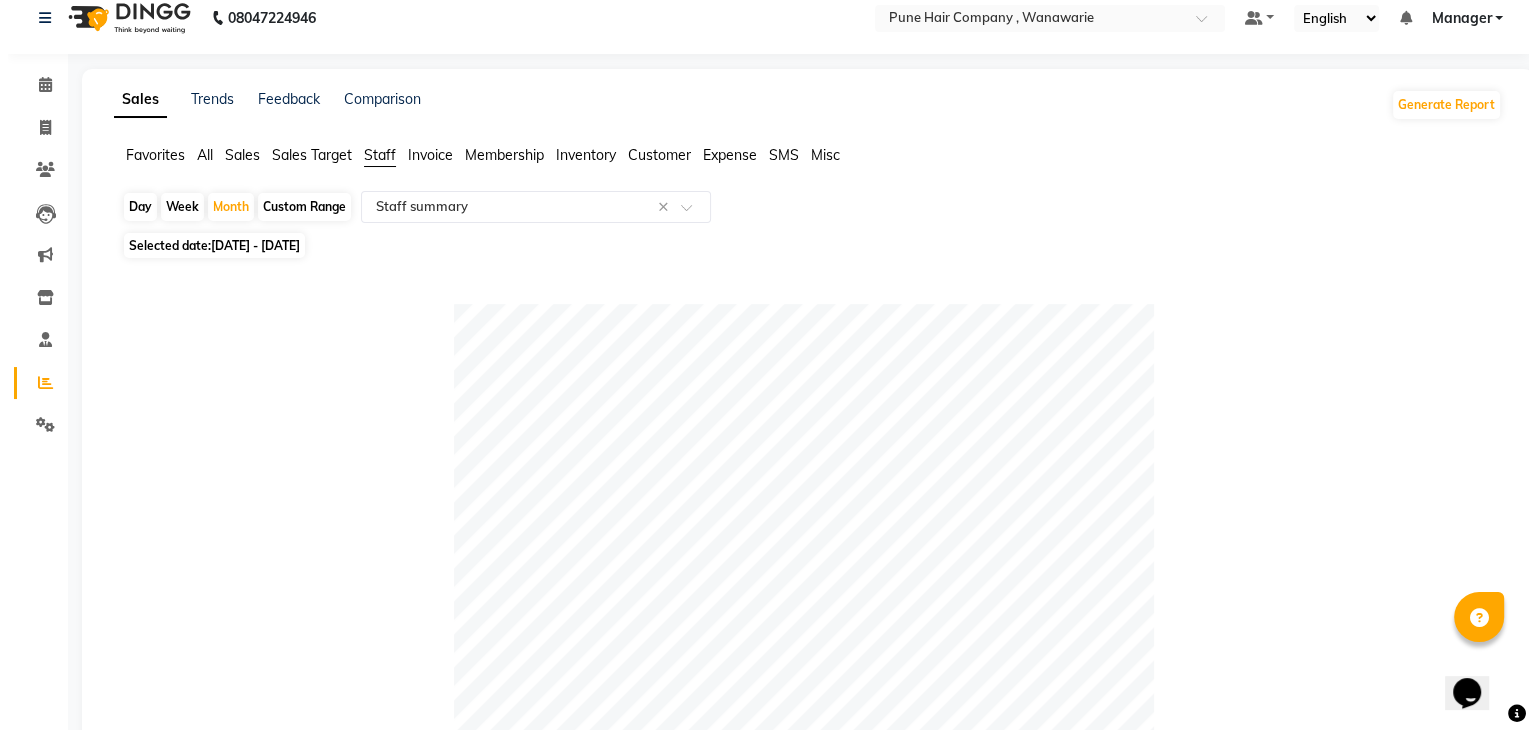 scroll, scrollTop: 0, scrollLeft: 0, axis: both 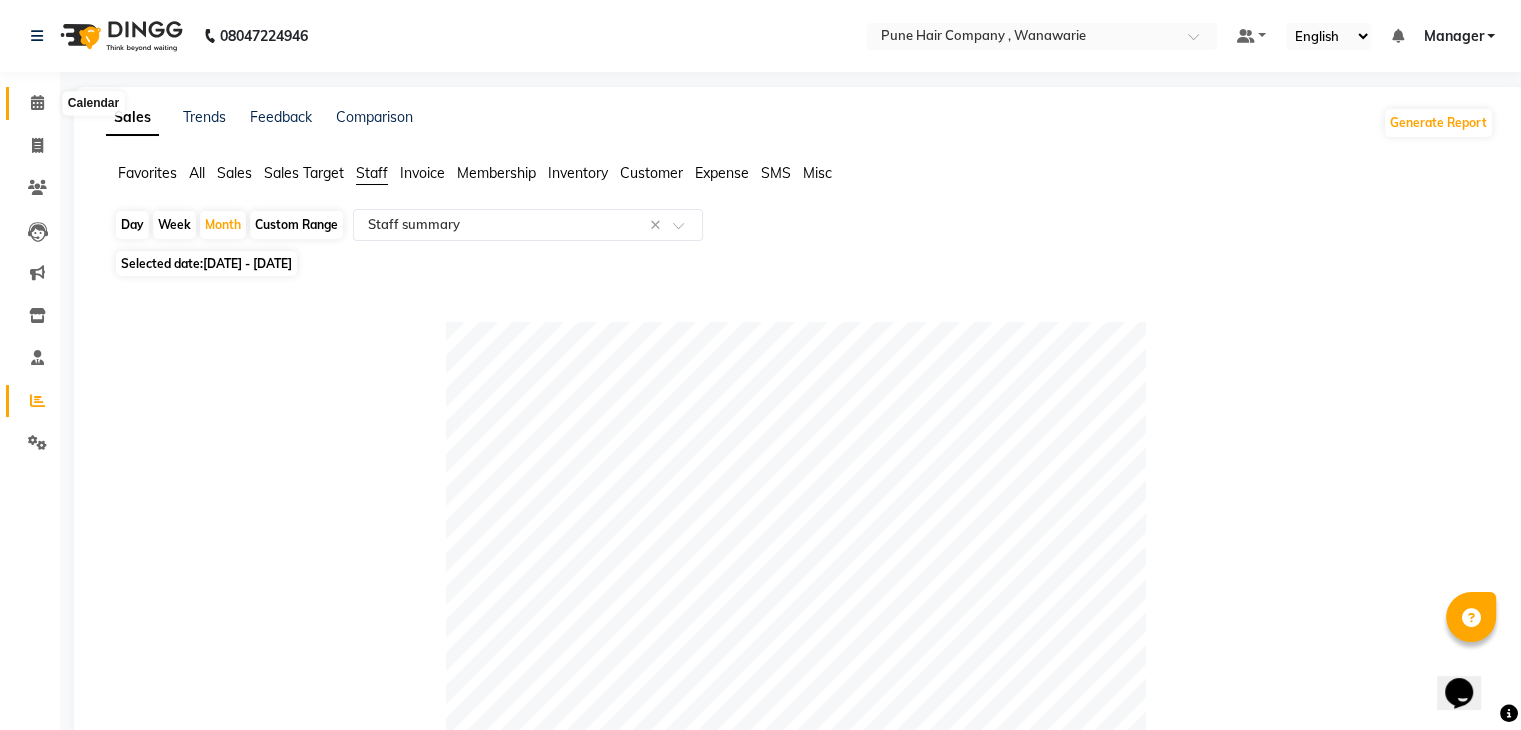 click 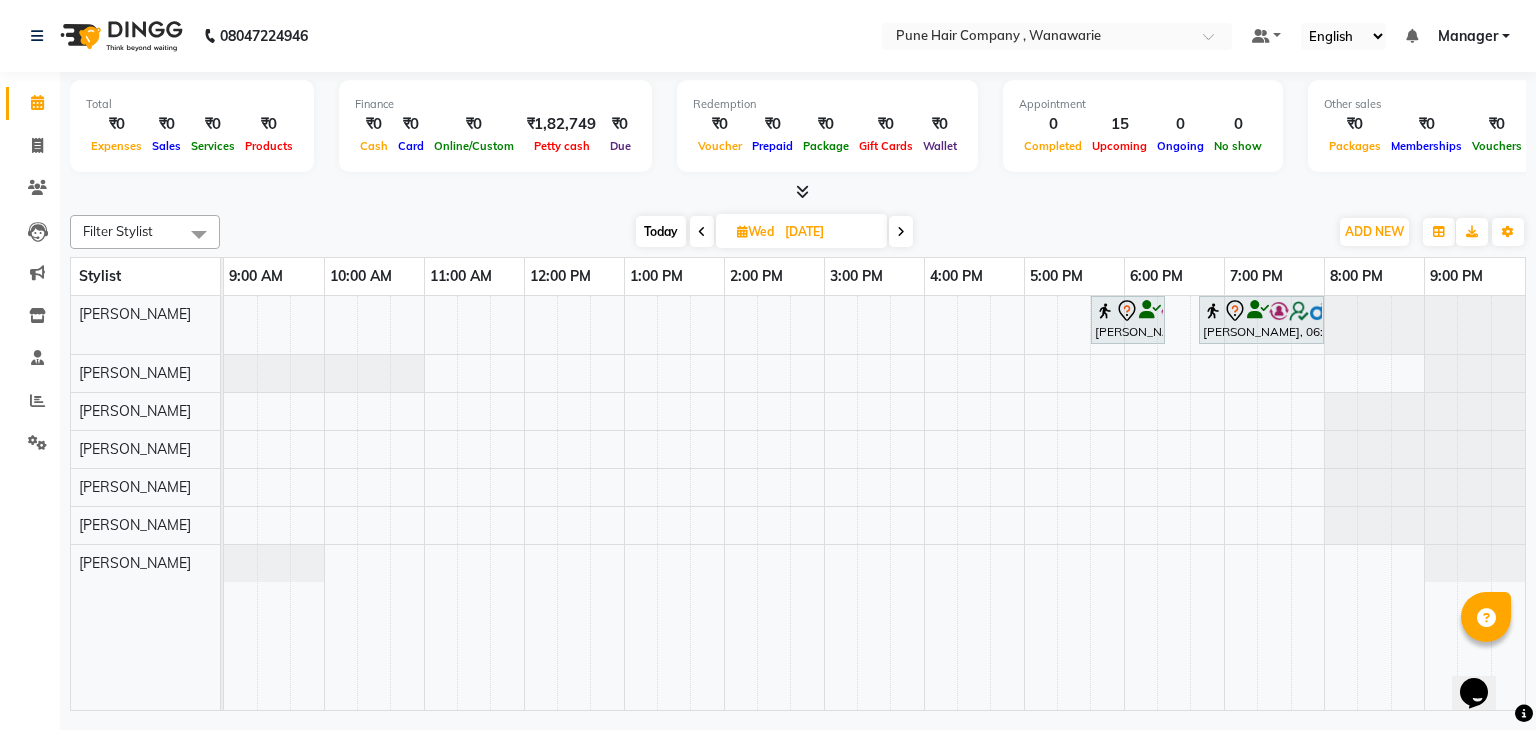 click on "Today" at bounding box center (661, 231) 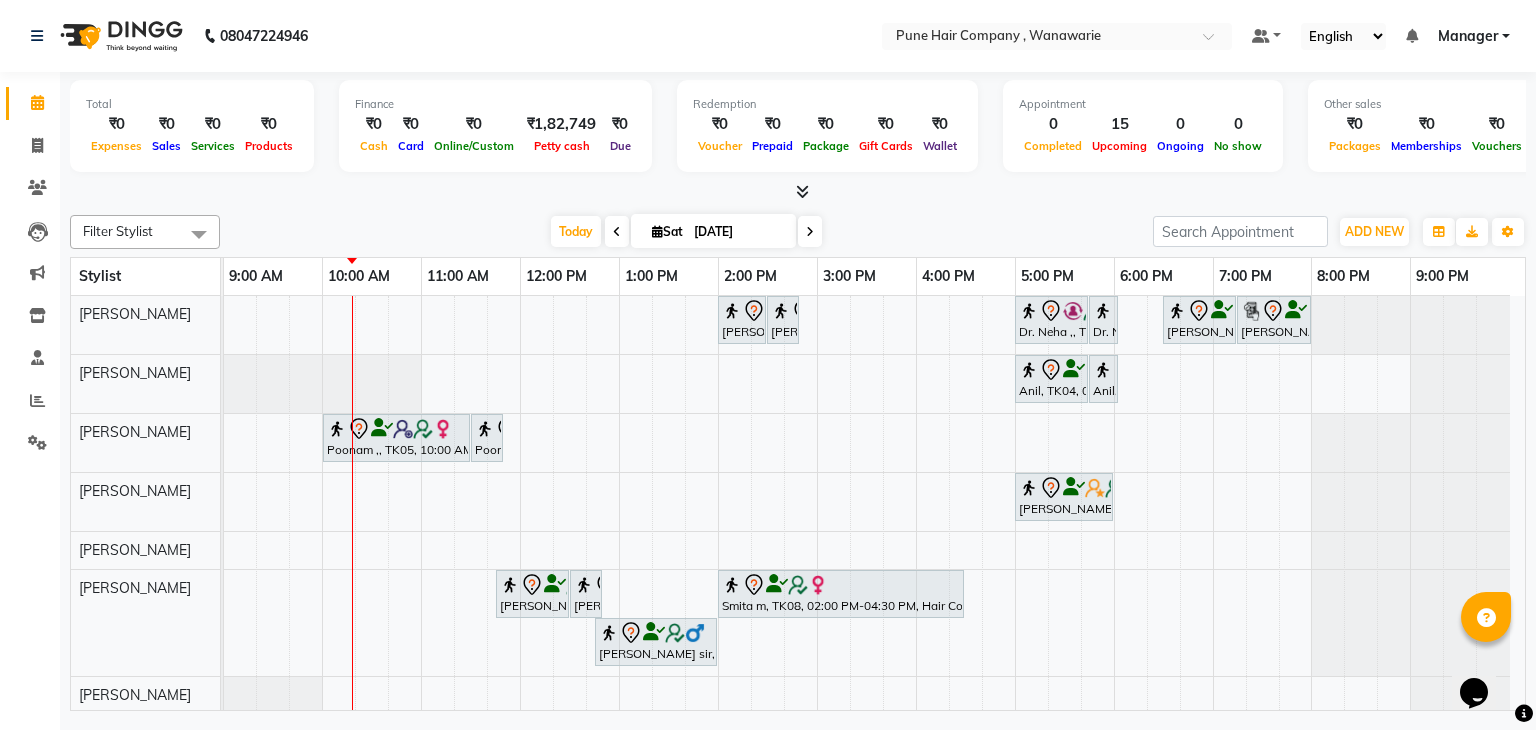 click at bounding box center [810, 231] 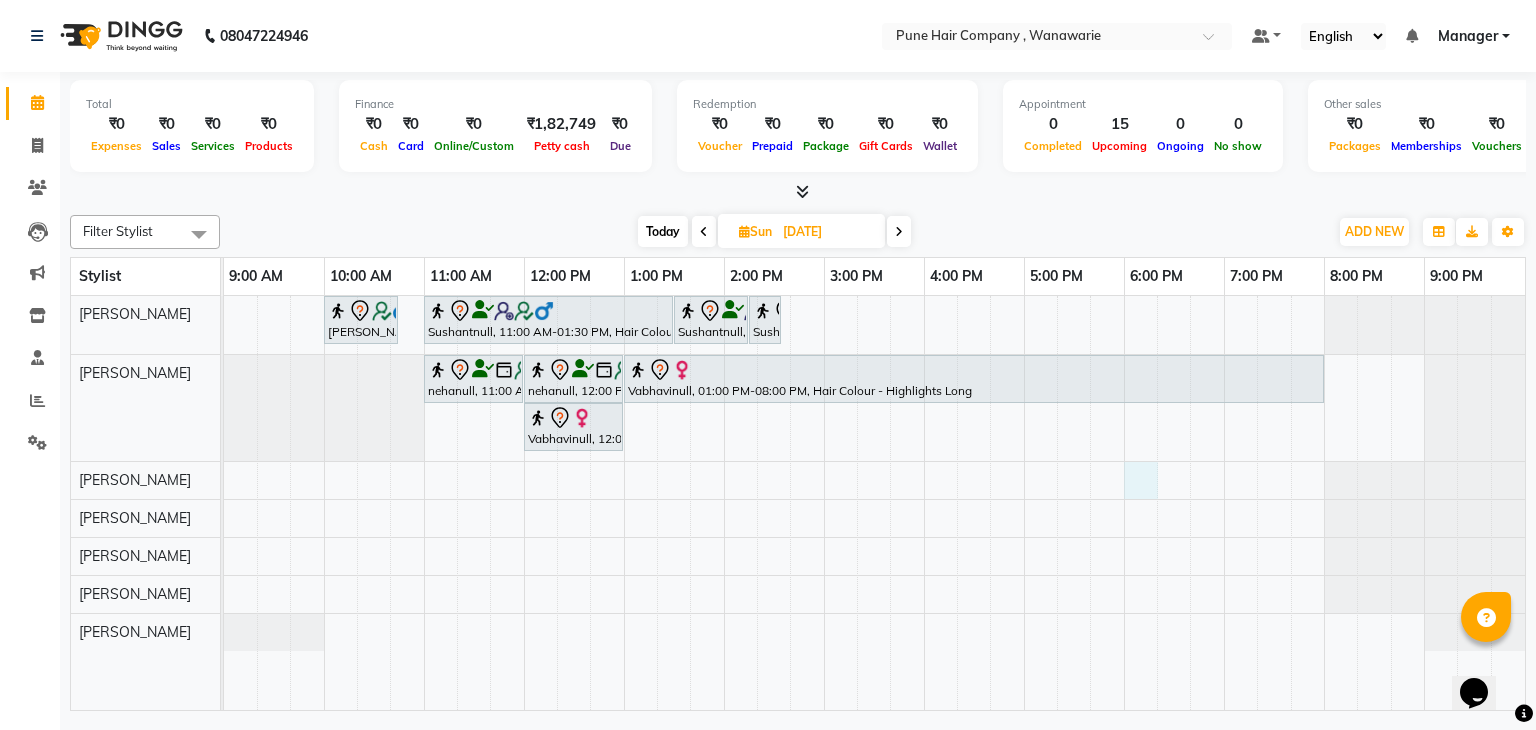 click on "Bhushan Desai, 10:00 AM-10:45 AM, Male Haircut By Senior Stylist             Sushantnull, 11:00 AM-01:30 PM, Hair Colour - Inoa Global Medium             Sushantnull, 01:30 PM-02:15 PM, Male Haircut By Senior Stylist             Sushantnull, 02:15 PM-02:35 PM, Male Beard Shaving/ Beard Trim Beard             nehanull, 11:00 AM-12:00 PM, Haircuts, - By Senior Stylist             nehanull, 12:00 PM-01:00 PM, Haircuts, - By Senior Stylist             Vabhavinull, 01:00 PM-08:00 PM, Hair Colour - Highlights Long             Vabhavinull, 12:00 PM-01:00 PM, Haircuts, - By Senior Stylist" at bounding box center [874, 503] 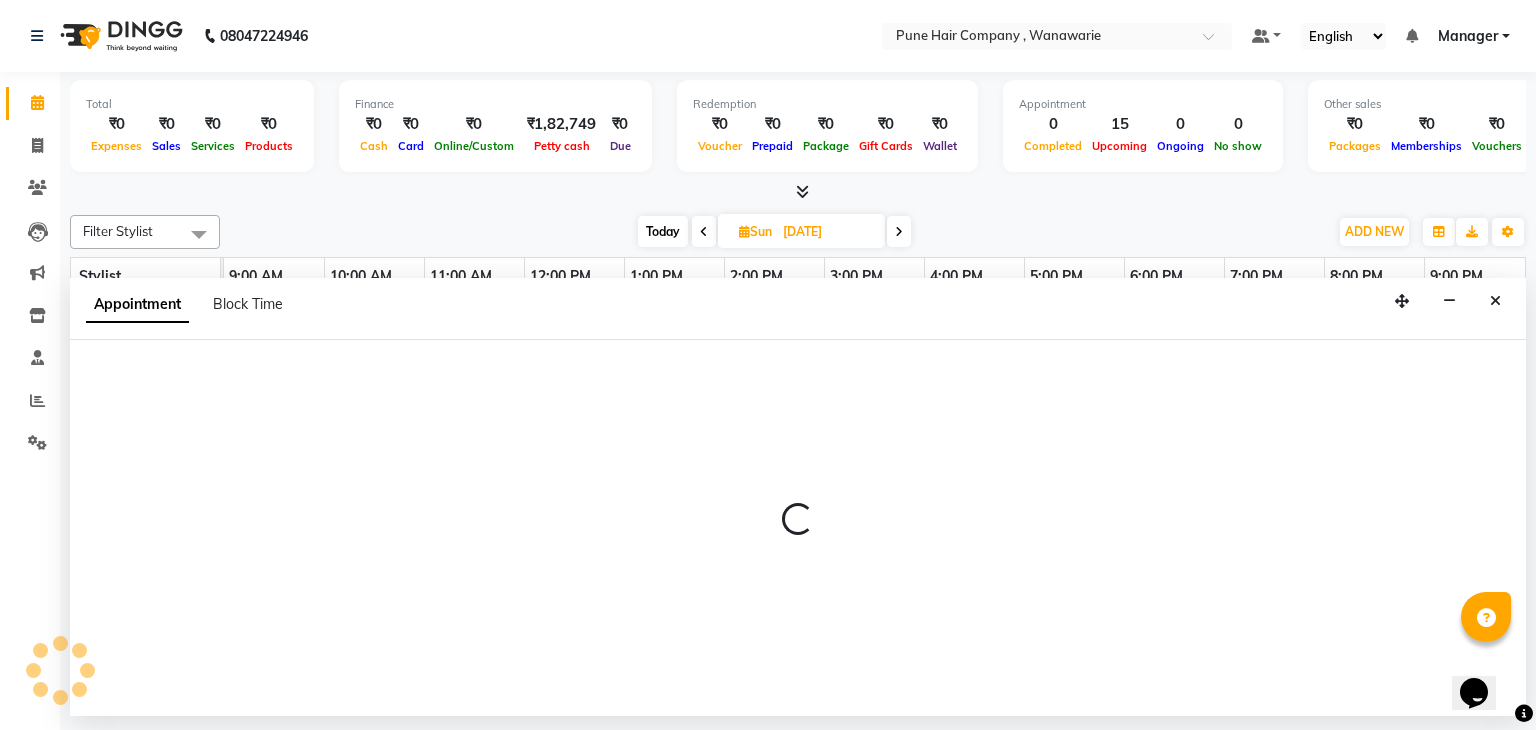 select on "74579" 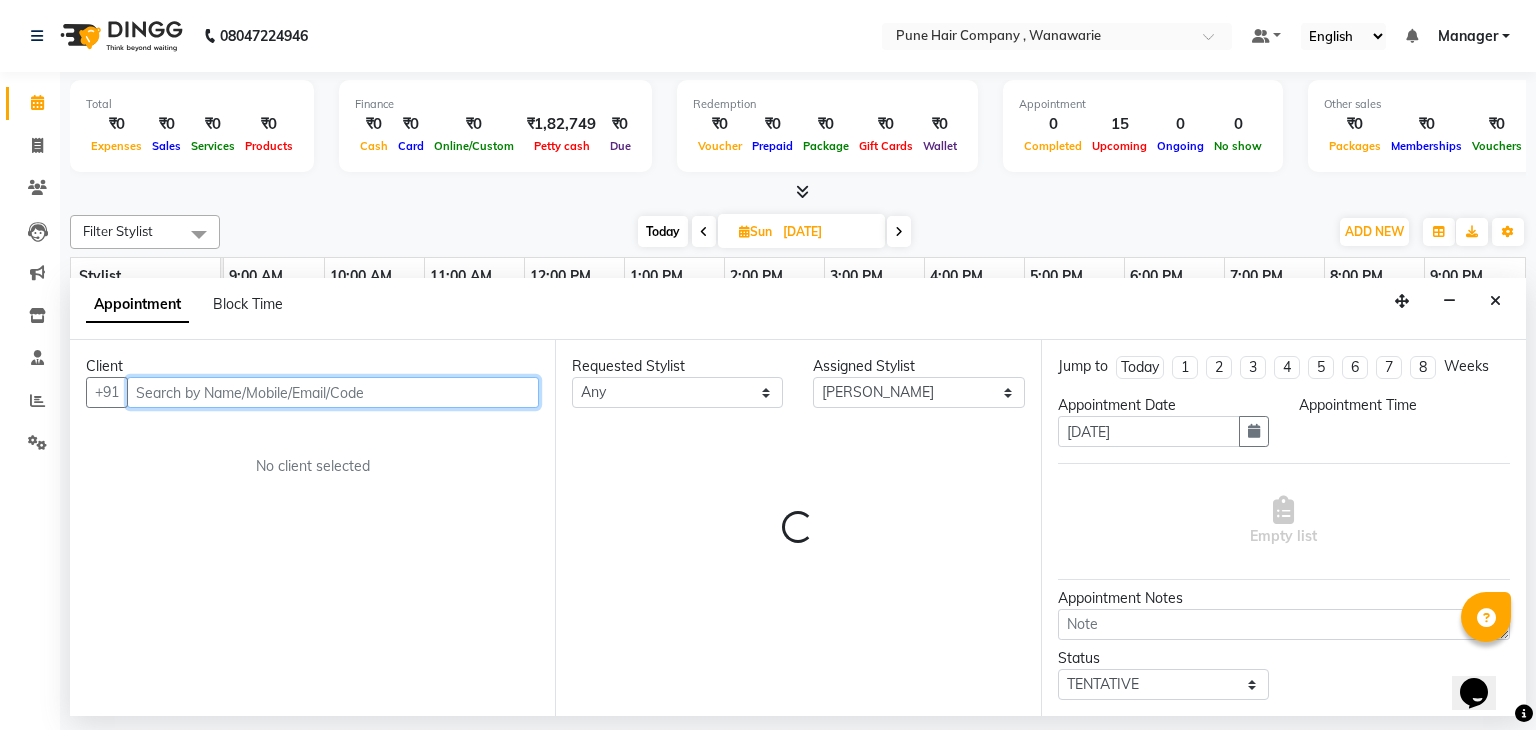select on "1080" 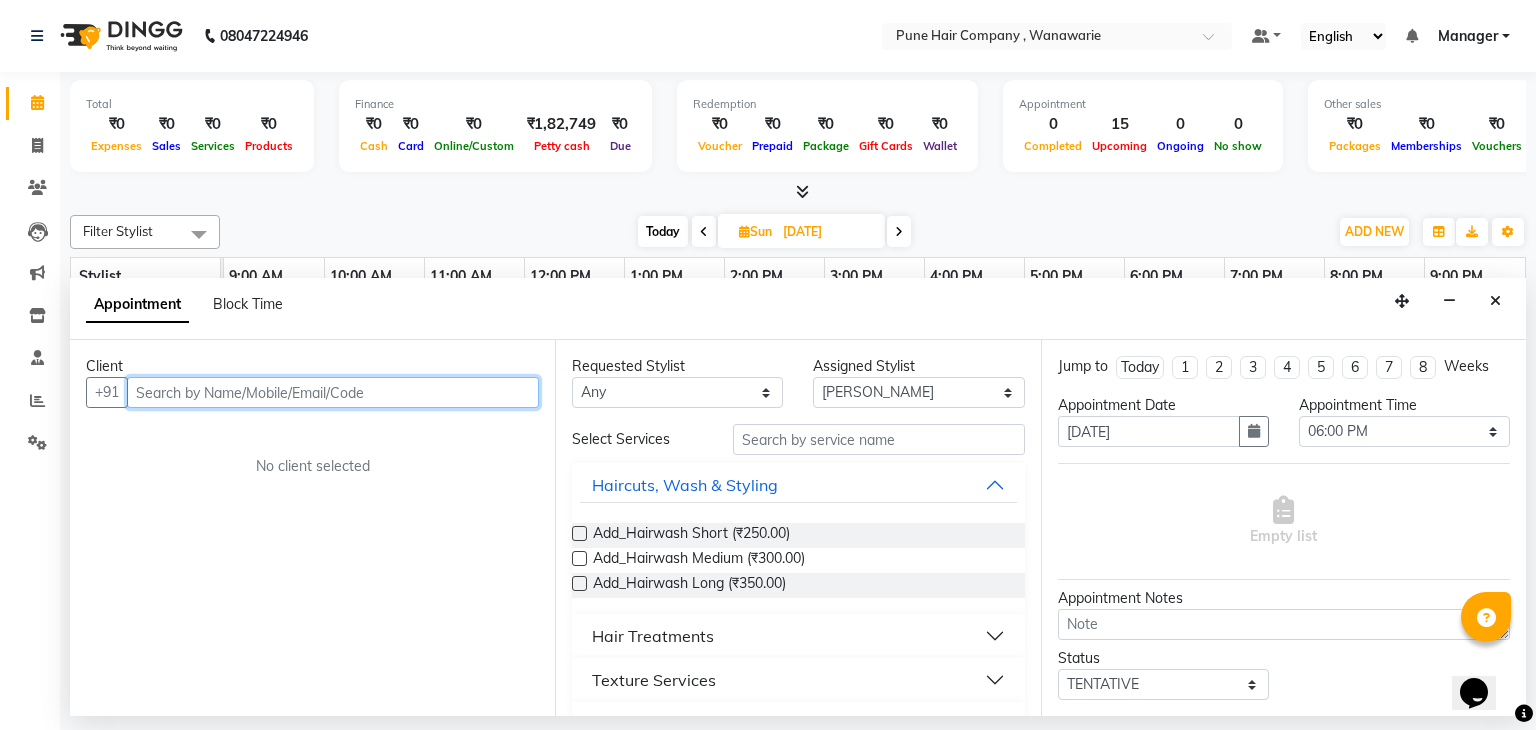 click at bounding box center (333, 392) 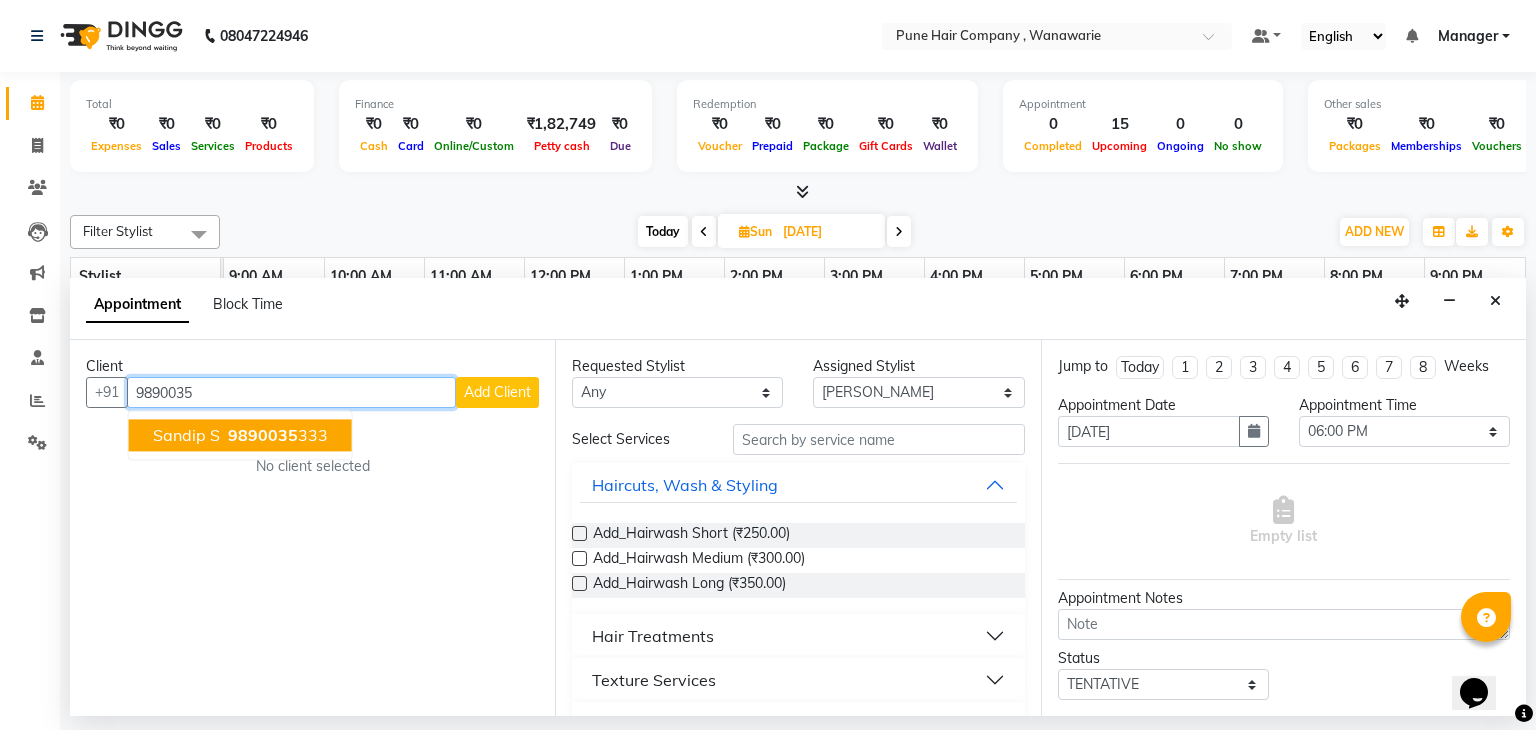 click on "Sandip S   9890035 333" at bounding box center [240, 436] 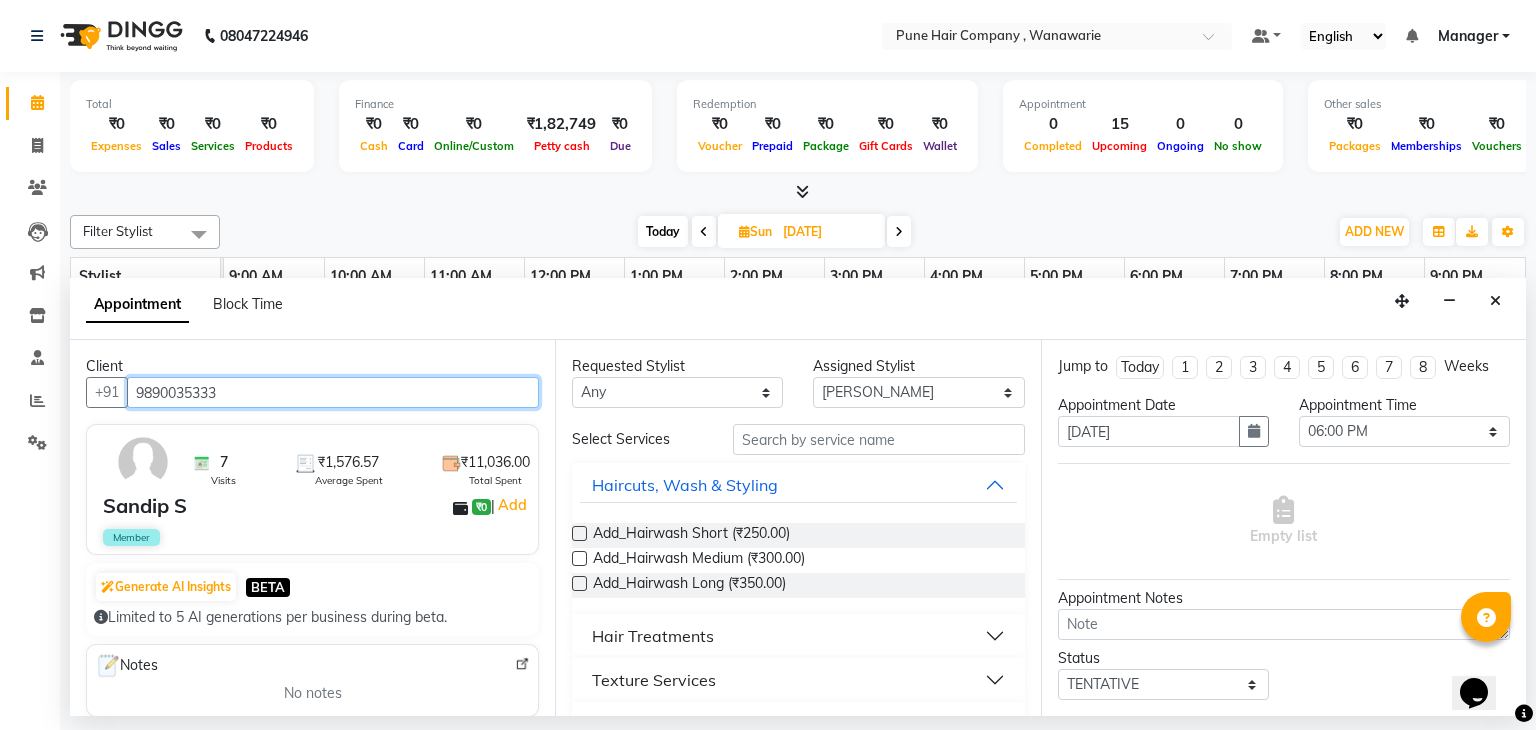 type on "9890035333" 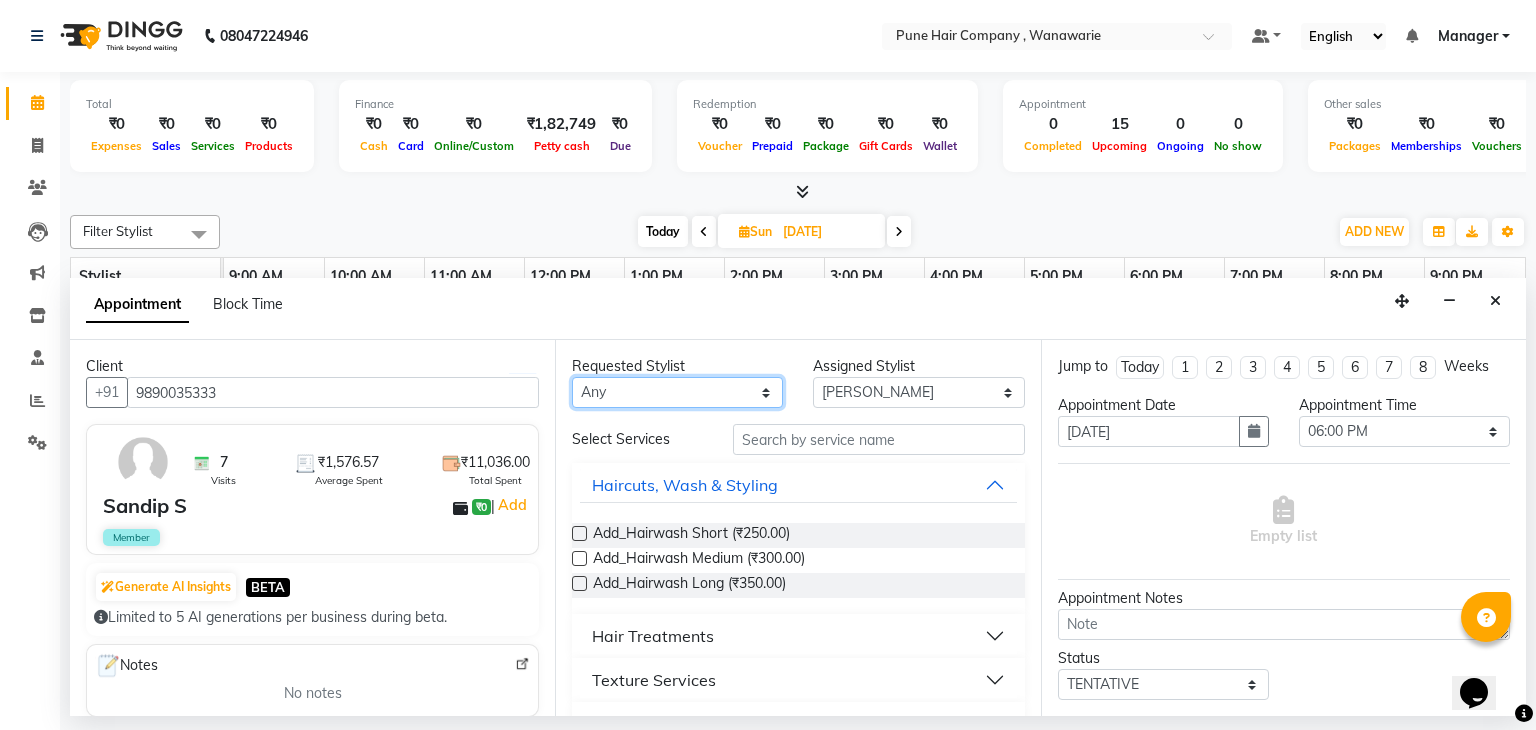 click on "Any [PERSON_NAME] [PERSON_NAME]  [PERSON_NAME] [PERSON_NAME] [PERSON_NAME] [PERSON_NAME] [PERSON_NAME]" at bounding box center [677, 392] 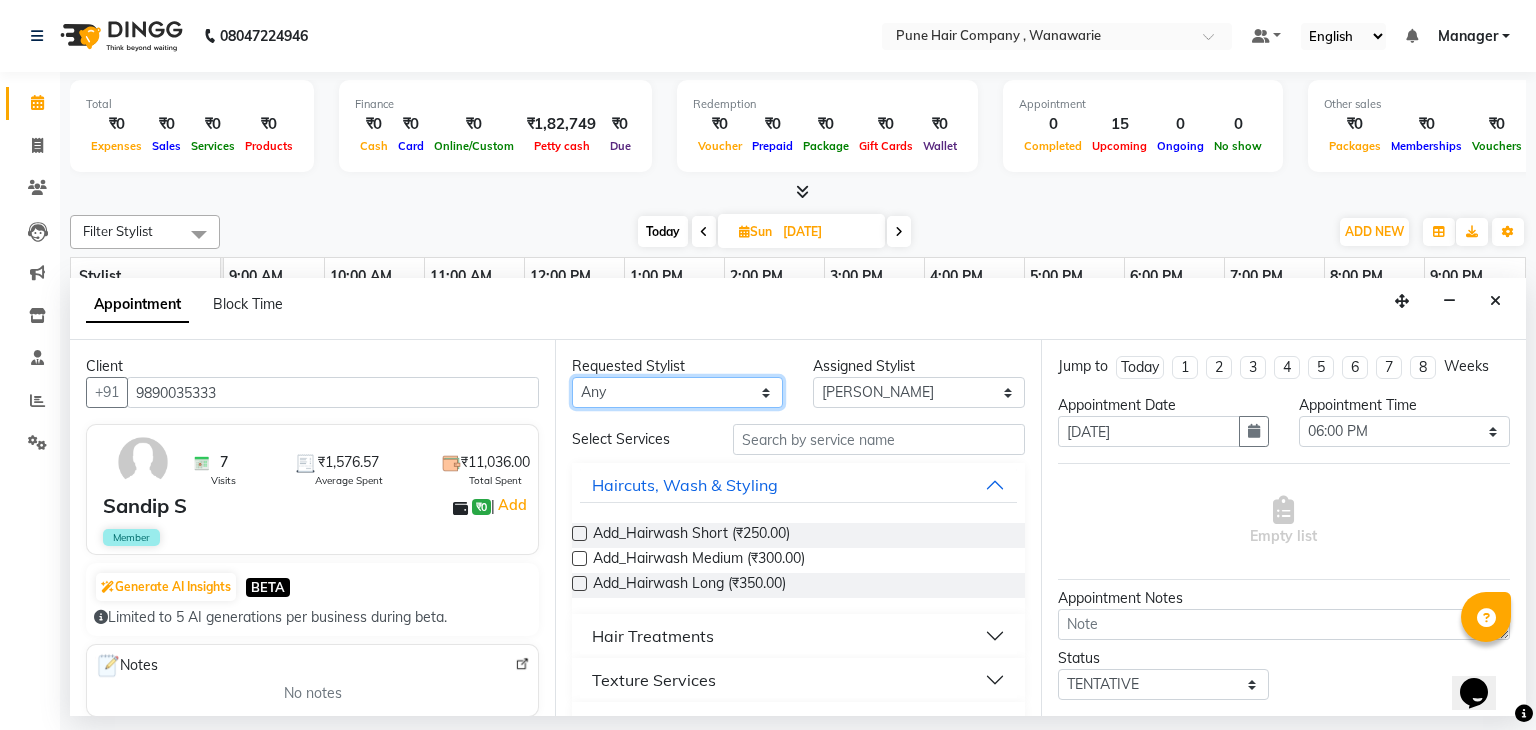 select on "74579" 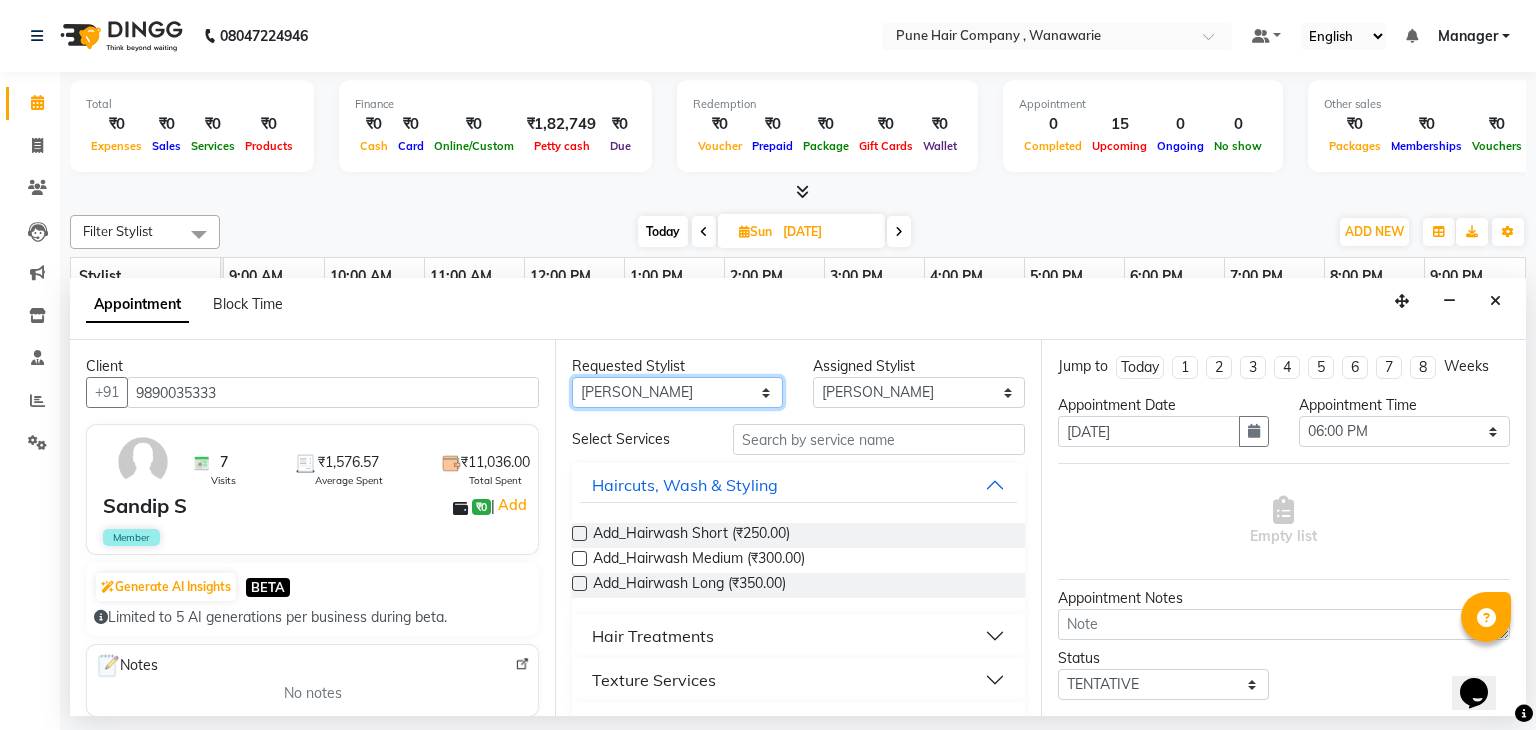 click on "Any [PERSON_NAME] [PERSON_NAME]  [PERSON_NAME] [PERSON_NAME] [PERSON_NAME] [PERSON_NAME] [PERSON_NAME]" at bounding box center (677, 392) 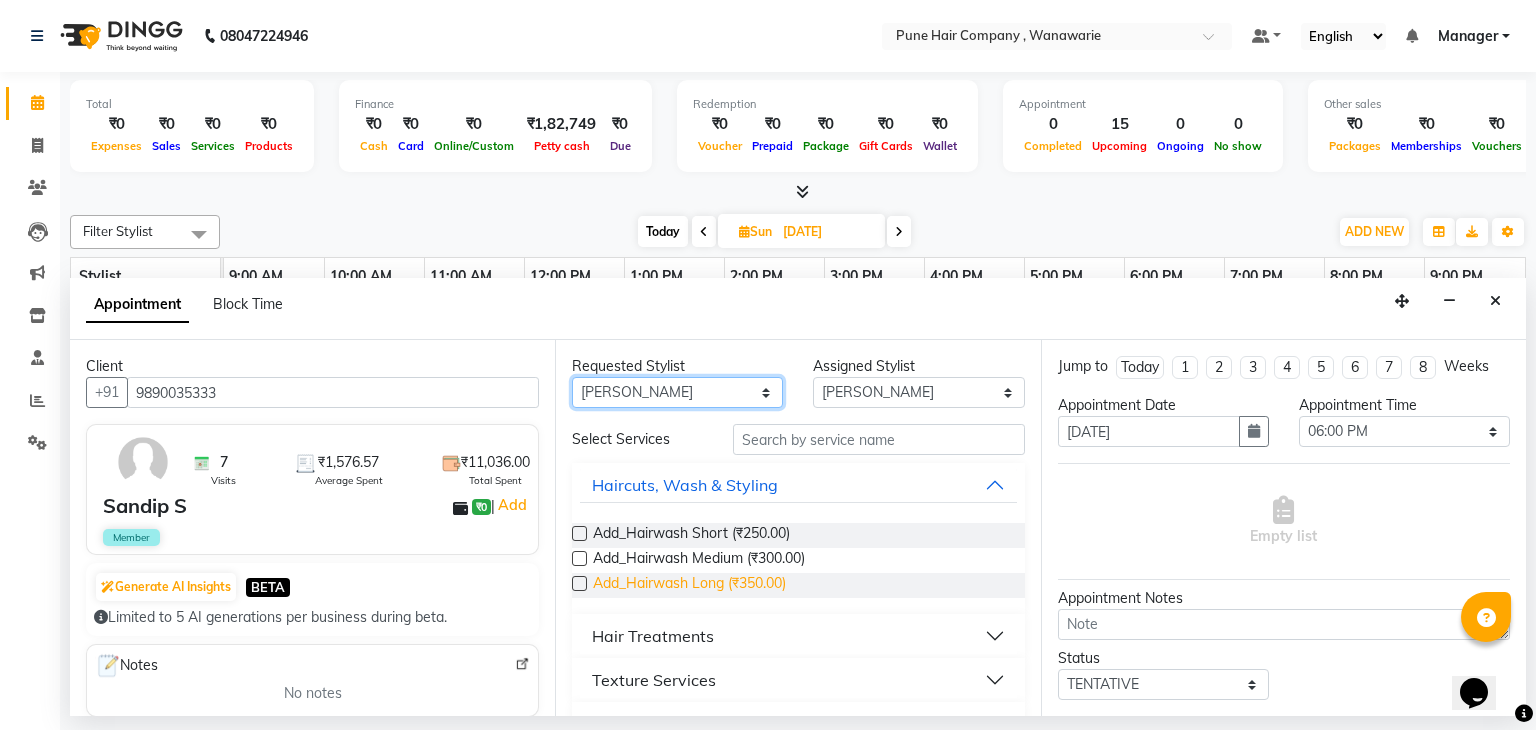 scroll, scrollTop: 309, scrollLeft: 0, axis: vertical 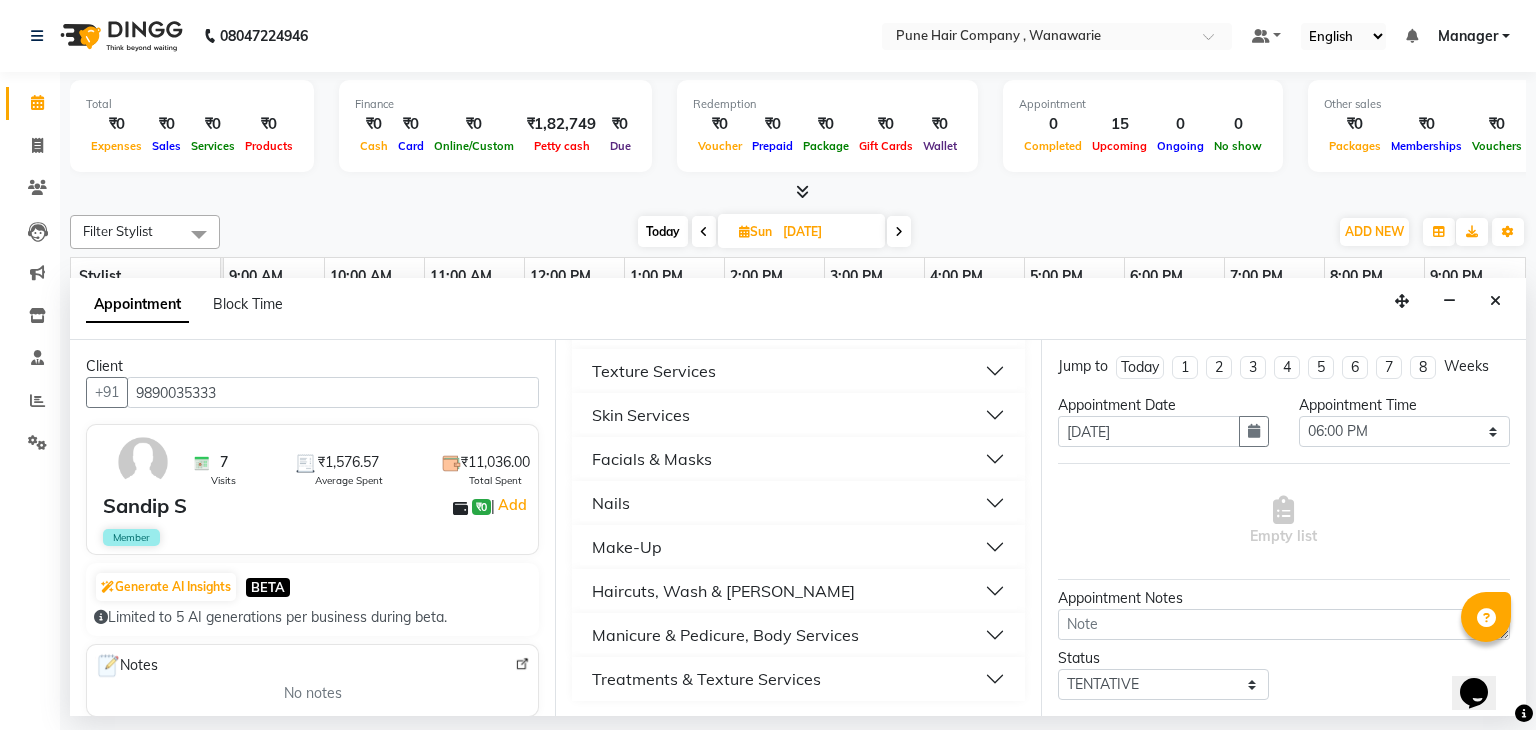 click on "Haircuts, Wash & [PERSON_NAME]" at bounding box center [723, 591] 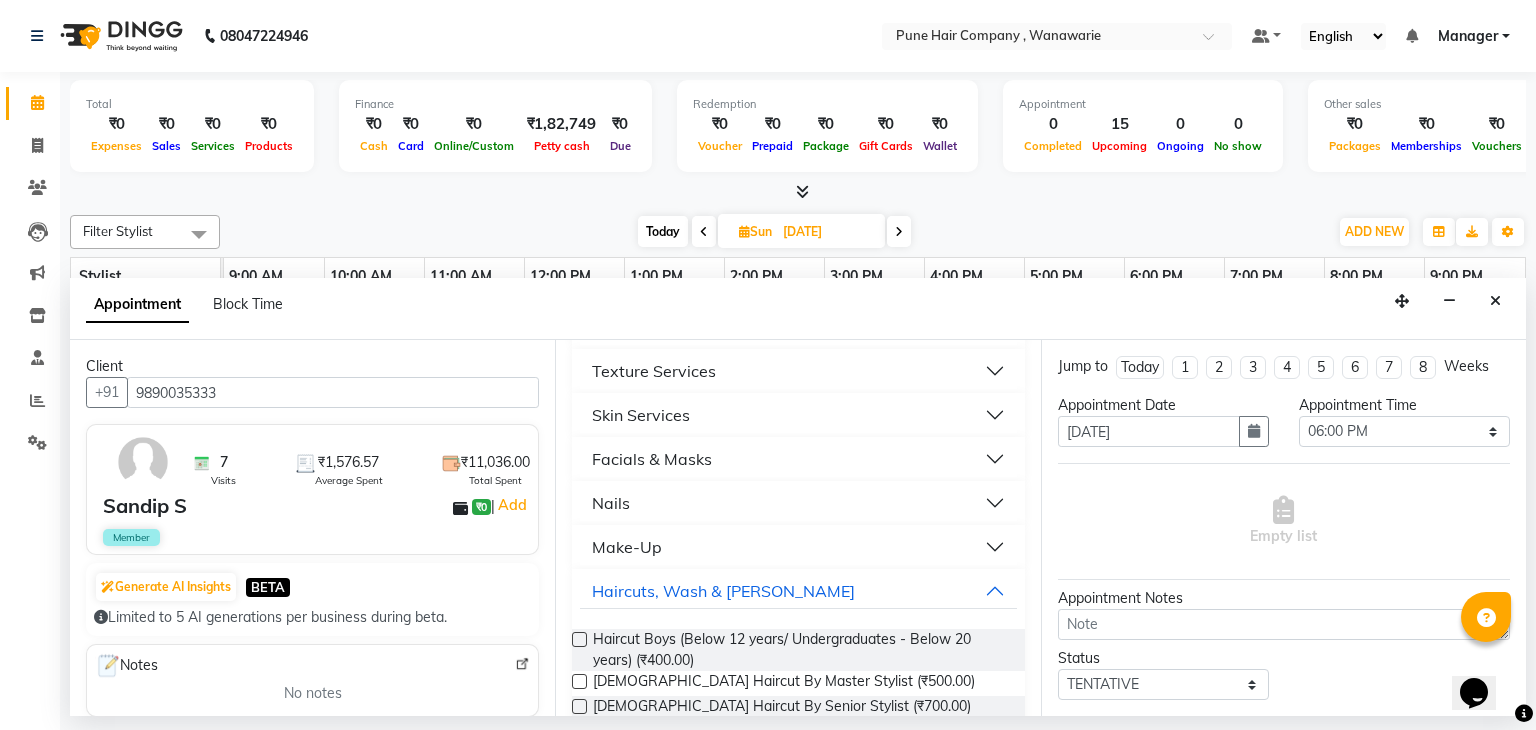click on "Facials & Masks" at bounding box center (798, 459) 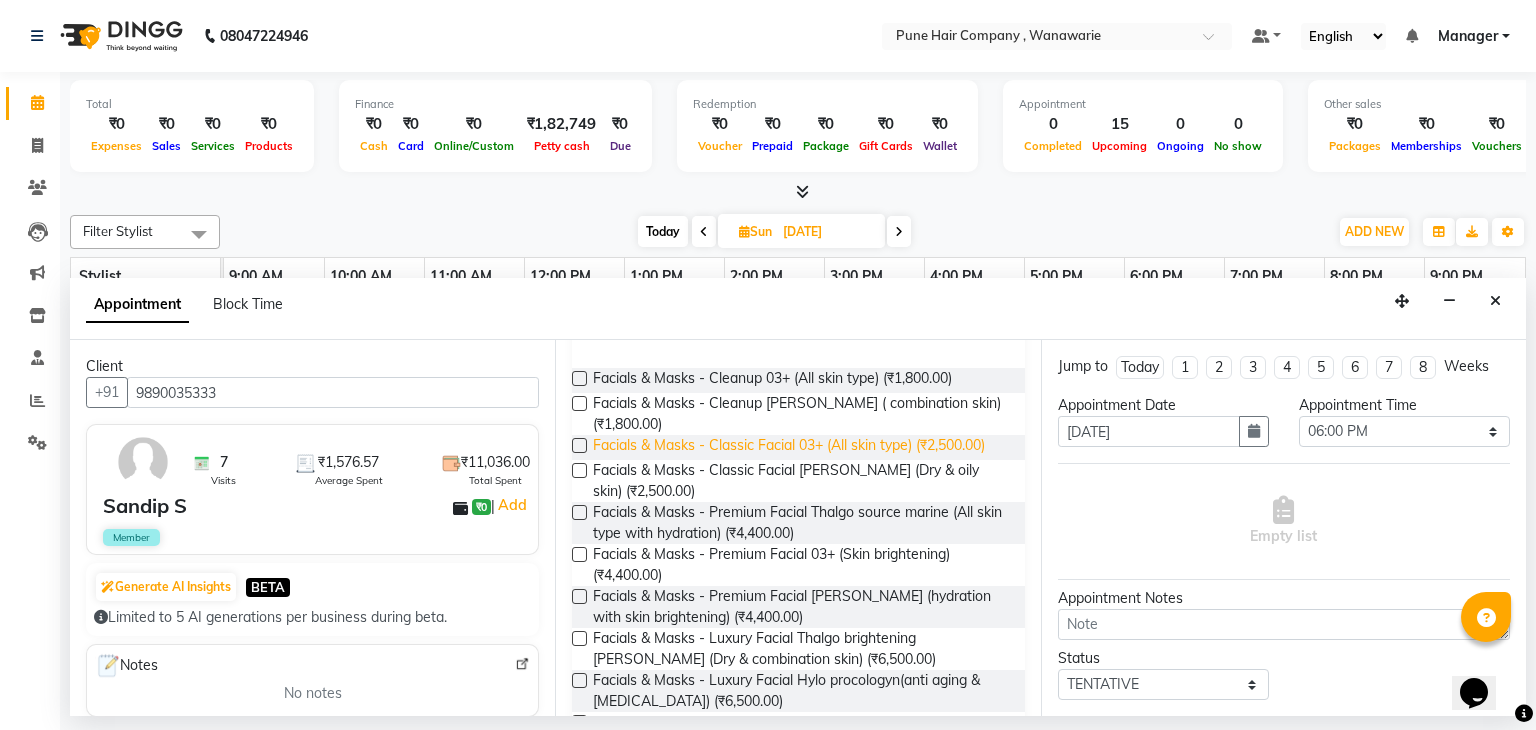 scroll, scrollTop: 445, scrollLeft: 0, axis: vertical 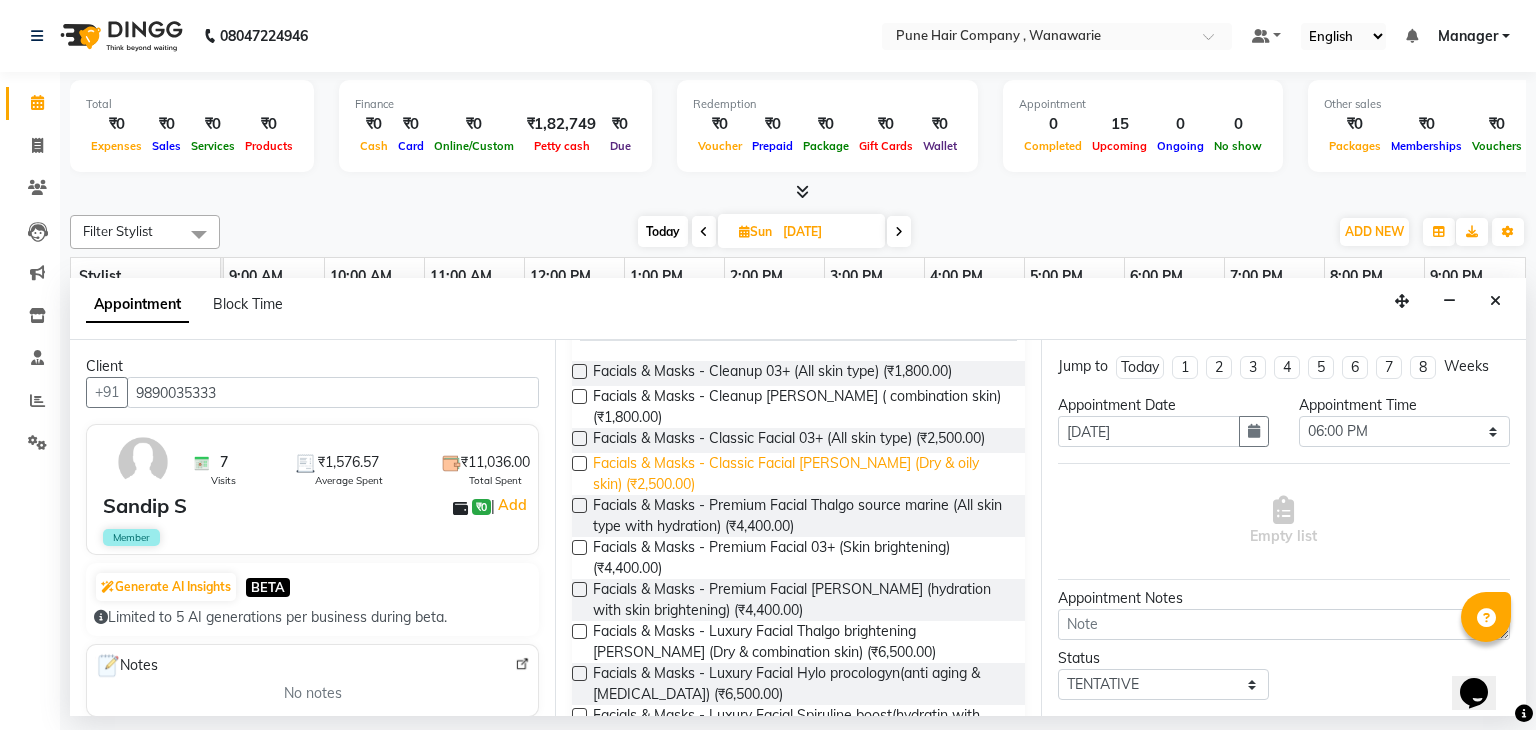 click on "Facials & Masks - Classic Facial [PERSON_NAME] (Dry & oily skin) (₹2,500.00)" at bounding box center [800, 474] 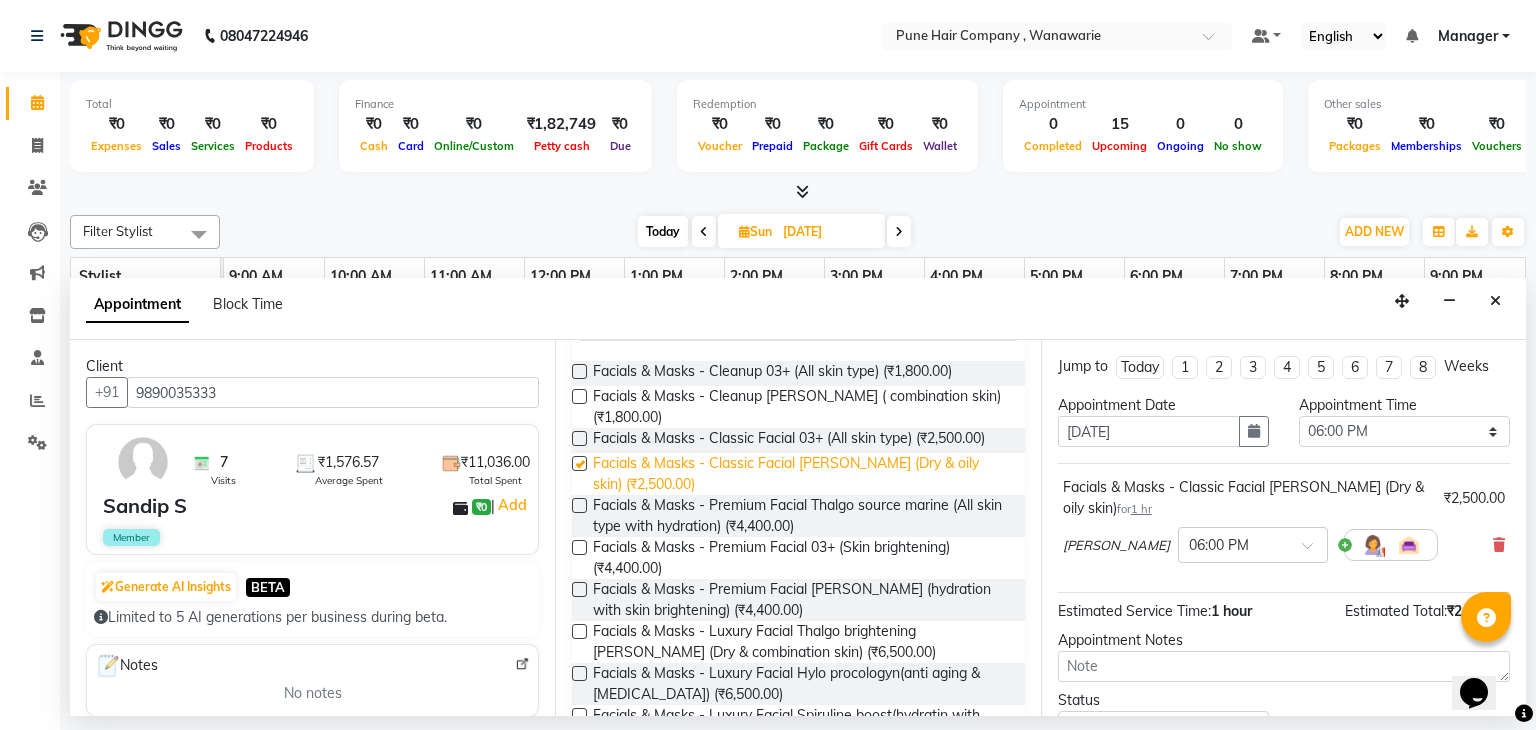 checkbox on "false" 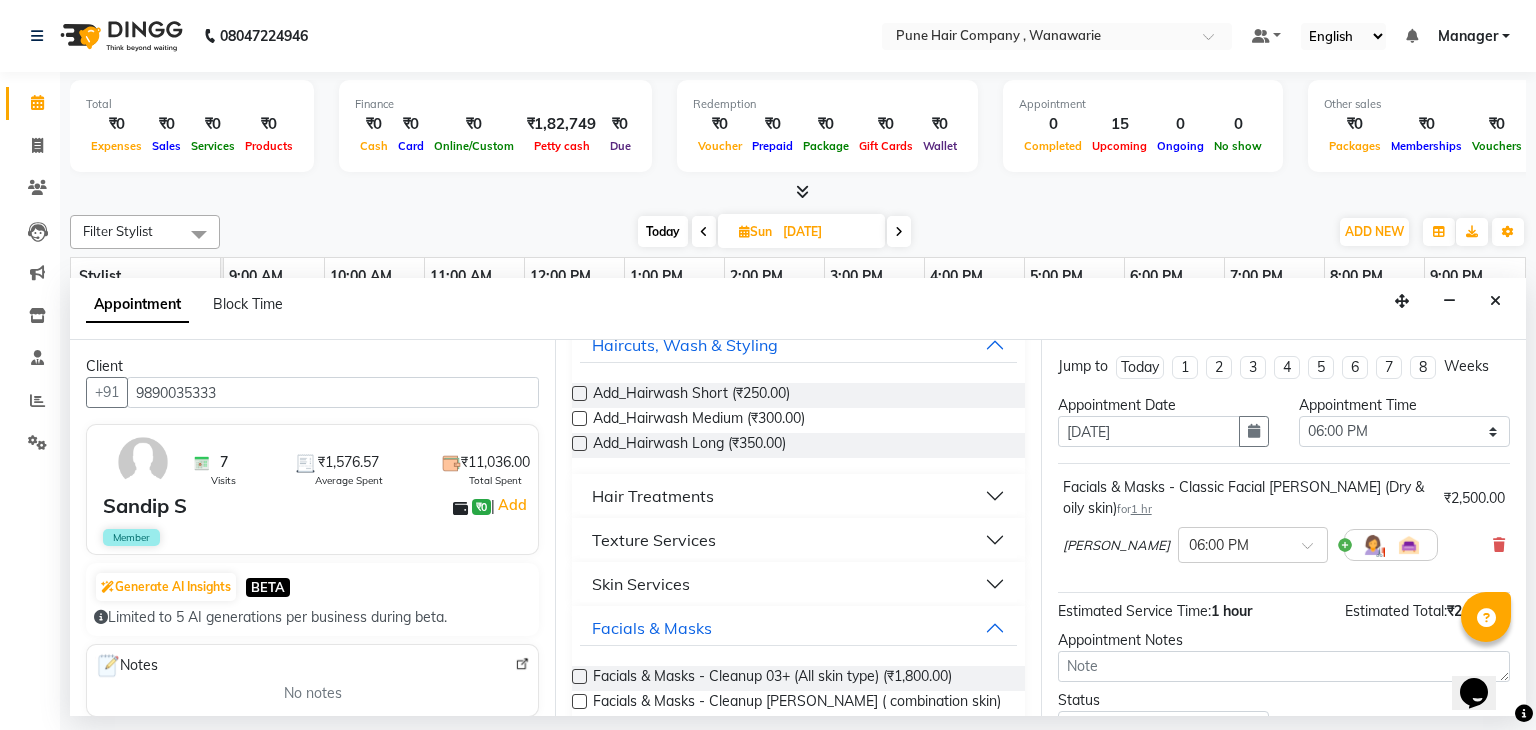 scroll, scrollTop: 0, scrollLeft: 0, axis: both 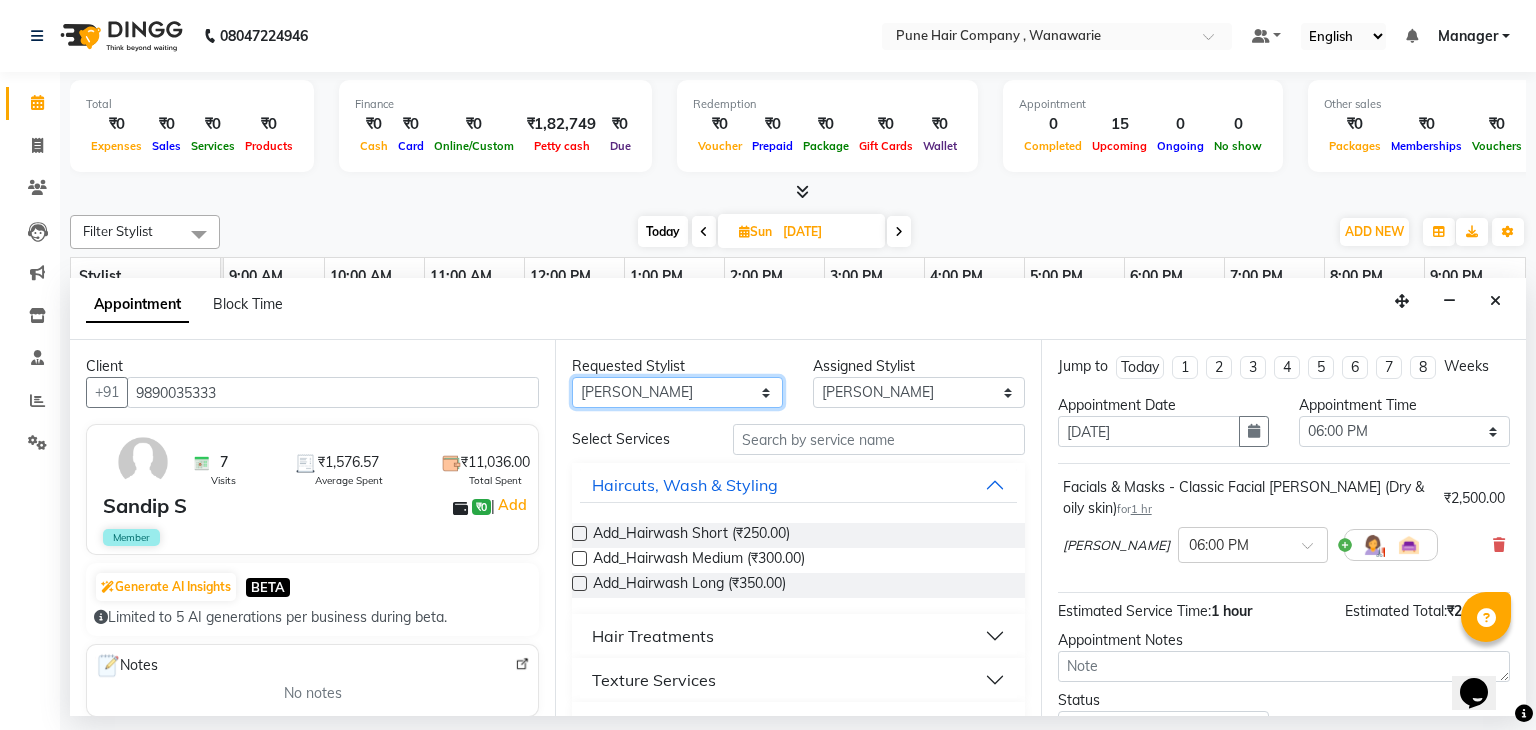 click on "Any [PERSON_NAME] [PERSON_NAME]  [PERSON_NAME] [PERSON_NAME] [PERSON_NAME] [PERSON_NAME] [PERSON_NAME]" at bounding box center (677, 392) 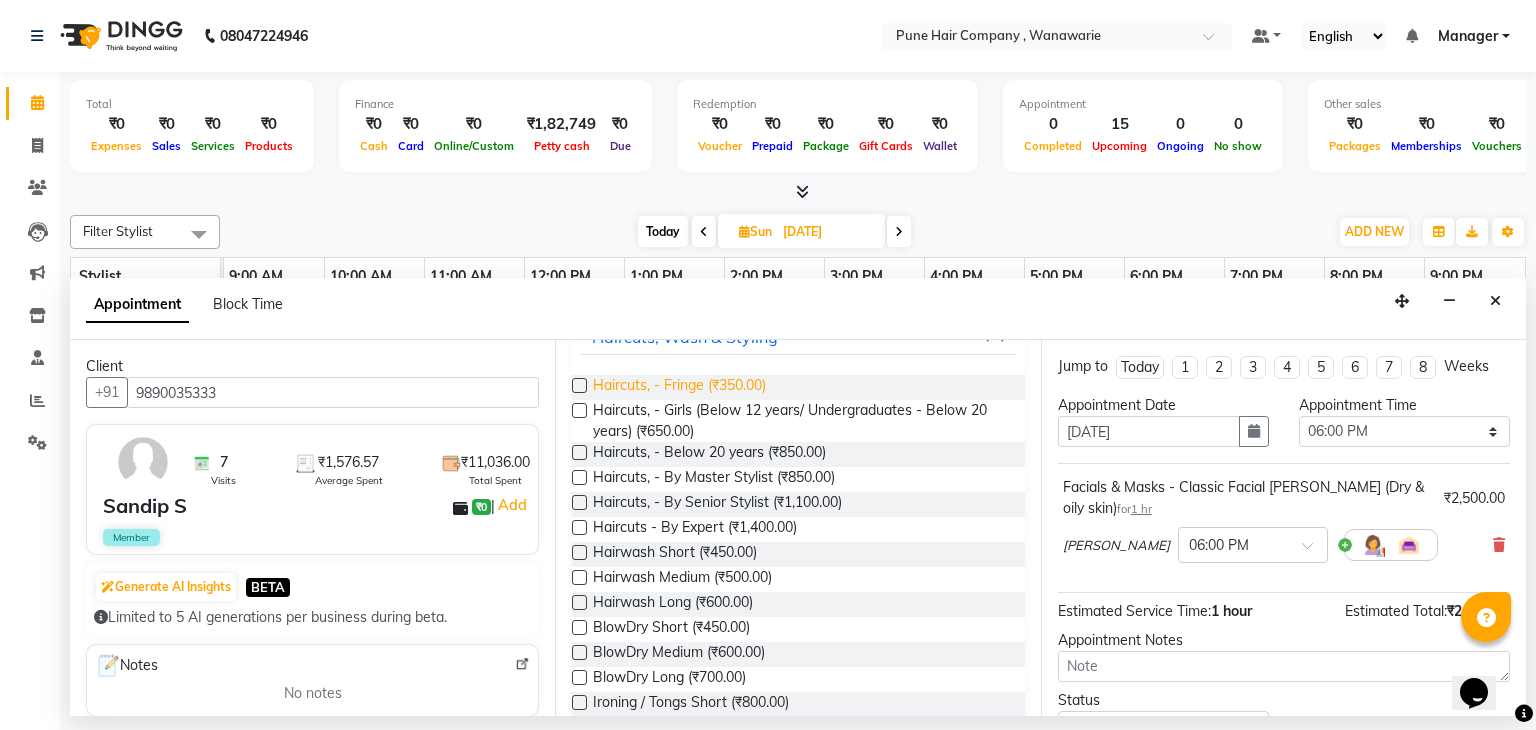 scroll, scrollTop: 745, scrollLeft: 0, axis: vertical 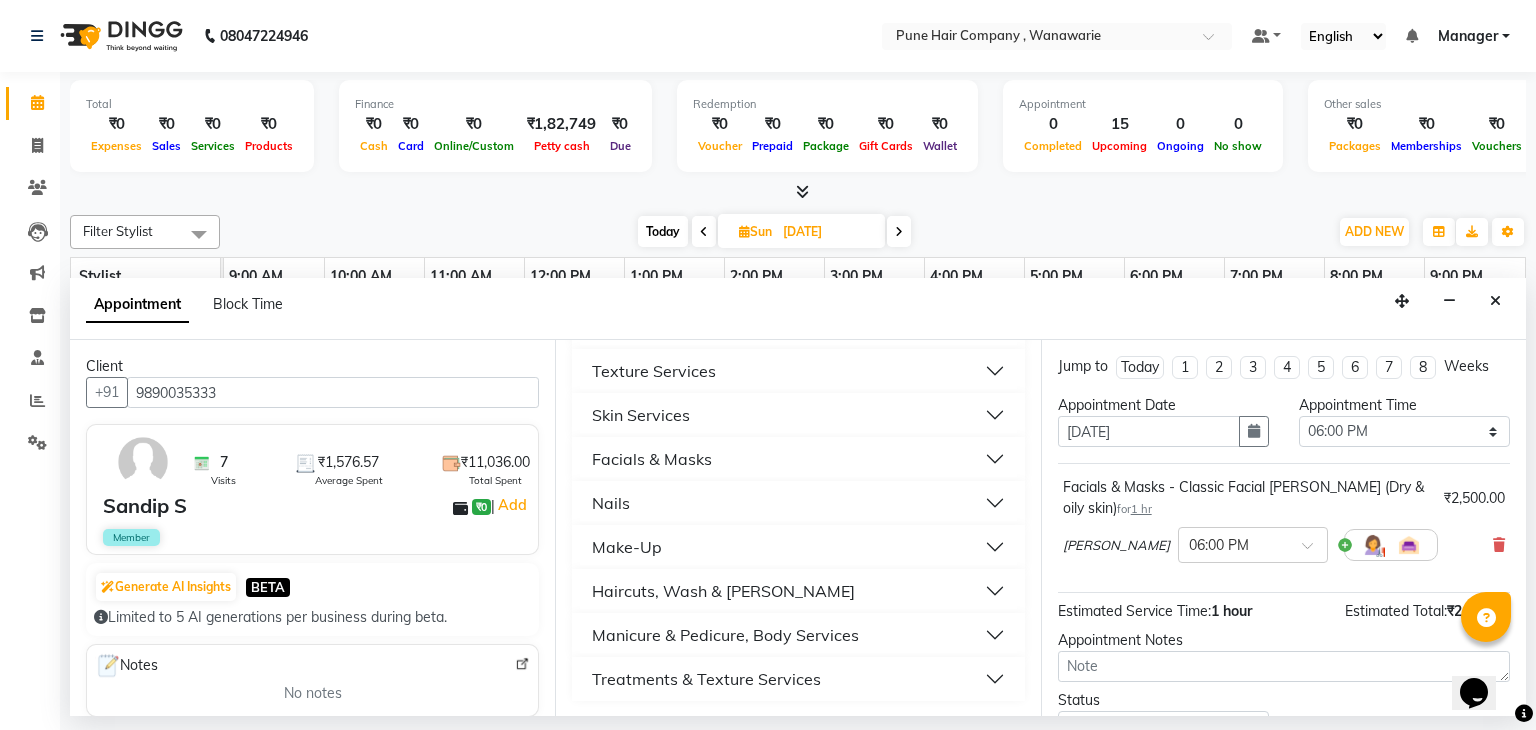 click on "Haircuts, Wash & [PERSON_NAME]" at bounding box center (723, 591) 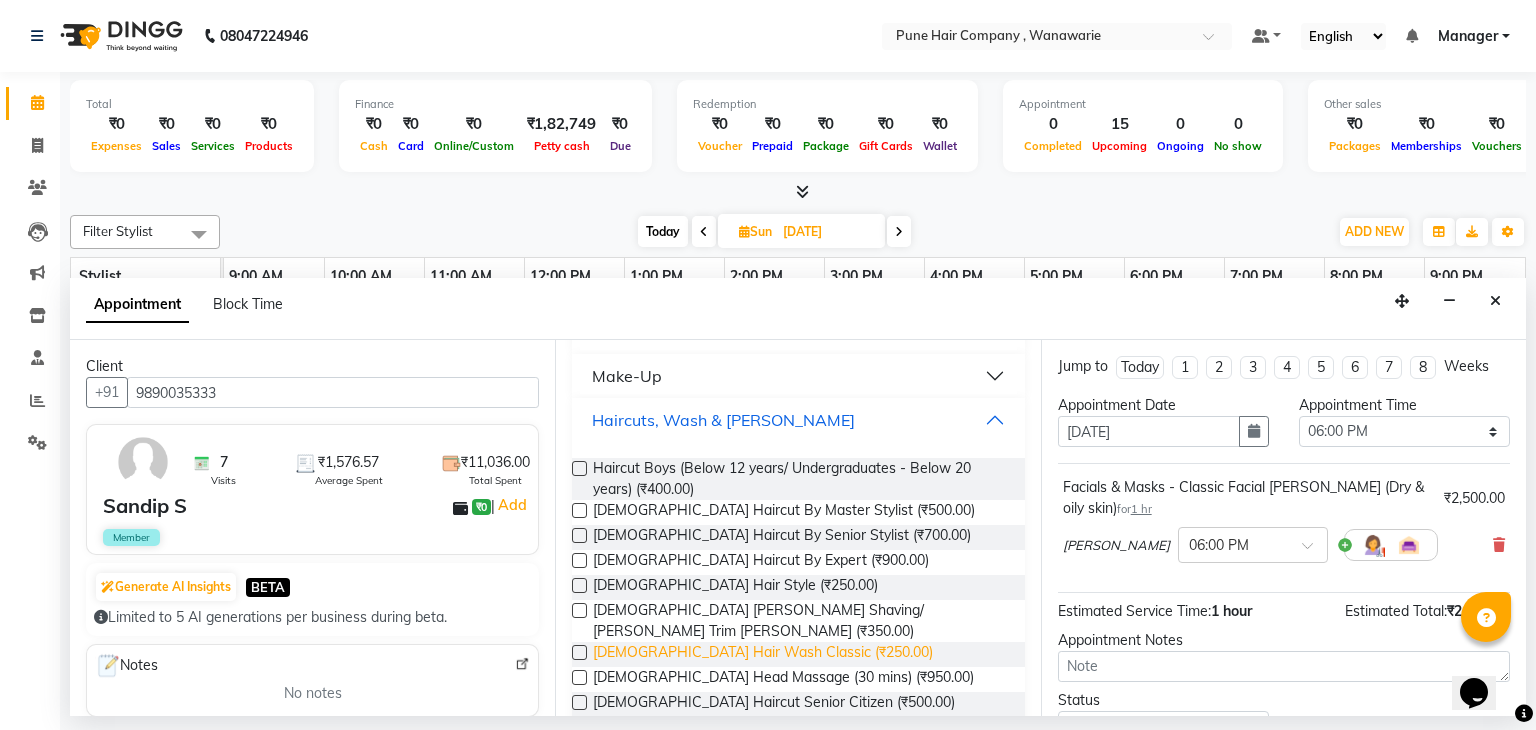 scroll, scrollTop: 1044, scrollLeft: 0, axis: vertical 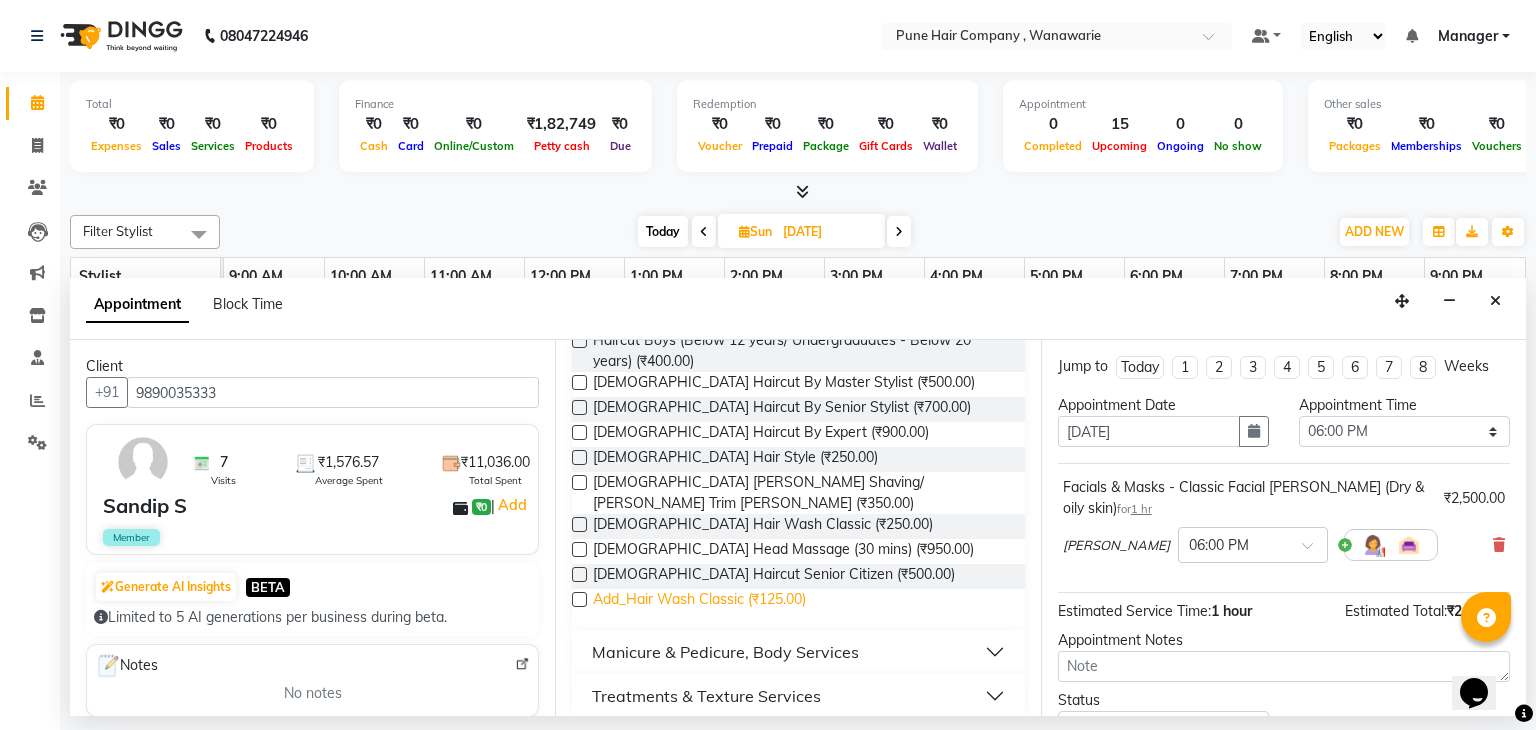 click on "Add_Hair Wash Classic (₹125.00)" at bounding box center [699, 601] 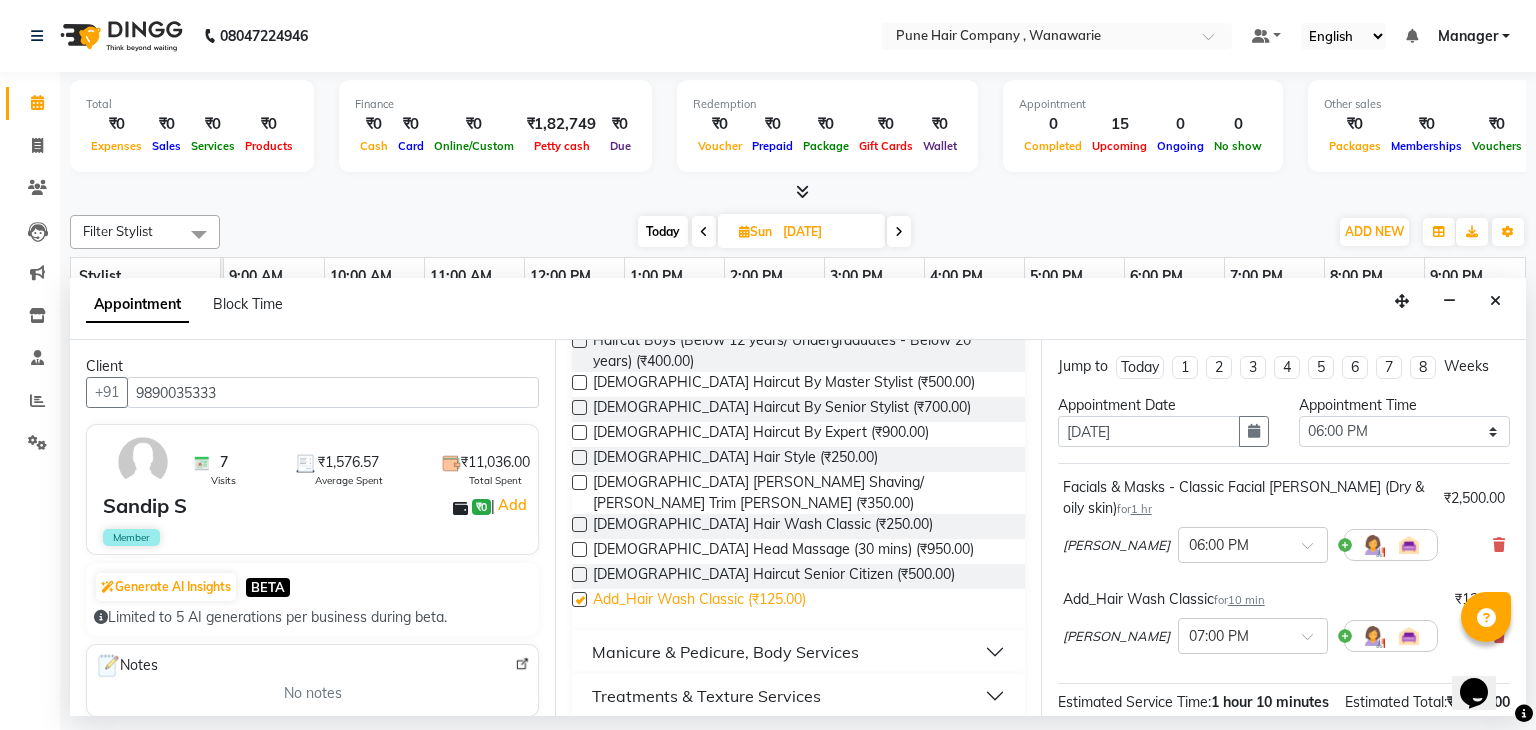 checkbox on "false" 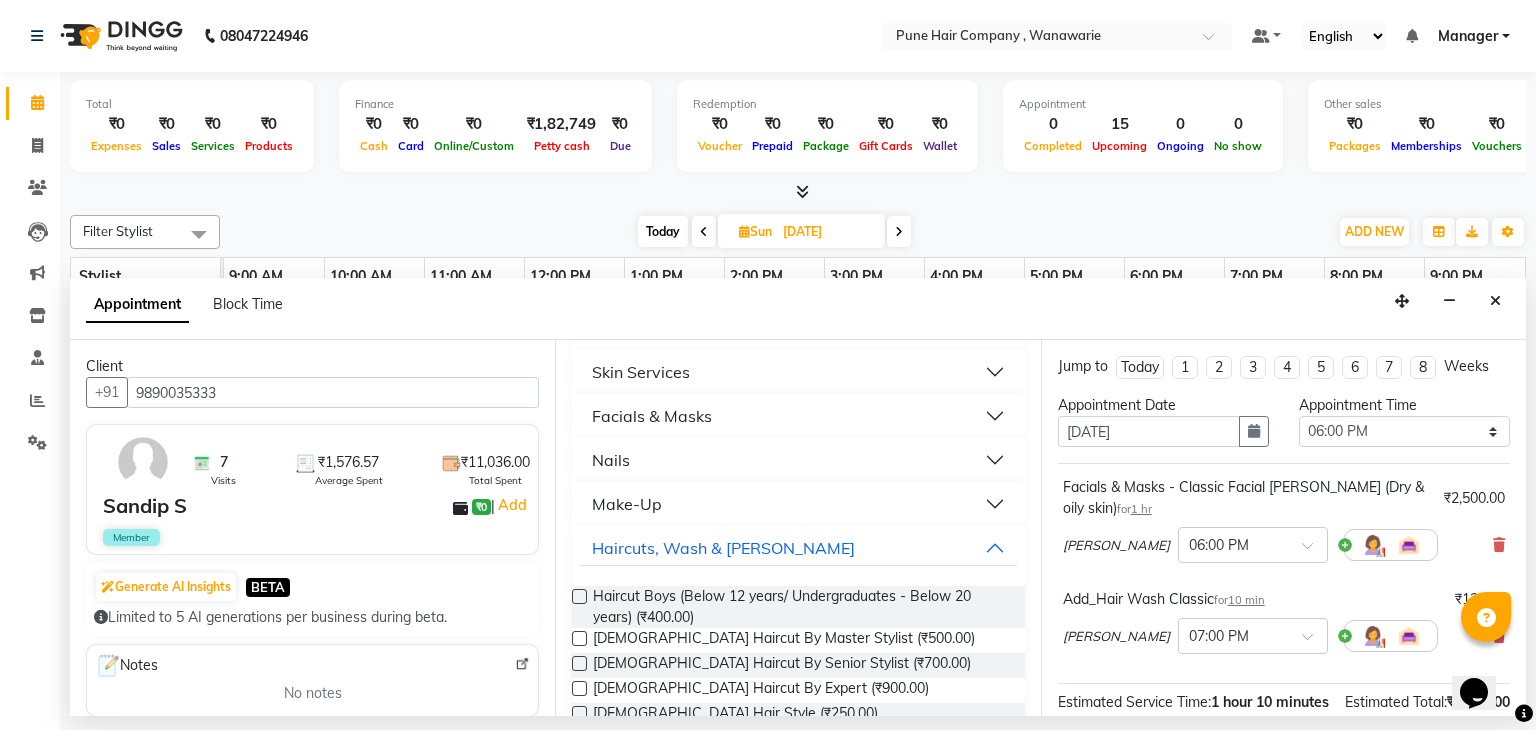 scroll, scrollTop: 787, scrollLeft: 0, axis: vertical 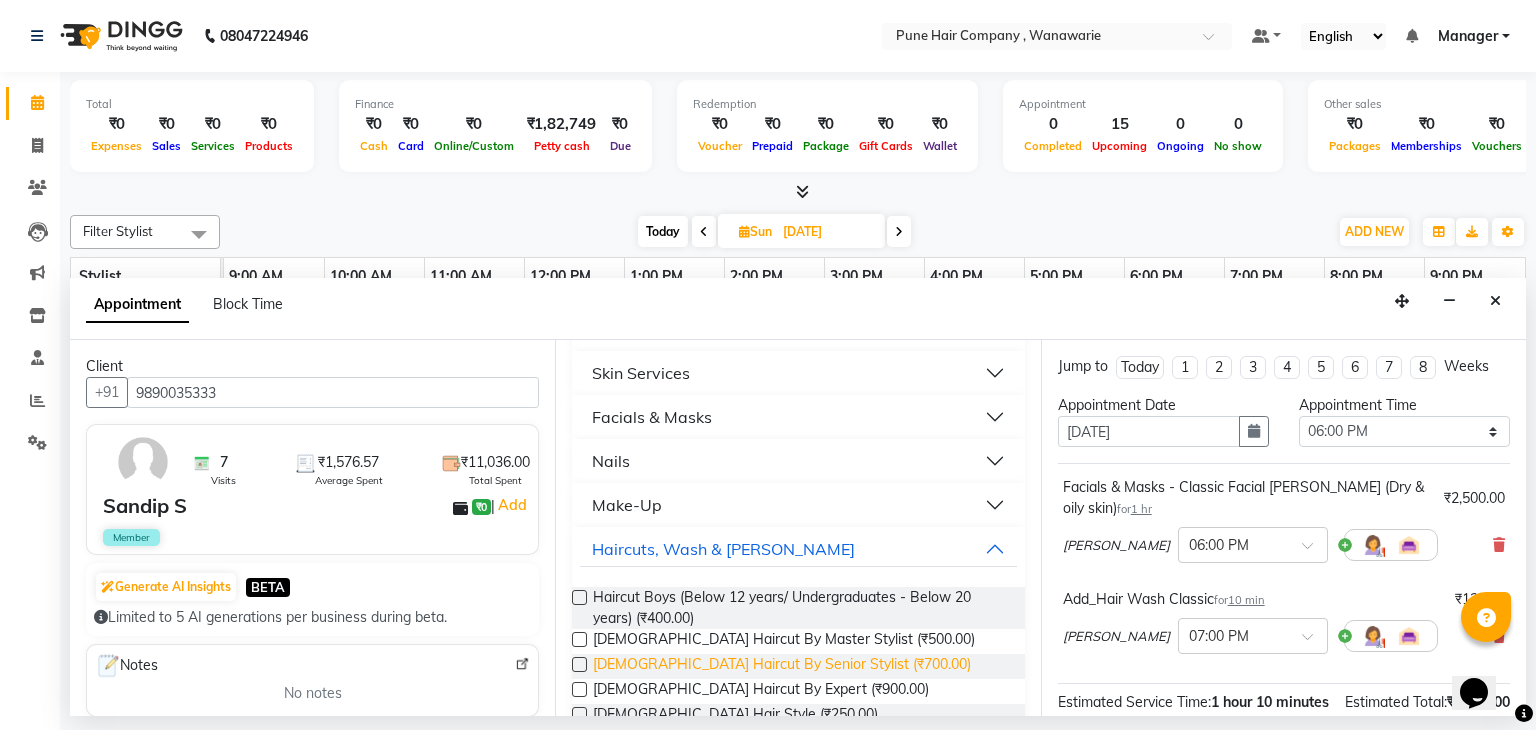 click on "[DEMOGRAPHIC_DATA] Haircut By Senior Stylist (₹700.00)" at bounding box center [782, 666] 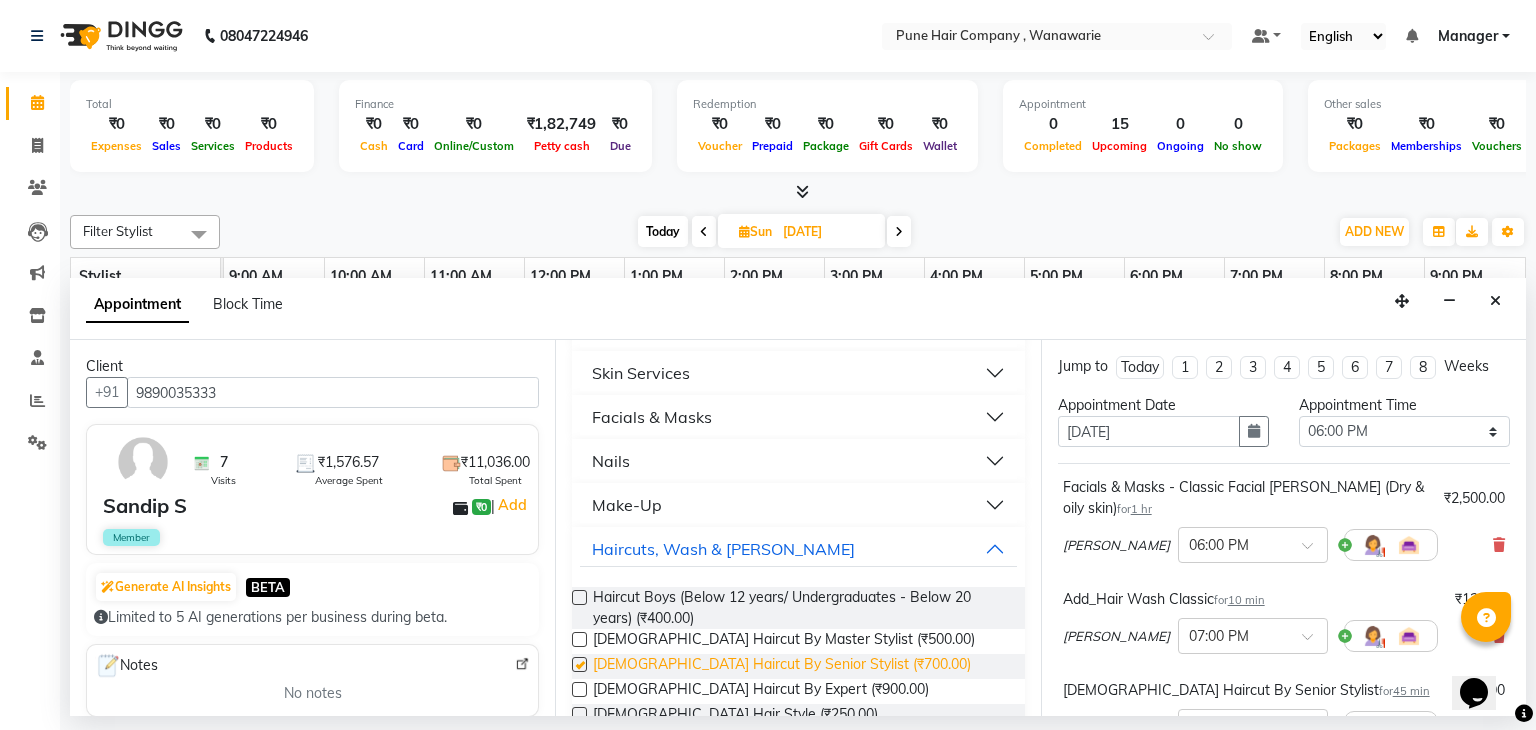 checkbox on "false" 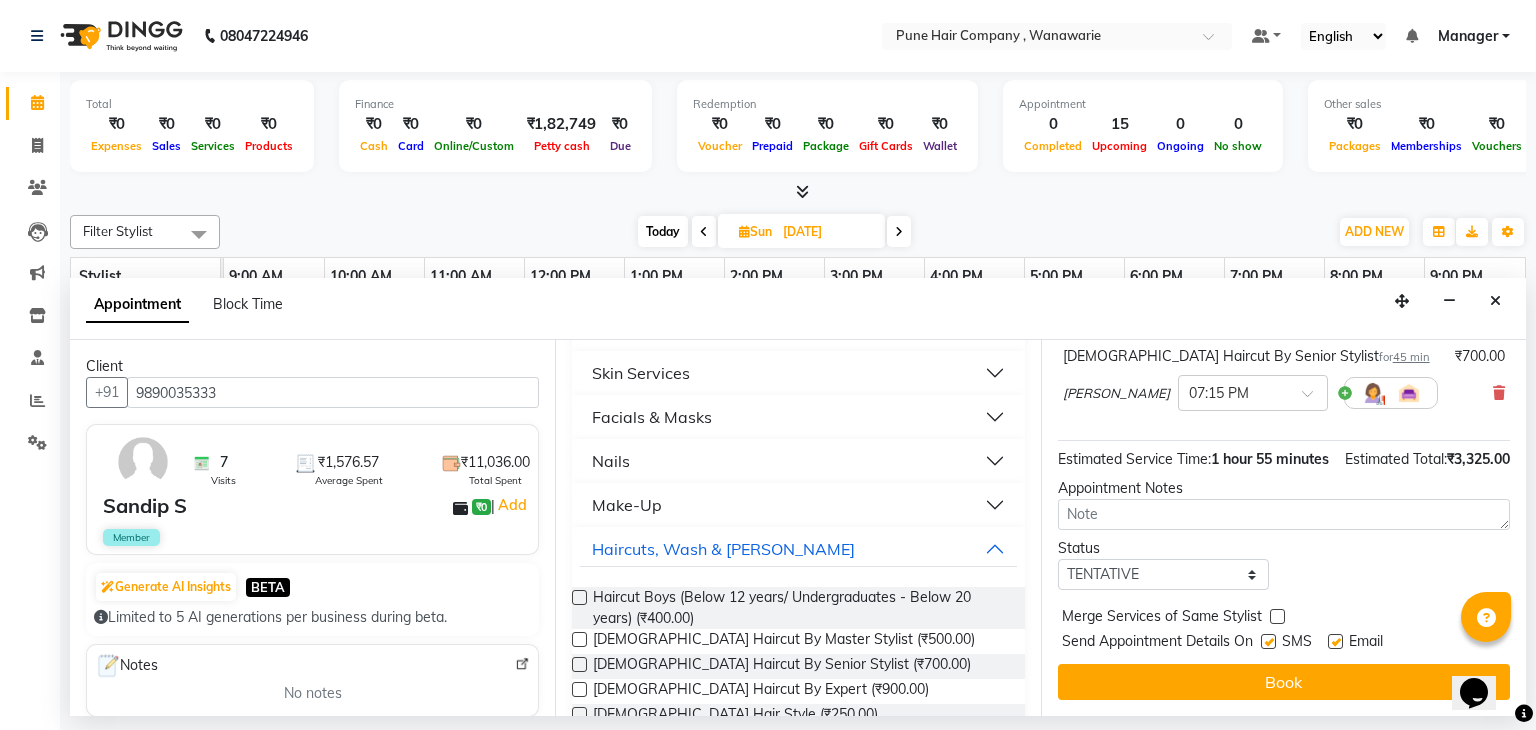 scroll, scrollTop: 354, scrollLeft: 0, axis: vertical 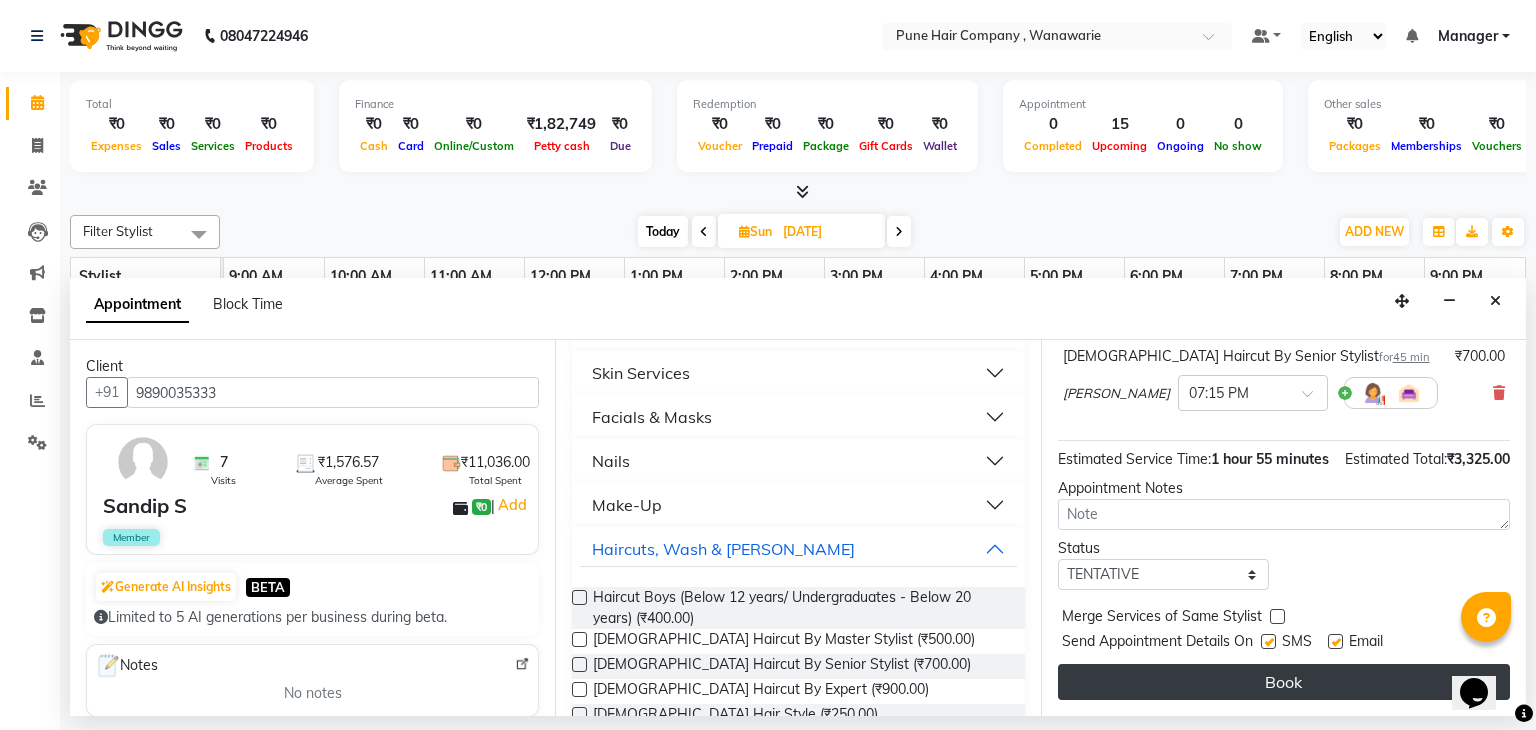 click on "Book" at bounding box center [1284, 682] 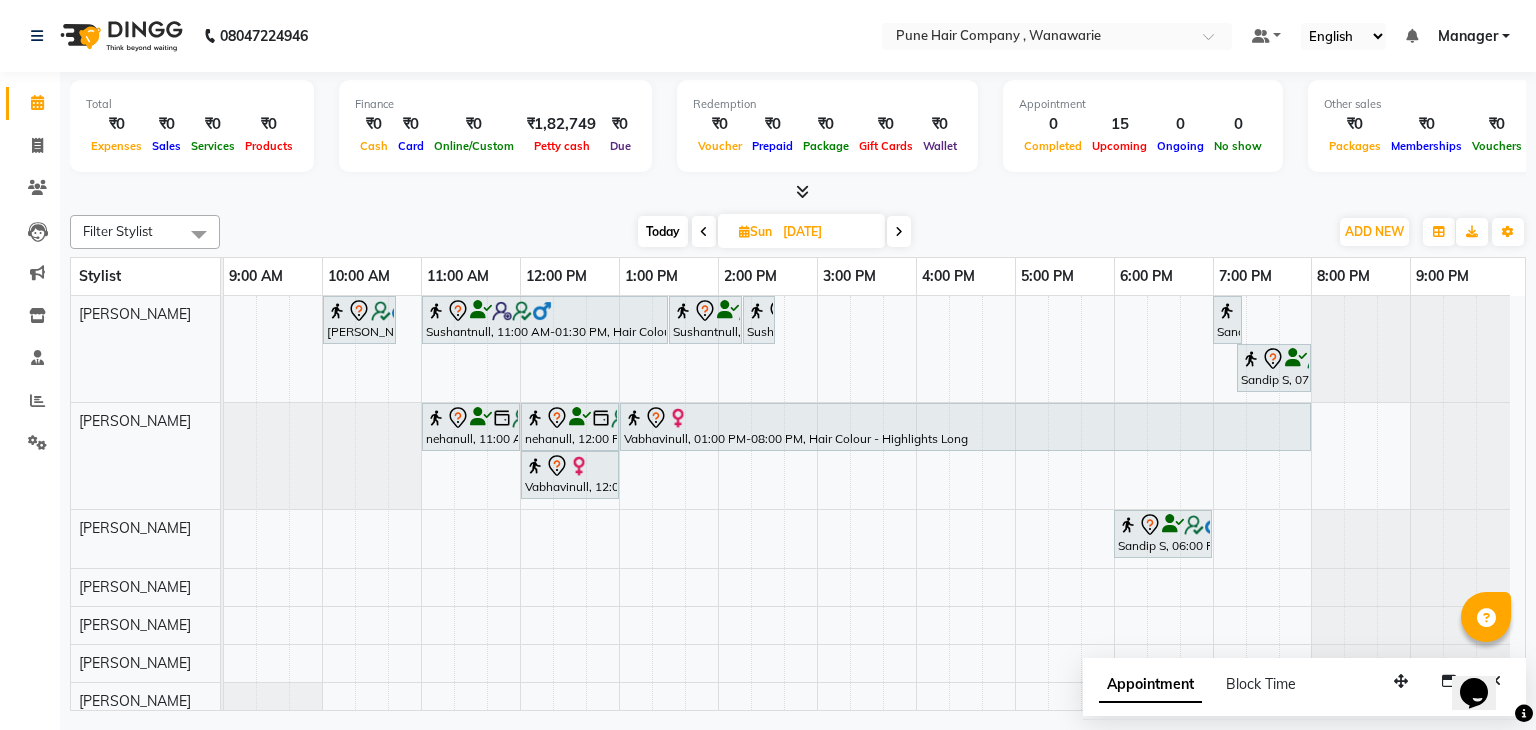click on "Today" at bounding box center (663, 231) 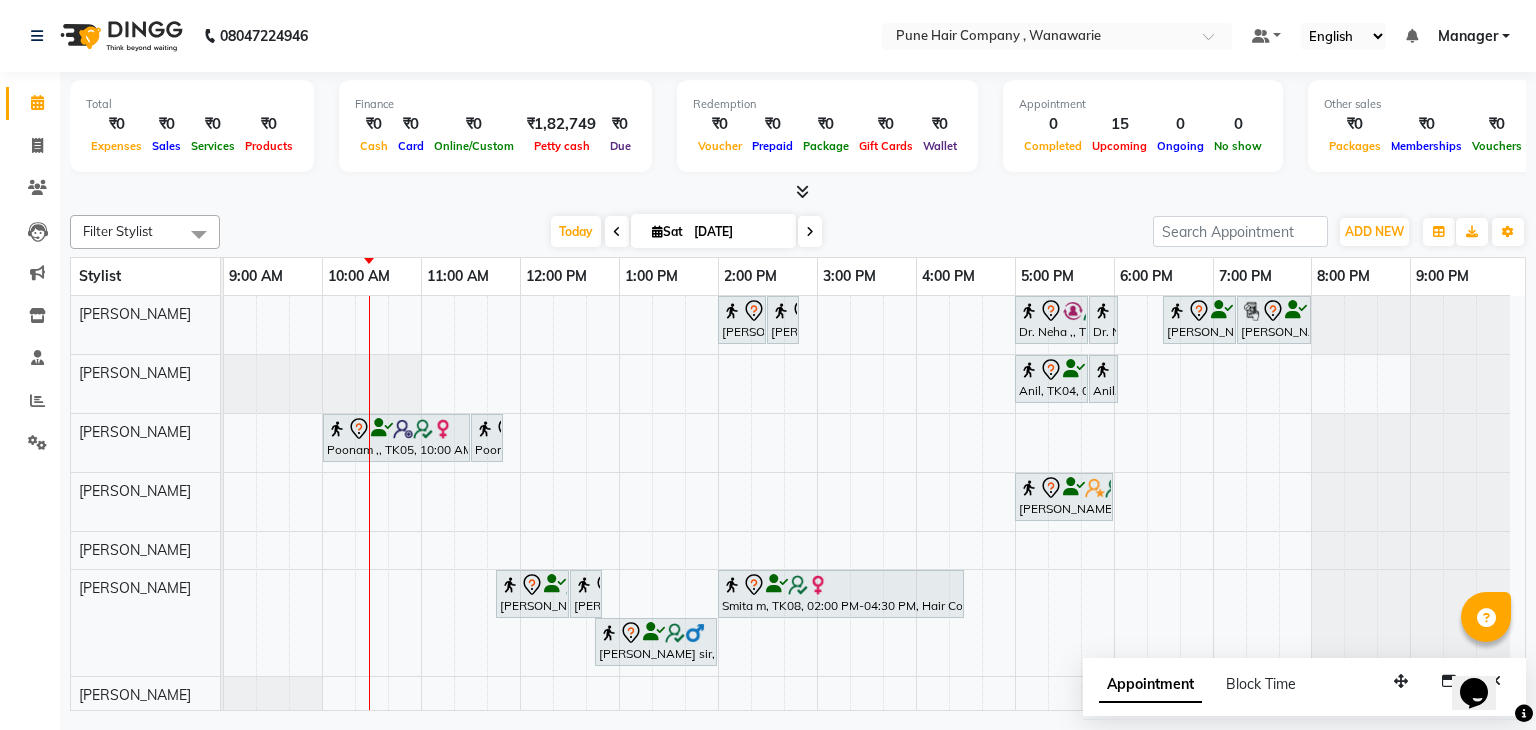 click at bounding box center [798, 192] 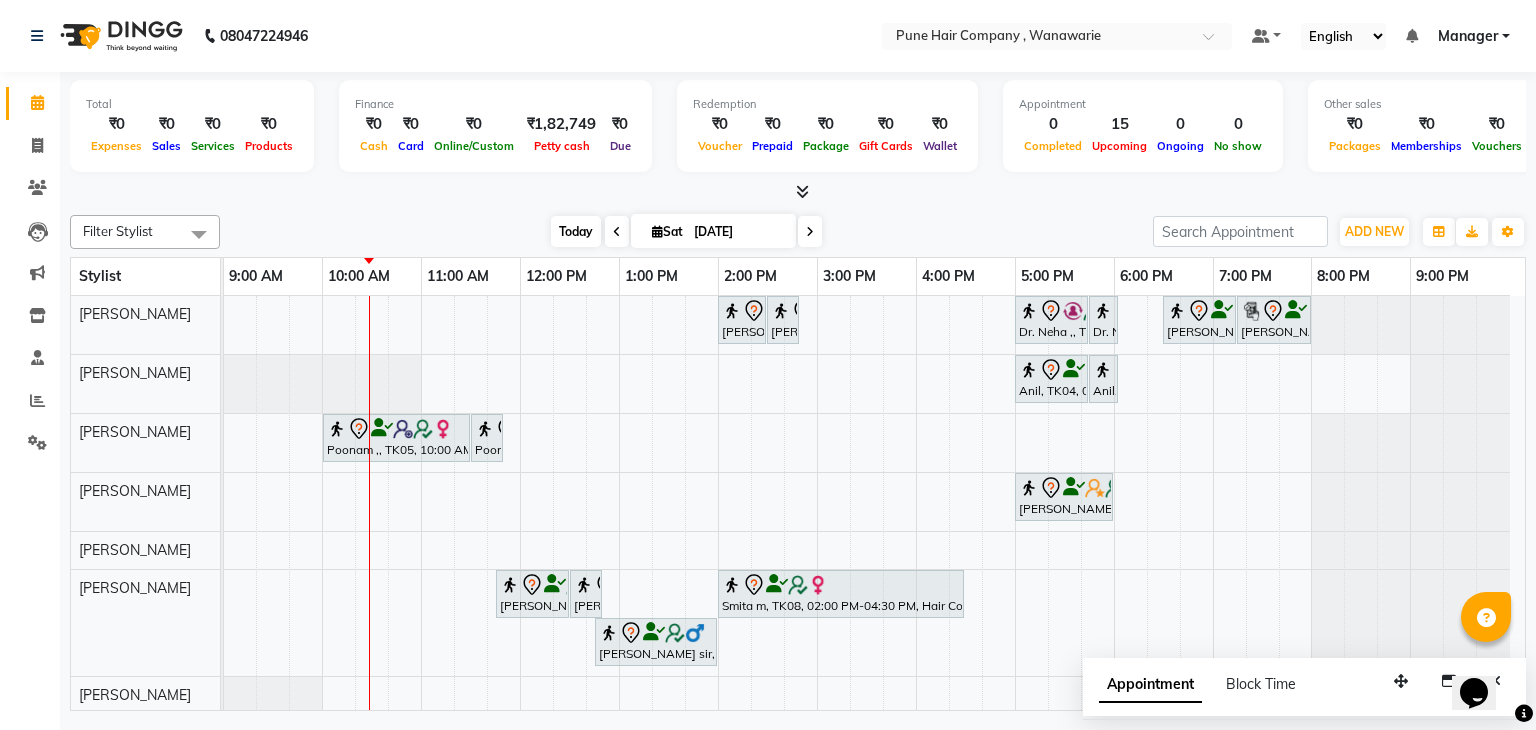 click on "Today" at bounding box center (576, 231) 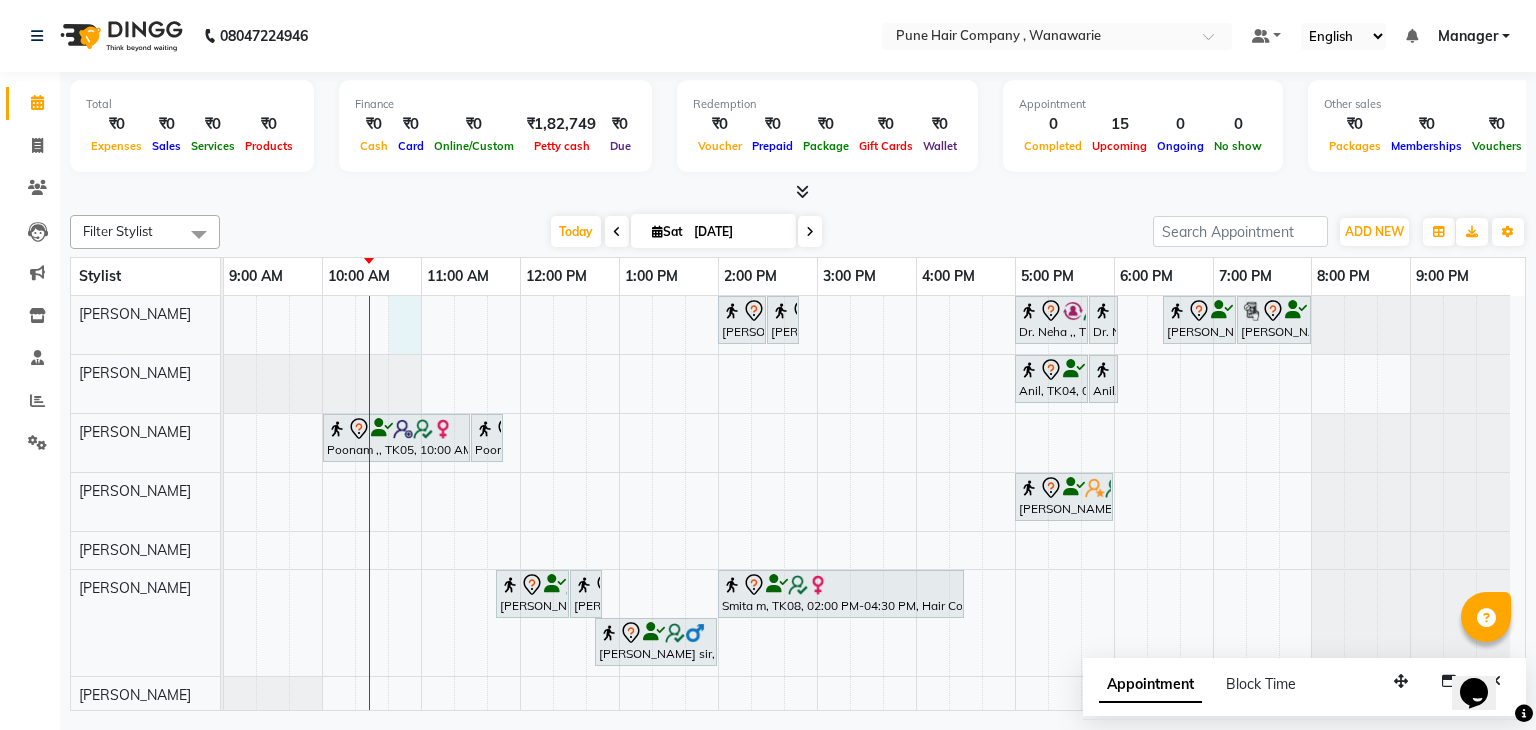 click on "Komal Sharma, TK01, 02:00 PM-02:30 PM, BlowDry Medium             Komal Sharma, TK01, 02:30 PM-02:50 PM,  Hairwash Medium             Dr. Neha ,, TK02, 05:00 PM-05:45 PM, Male Haircut By Senior Stylist             Dr. Neha ,, TK02, 05:45 PM-05:55 PM, Male Hair Wash Classic             Nihar gandhi, TK03, 06:30 PM-07:15 PM, Hair Treatments - Hair Treatment Care (Hydrating/ Purifying) Medium             Nihar gandhi, TK03, 07:15 PM-08:00 PM, Male Haircut By Senior Stylist             Anil, TK04, 05:00 PM-05:45 PM, Male Haircut By Senior Stylist             Anil, TK04, 05:45 PM-05:55 PM, Add_Hair Wash Classic             Poonam ,, TK05, 10:00 AM-11:30 AM, Facials & Masks - Luxury Facial Thalgo brightening lumar (Dry & combination skin)             Poonam ,, TK05, 11:30 AM-11:50 AM, Skin Services - Imported Lipsoluble Wax (Full - Arms/ Half - Legs/ Venus/Back/Stomach)             Rajlakshmi, TK06, 05:00 PM-06:00 PM, Manicure & Pedicure, Body Services - Reflexology Hands & Feet (60 min)" at bounding box center (874, 505) 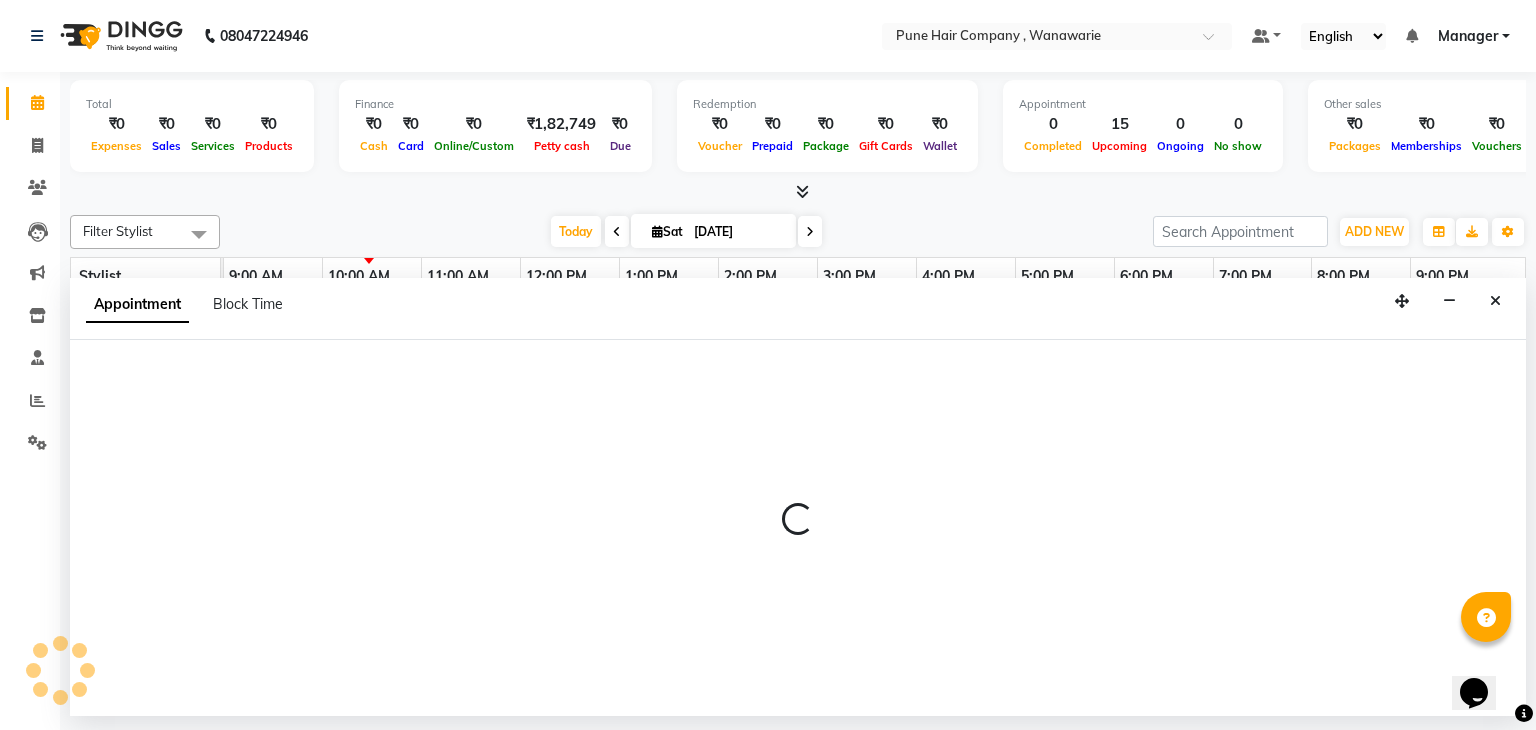 select on "74577" 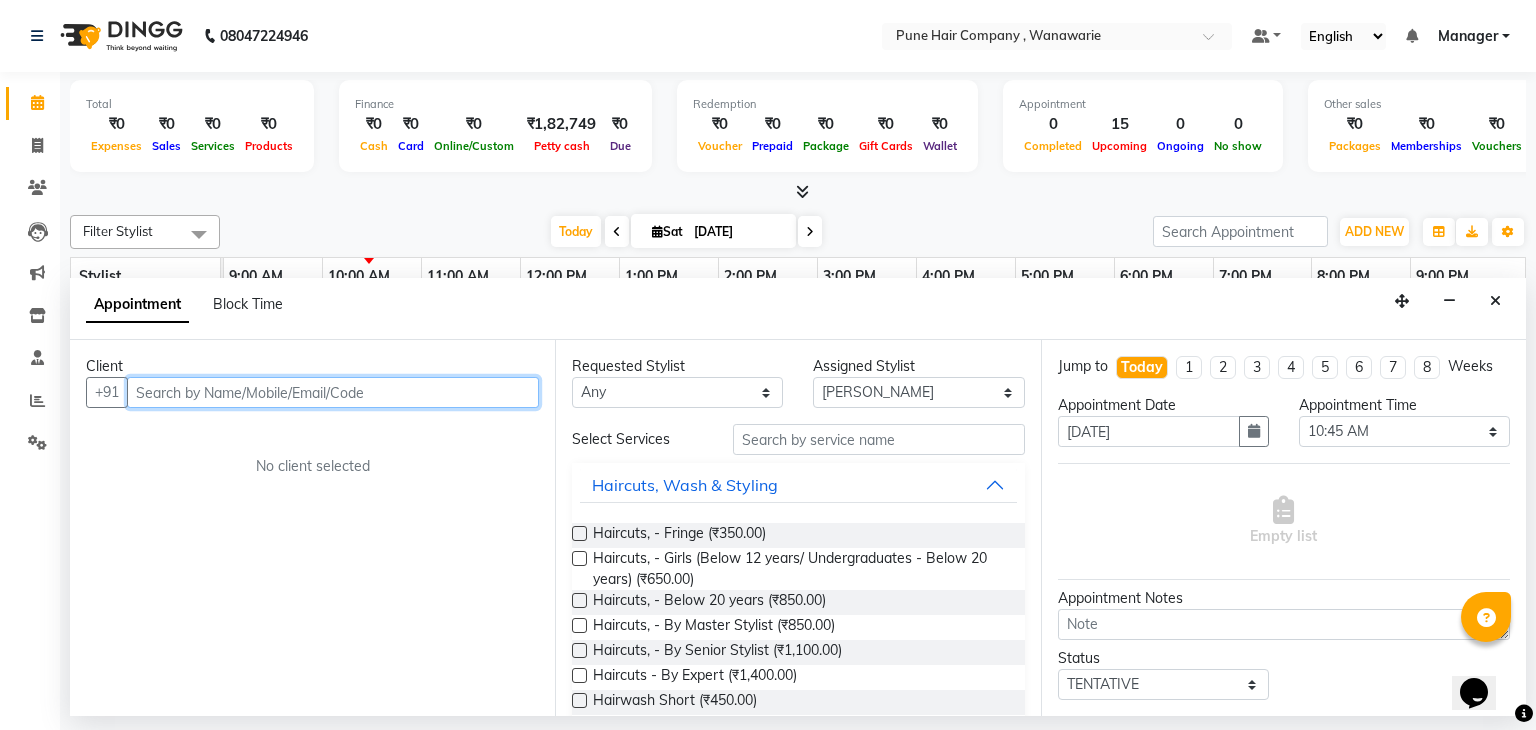 click at bounding box center (333, 392) 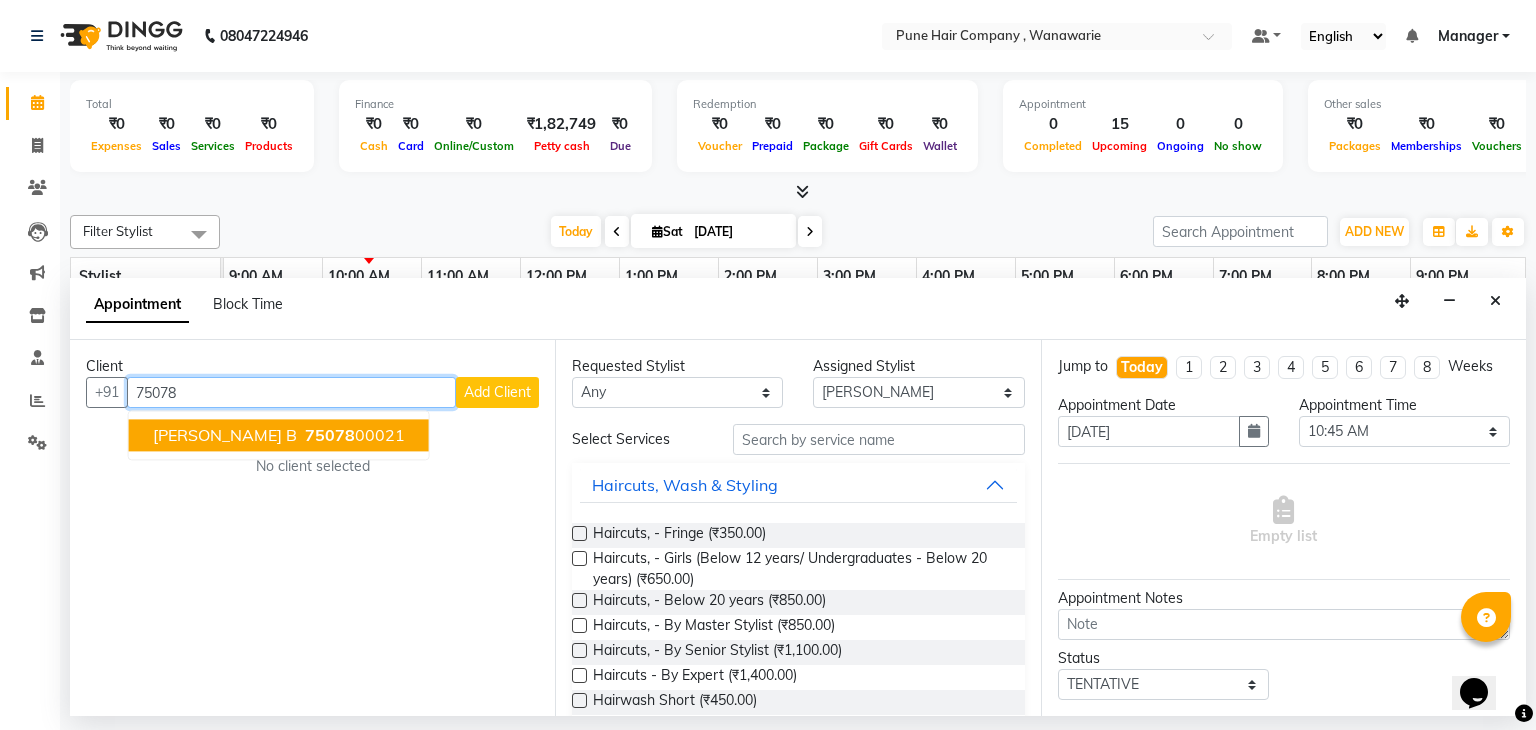 click on "75078 00021" at bounding box center [353, 436] 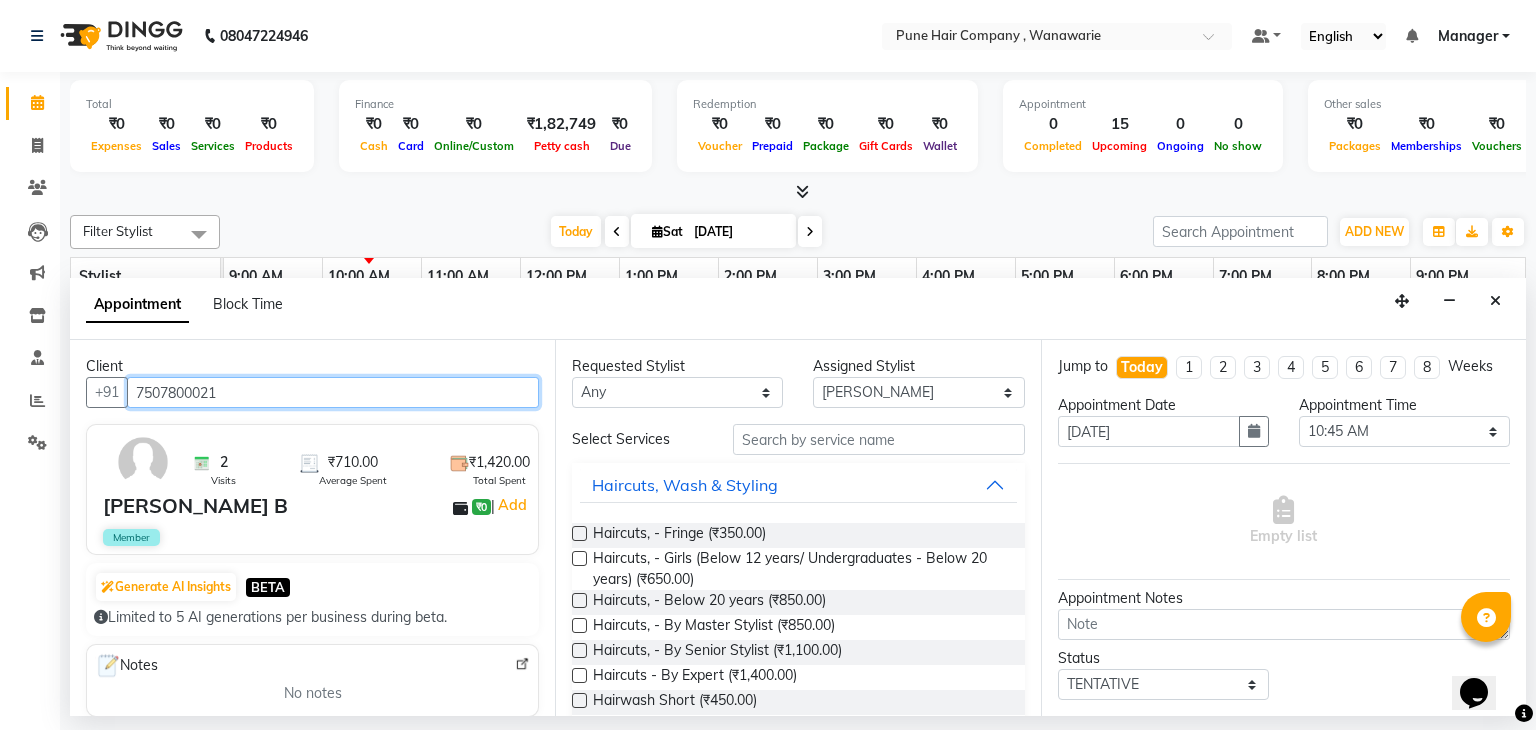 type on "7507800021" 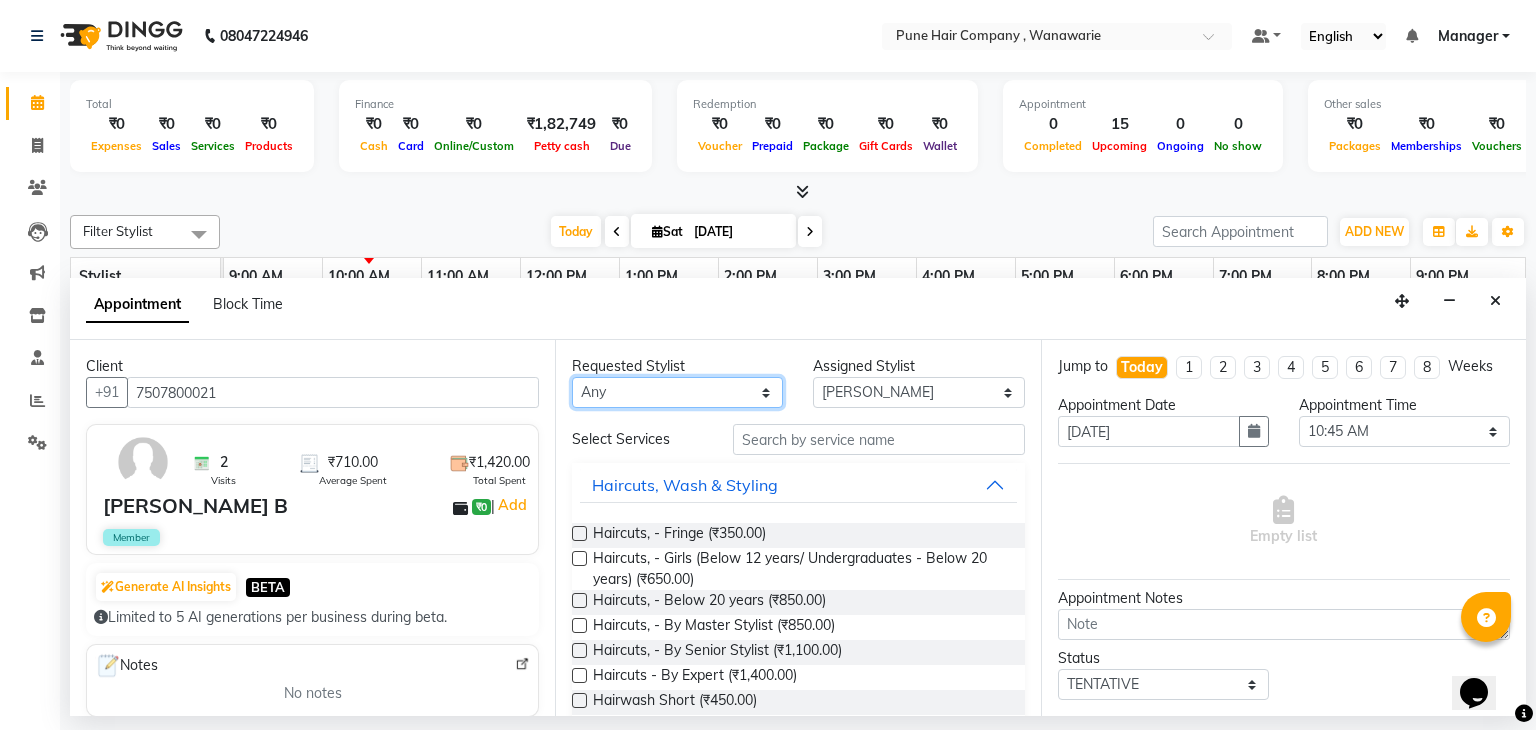 click on "Any [PERSON_NAME] [PERSON_NAME]  [PERSON_NAME] [PERSON_NAME] [PERSON_NAME] [PERSON_NAME] [PERSON_NAME]" at bounding box center [677, 392] 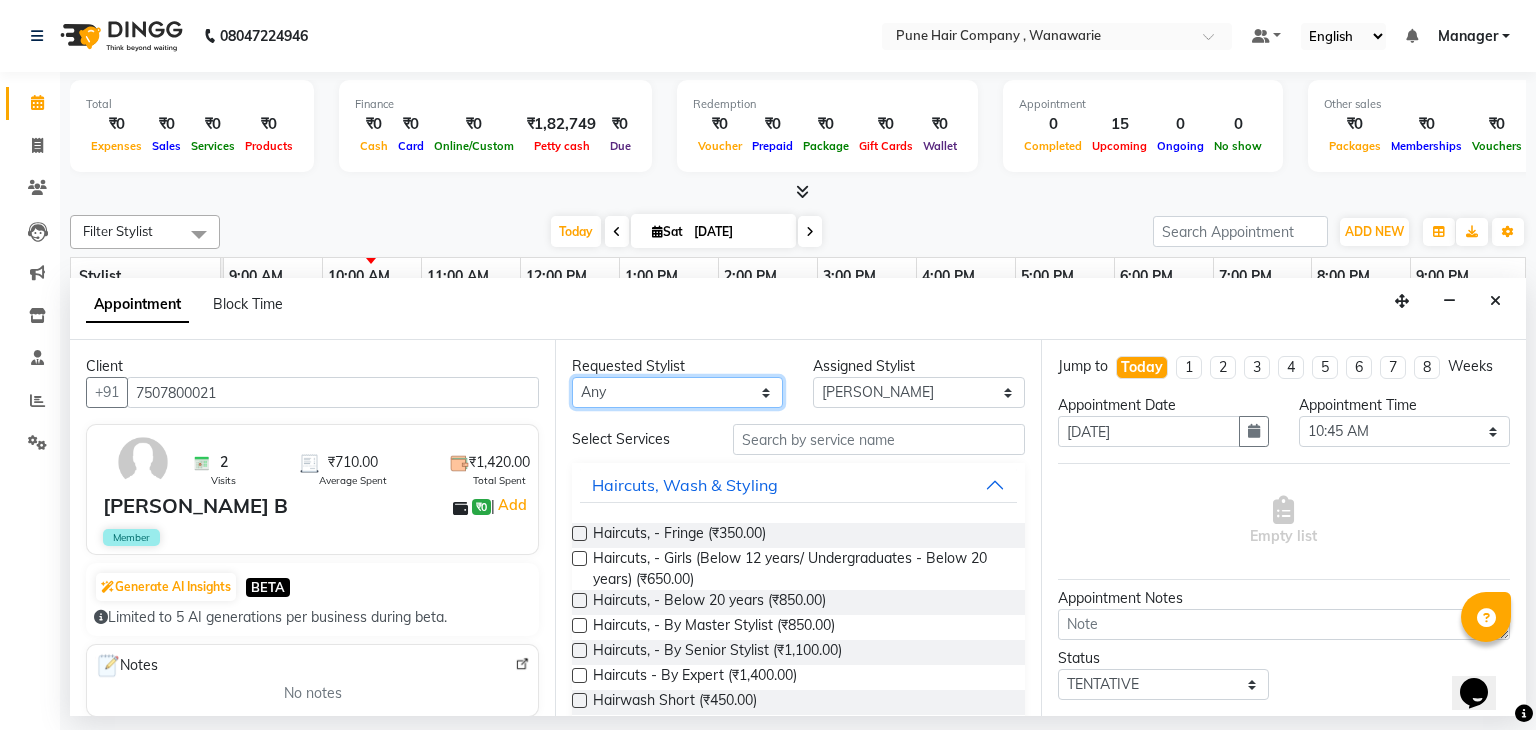 select on "74577" 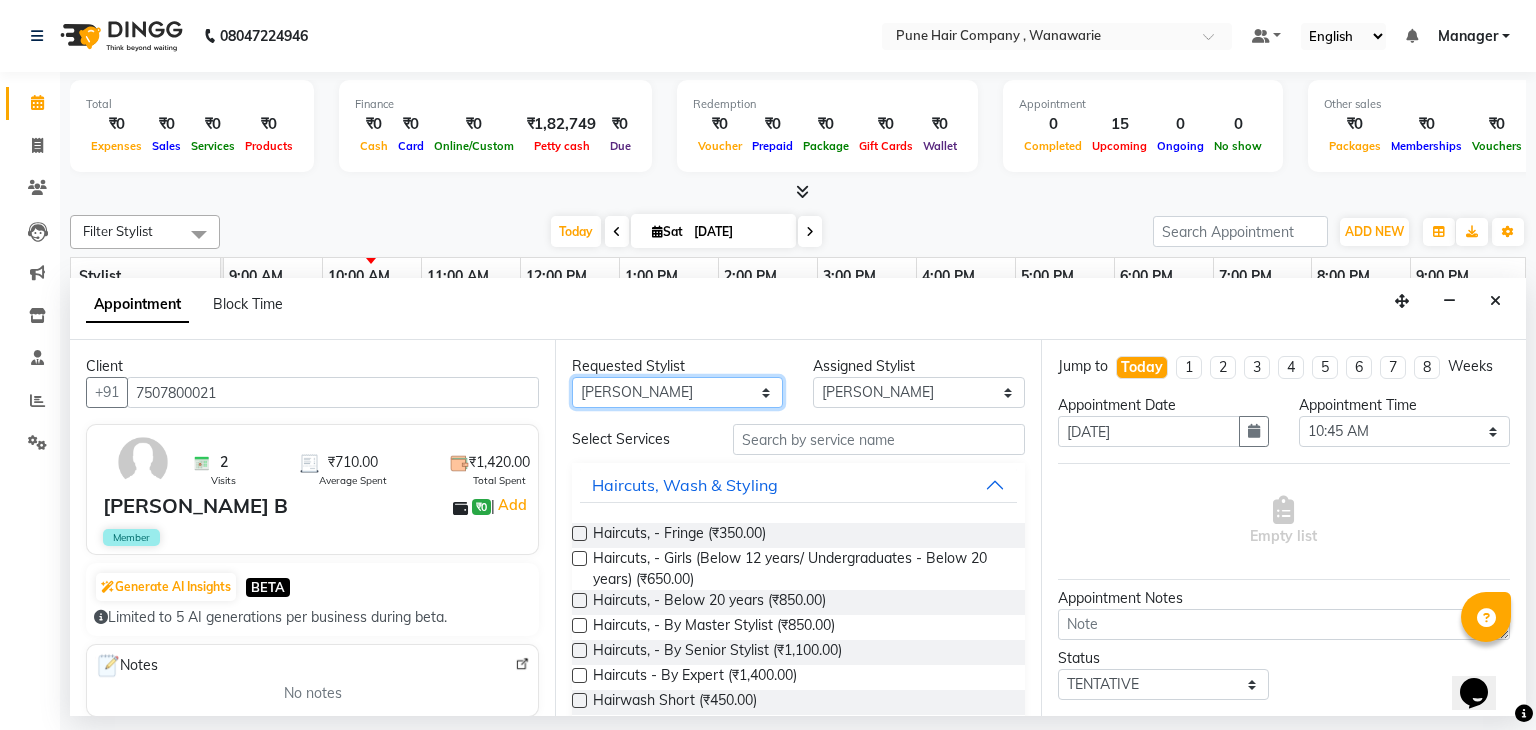 click on "Any [PERSON_NAME] [PERSON_NAME]  [PERSON_NAME] [PERSON_NAME] [PERSON_NAME] [PERSON_NAME] [PERSON_NAME]" at bounding box center [677, 392] 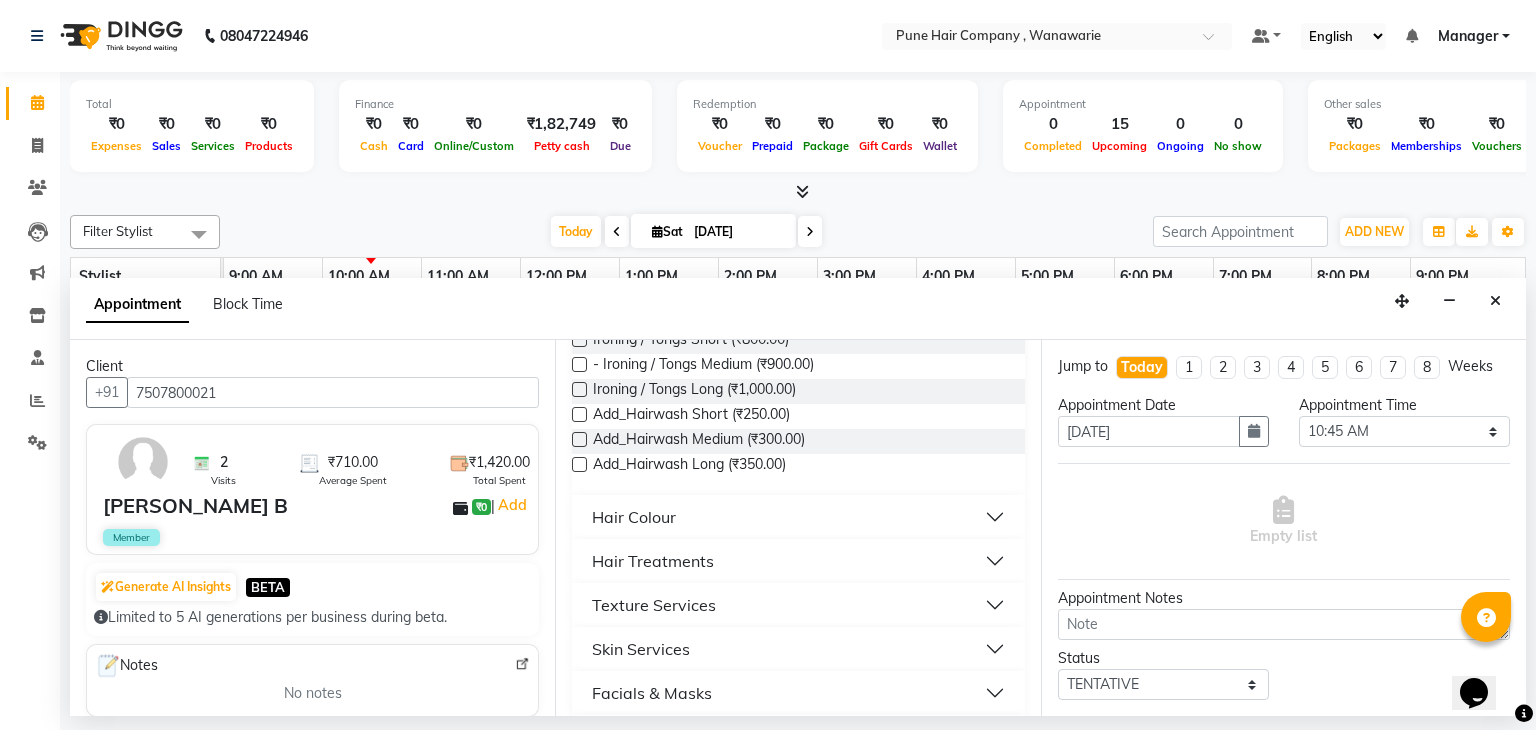 scroll, scrollTop: 745, scrollLeft: 0, axis: vertical 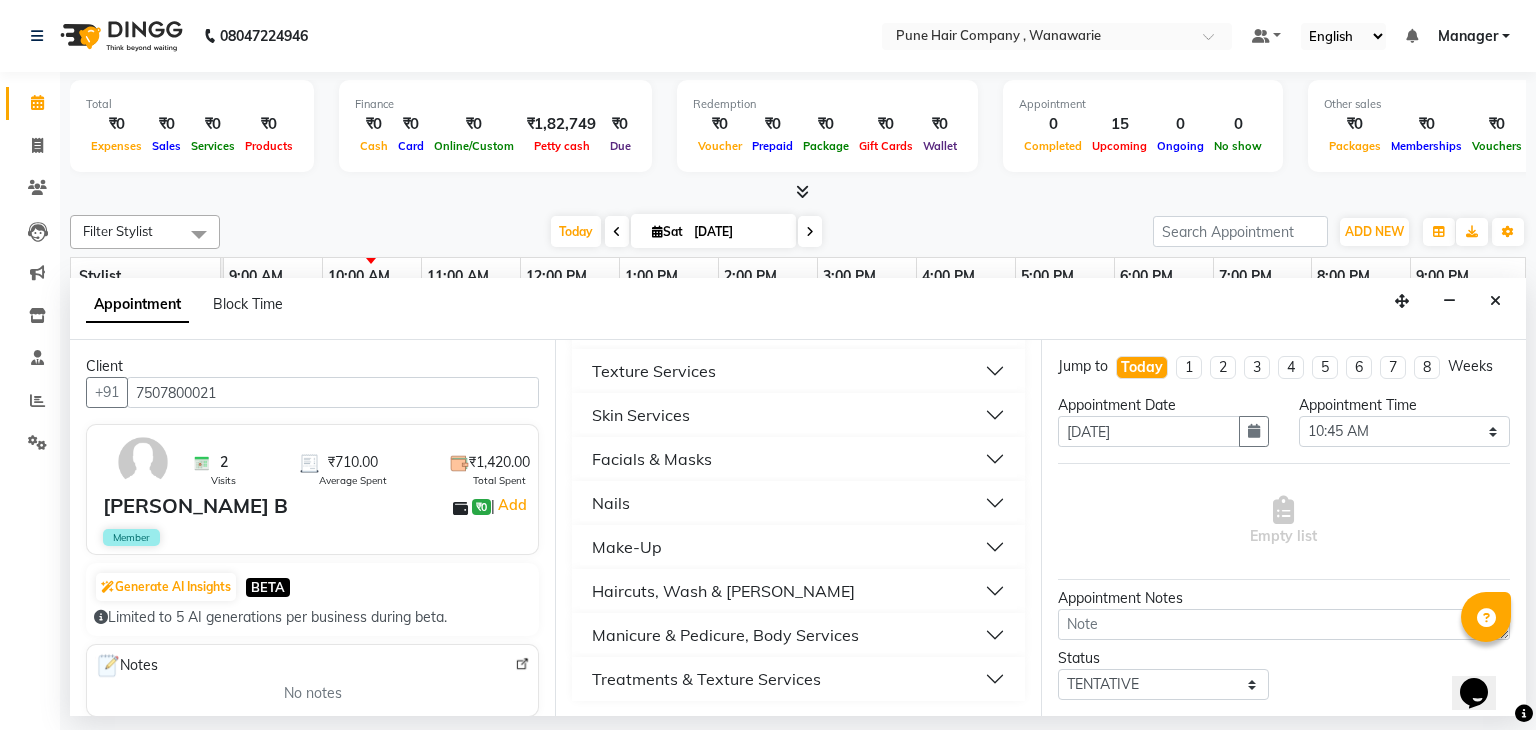 click on "Haircuts, Wash & [PERSON_NAME]" at bounding box center (798, 591) 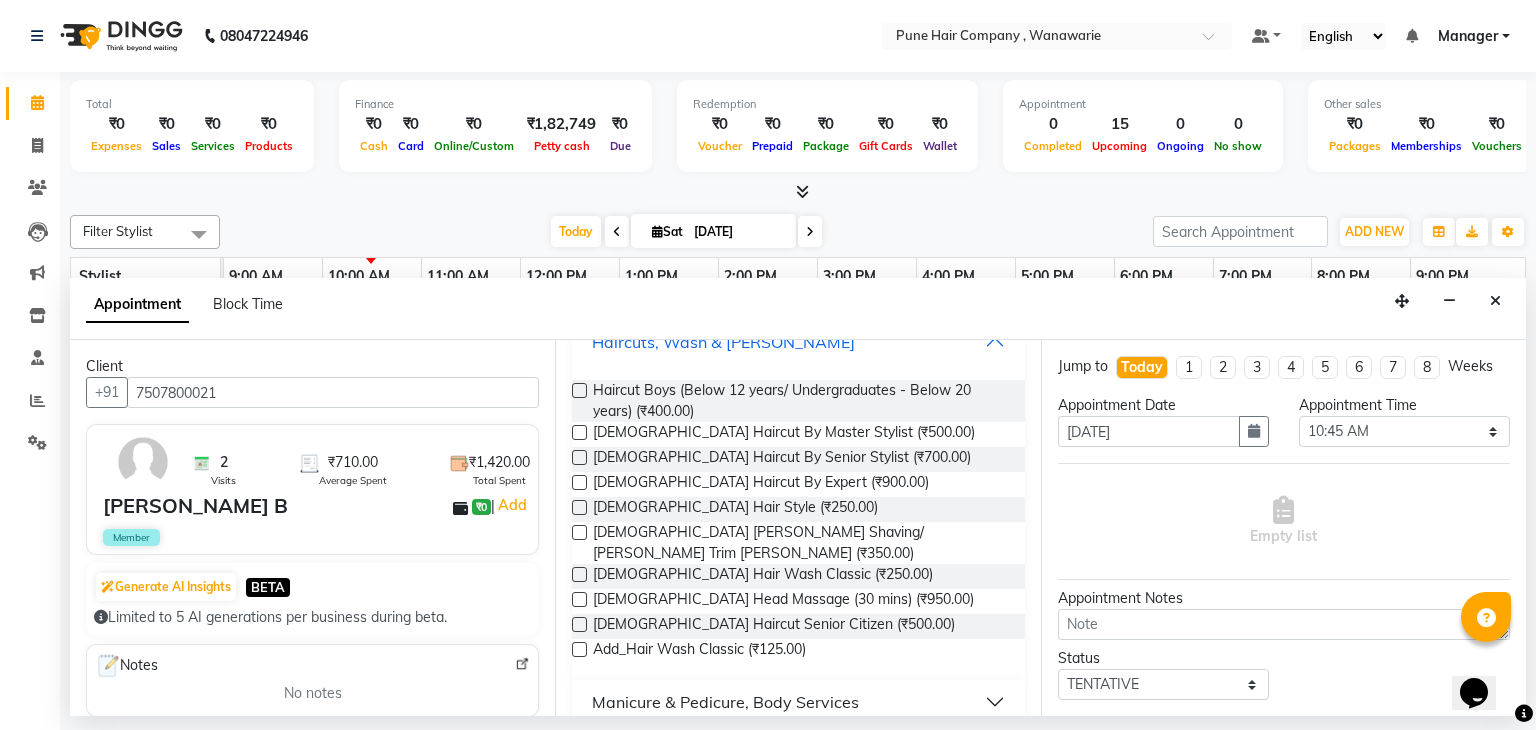 scroll, scrollTop: 1000, scrollLeft: 0, axis: vertical 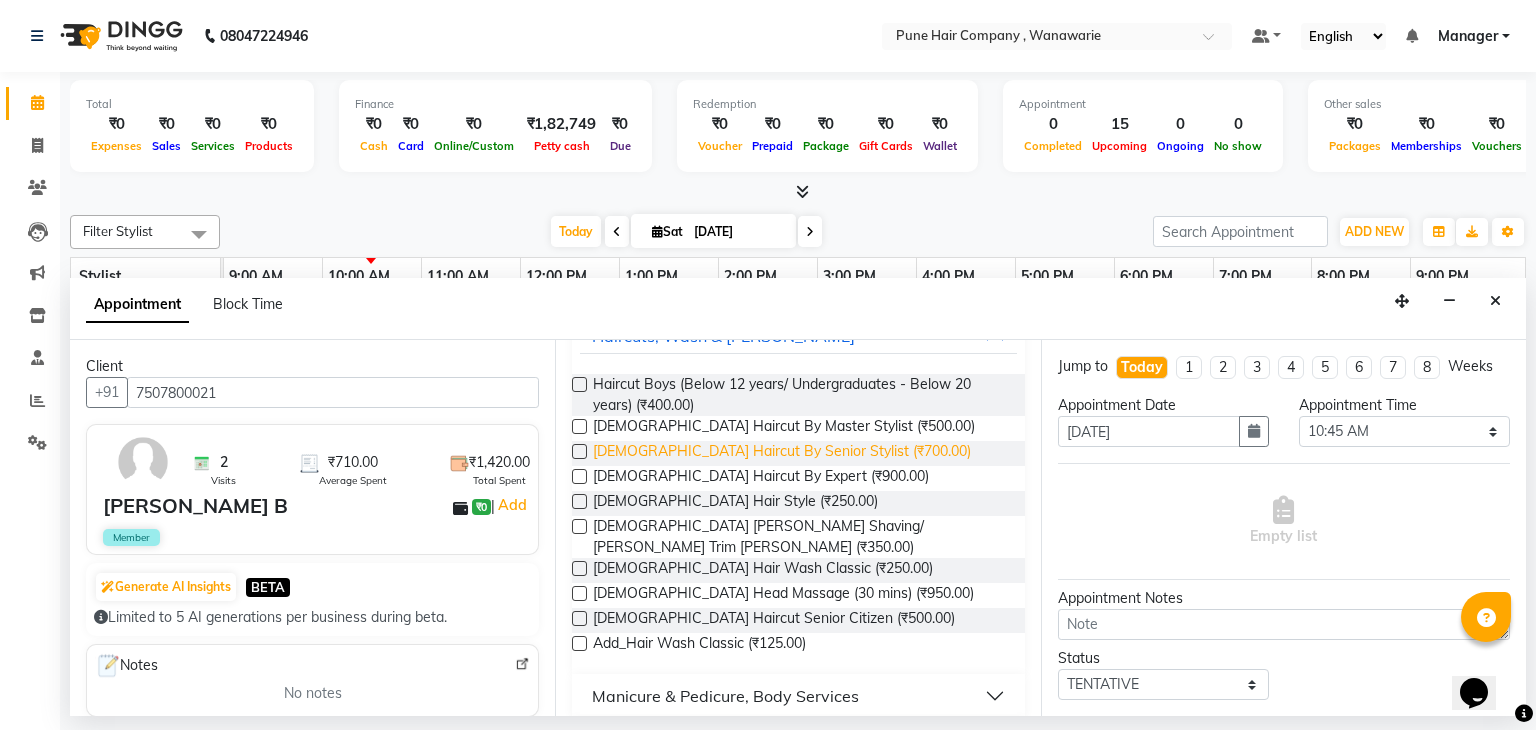 click on "[DEMOGRAPHIC_DATA] Haircut By Senior Stylist (₹700.00)" at bounding box center [782, 453] 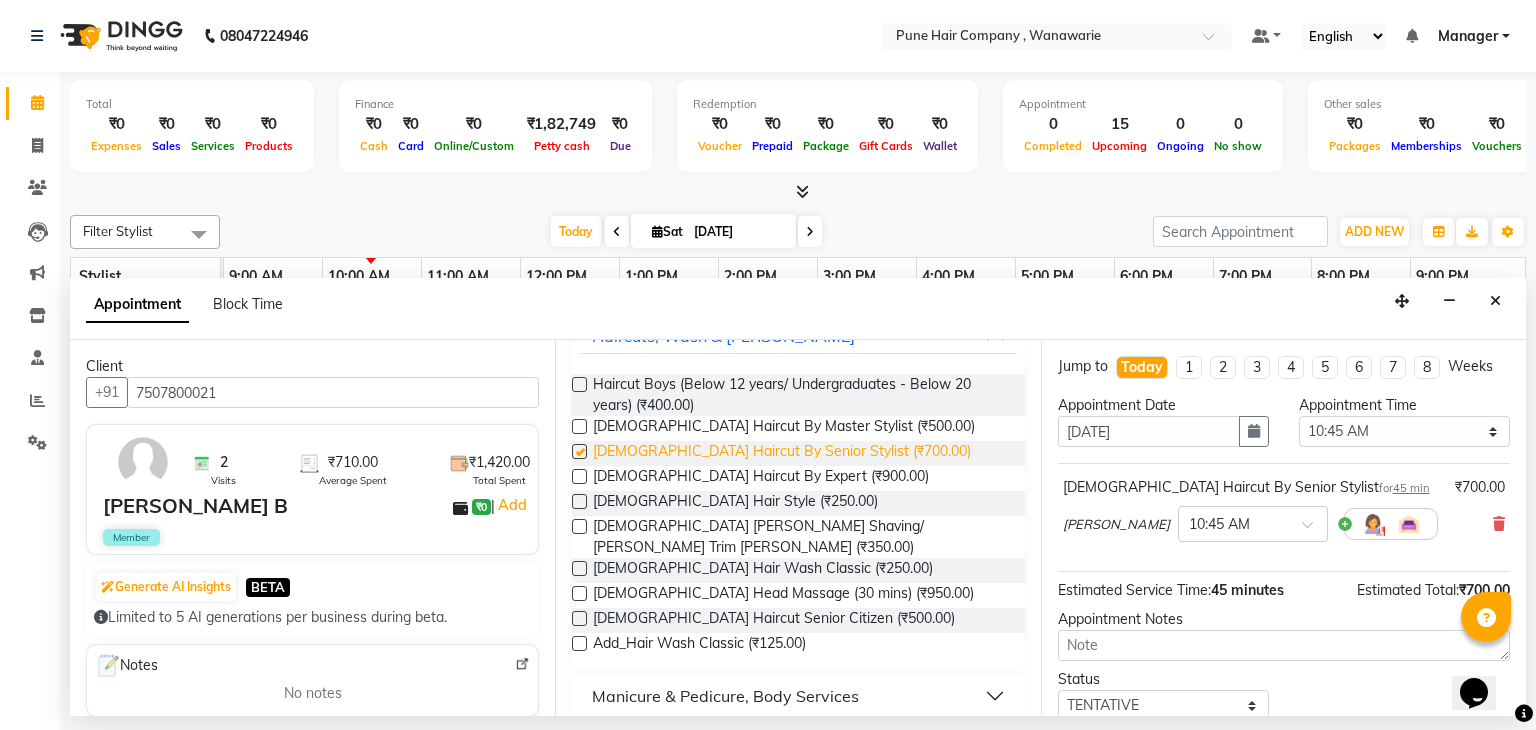 checkbox on "false" 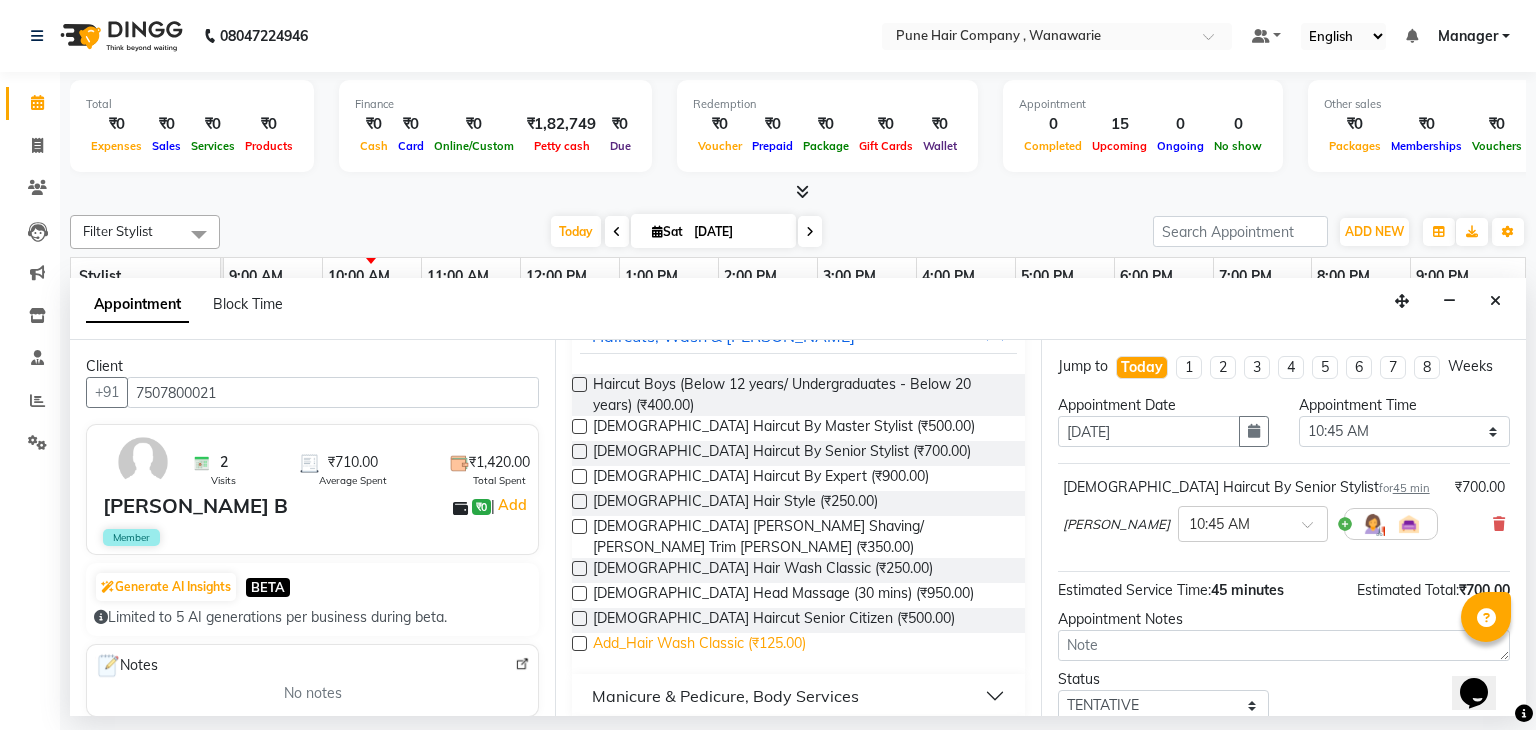 click on "Add_Hair Wash Classic (₹125.00)" at bounding box center (699, 645) 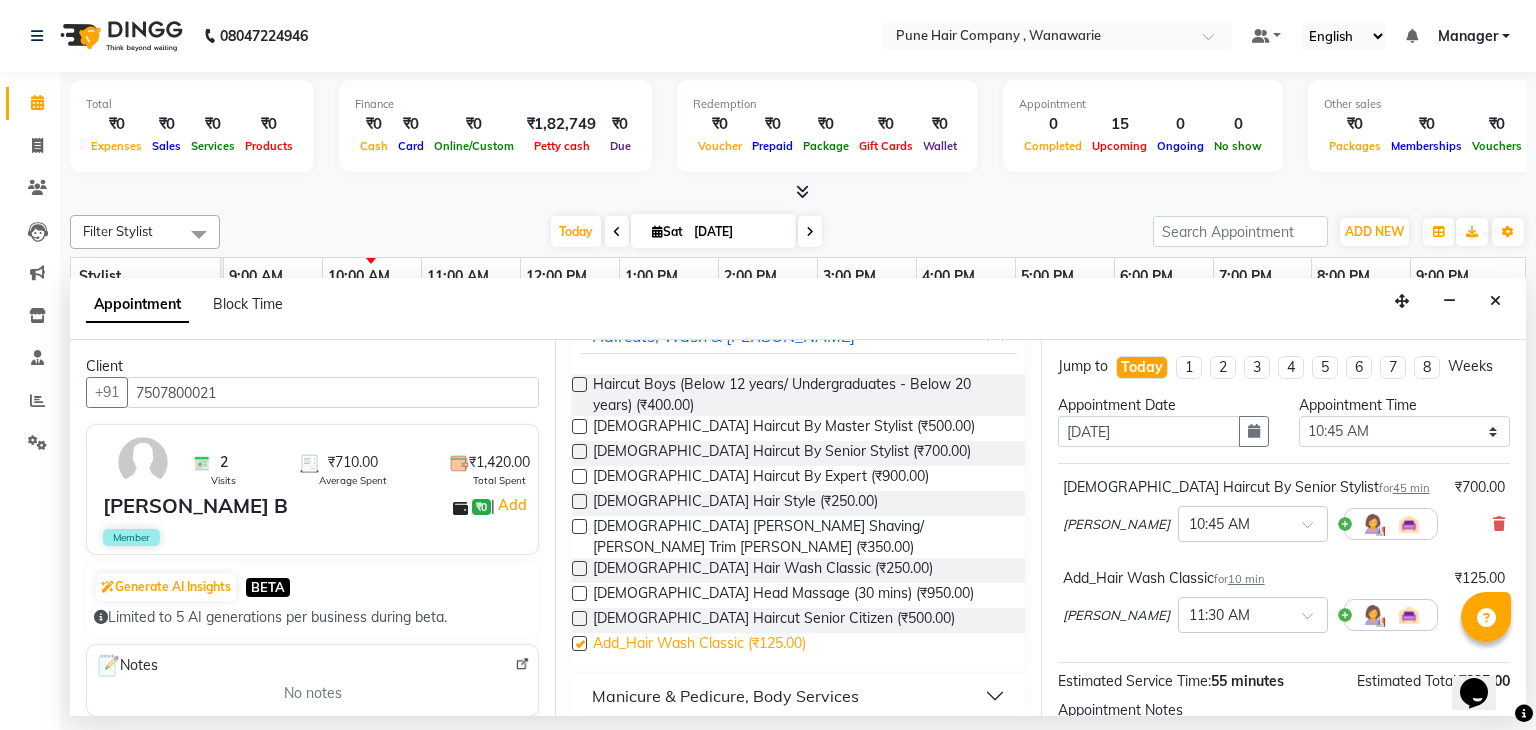 checkbox on "false" 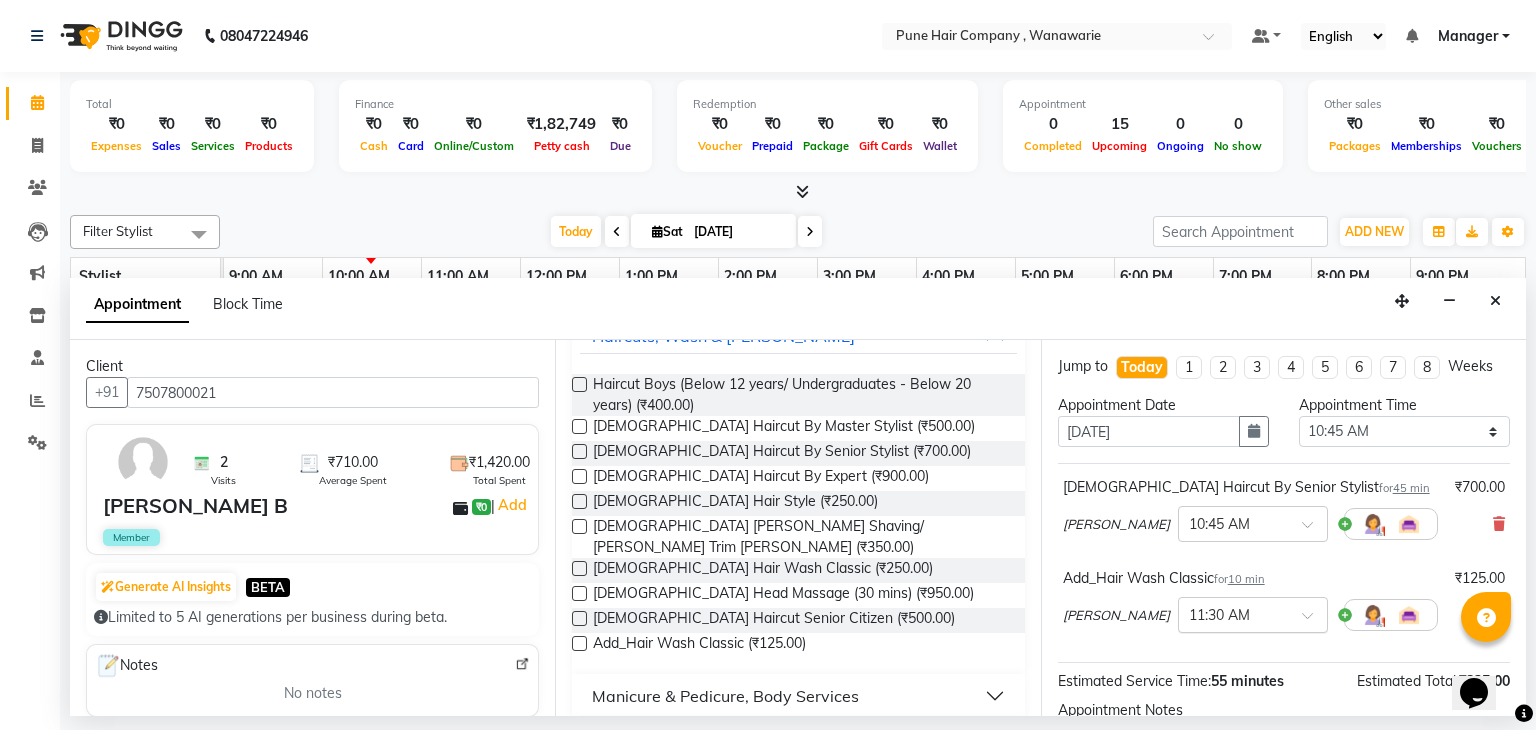 scroll, scrollTop: 220, scrollLeft: 0, axis: vertical 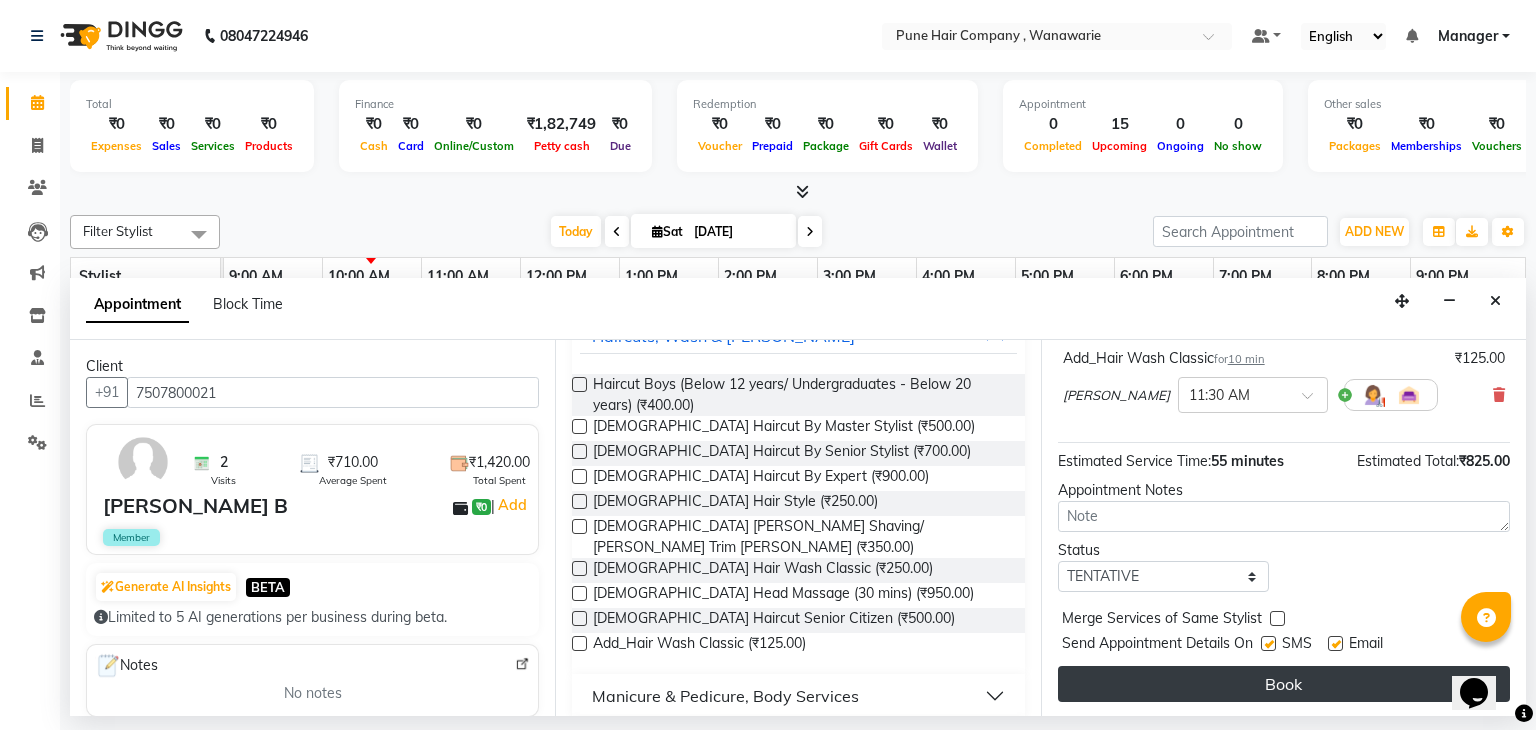 click on "Book" at bounding box center [1284, 684] 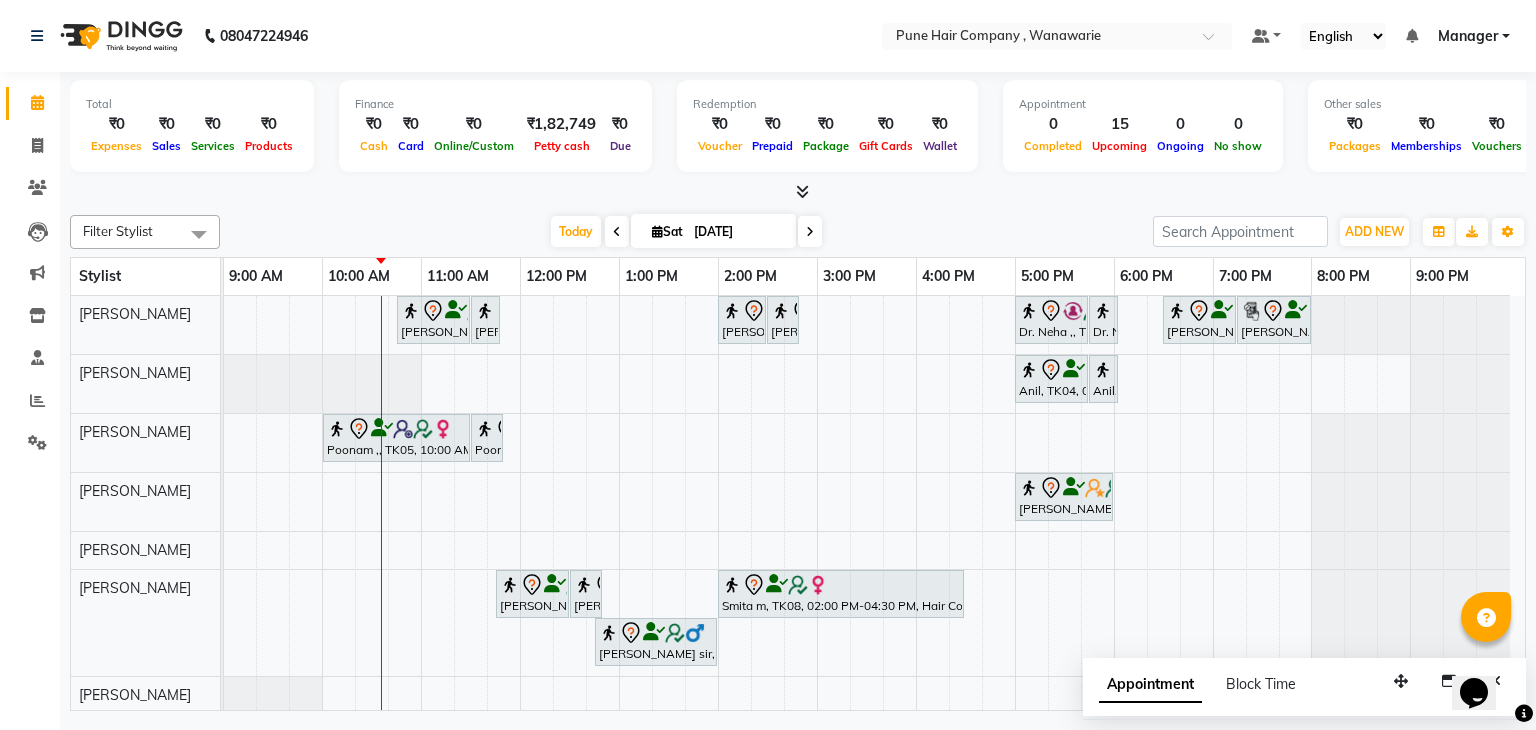 click on "Today  Sat 12-07-2025" at bounding box center [686, 232] 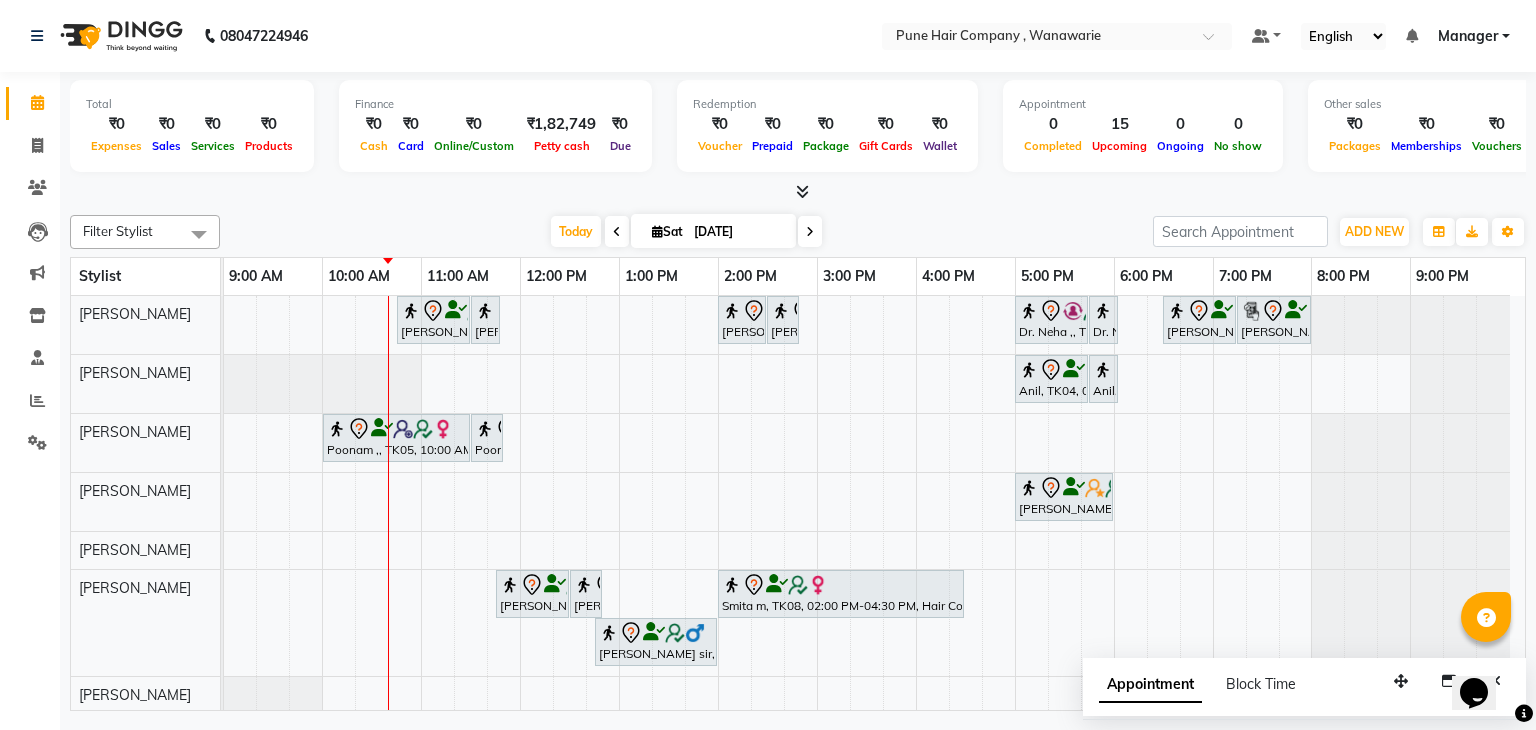 click at bounding box center (798, 192) 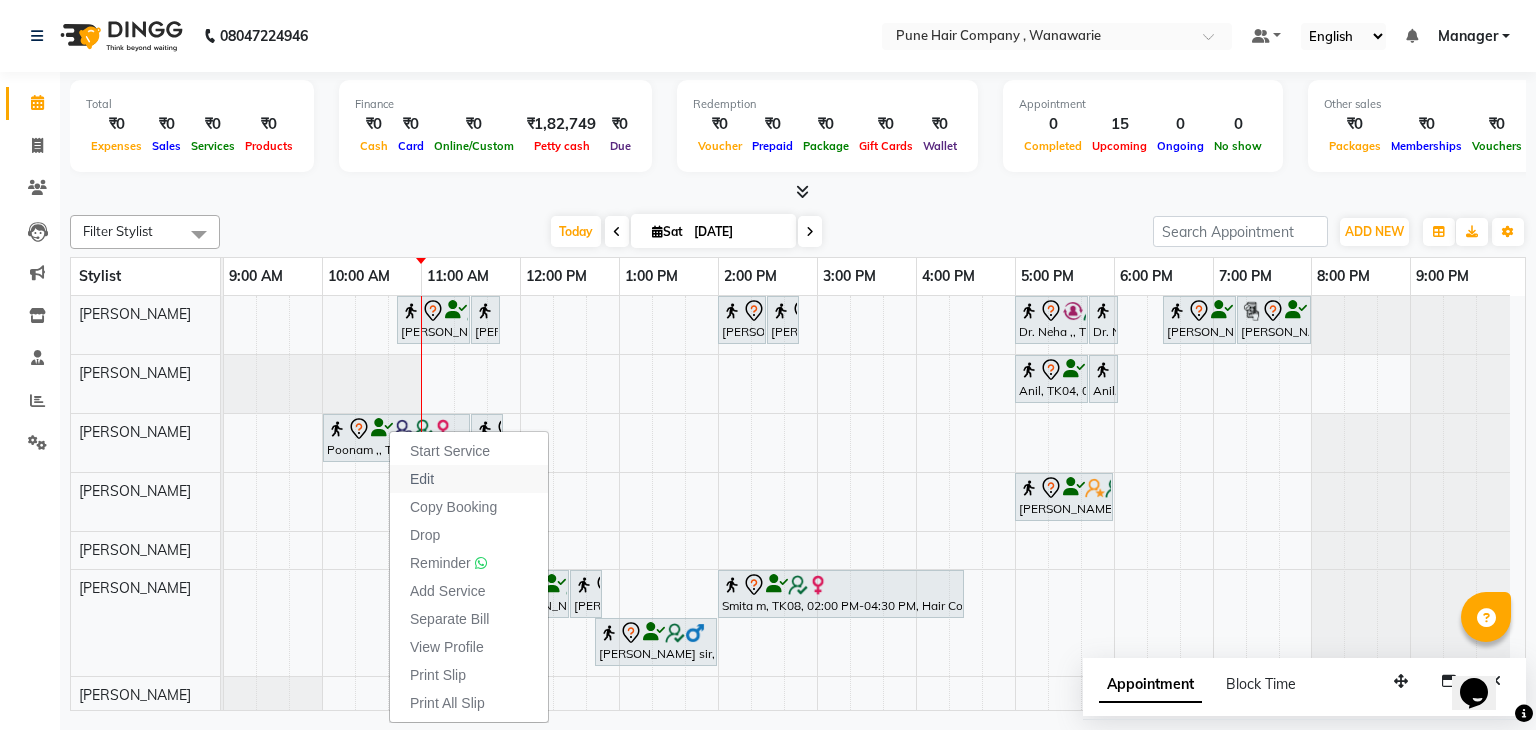 click on "Edit" at bounding box center [469, 479] 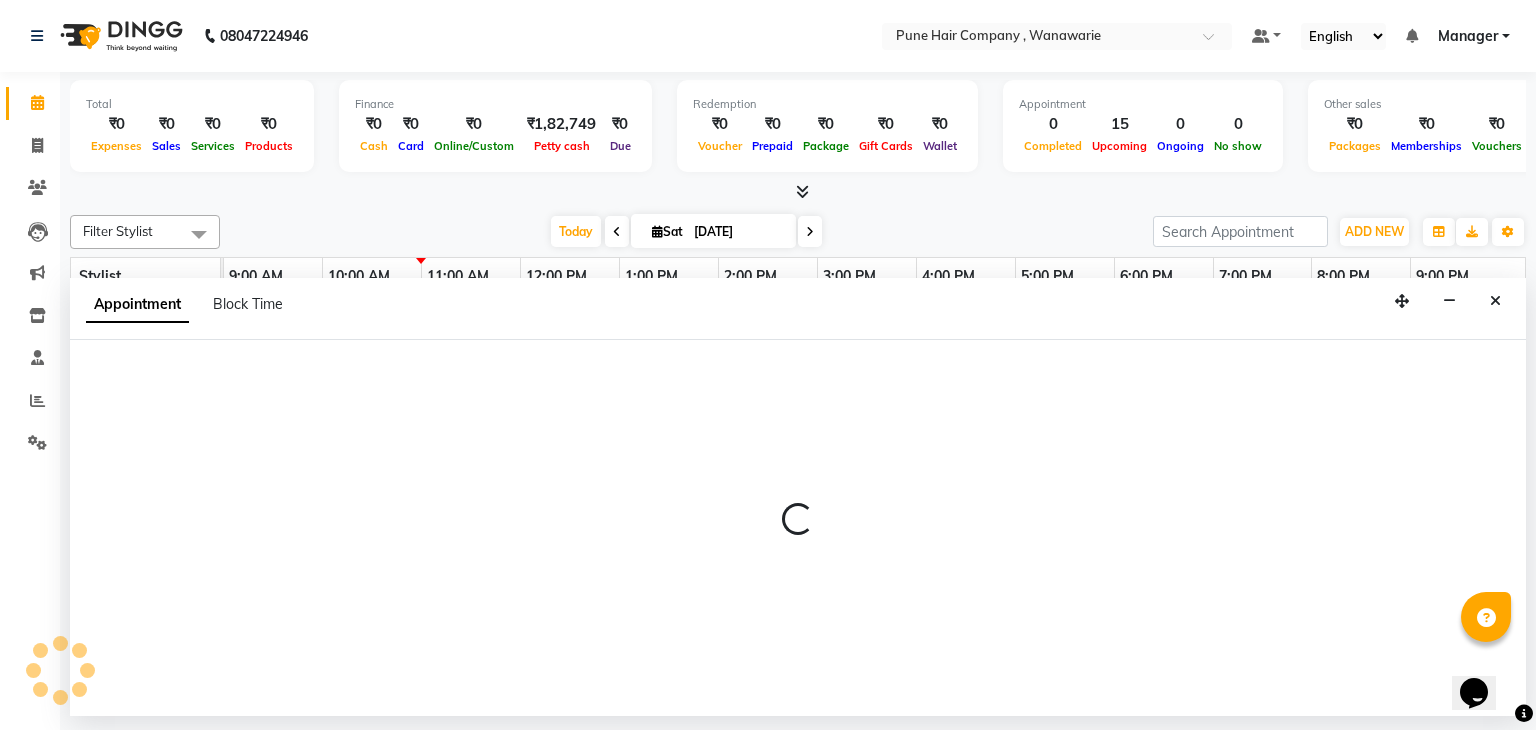 select on "tentative" 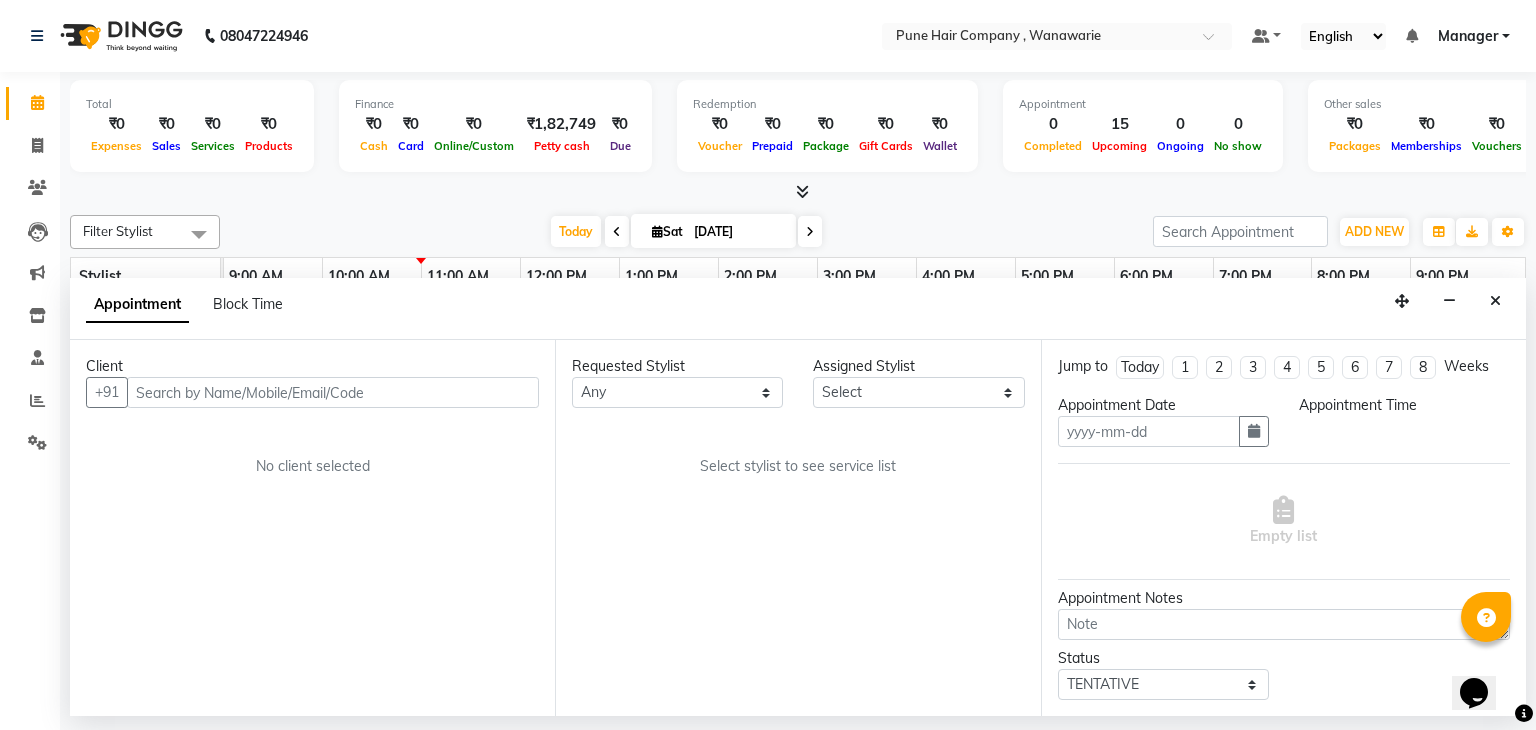 type on "[DATE]" 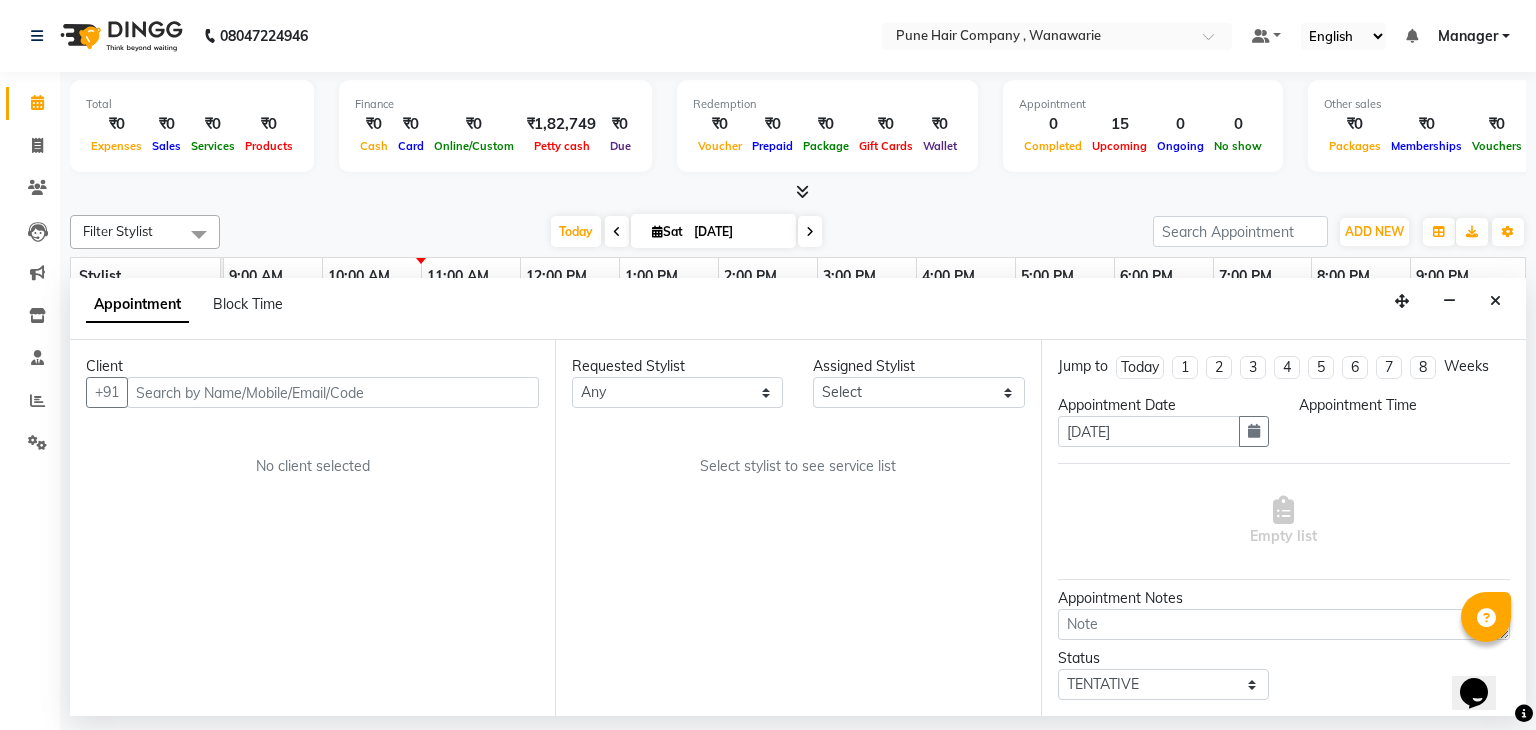 select on "600" 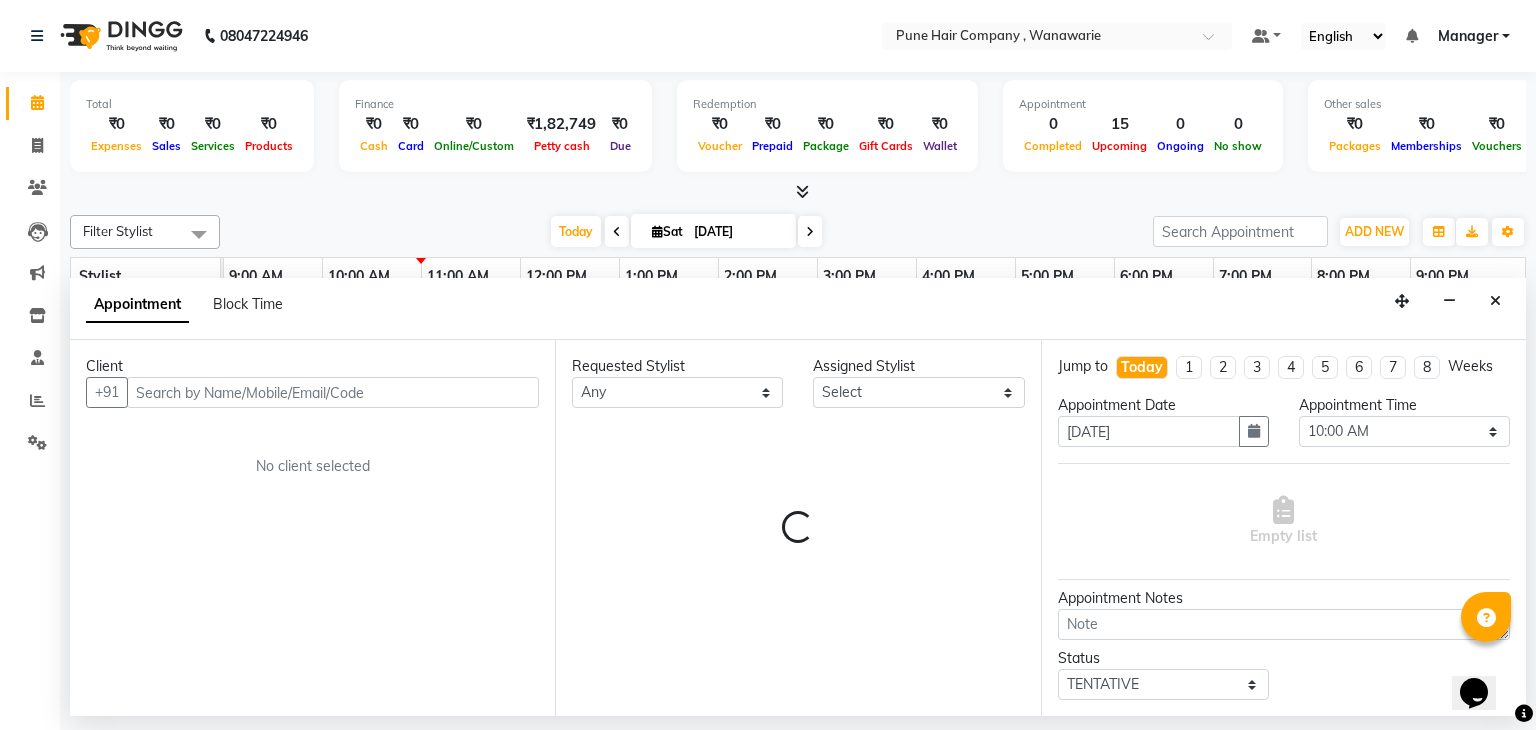 select on "74579" 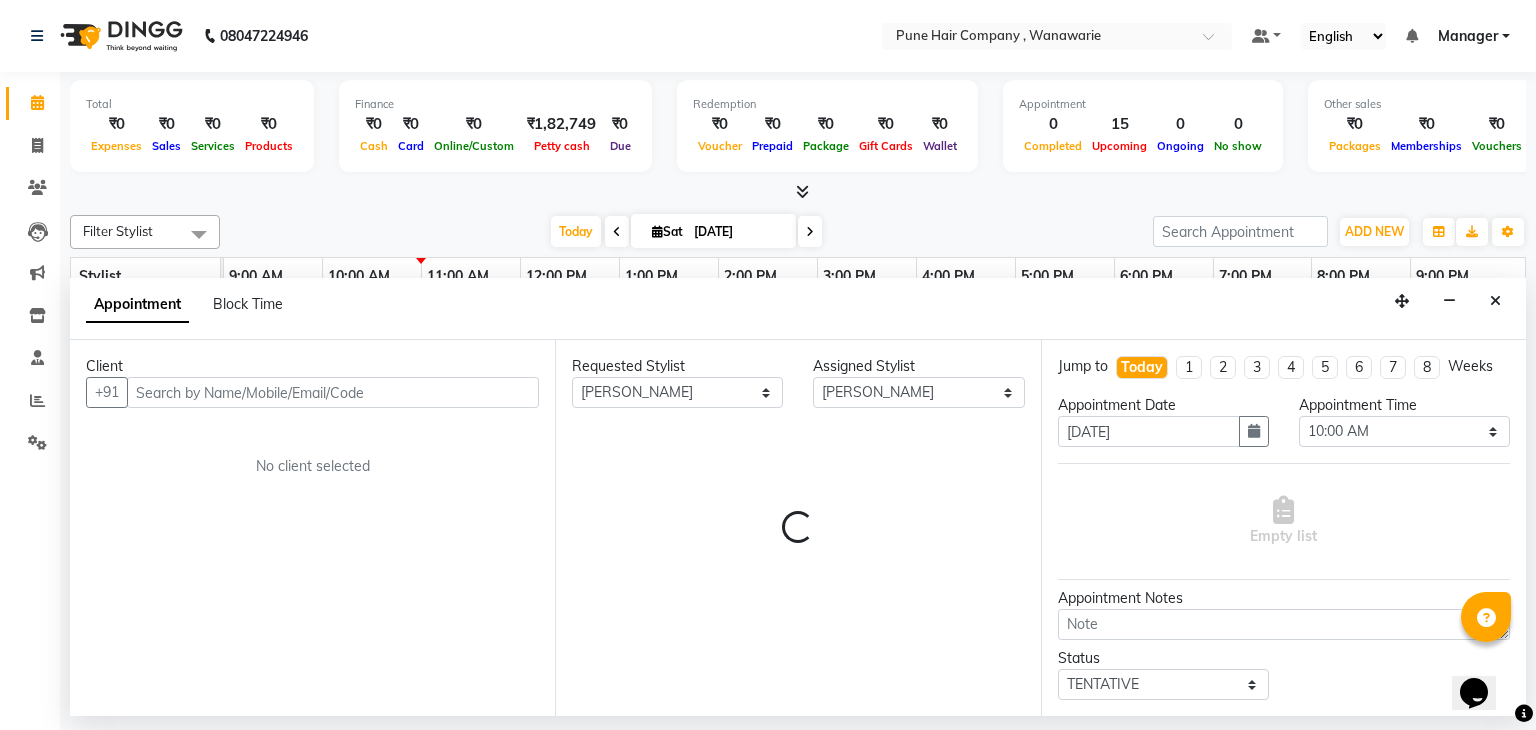 select on "4060" 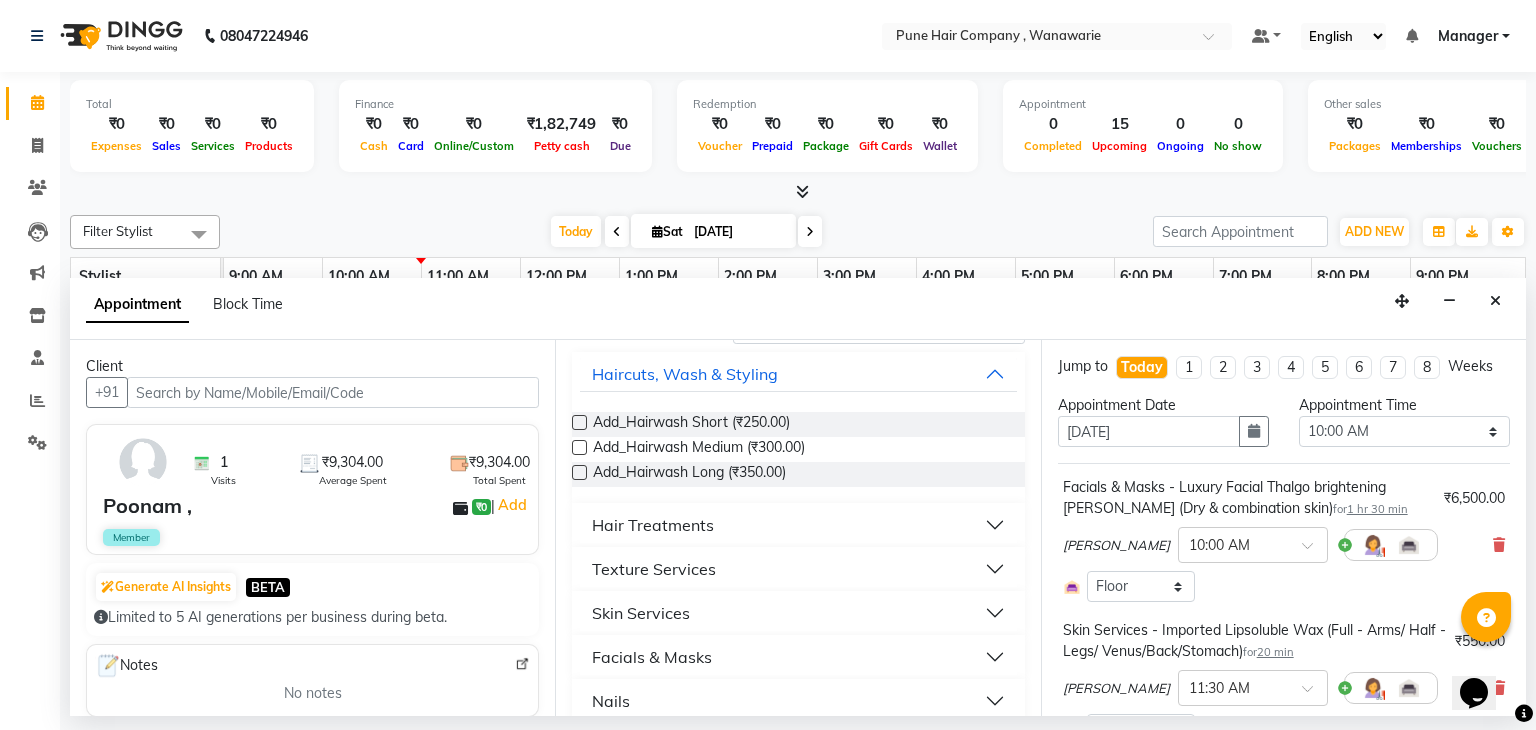 scroll, scrollTop: 114, scrollLeft: 0, axis: vertical 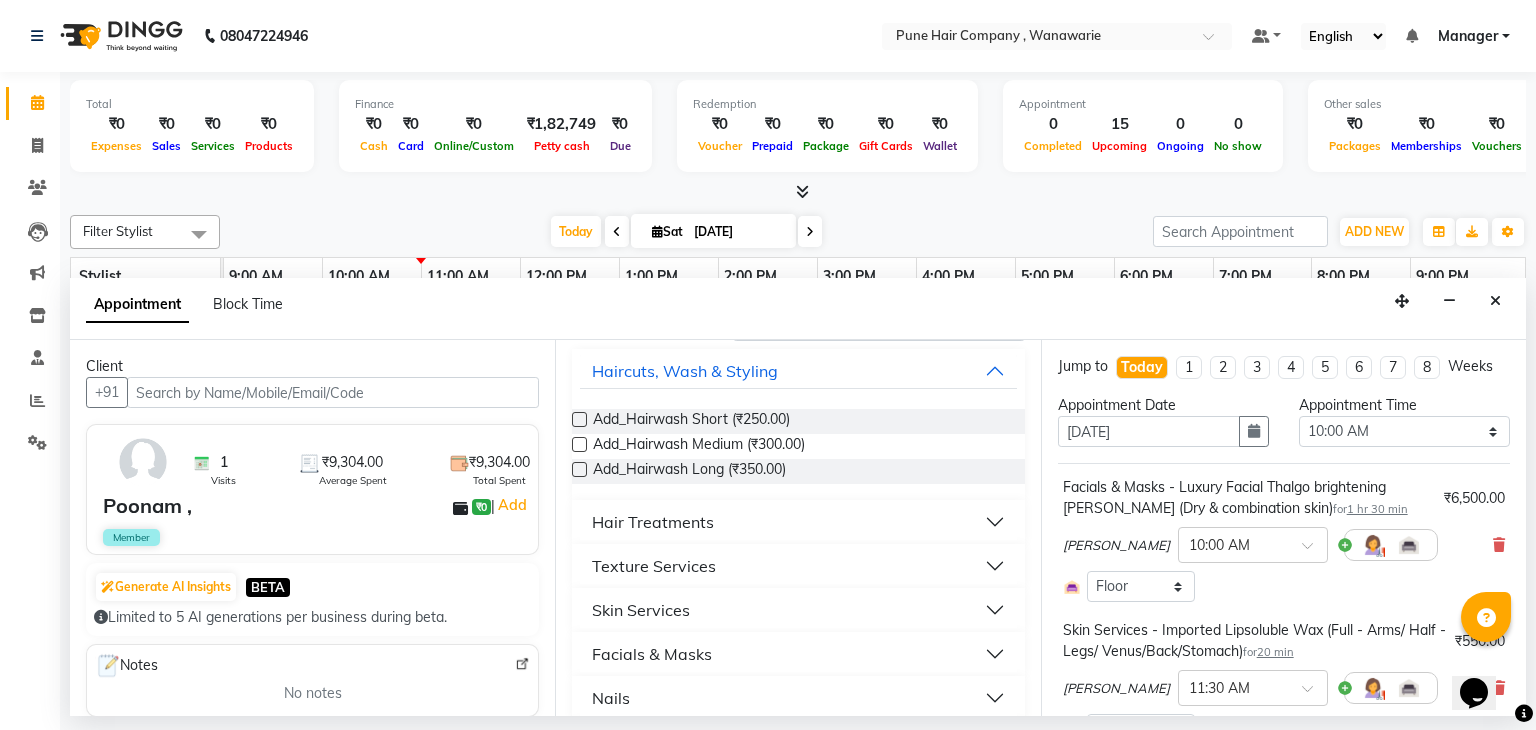 click on "Skin Services" at bounding box center [798, 610] 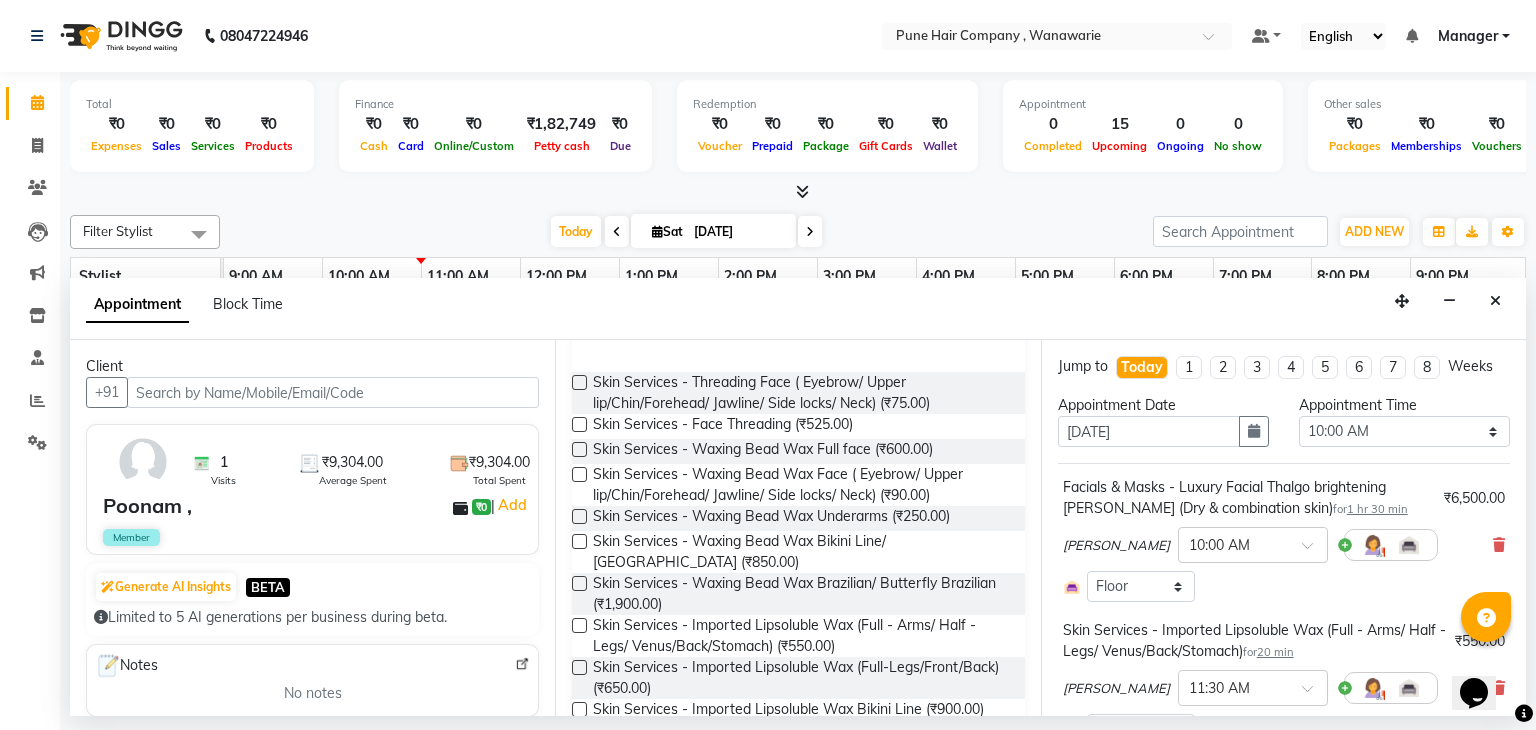 scroll, scrollTop: 391, scrollLeft: 0, axis: vertical 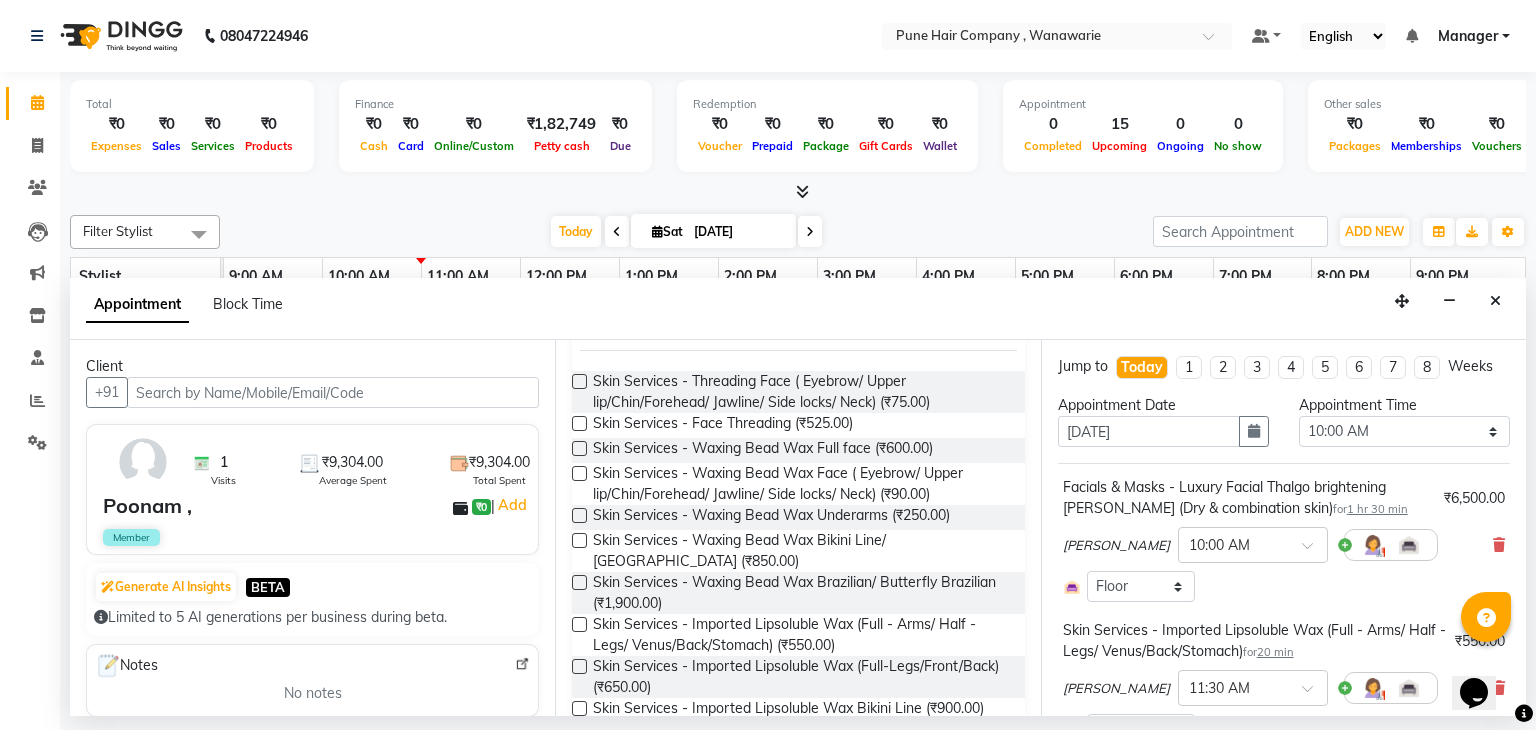 click at bounding box center [579, 515] 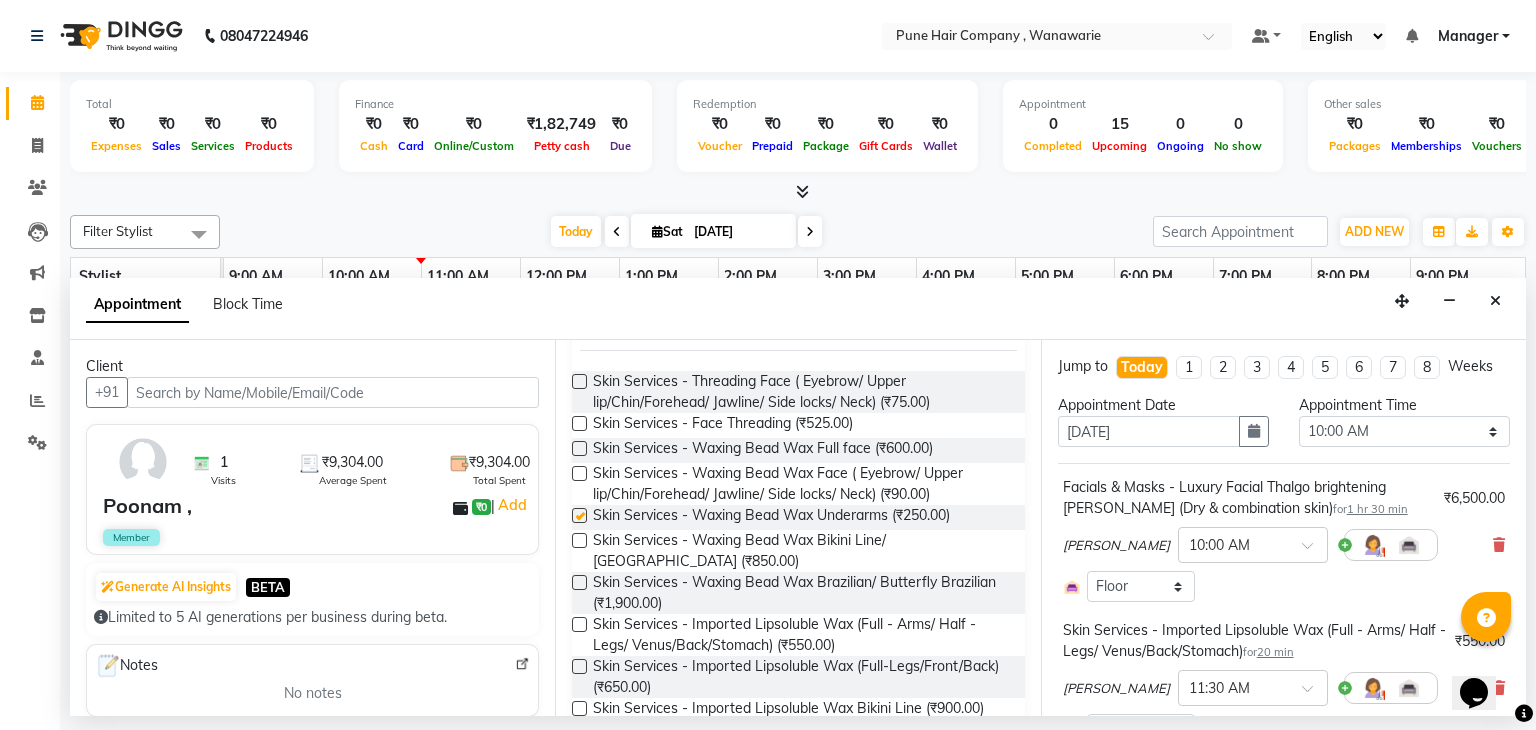 checkbox on "false" 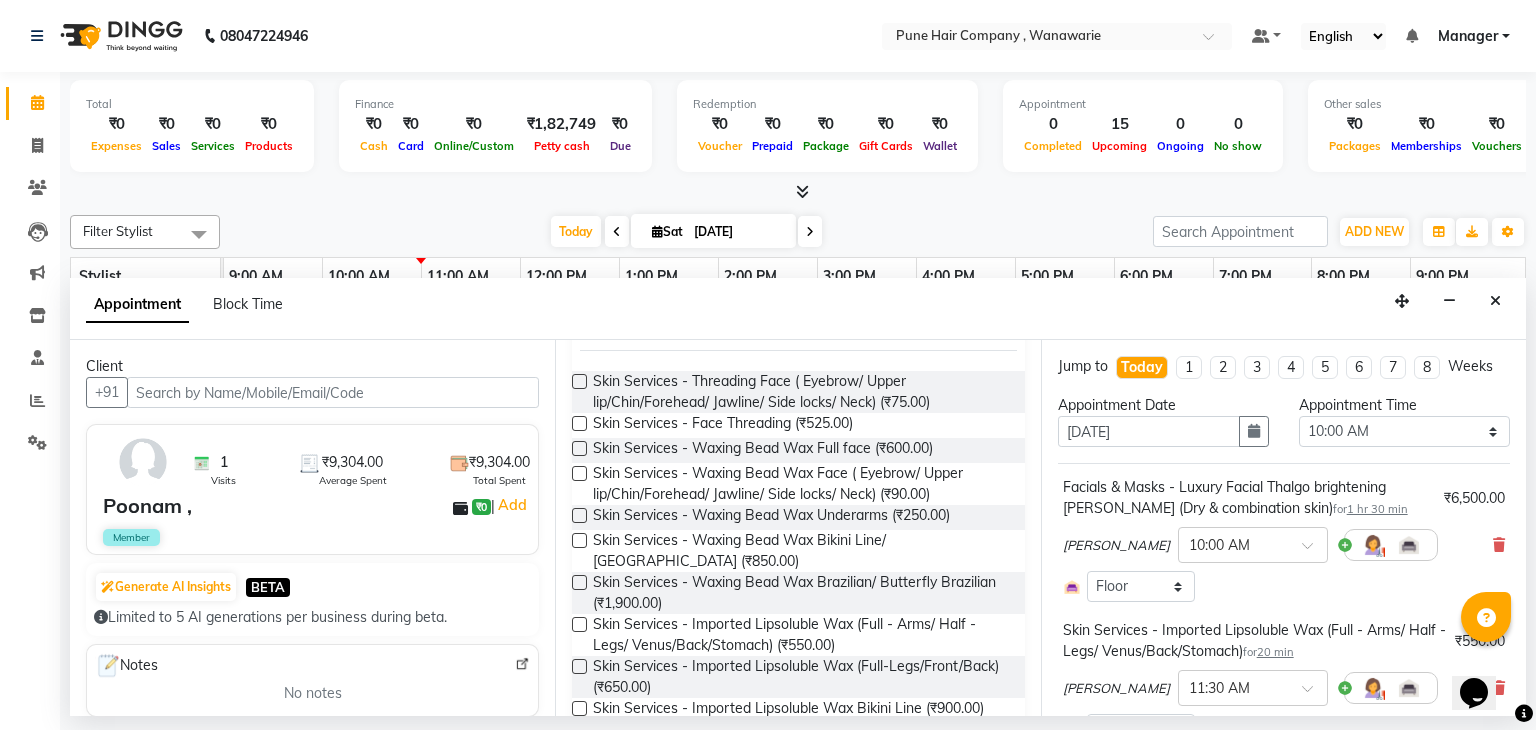 click at bounding box center [579, 624] 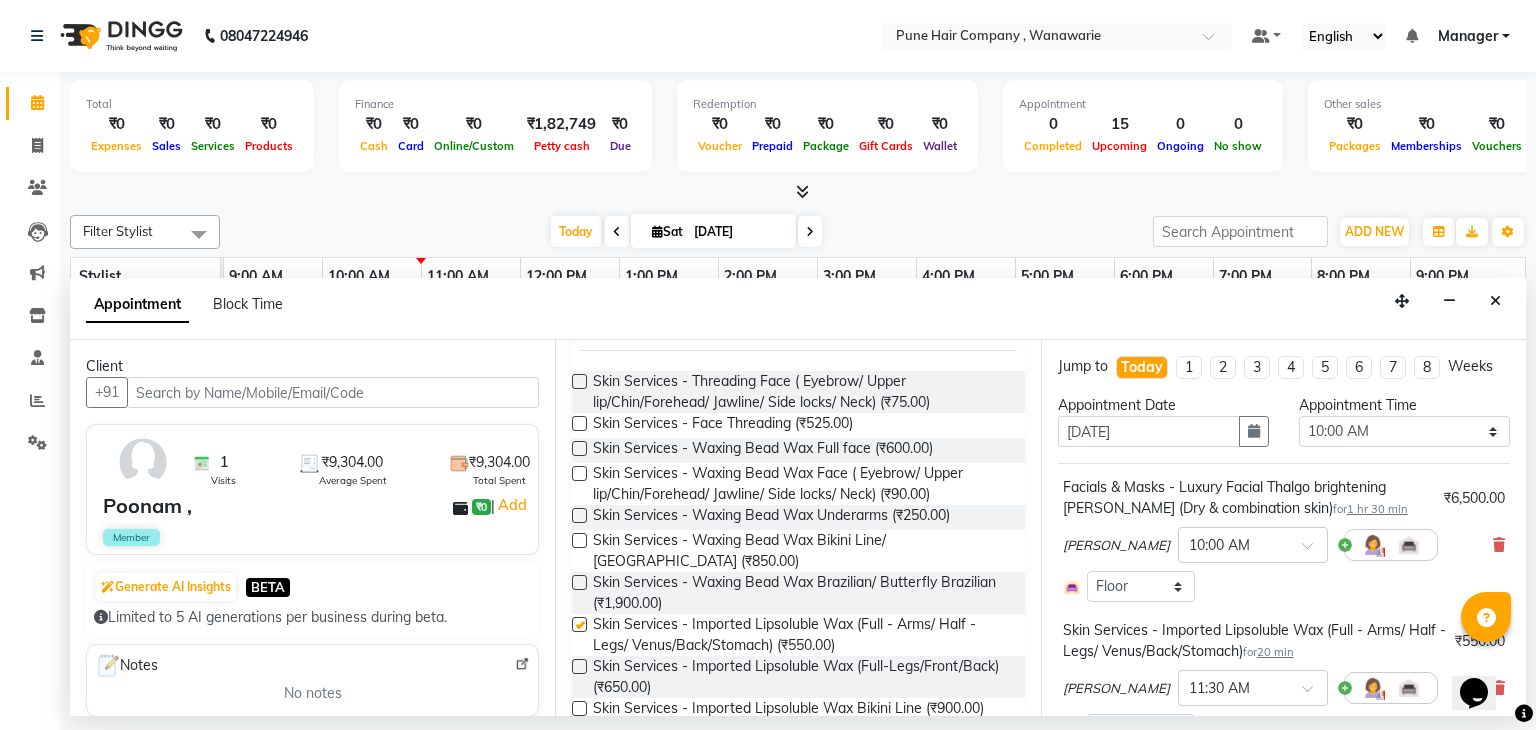 checkbox on "false" 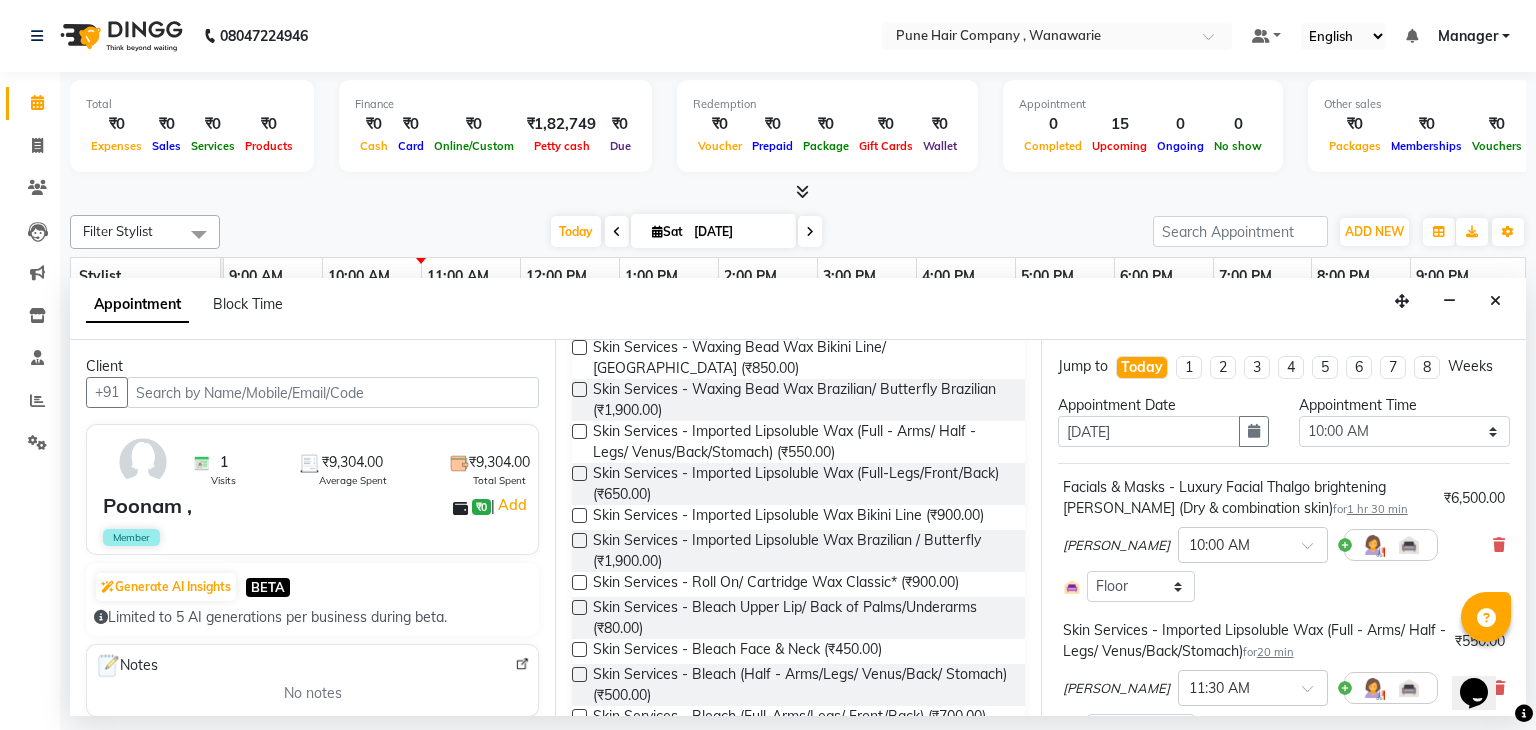 scroll, scrollTop: 604, scrollLeft: 0, axis: vertical 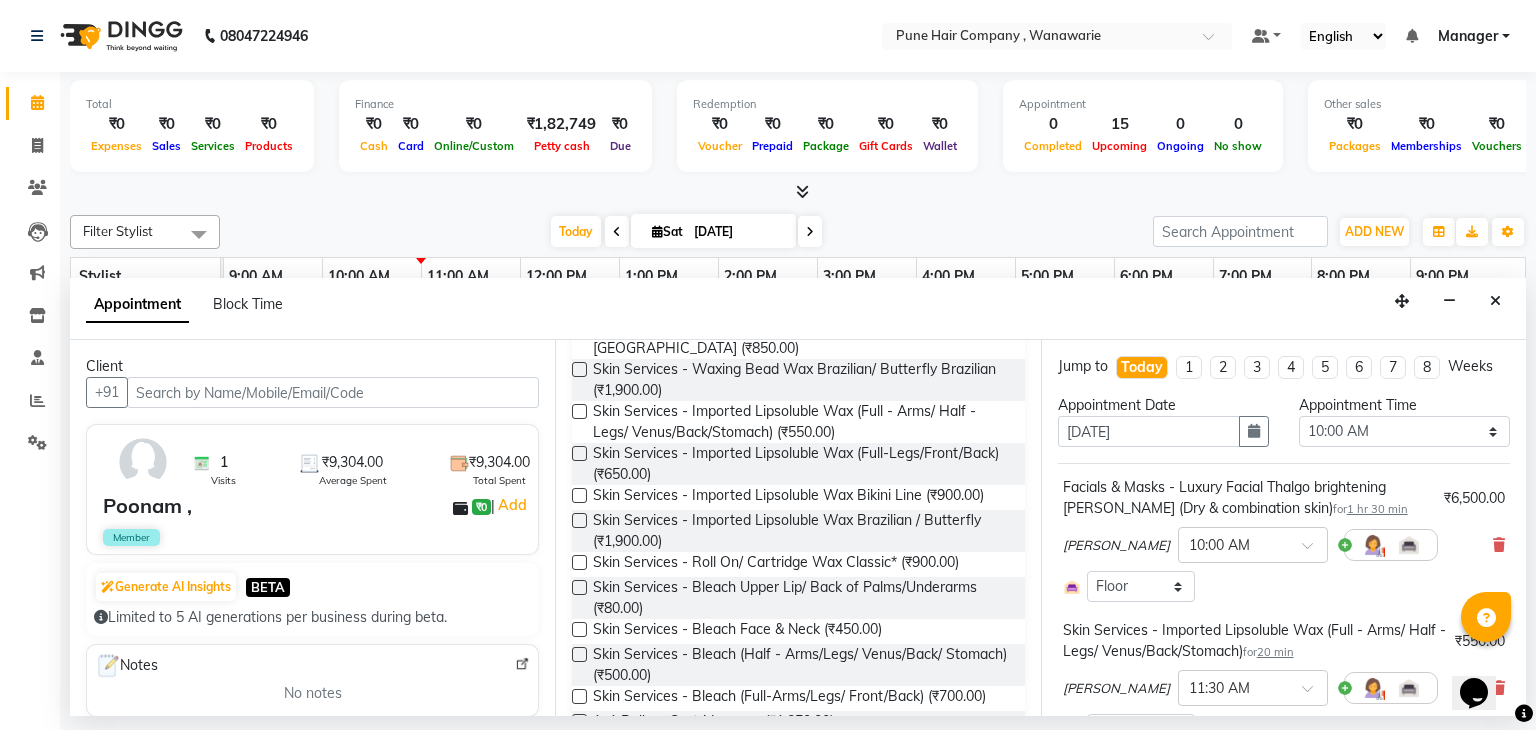 click at bounding box center (579, 629) 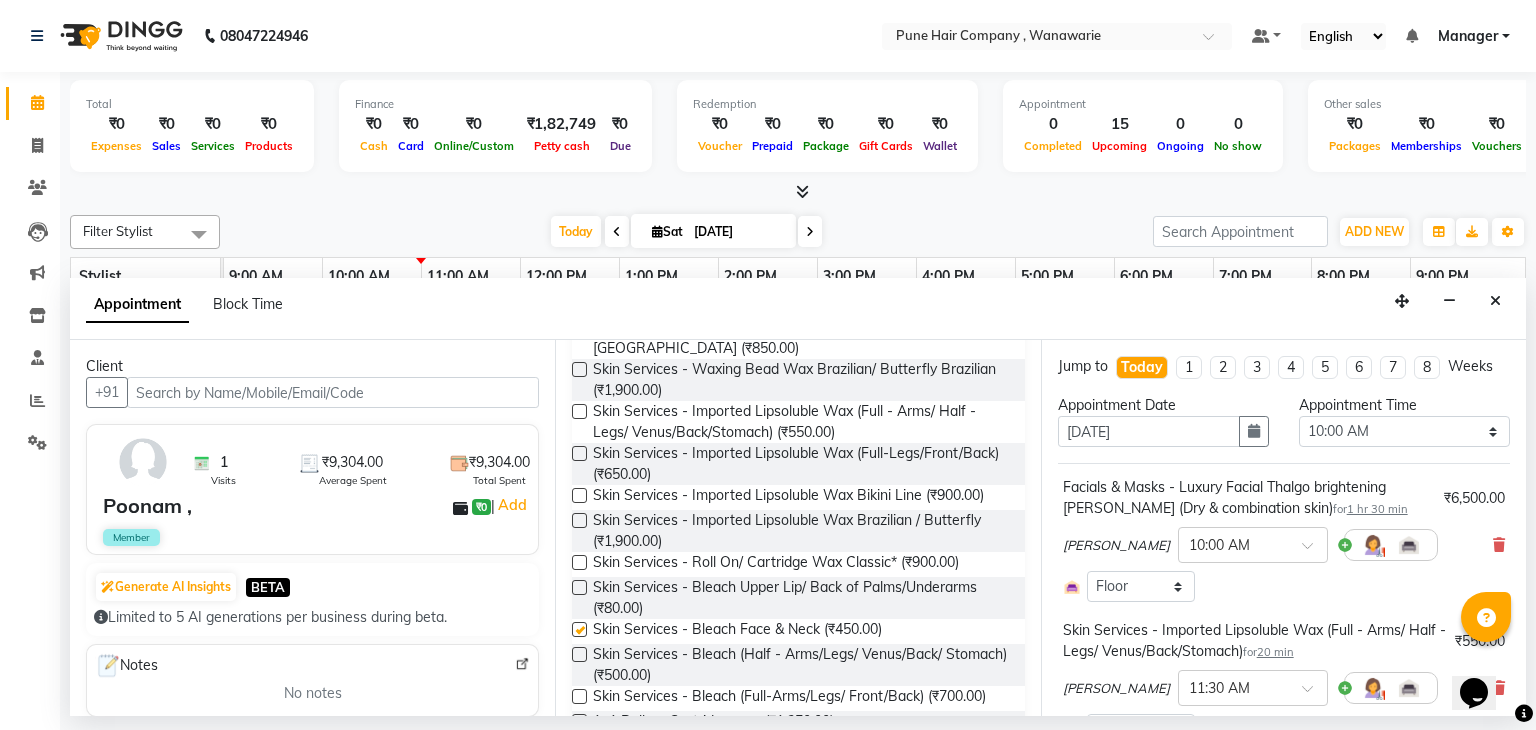 checkbox on "false" 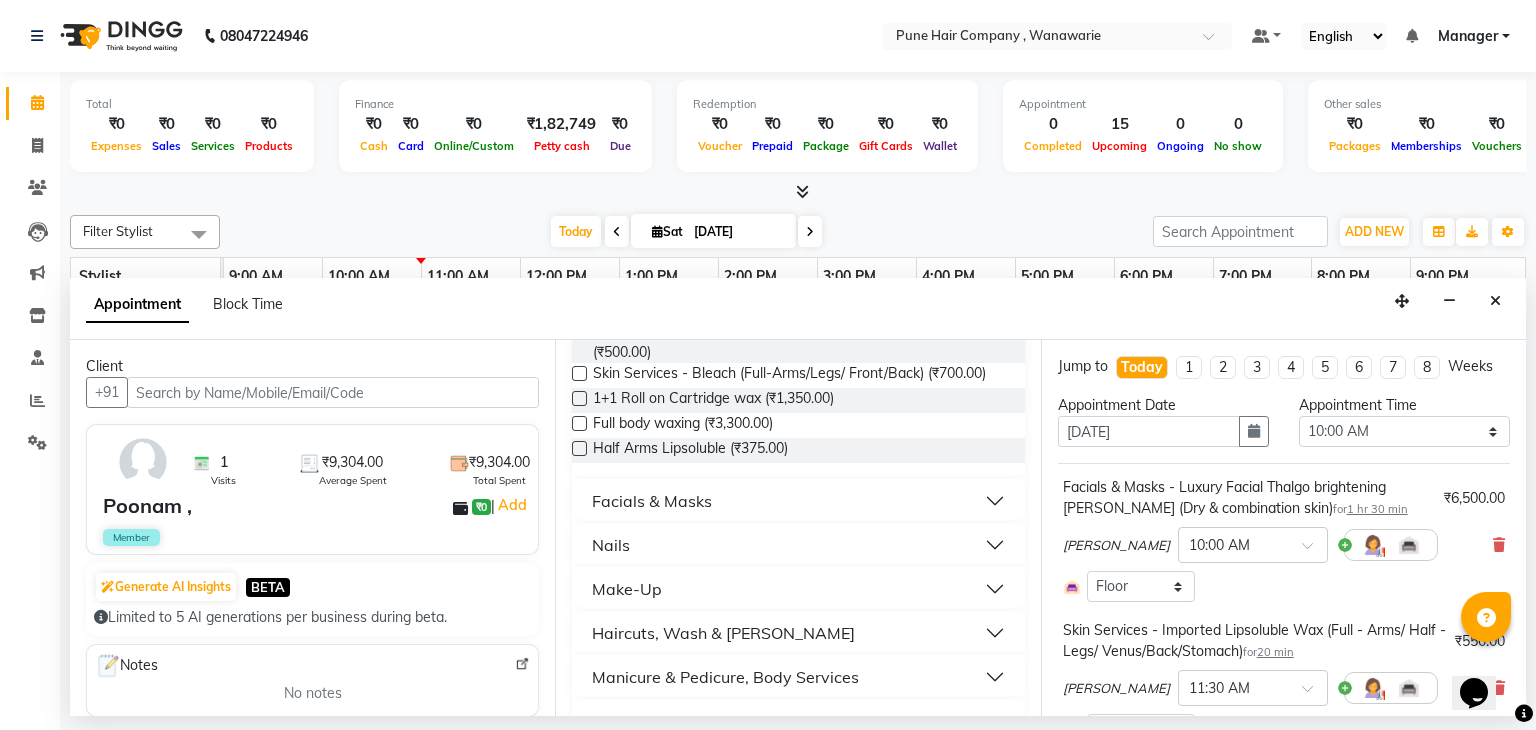 scroll, scrollTop: 940, scrollLeft: 0, axis: vertical 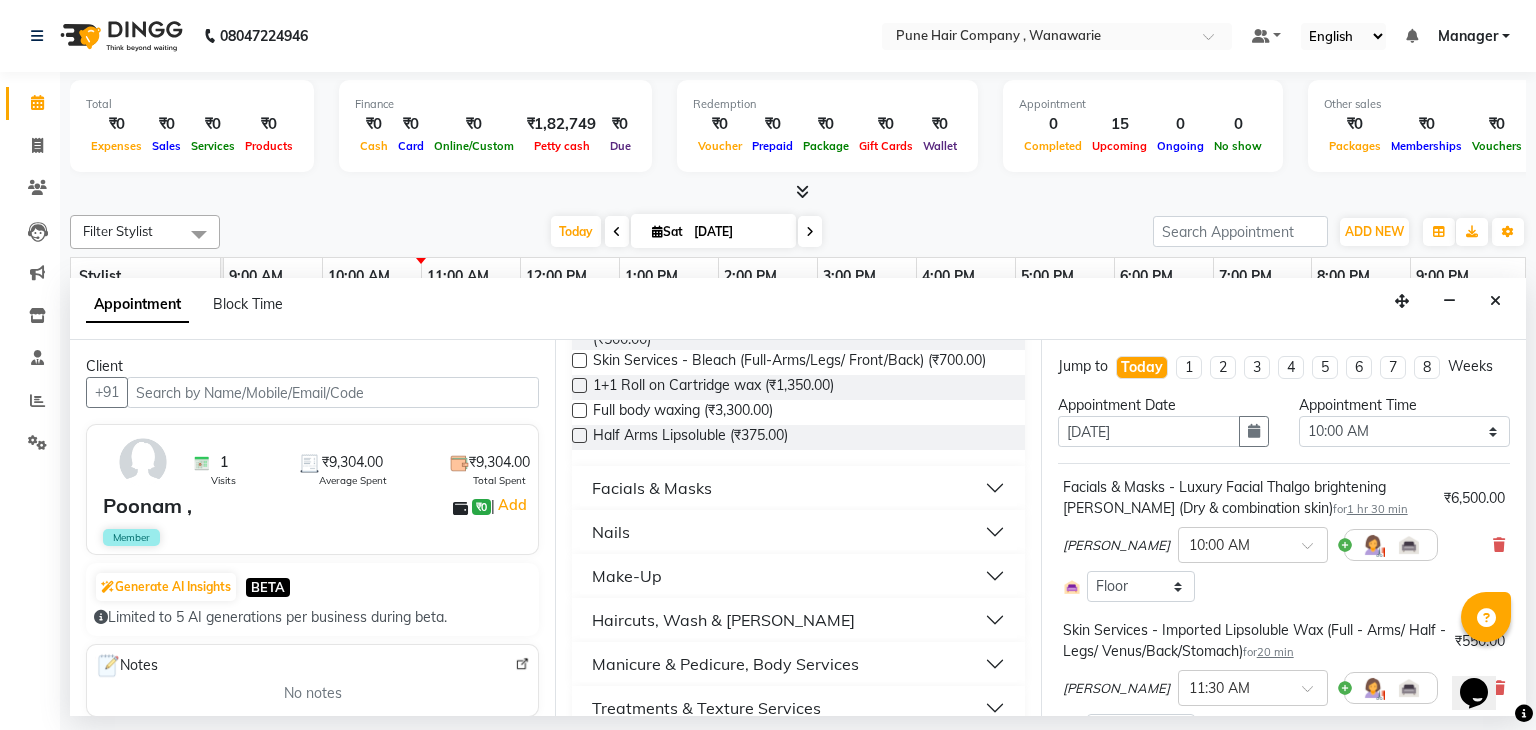 click on "Facials & Masks" at bounding box center [798, 488] 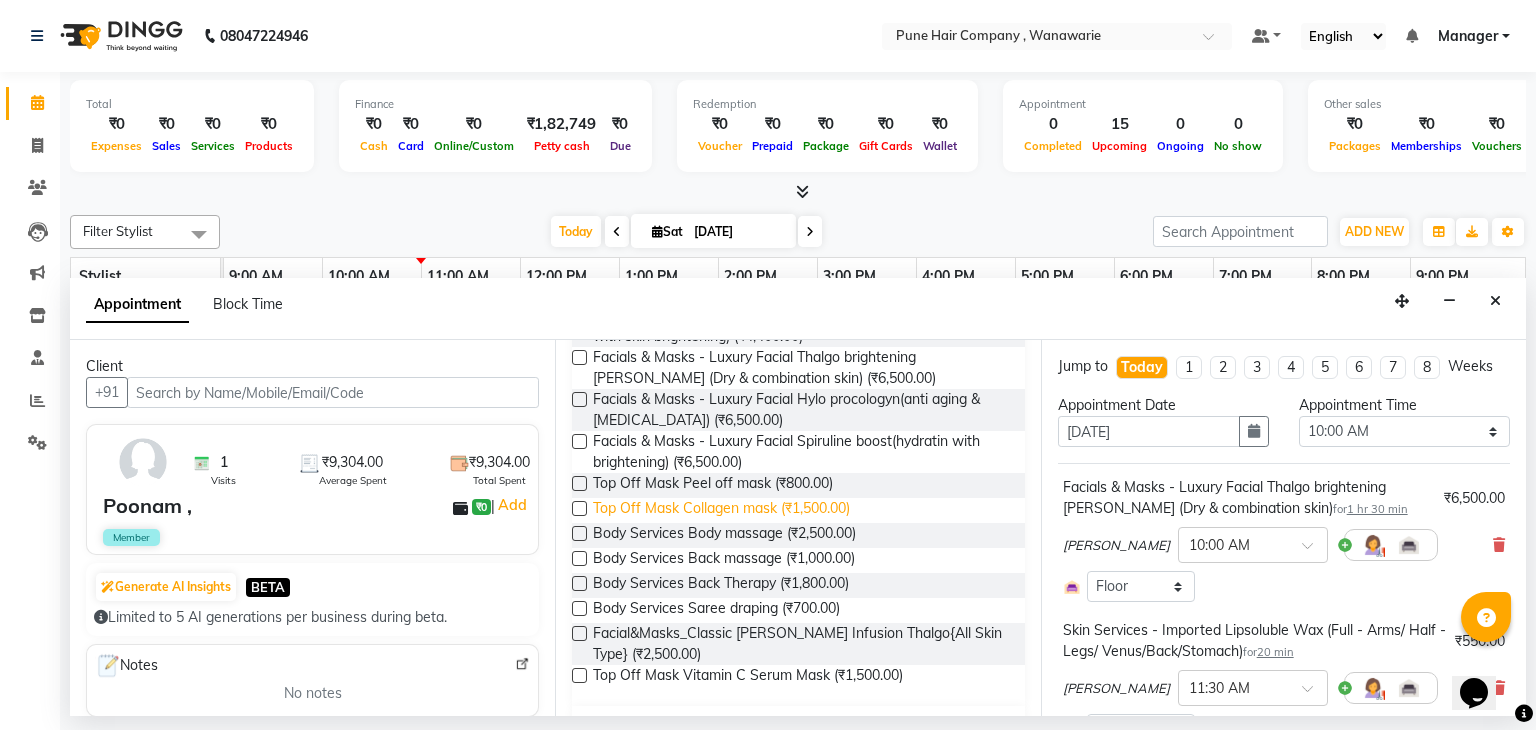 scroll, scrollTop: 1378, scrollLeft: 0, axis: vertical 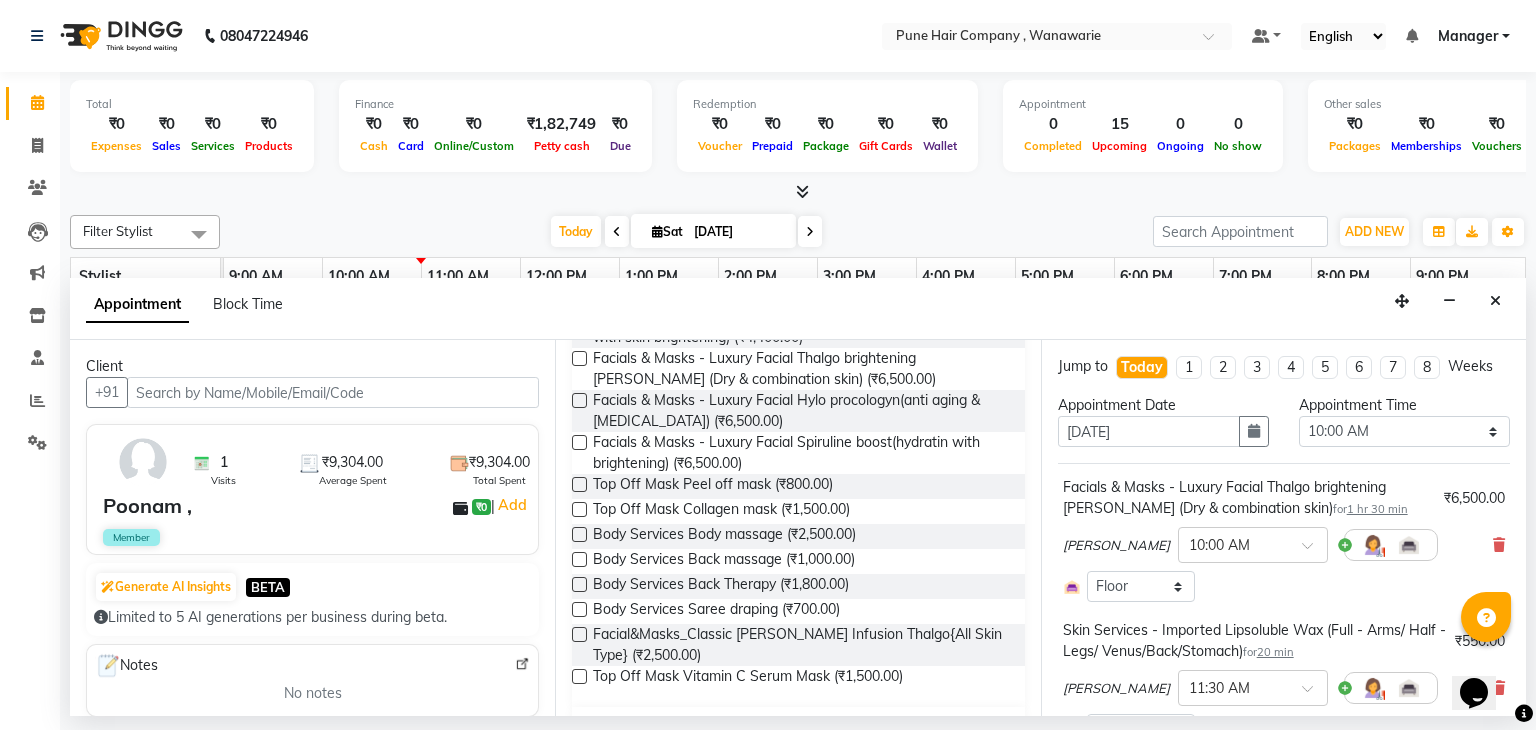 click at bounding box center (579, 509) 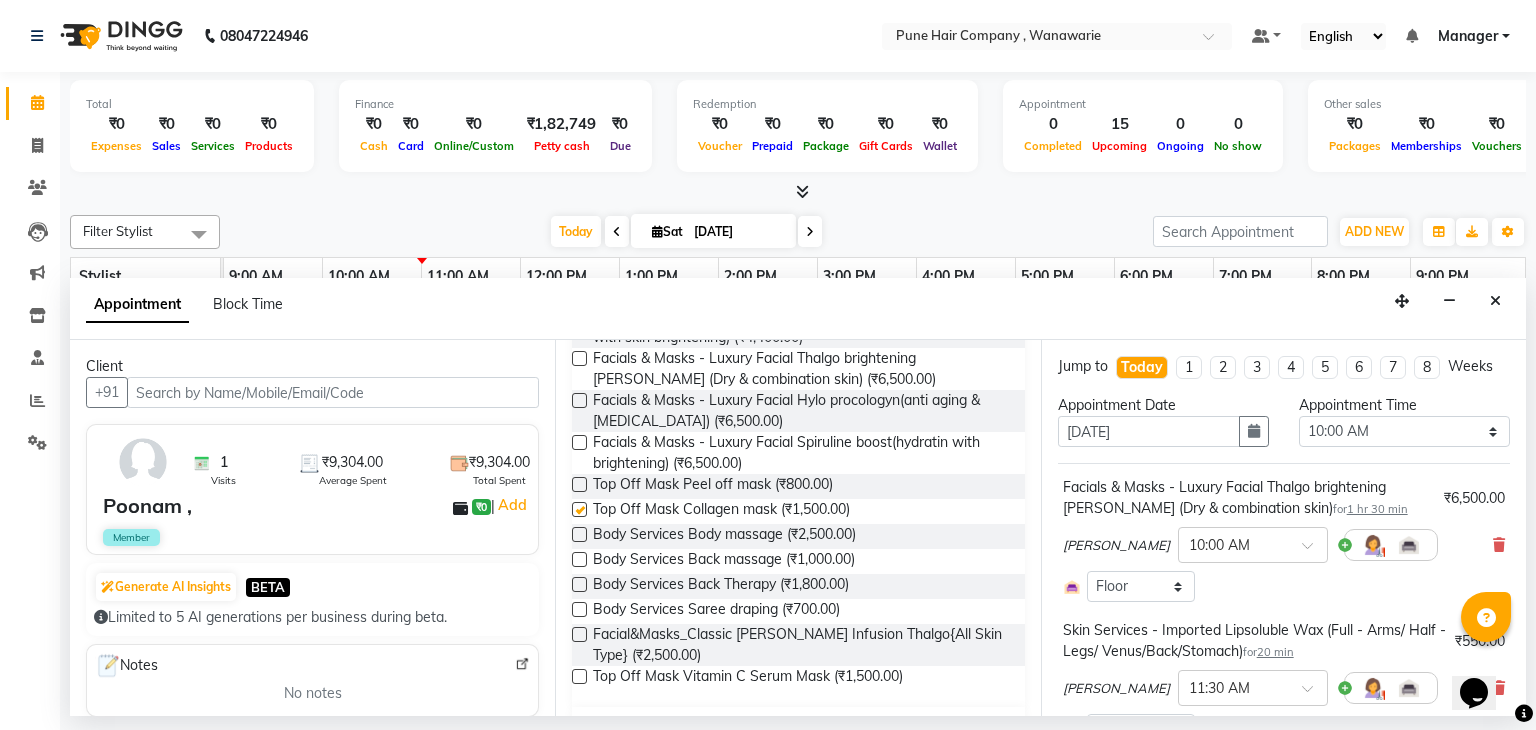 checkbox on "false" 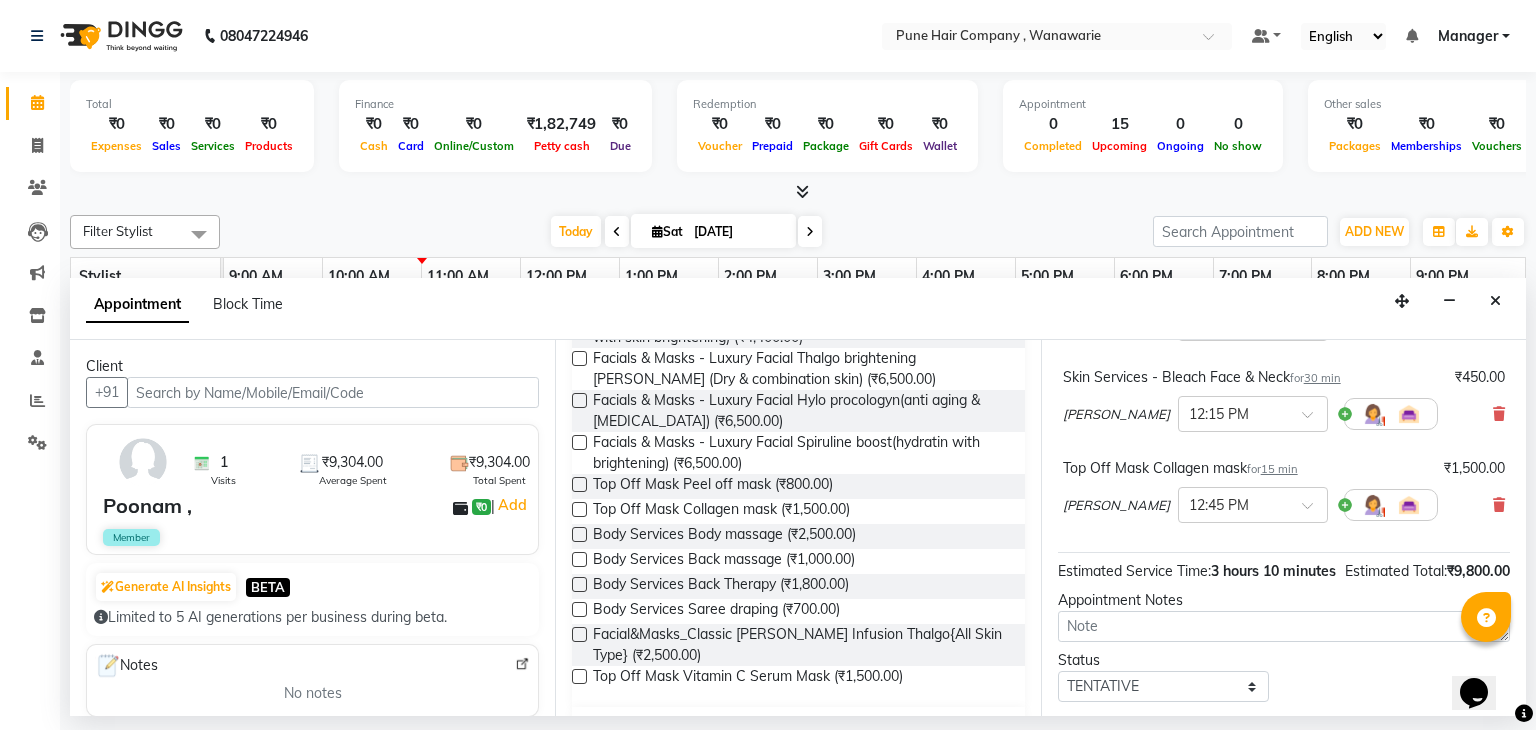 scroll, scrollTop: 672, scrollLeft: 0, axis: vertical 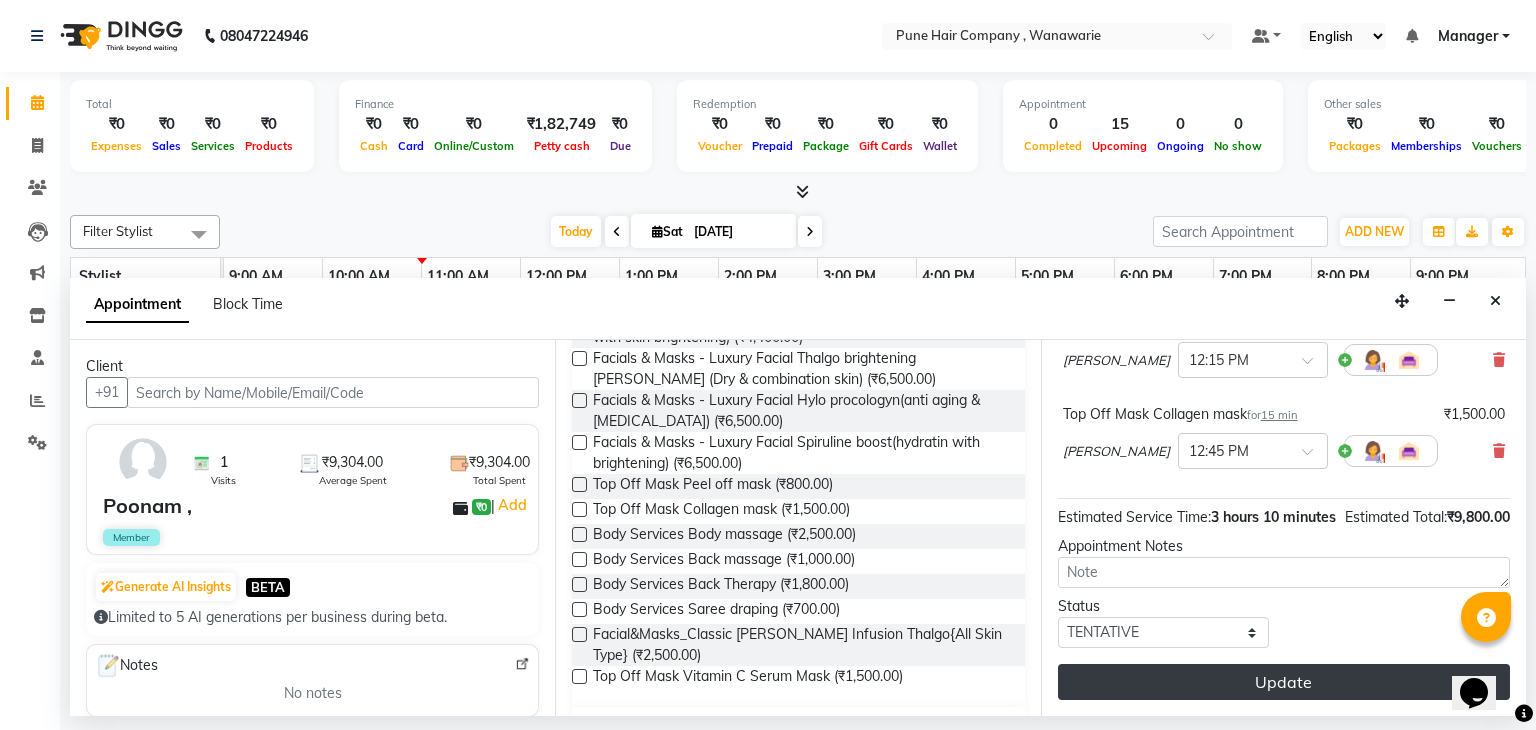 click on "Update" at bounding box center [1284, 682] 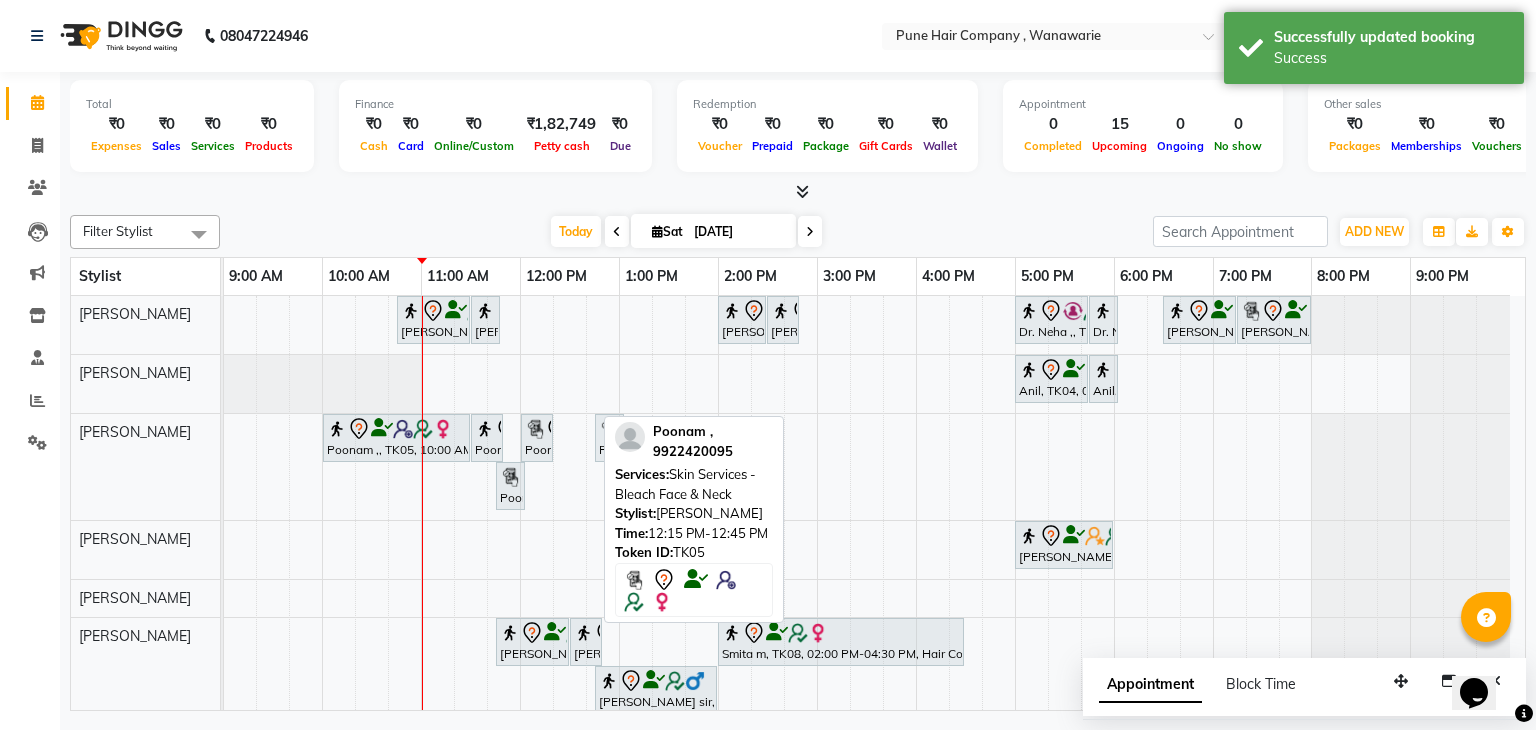 drag, startPoint x: 569, startPoint y: 470, endPoint x: 661, endPoint y: 423, distance: 103.31021 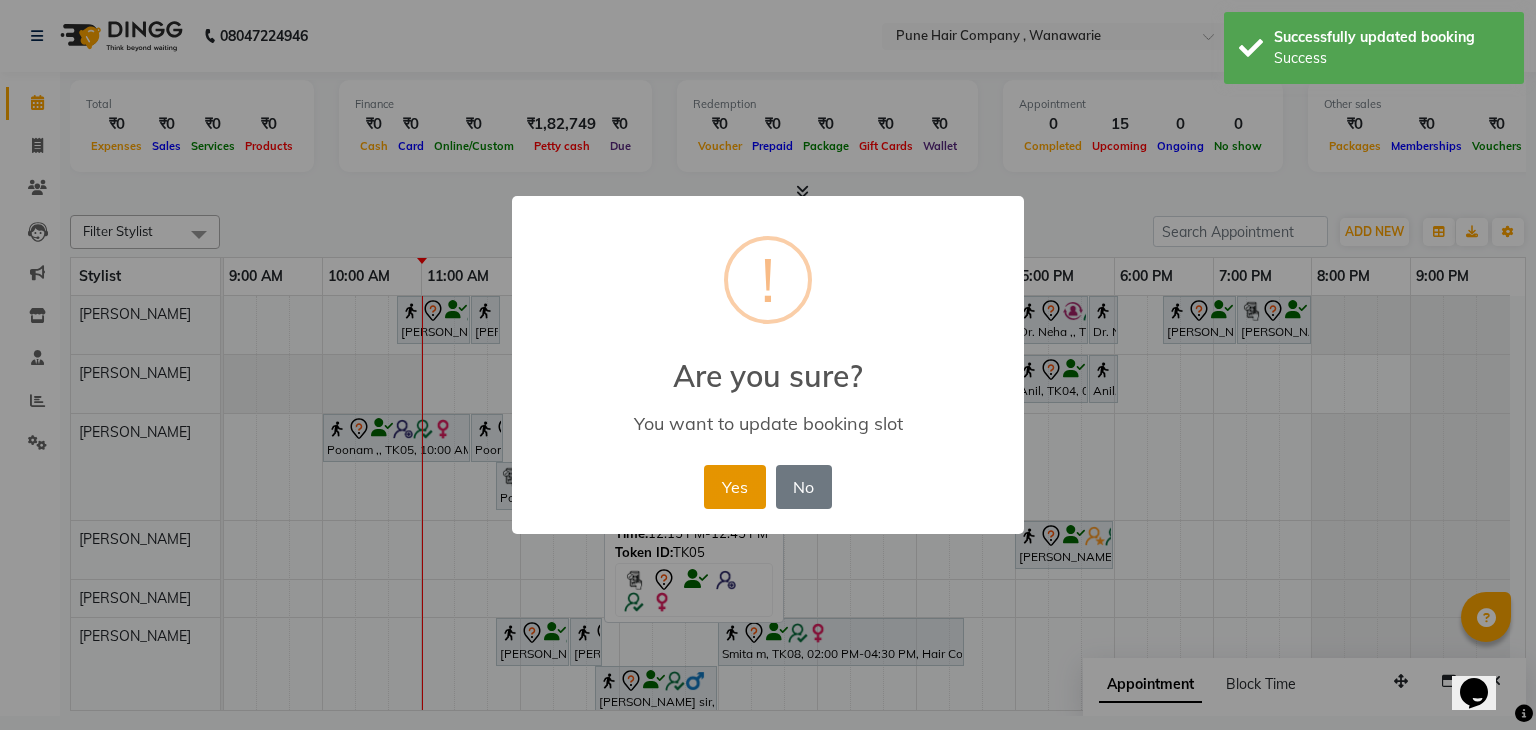 click on "Yes" at bounding box center (734, 487) 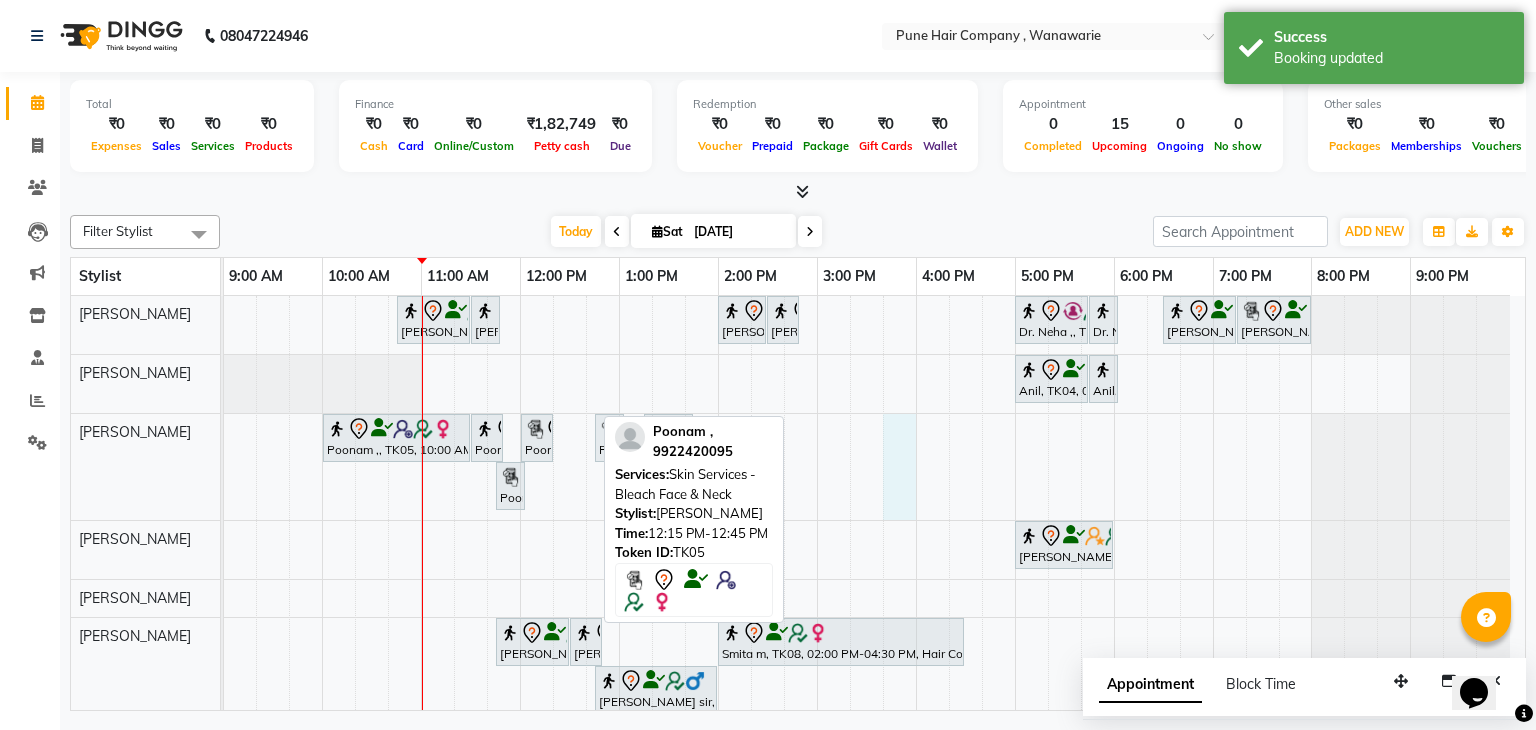 click on "Siddhant B, TK09, 10:45 AM-11:30 AM, Male Haircut By Senior Stylist             Siddhant B, TK09, 11:30 AM-11:40 AM, Add_Hair Wash Classic             Komal Sharma, TK01, 02:00 PM-02:30 PM, BlowDry Medium             Komal Sharma, TK01, 02:30 PM-02:50 PM,  Hairwash Medium             Dr. Neha ,, TK02, 05:00 PM-05:45 PM, Male Haircut By Senior Stylist             Dr. Neha ,, TK02, 05:45 PM-05:55 PM, Male Hair Wash Classic             Nihar gandhi, TK03, 06:30 PM-07:15 PM, Hair Treatments - Hair Treatment Care (Hydrating/ Purifying) Medium             Nihar gandhi, TK03, 07:15 PM-08:00 PM, Male Haircut By Senior Stylist             Anil, TK04, 05:00 PM-05:45 PM, Male Haircut By Senior Stylist             Anil, TK04, 05:45 PM-05:55 PM, Add_Hair Wash Classic             Poonam ,, TK05, 10:00 AM-11:30 AM, Facials & Masks - Luxury Facial Thalgo brightening lumar (Dry & combination skin)                                     Poonam ,, TK05, 12:45 PM-01:00 PM,  Top Off Mask Collagen mask" at bounding box center (874, 529) 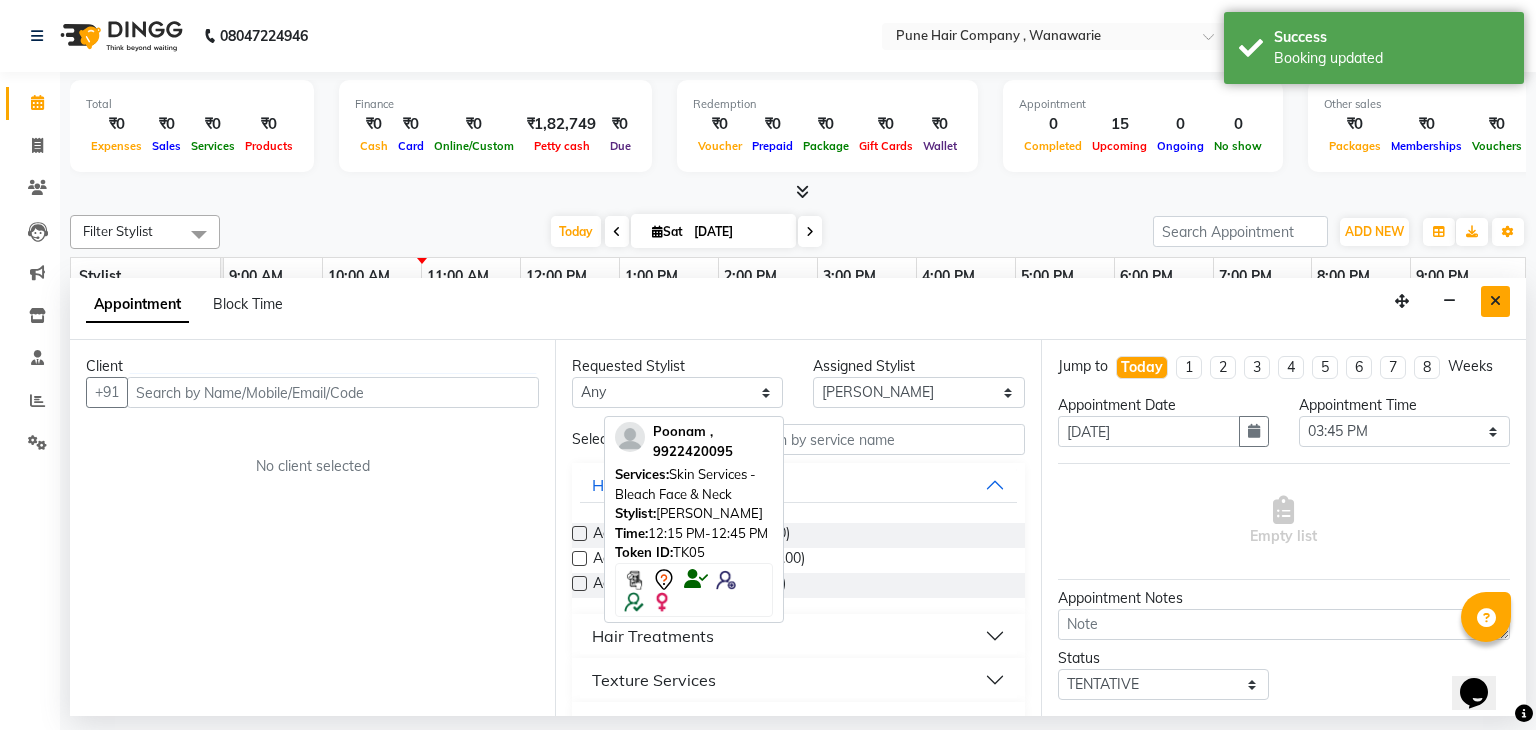 click at bounding box center [1495, 301] 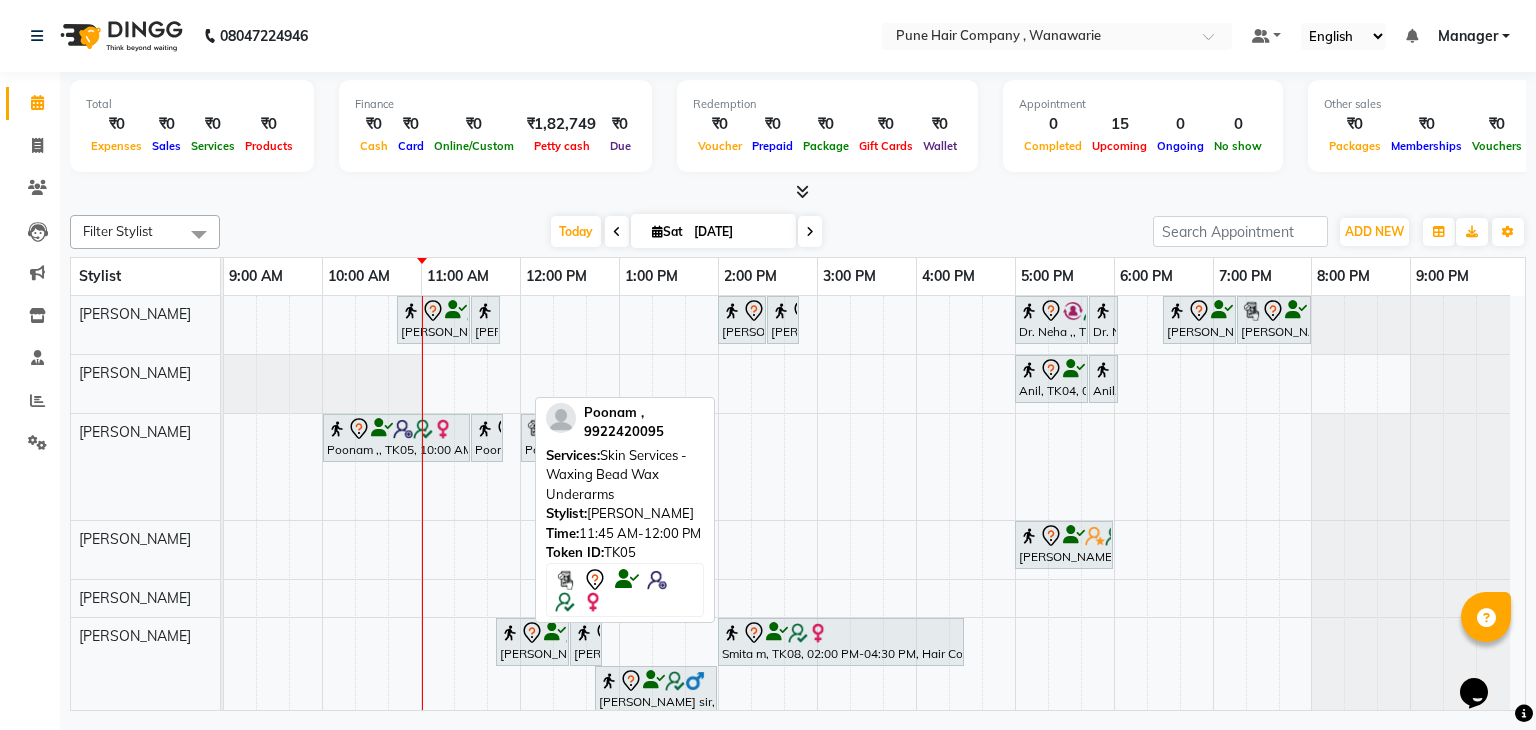 drag, startPoint x: 509, startPoint y: 483, endPoint x: 594, endPoint y: 418, distance: 107.00467 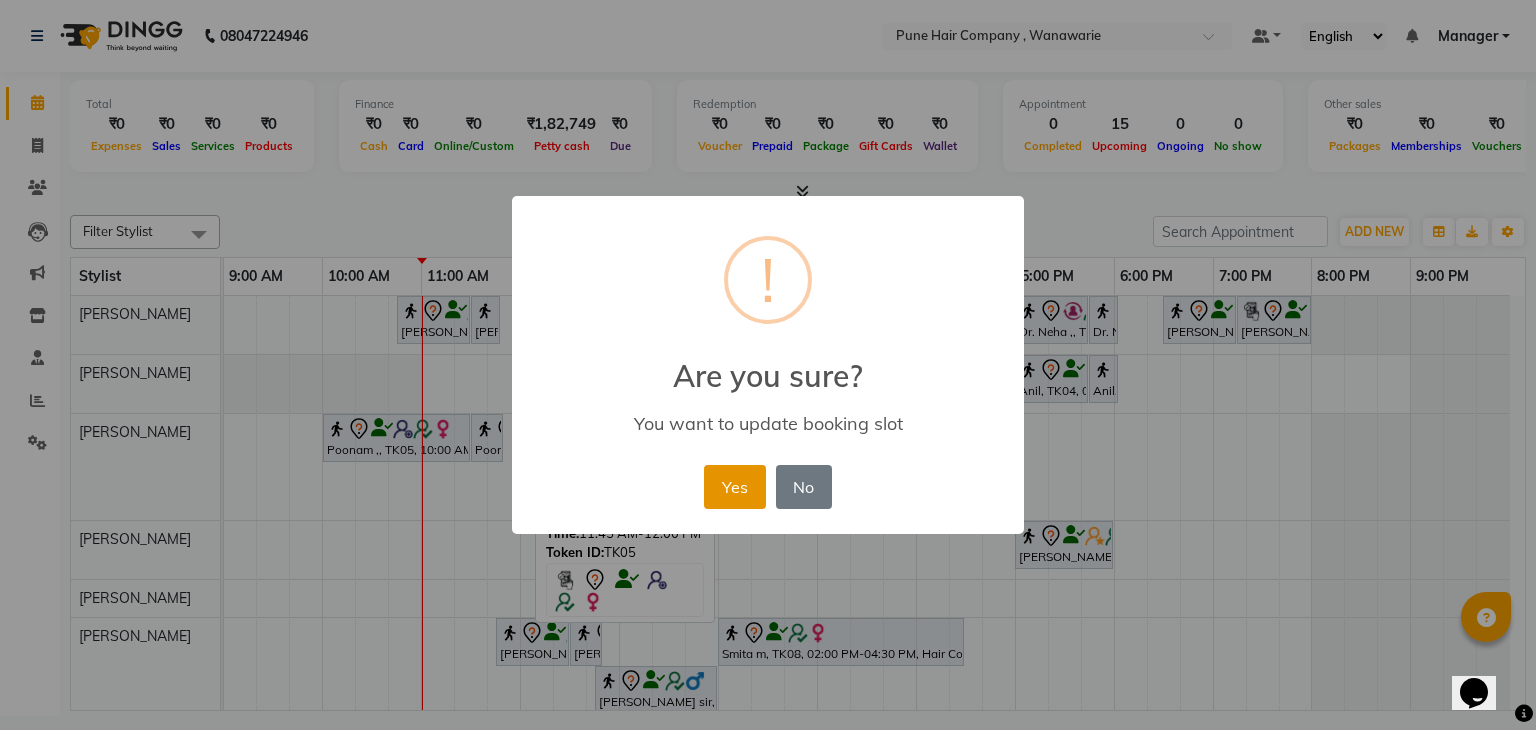 click on "Yes" at bounding box center (734, 487) 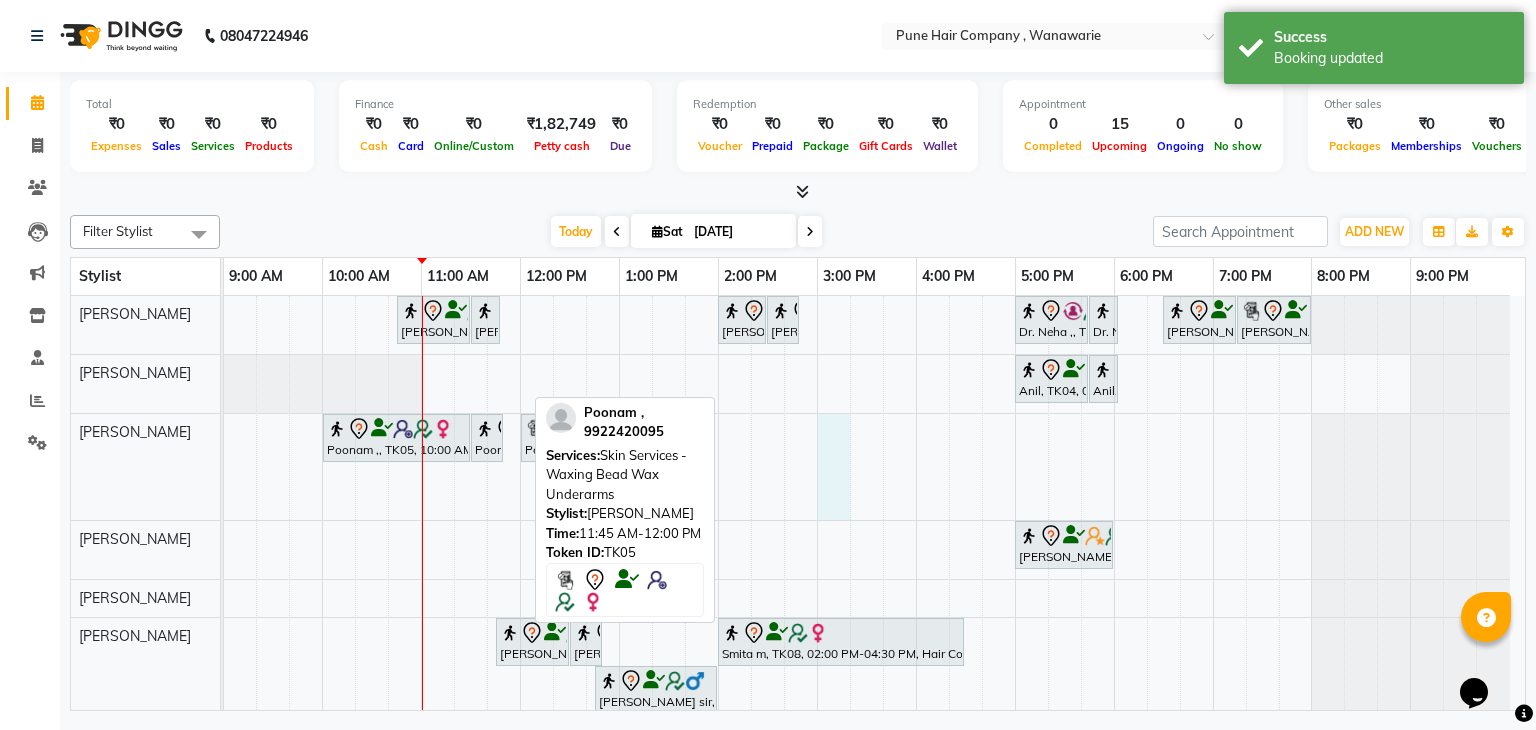 click on "Siddhant B, TK09, 10:45 AM-11:30 AM, Male Haircut By Senior Stylist             Siddhant B, TK09, 11:30 AM-11:40 AM, Add_Hair Wash Classic             Komal Sharma, TK01, 02:00 PM-02:30 PM, BlowDry Medium             Komal Sharma, TK01, 02:30 PM-02:50 PM,  Hairwash Medium             Dr. Neha ,, TK02, 05:00 PM-05:45 PM, Male Haircut By Senior Stylist             Dr. Neha ,, TK02, 05:45 PM-05:55 PM, Male Hair Wash Classic             Nihar gandhi, TK03, 06:30 PM-07:15 PM, Hair Treatments - Hair Treatment Care (Hydrating/ Purifying) Medium             Nihar gandhi, TK03, 07:15 PM-08:00 PM, Male Haircut By Senior Stylist             Anil, TK04, 05:00 PM-05:45 PM, Male Haircut By Senior Stylist             Anil, TK04, 05:45 PM-05:55 PM, Add_Hair Wash Classic             Poonam ,, TK05, 10:00 AM-11:30 AM, Facials & Masks - Luxury Facial Thalgo brightening lumar (Dry & combination skin)                                     Poonam ,, TK05, 12:45 PM-01:00 PM,  Top Off Mask Collagen mask" at bounding box center [874, 529] 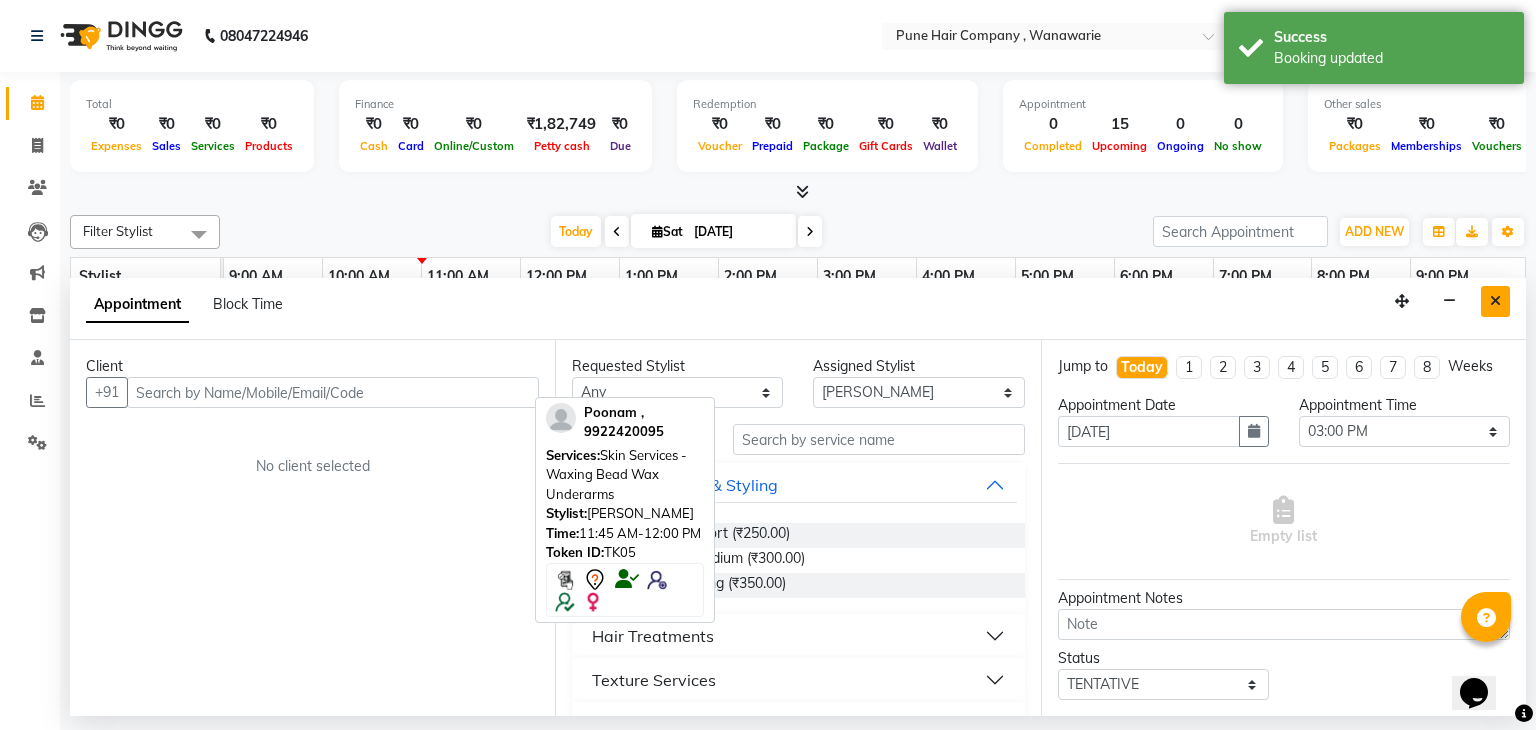 click at bounding box center [1495, 301] 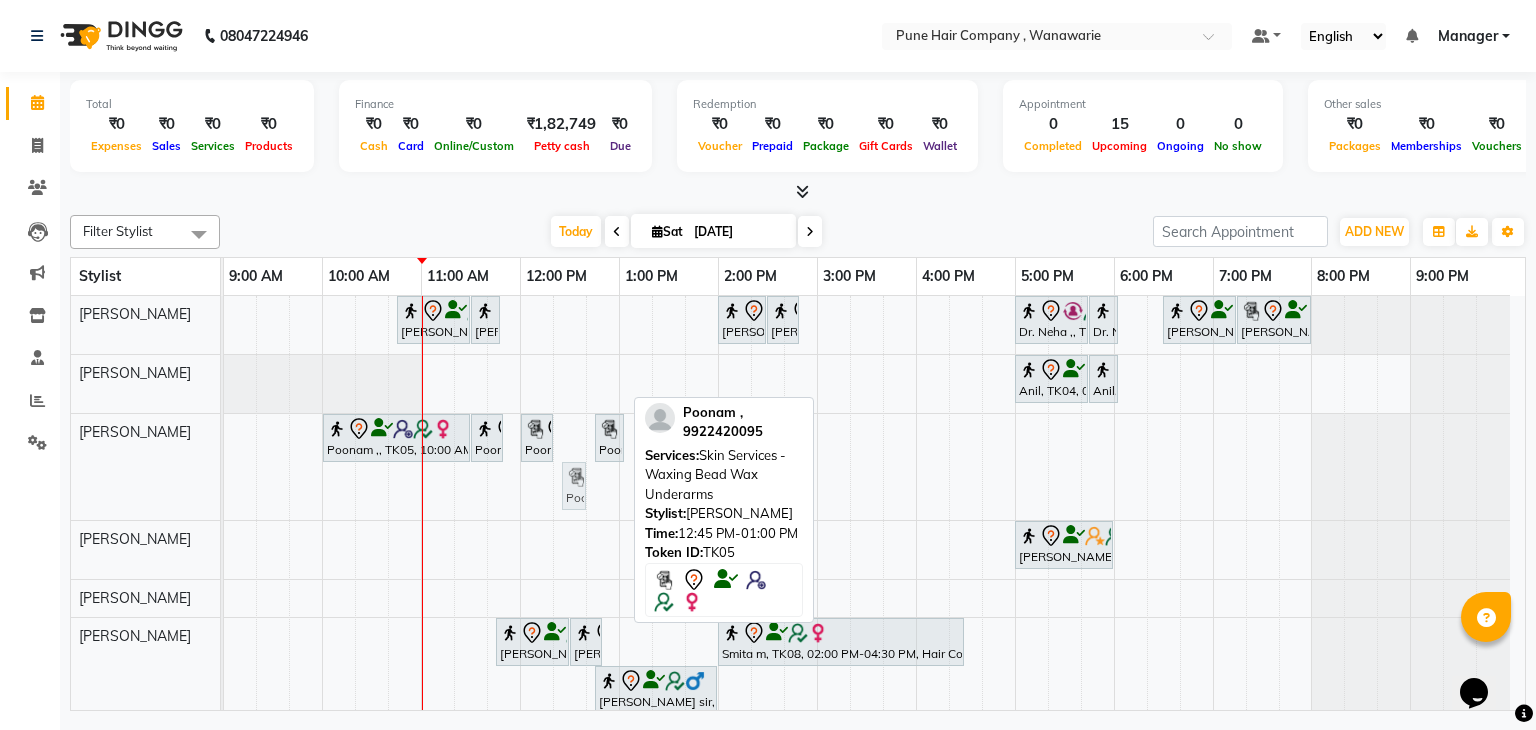 drag, startPoint x: 611, startPoint y: 476, endPoint x: 576, endPoint y: 434, distance: 54.67175 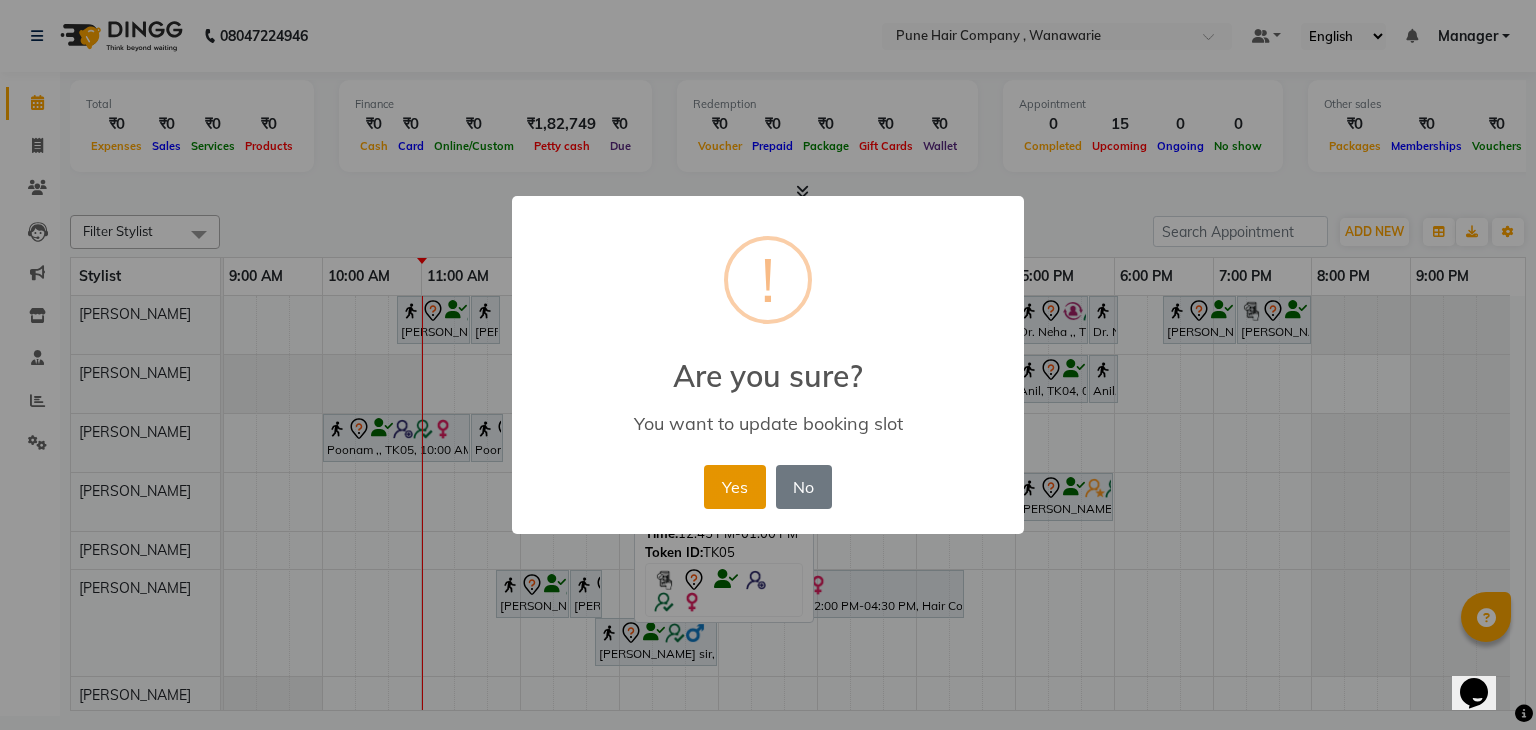 click on "Yes" at bounding box center (734, 487) 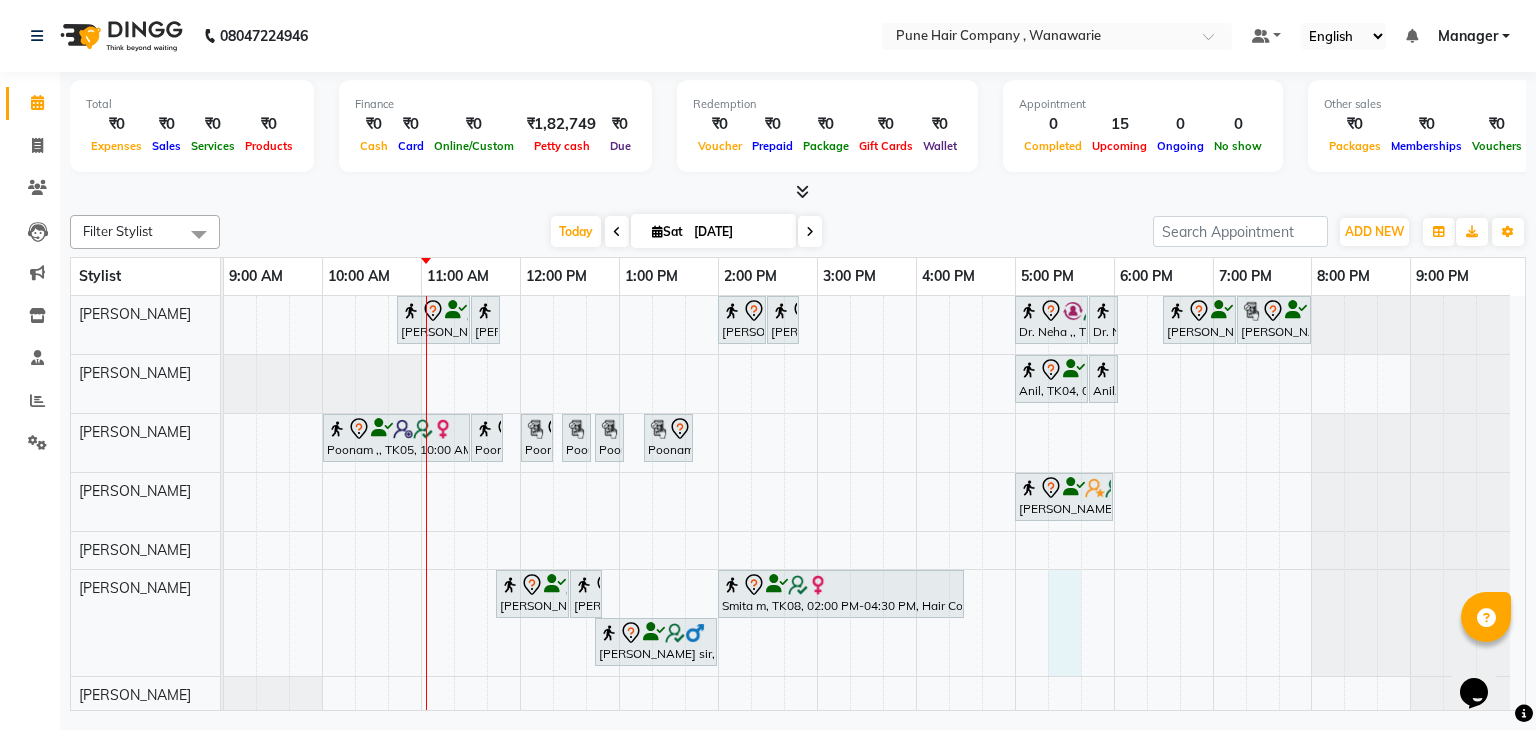 click on "[PERSON_NAME] B, TK09, 10:45 AM-11:30 AM, [DEMOGRAPHIC_DATA] Haircut By Senior Stylist             [PERSON_NAME] B, TK09, 11:30 AM-11:40 AM, Add_Hair Wash Classic             [PERSON_NAME], TK01, 02:00 PM-02:30 PM, BlowDry Medium             [PERSON_NAME], TK01, 02:30 PM-02:50 PM,  Hairwash Medium             Dr. [PERSON_NAME] ,, TK02, 05:00 PM-05:45 PM, [DEMOGRAPHIC_DATA] Haircut By Senior Stylist             Dr. Neha ,, TK02, 05:45 PM-05:55 PM, [DEMOGRAPHIC_DATA] Hair Wash Classic             [PERSON_NAME], TK03, 06:30 PM-07:15 PM, Hair Treatments - Hair Treatment Care (Hydrating/ Purifying) Medium             [PERSON_NAME], TK03, 07:15 PM-08:00 PM, [DEMOGRAPHIC_DATA] Haircut By Senior Stylist             Anil, TK04, 05:00 PM-05:45 PM, [DEMOGRAPHIC_DATA] Haircut By Senior Stylist             Anil, TK04, 05:45 PM-05:55 PM, Add_Hair Wash Classic             Poonam ,, TK05, 10:00 AM-11:30 AM, Facials & Masks - Luxury Facial Thalgo brightening [PERSON_NAME] (Dry & combination skin)                                     Poonam ,, TK05, 12:25 PM-12:40 PM, Skin Services - Waxing Bead Wax Underarms" at bounding box center [874, 505] 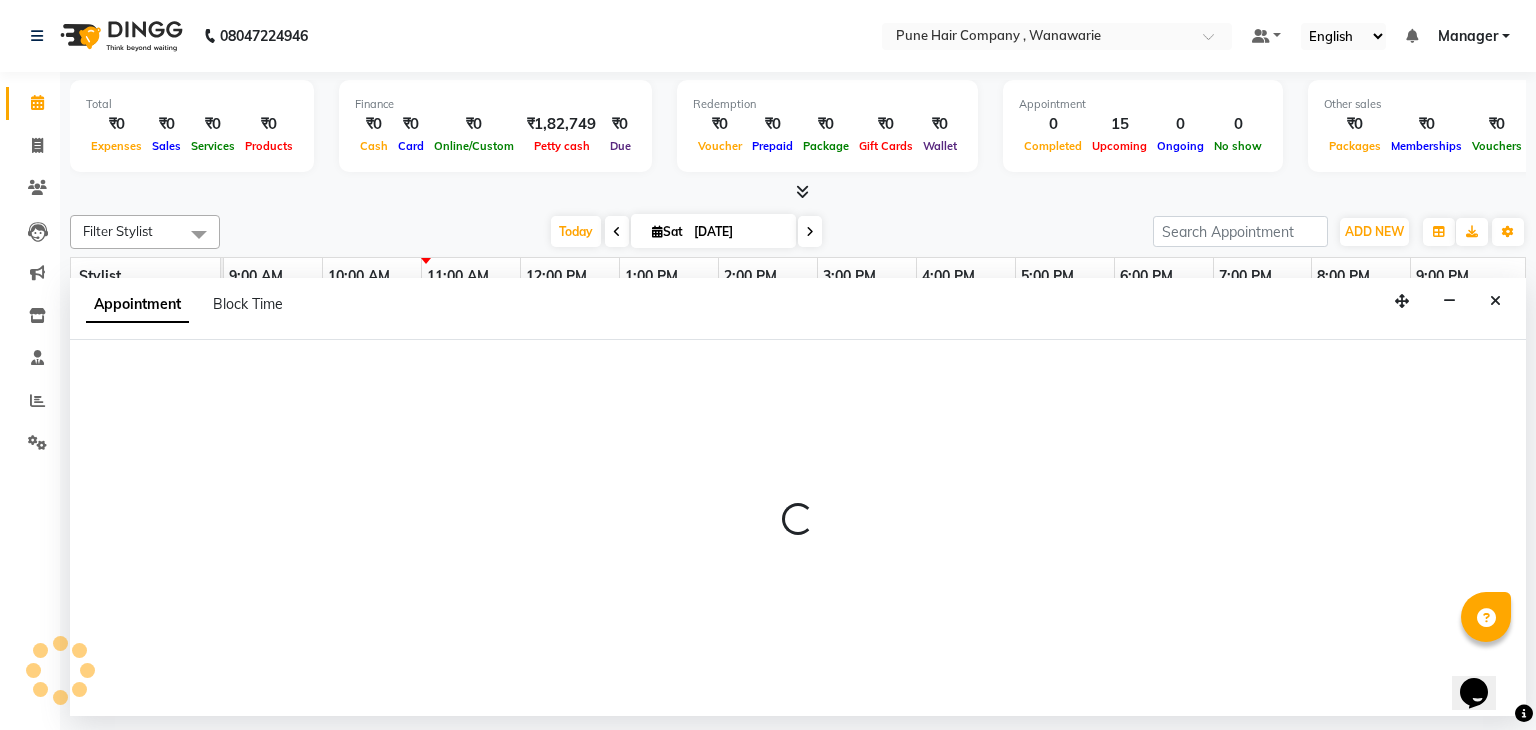 select on "74603" 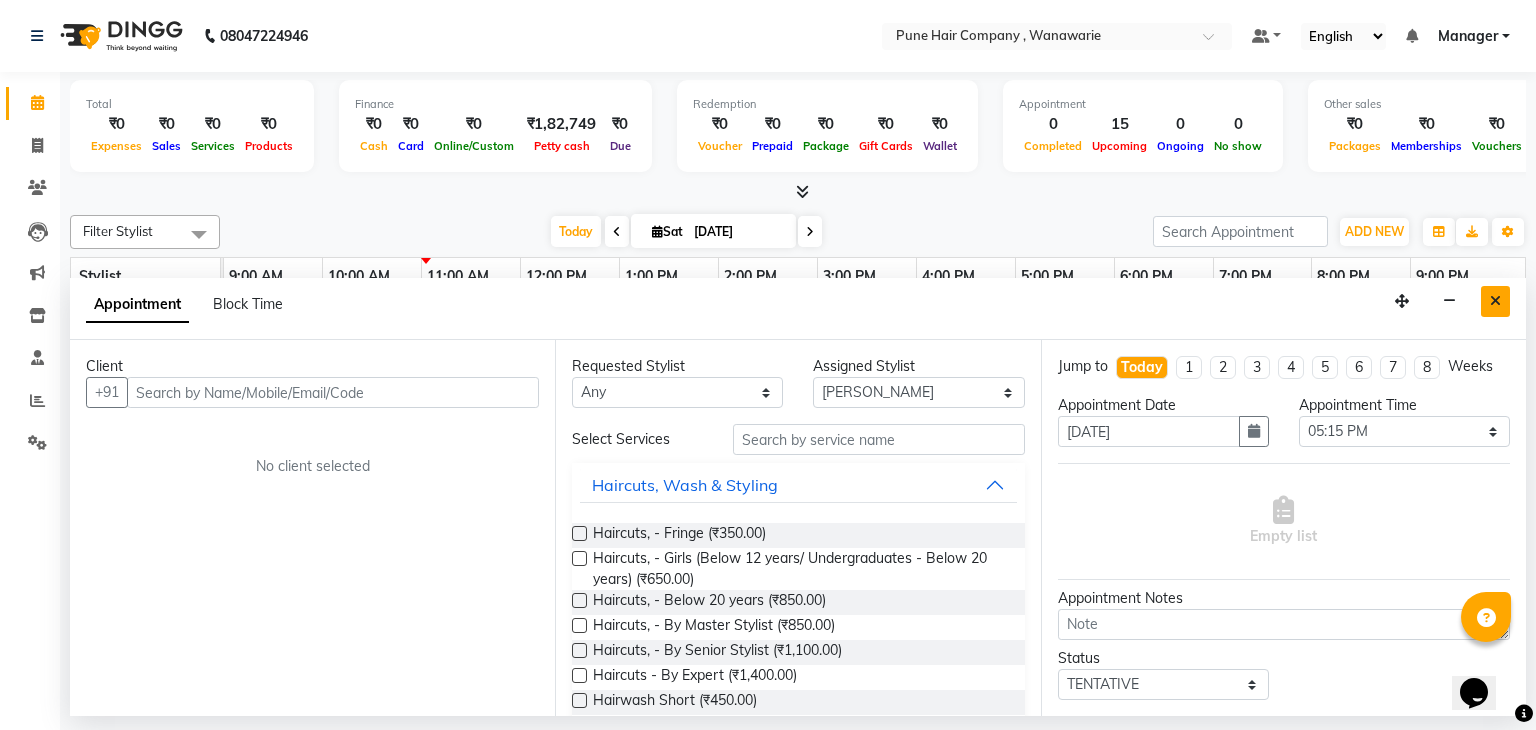 click at bounding box center (1495, 301) 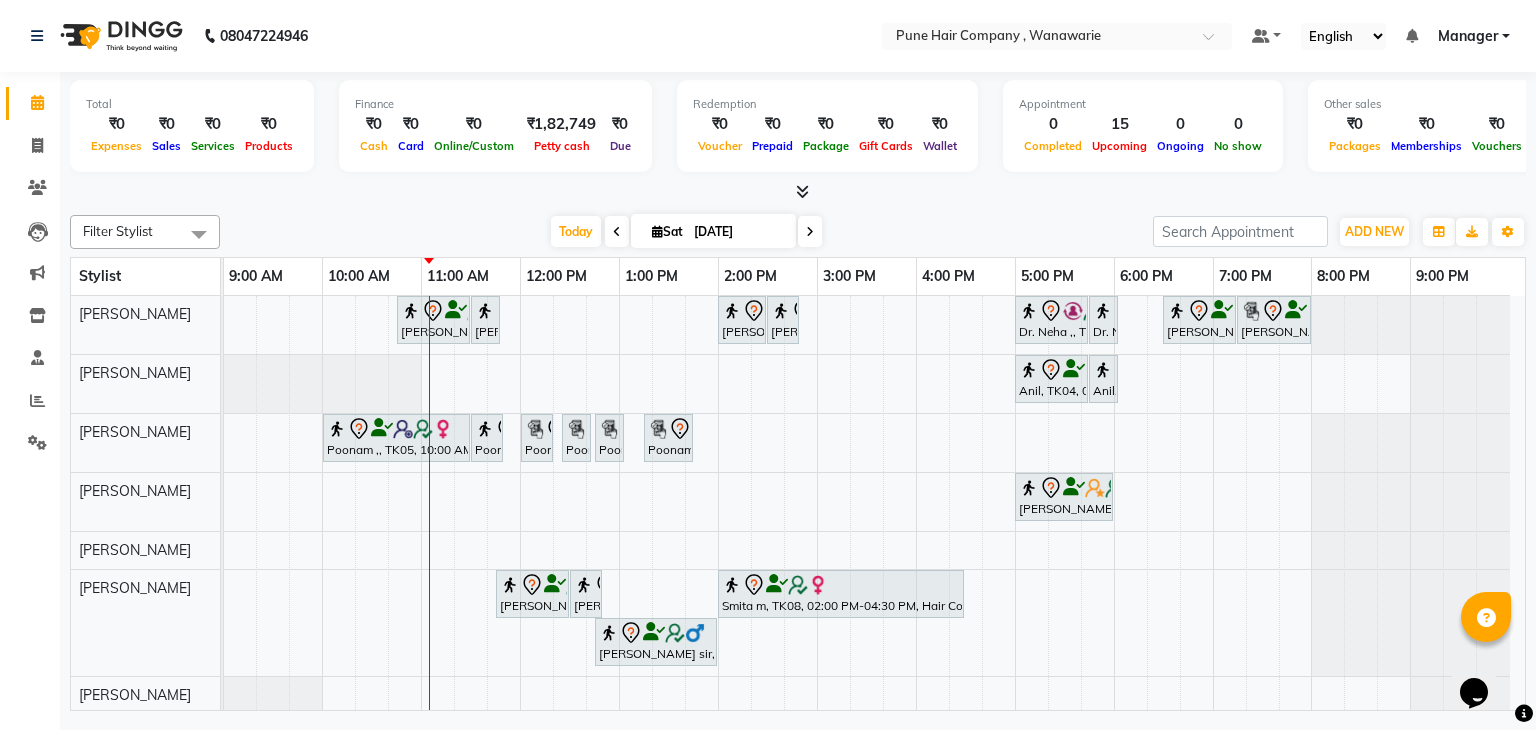 click at bounding box center (810, 232) 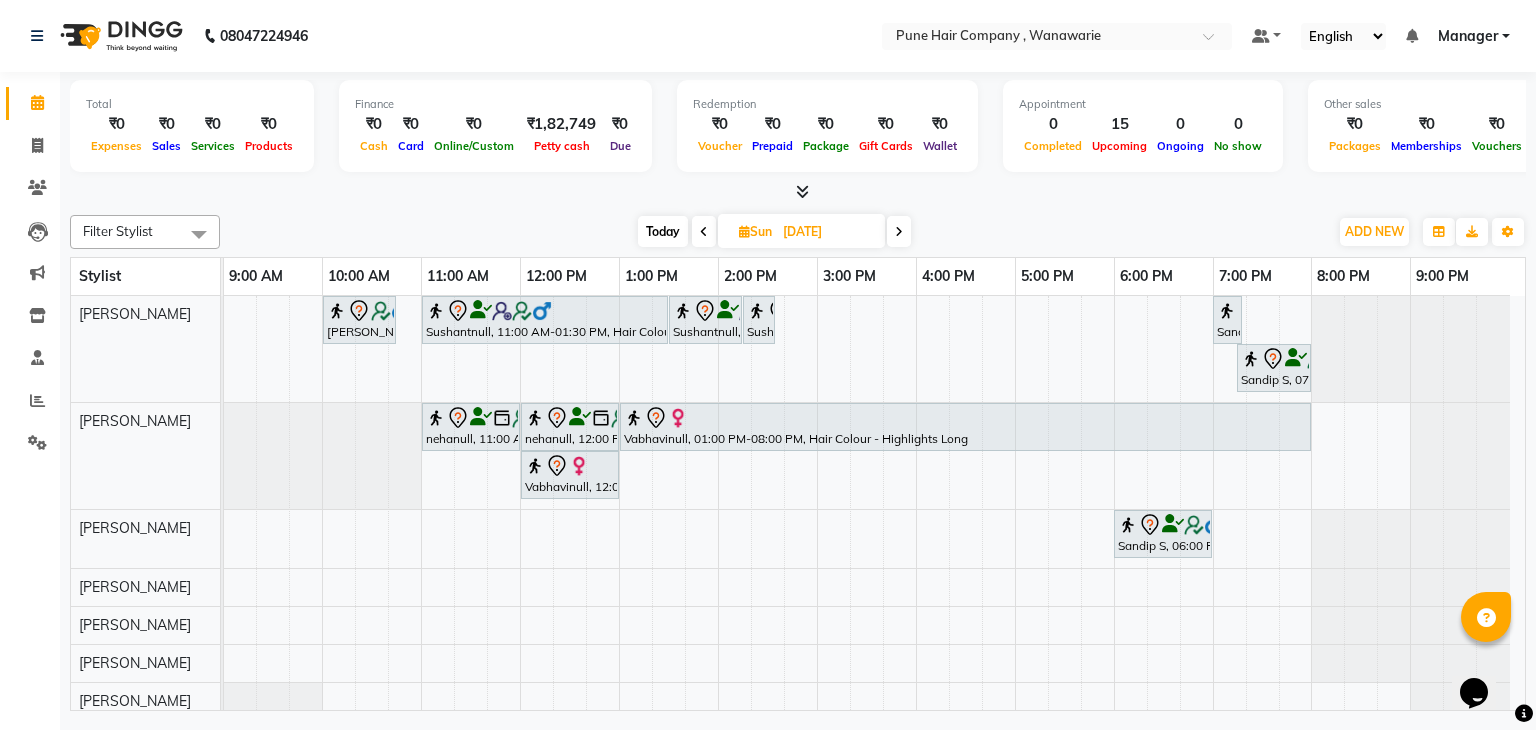 click at bounding box center [704, 232] 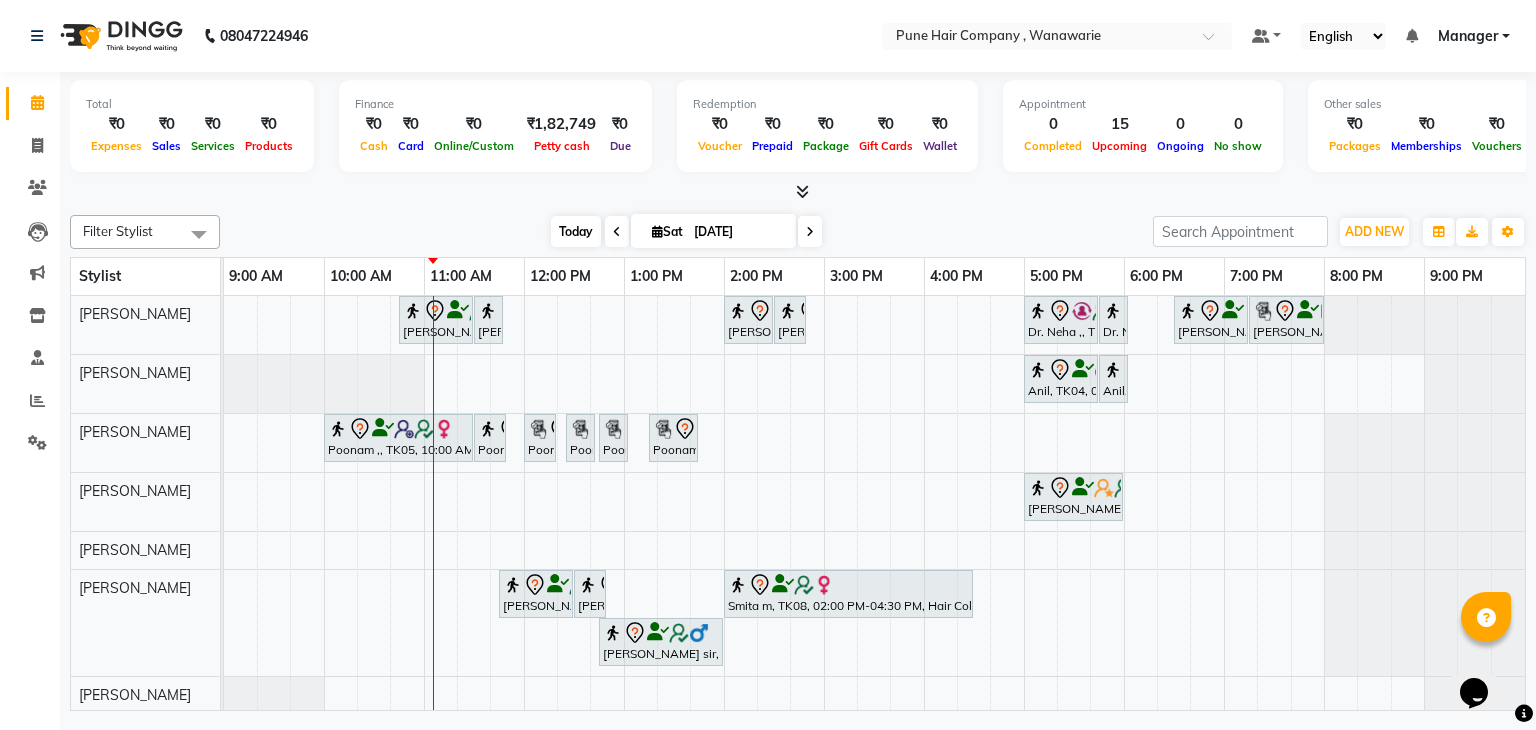 click on "Today" at bounding box center (576, 231) 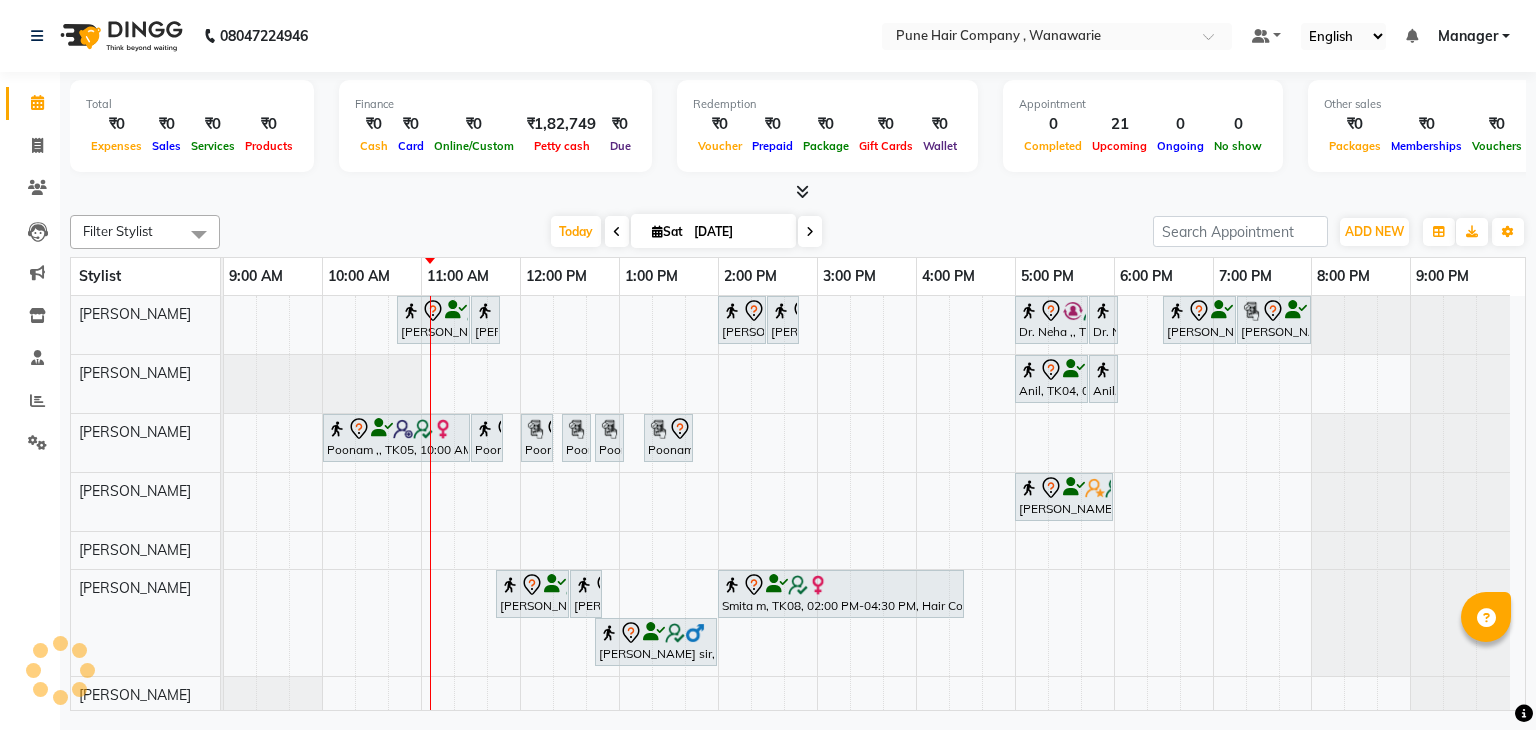 scroll, scrollTop: 0, scrollLeft: 0, axis: both 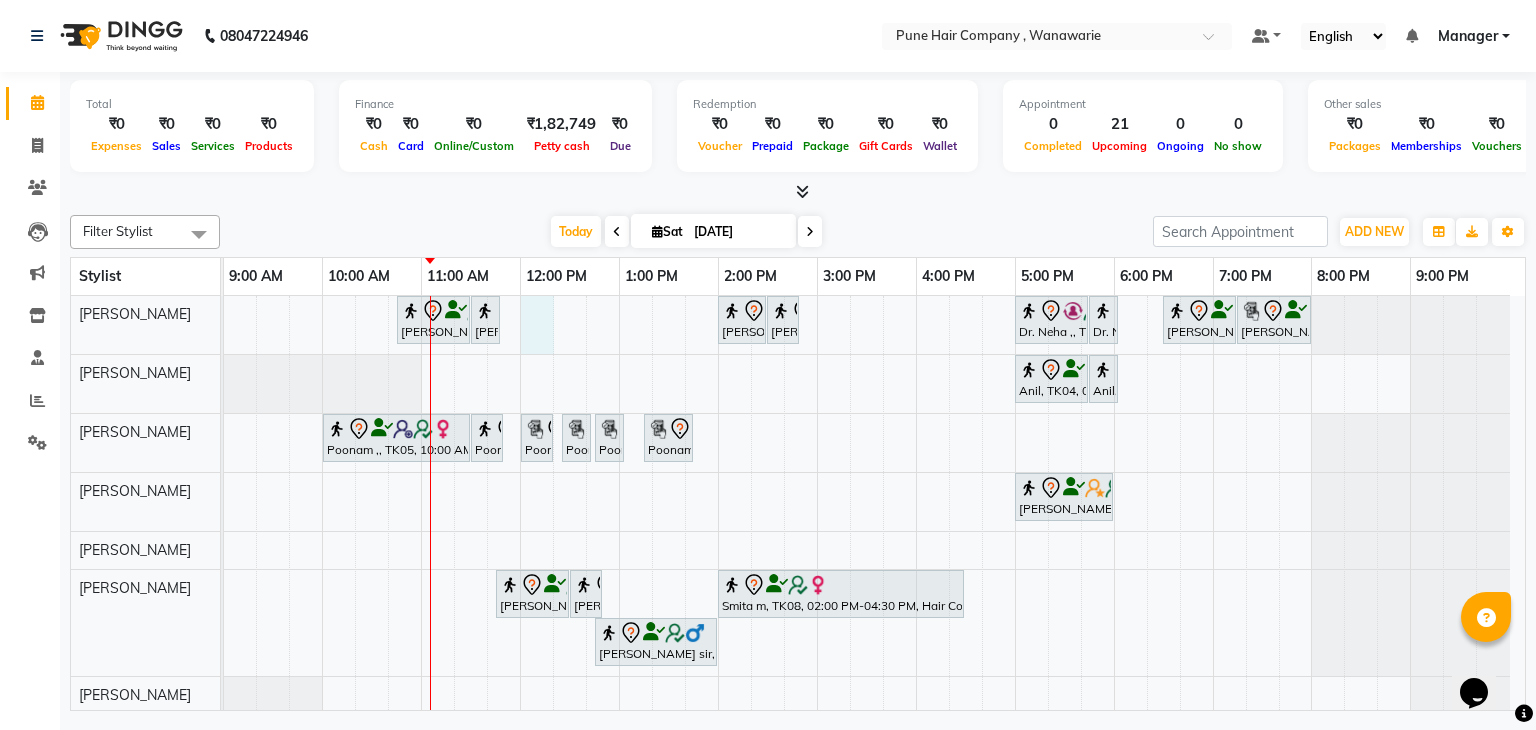 click on "[PERSON_NAME] B, TK09, 10:45 AM-11:30 AM, [DEMOGRAPHIC_DATA] Haircut By Senior Stylist             [PERSON_NAME] B, TK09, 11:30 AM-11:40 AM, Add_Hair Wash Classic             [PERSON_NAME], TK01, 02:00 PM-02:30 PM, BlowDry Medium             [PERSON_NAME], TK01, 02:30 PM-02:50 PM,  Hairwash Medium             Dr. [PERSON_NAME] ,, TK02, 05:00 PM-05:45 PM, [DEMOGRAPHIC_DATA] Haircut By Senior Stylist             Dr. Neha ,, TK02, 05:45 PM-05:55 PM, [DEMOGRAPHIC_DATA] Hair Wash Classic             [PERSON_NAME], TK03, 06:30 PM-07:15 PM, Hair Treatments - Hair Treatment Care (Hydrating/ Purifying) Medium             [PERSON_NAME], TK03, 07:15 PM-08:00 PM, [DEMOGRAPHIC_DATA] Haircut By Senior Stylist             Anil, TK04, 05:00 PM-05:45 PM, [DEMOGRAPHIC_DATA] Haircut By Senior Stylist             Anil, TK04, 05:45 PM-05:55 PM, Add_Hair Wash Classic             Poonam ,, TK05, 10:00 AM-11:30 AM, Facials & Masks - Luxury Facial Thalgo brightening [PERSON_NAME] (Dry & combination skin)                                     Poonam ,, TK05, 12:25 PM-12:40 PM, Skin Services - Waxing Bead Wax Underarms" at bounding box center (874, 505) 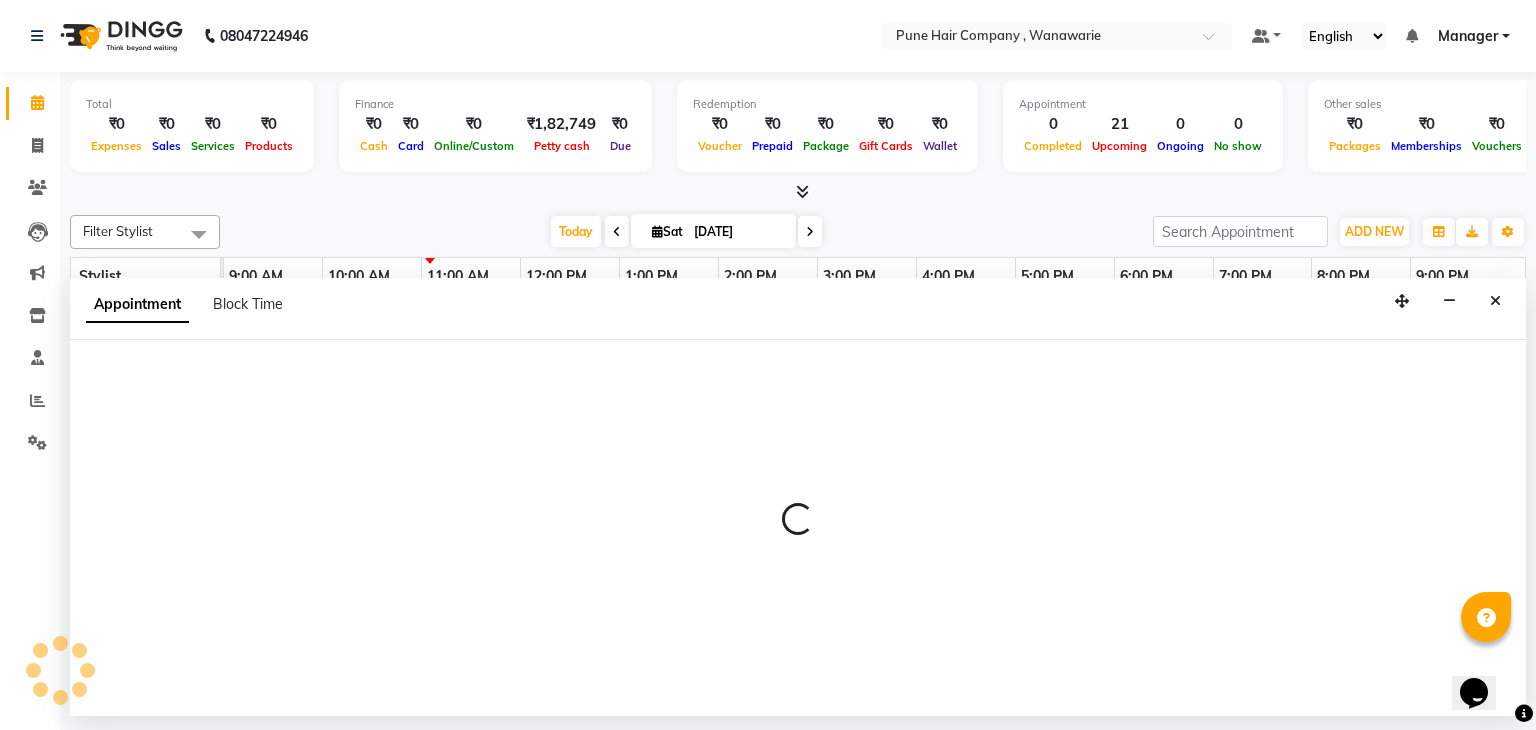 select on "74577" 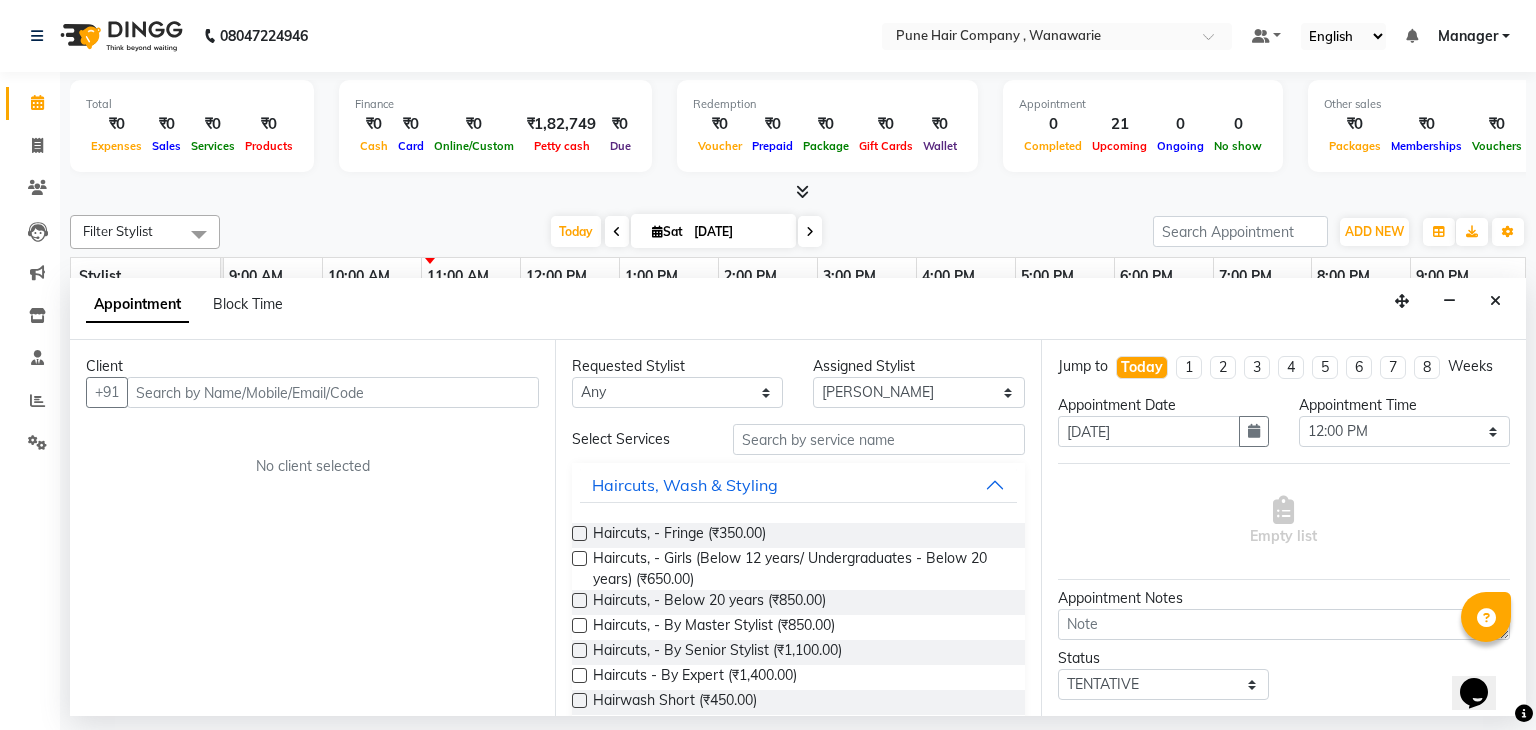 click at bounding box center [333, 392] 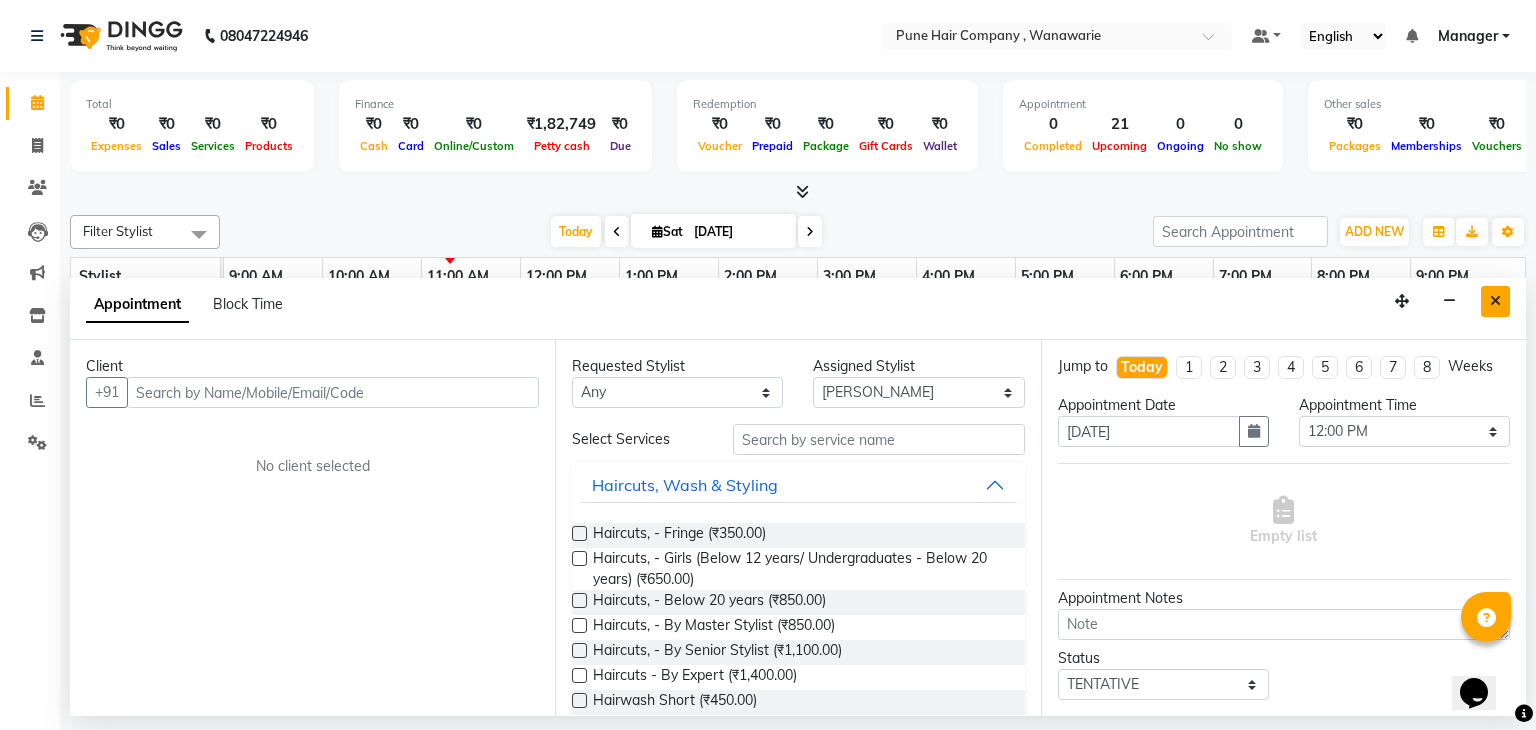 click at bounding box center (1495, 301) 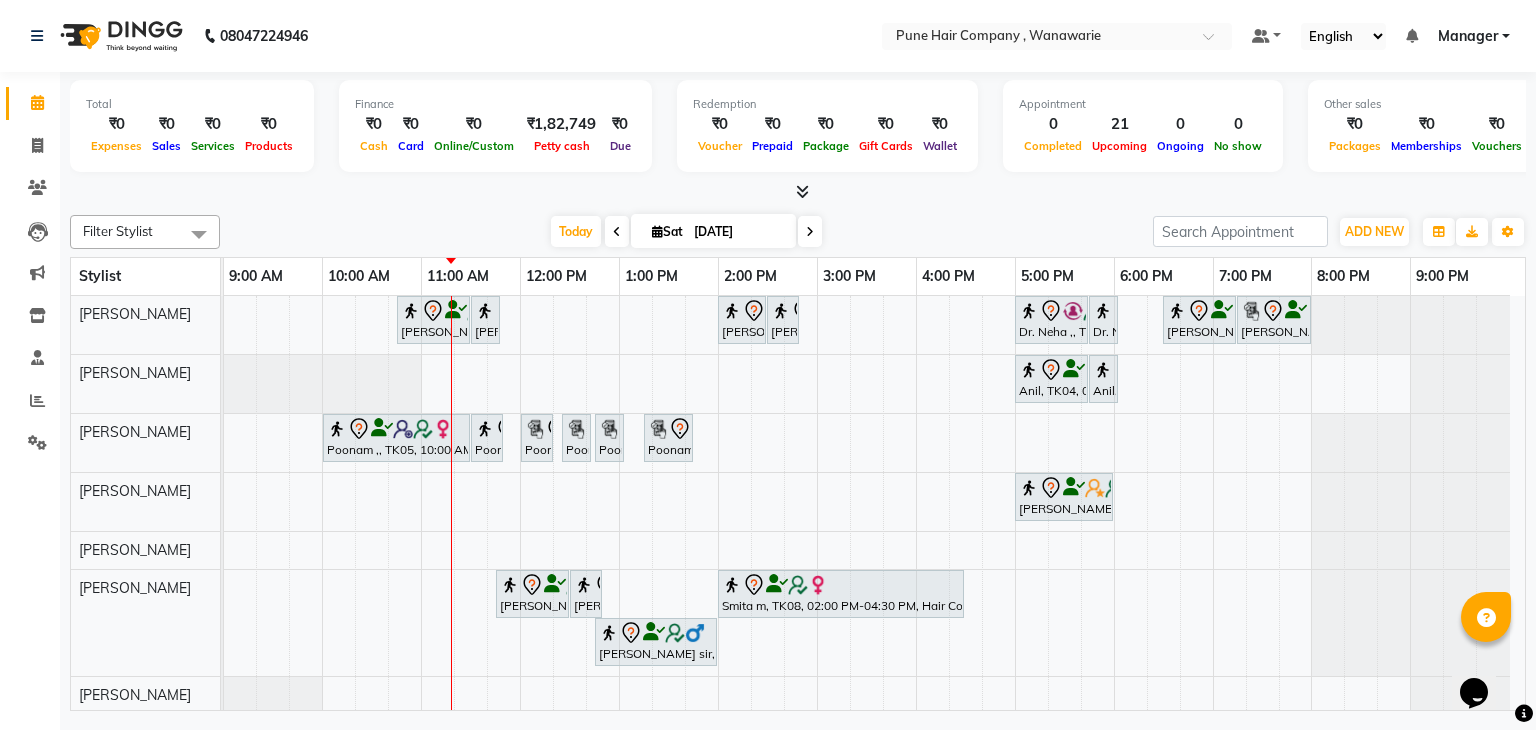 click on "[DATE]" at bounding box center (738, 232) 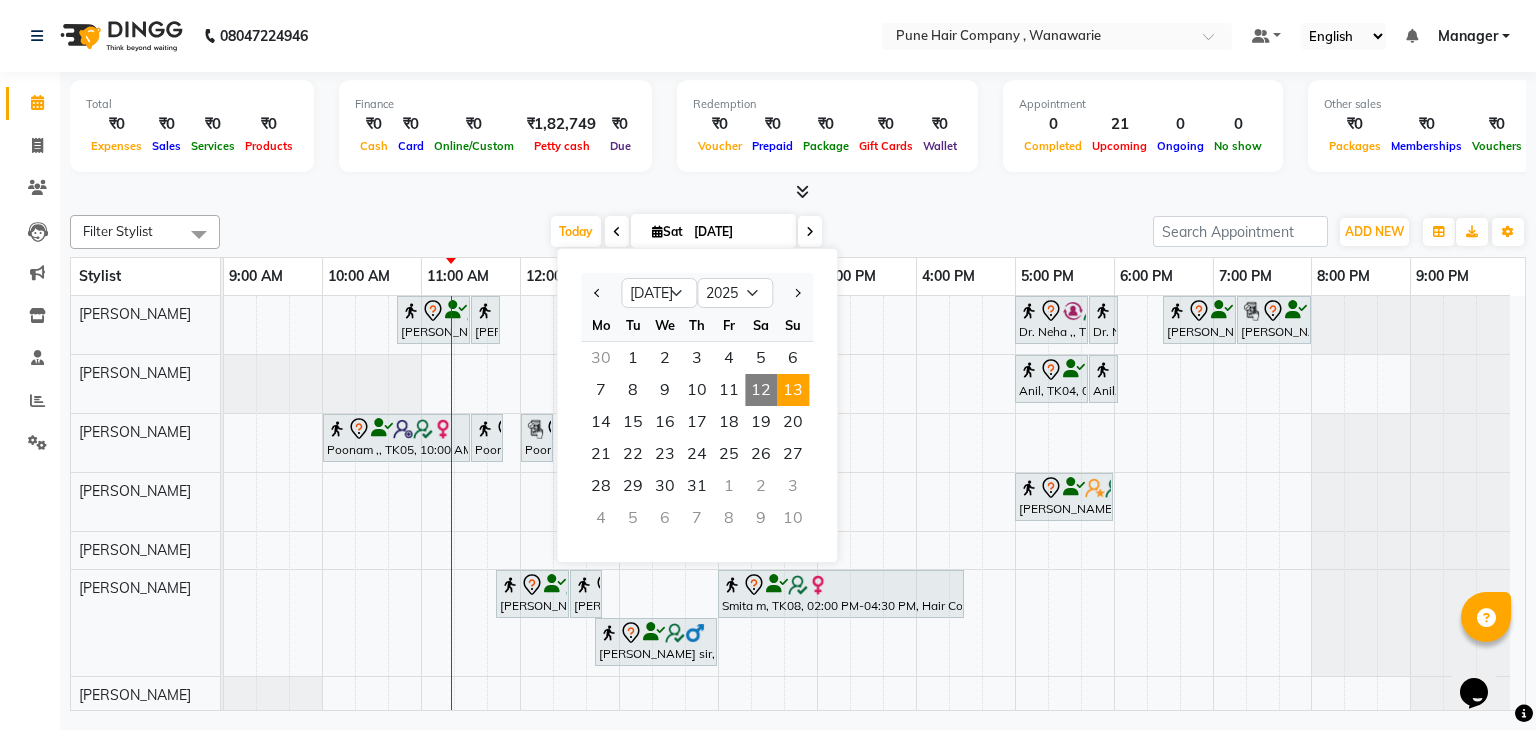click on "13" at bounding box center [793, 390] 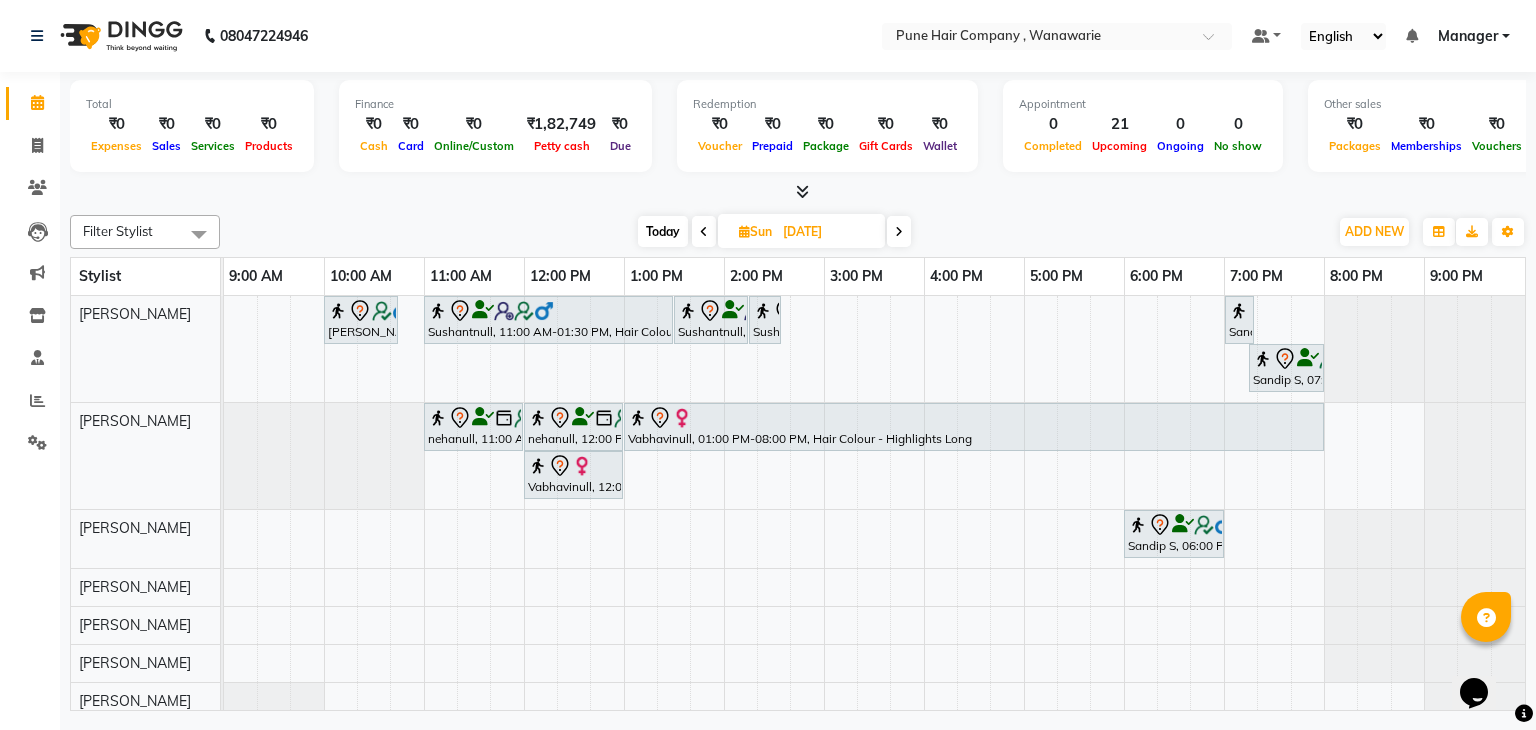 click on "Today" at bounding box center (663, 231) 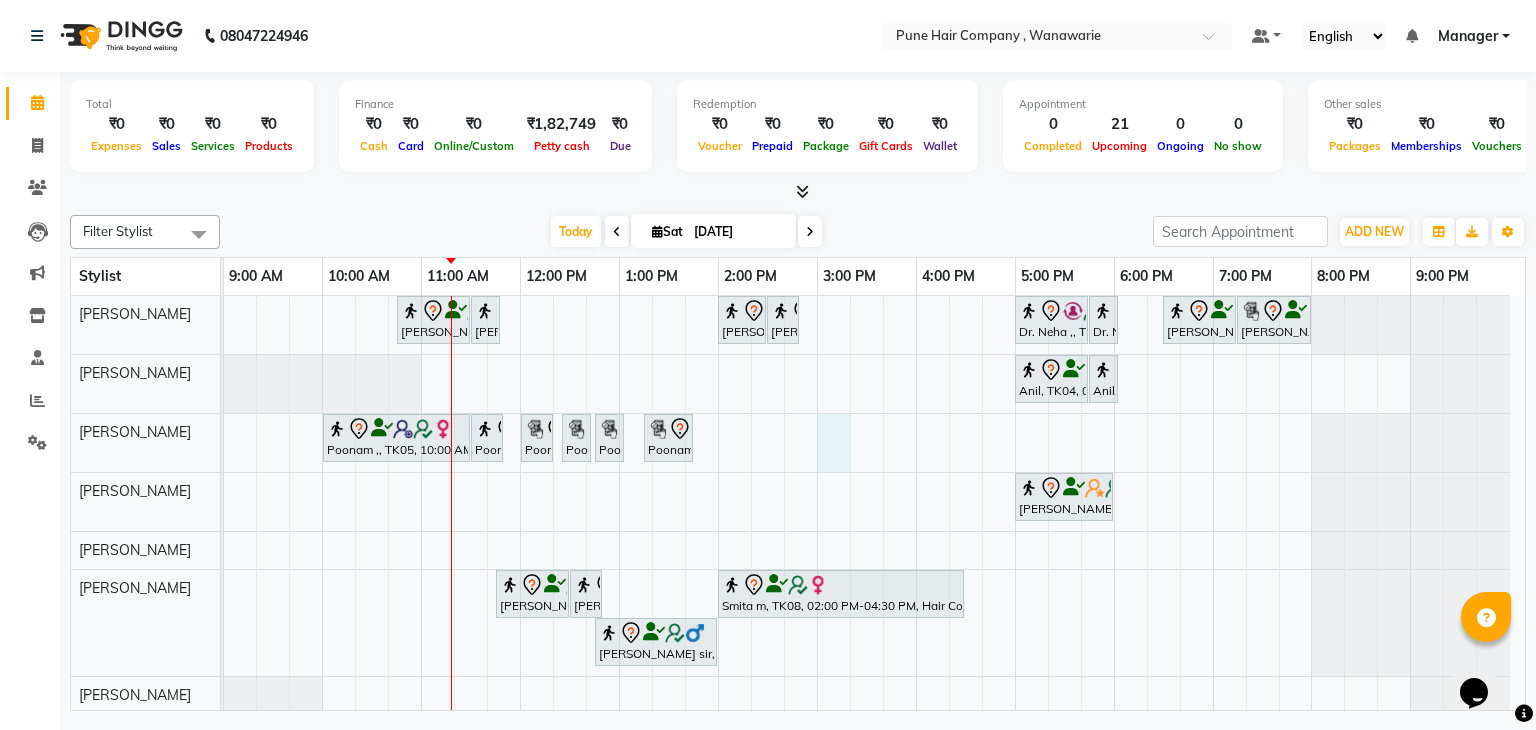 click on "[PERSON_NAME] B, TK09, 10:45 AM-11:30 AM, [DEMOGRAPHIC_DATA] Haircut By Senior Stylist             [PERSON_NAME] B, TK09, 11:30 AM-11:40 AM, Add_Hair Wash Classic             [PERSON_NAME], TK01, 02:00 PM-02:30 PM, BlowDry Medium             [PERSON_NAME], TK01, 02:30 PM-02:50 PM,  Hairwash Medium             Dr. [PERSON_NAME] ,, TK02, 05:00 PM-05:45 PM, [DEMOGRAPHIC_DATA] Haircut By Senior Stylist             Dr. Neha ,, TK02, 05:45 PM-05:55 PM, [DEMOGRAPHIC_DATA] Hair Wash Classic             [PERSON_NAME], TK03, 06:30 PM-07:15 PM, Hair Treatments - Hair Treatment Care (Hydrating/ Purifying) Medium             [PERSON_NAME], TK03, 07:15 PM-08:00 PM, [DEMOGRAPHIC_DATA] Haircut By Senior Stylist             Anil, TK04, 05:00 PM-05:45 PM, [DEMOGRAPHIC_DATA] Haircut By Senior Stylist             Anil, TK04, 05:45 PM-05:55 PM, Add_Hair Wash Classic             Poonam ,, TK05, 10:00 AM-11:30 AM, Facials & Masks - Luxury Facial Thalgo brightening [PERSON_NAME] (Dry & combination skin)                                     Poonam ,, TK05, 12:25 PM-12:40 PM, Skin Services - Waxing Bead Wax Underarms" at bounding box center [874, 505] 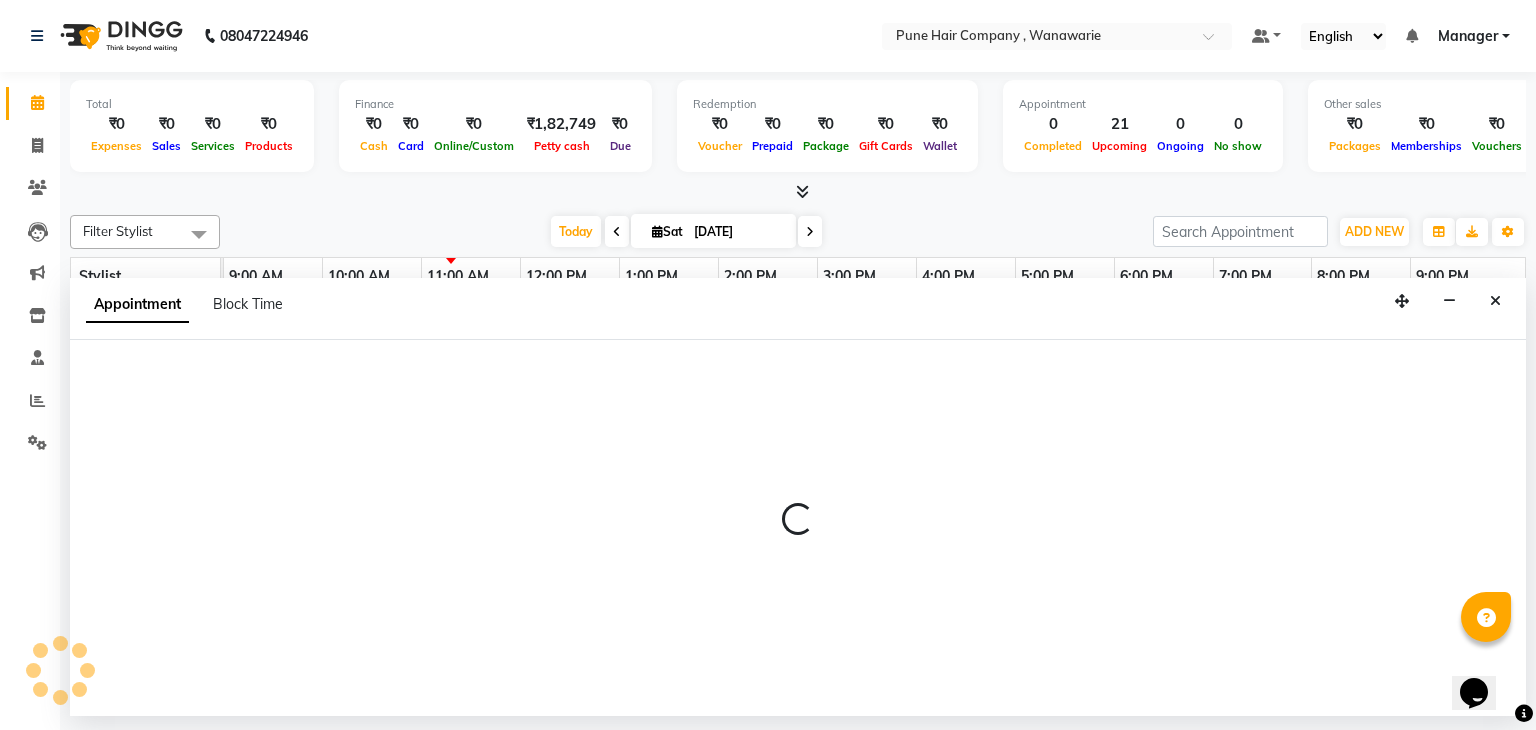 select on "74579" 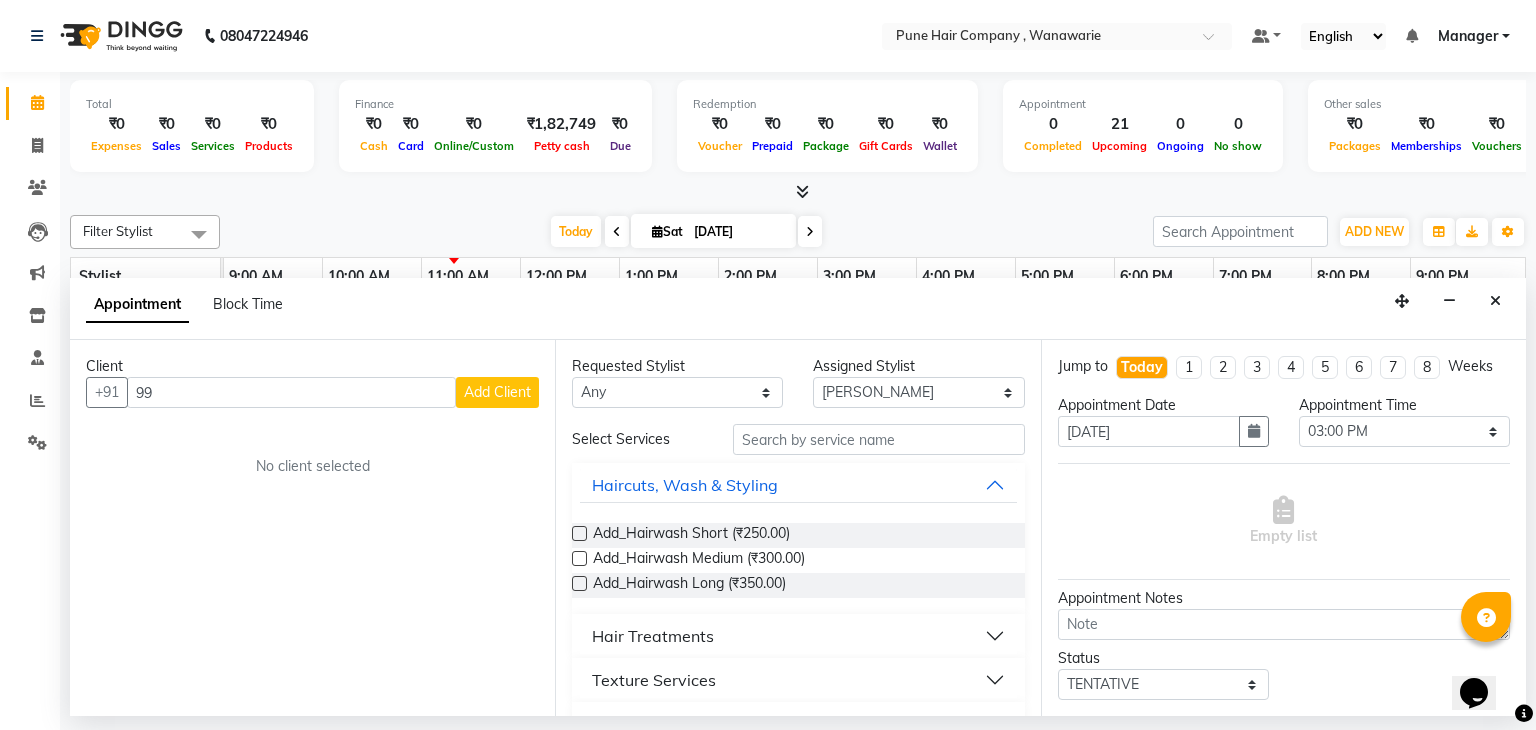 type on "9" 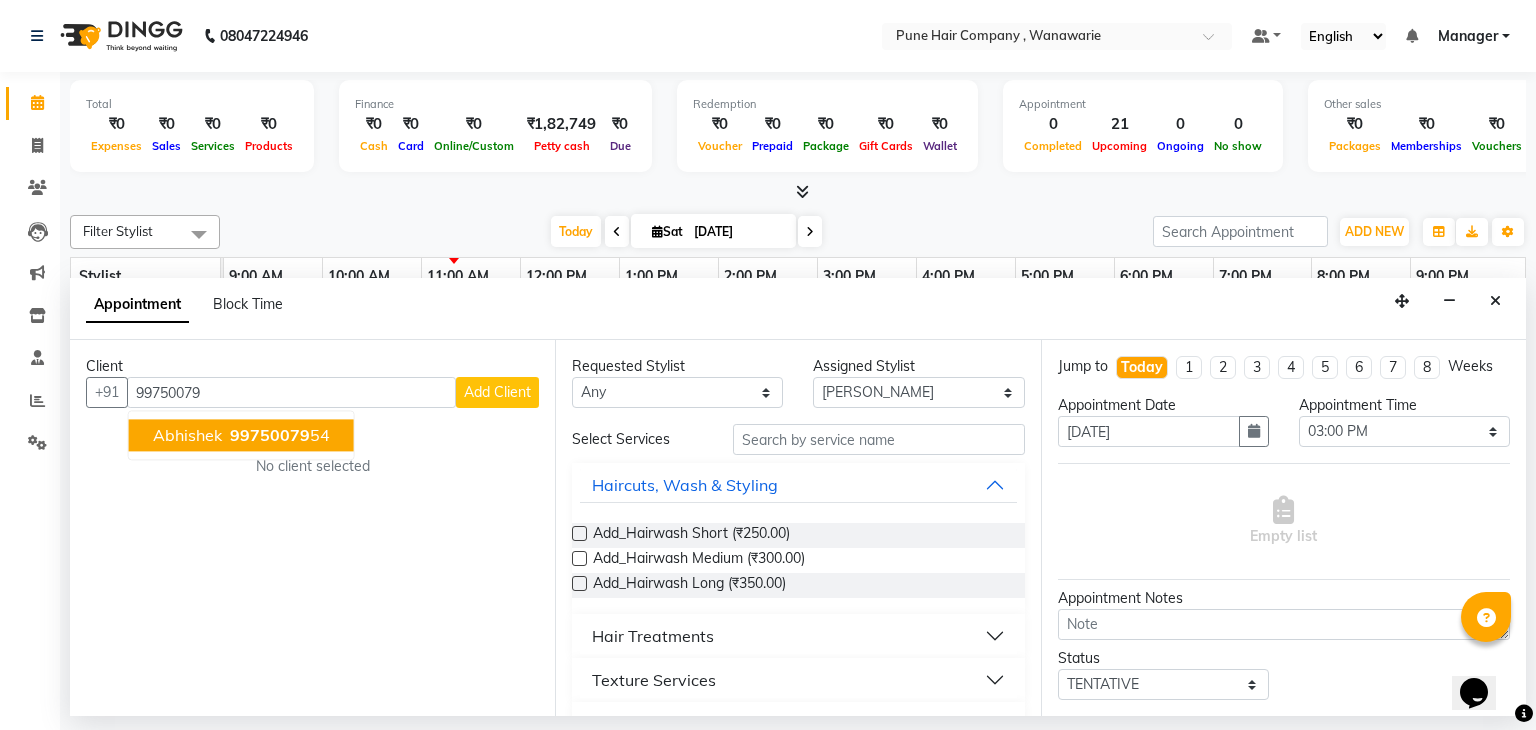 click on "99750079" at bounding box center [270, 436] 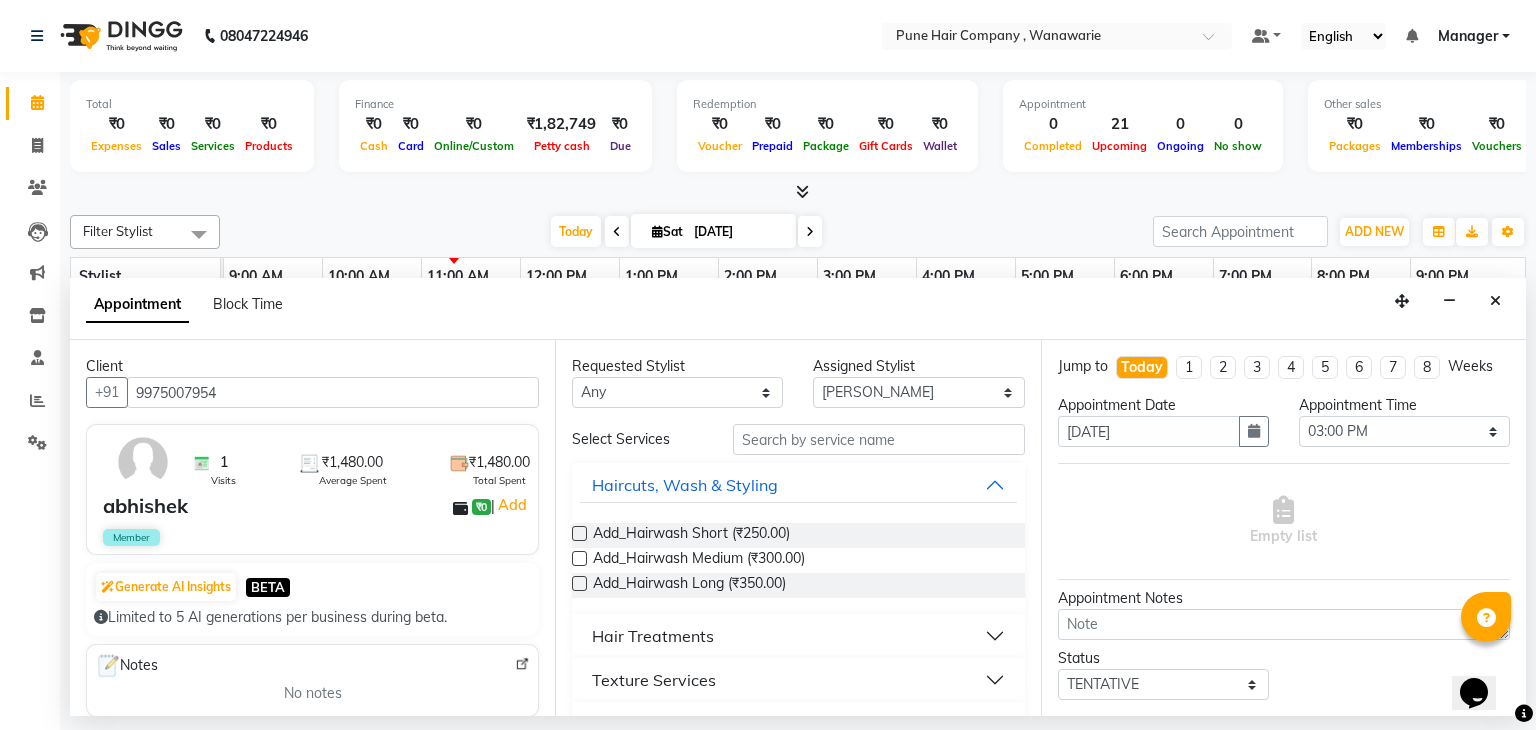 type on "9975007954" 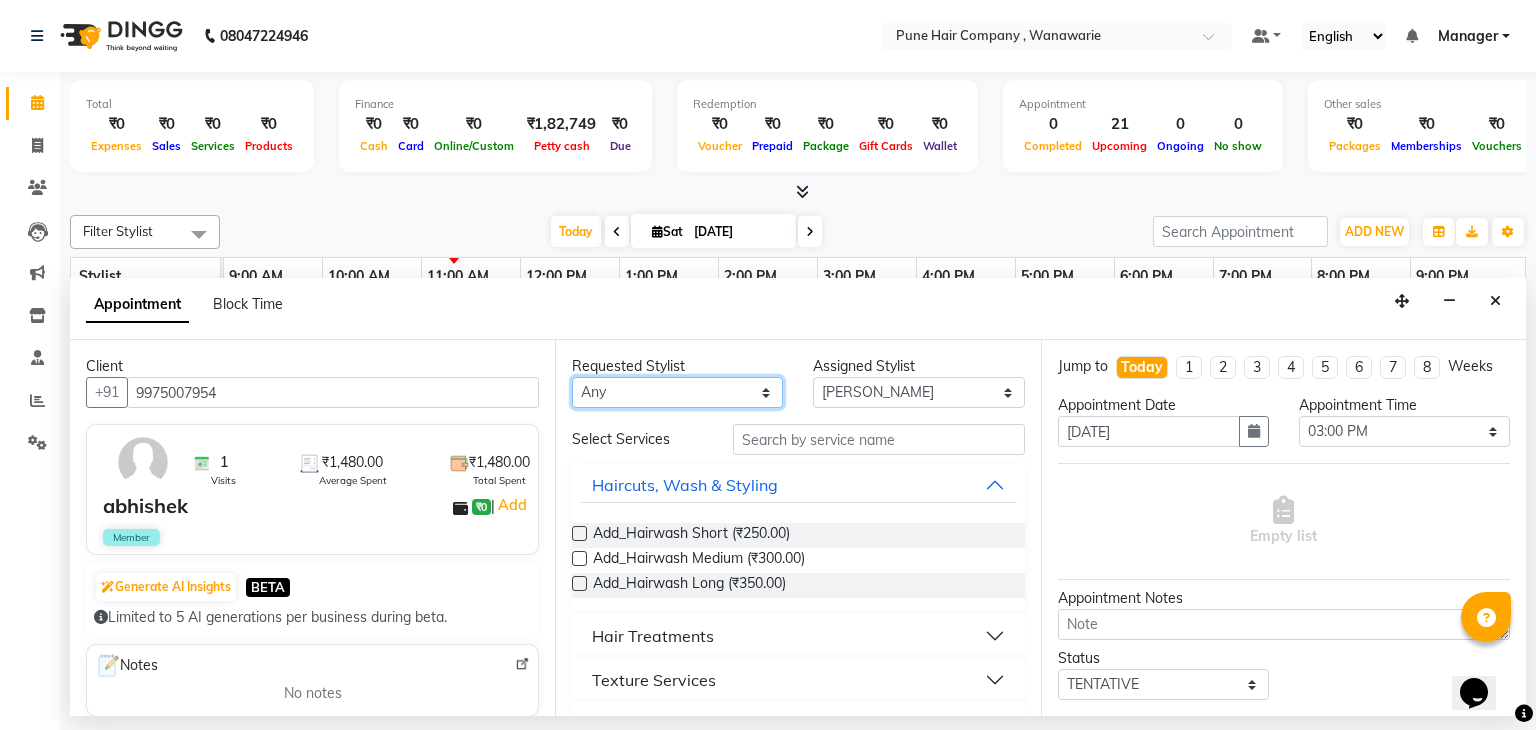 click on "Any [PERSON_NAME] [PERSON_NAME]  [PERSON_NAME] [PERSON_NAME] [PERSON_NAME] [PERSON_NAME] [PERSON_NAME]" at bounding box center (677, 392) 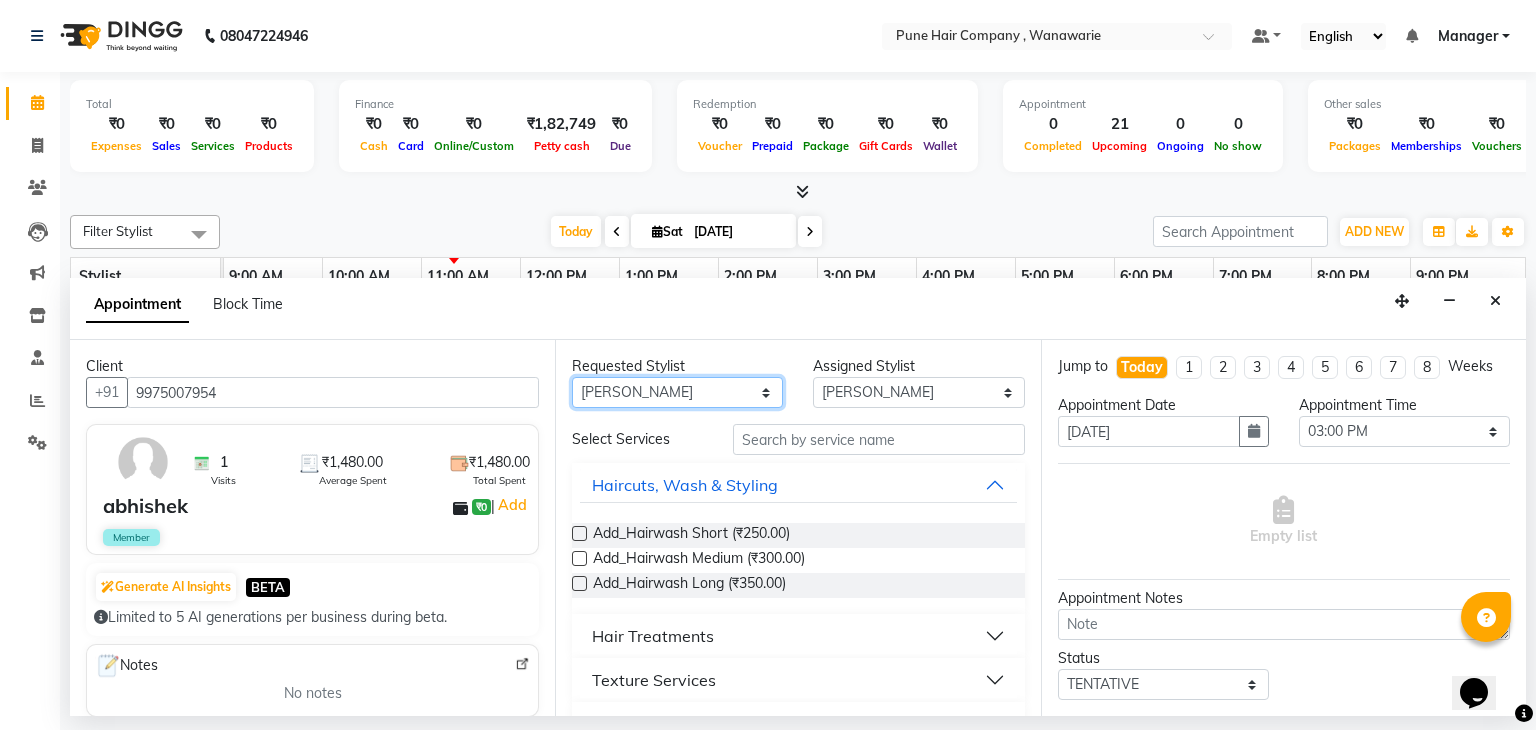 click on "Any [PERSON_NAME] [PERSON_NAME]  [PERSON_NAME] [PERSON_NAME] [PERSON_NAME] [PERSON_NAME] [PERSON_NAME]" at bounding box center [677, 392] 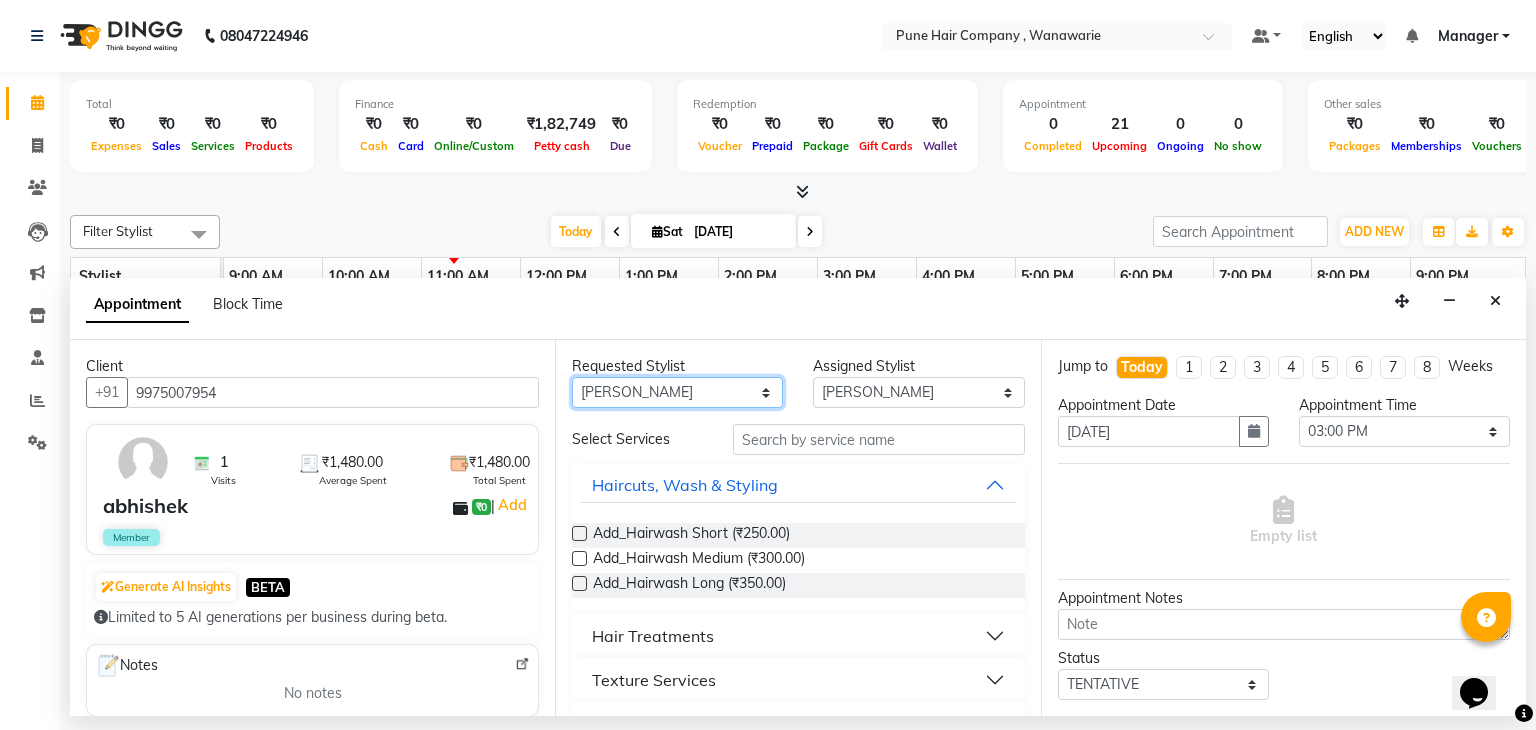 select on "74577" 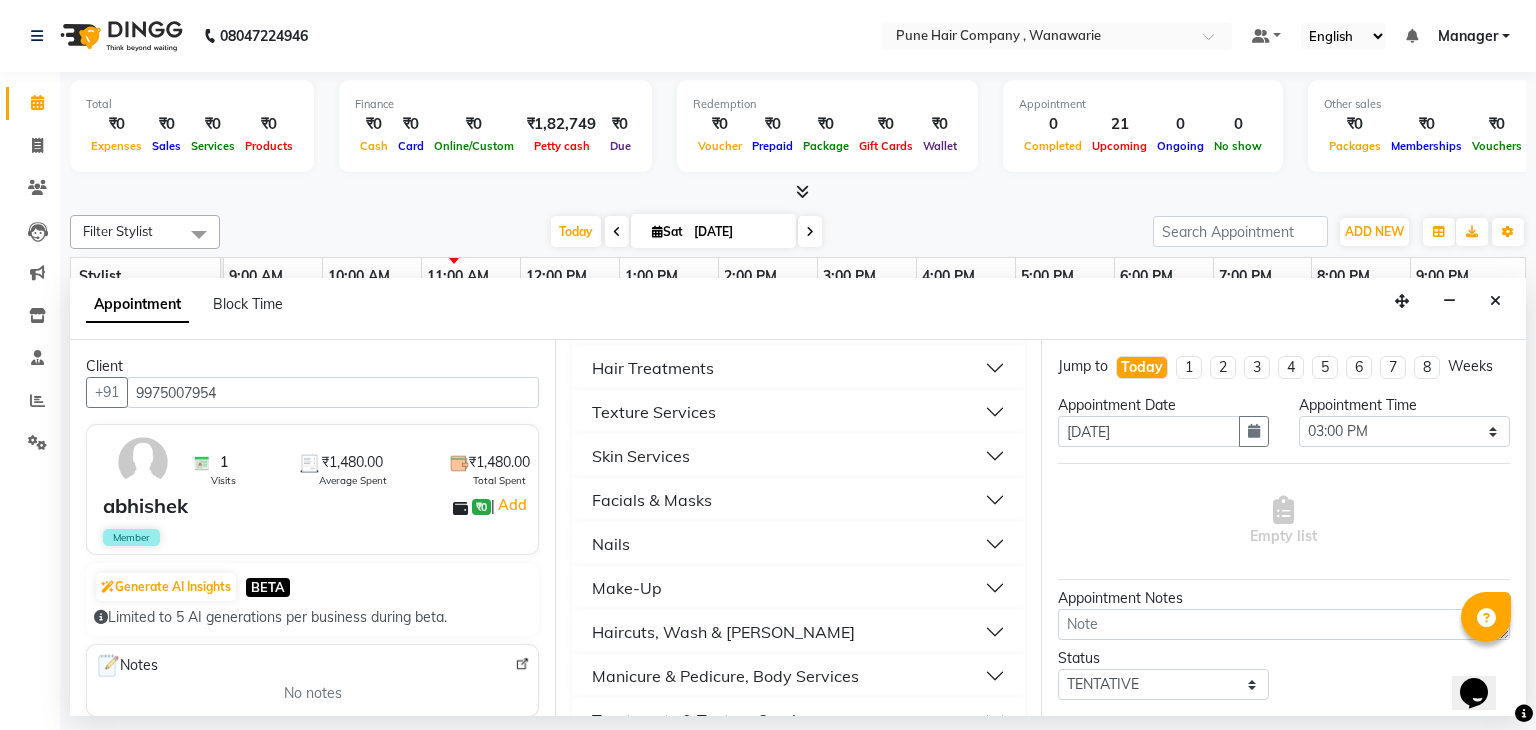 scroll, scrollTop: 745, scrollLeft: 0, axis: vertical 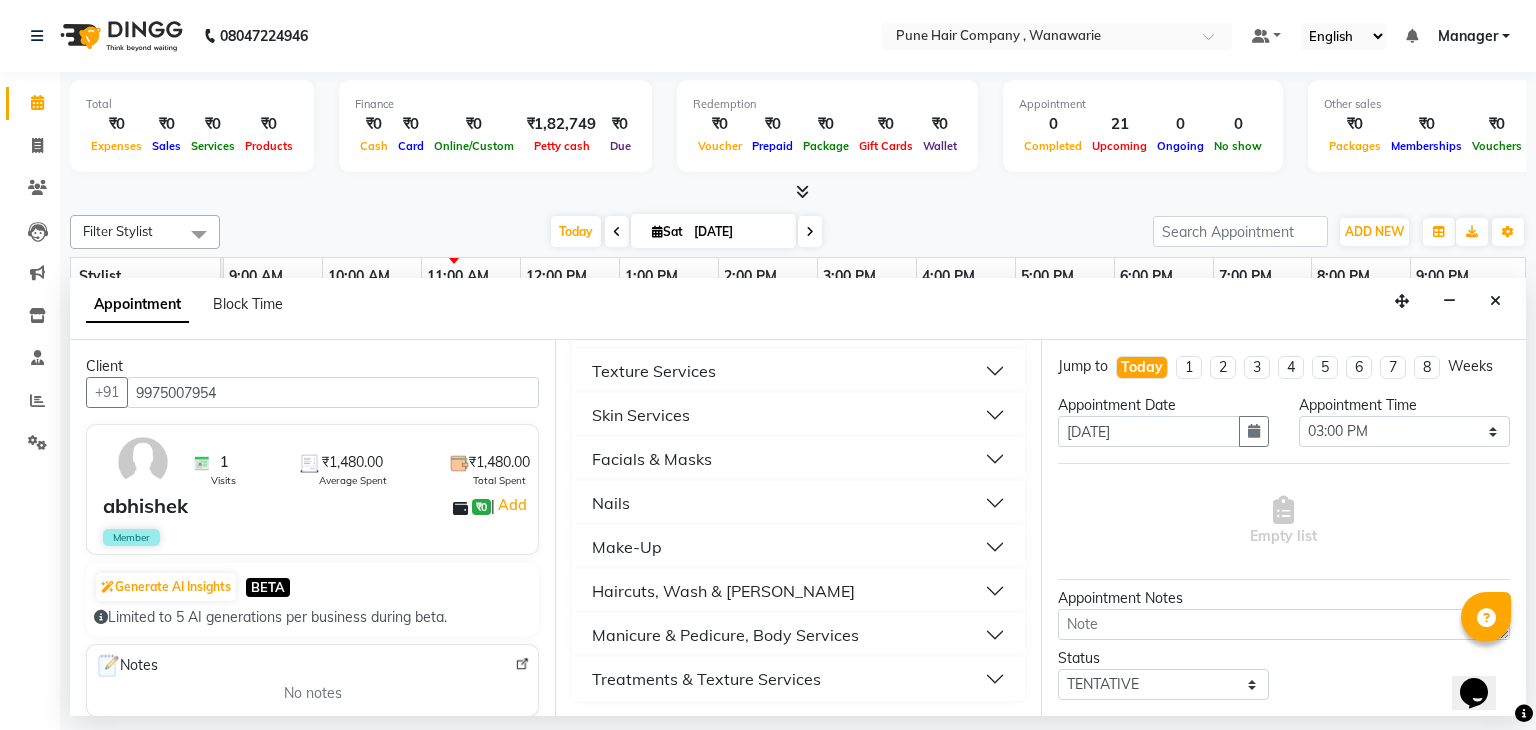click on "Haircuts, Wash & [PERSON_NAME]" at bounding box center (723, 591) 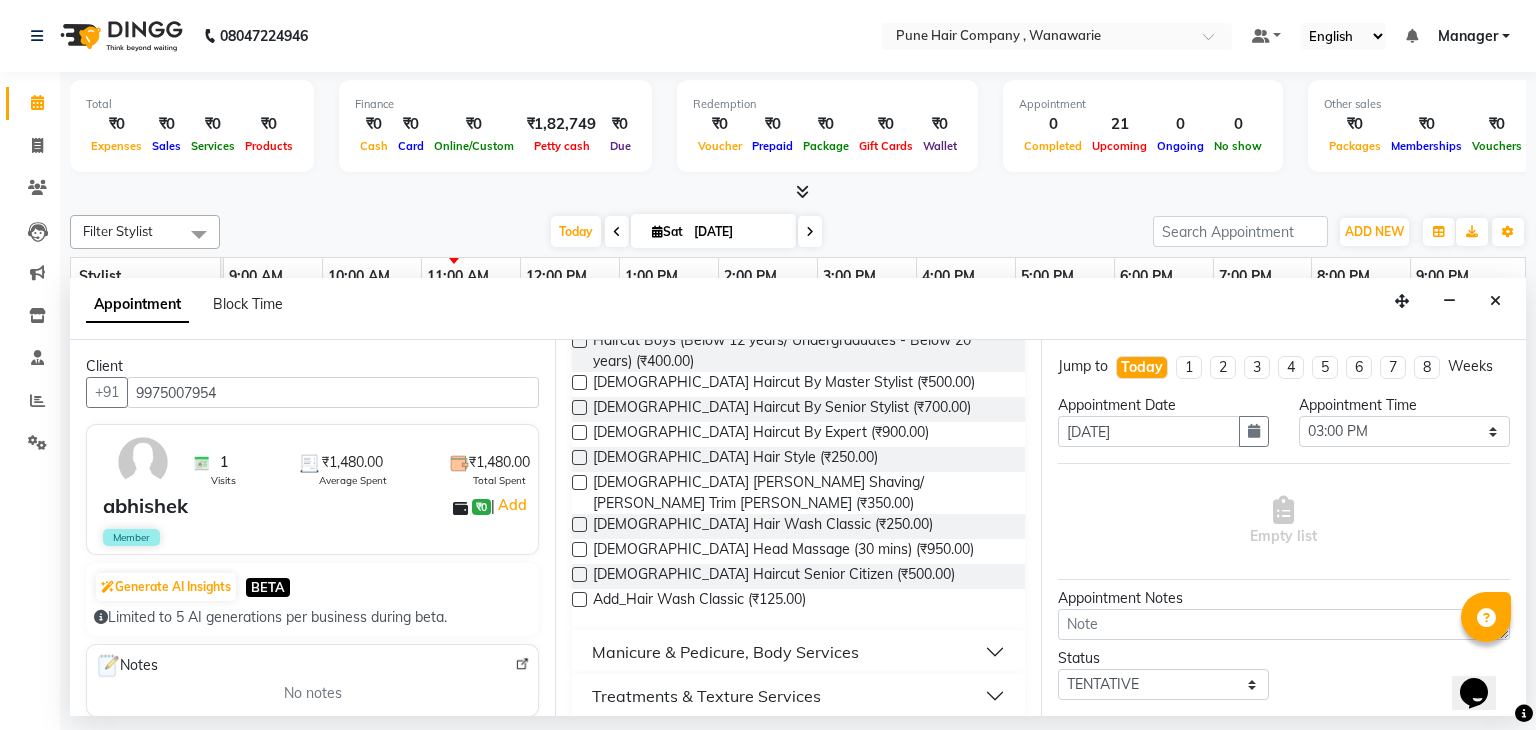scroll, scrollTop: 940, scrollLeft: 0, axis: vertical 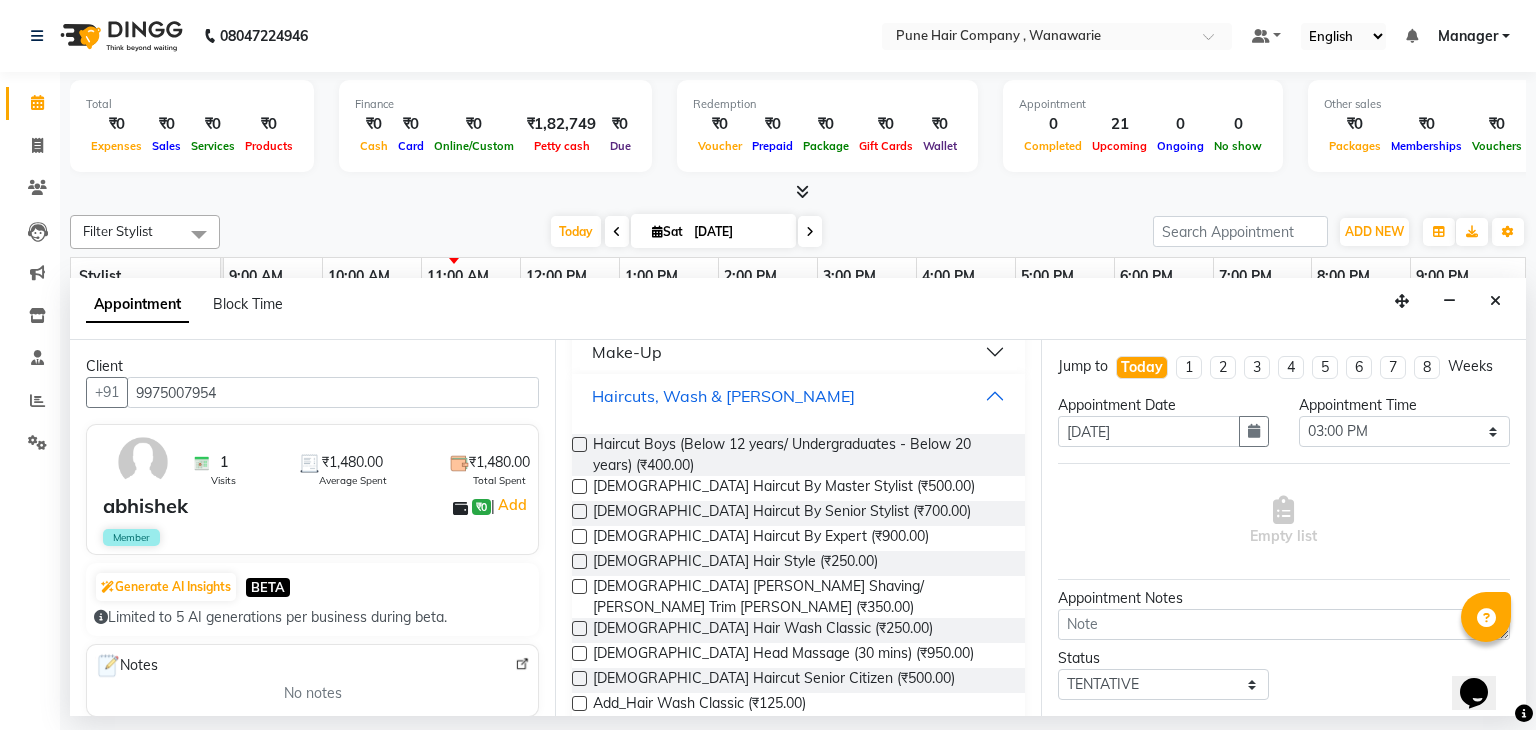 click on "Haircuts, Wash & [PERSON_NAME]" at bounding box center (798, 396) 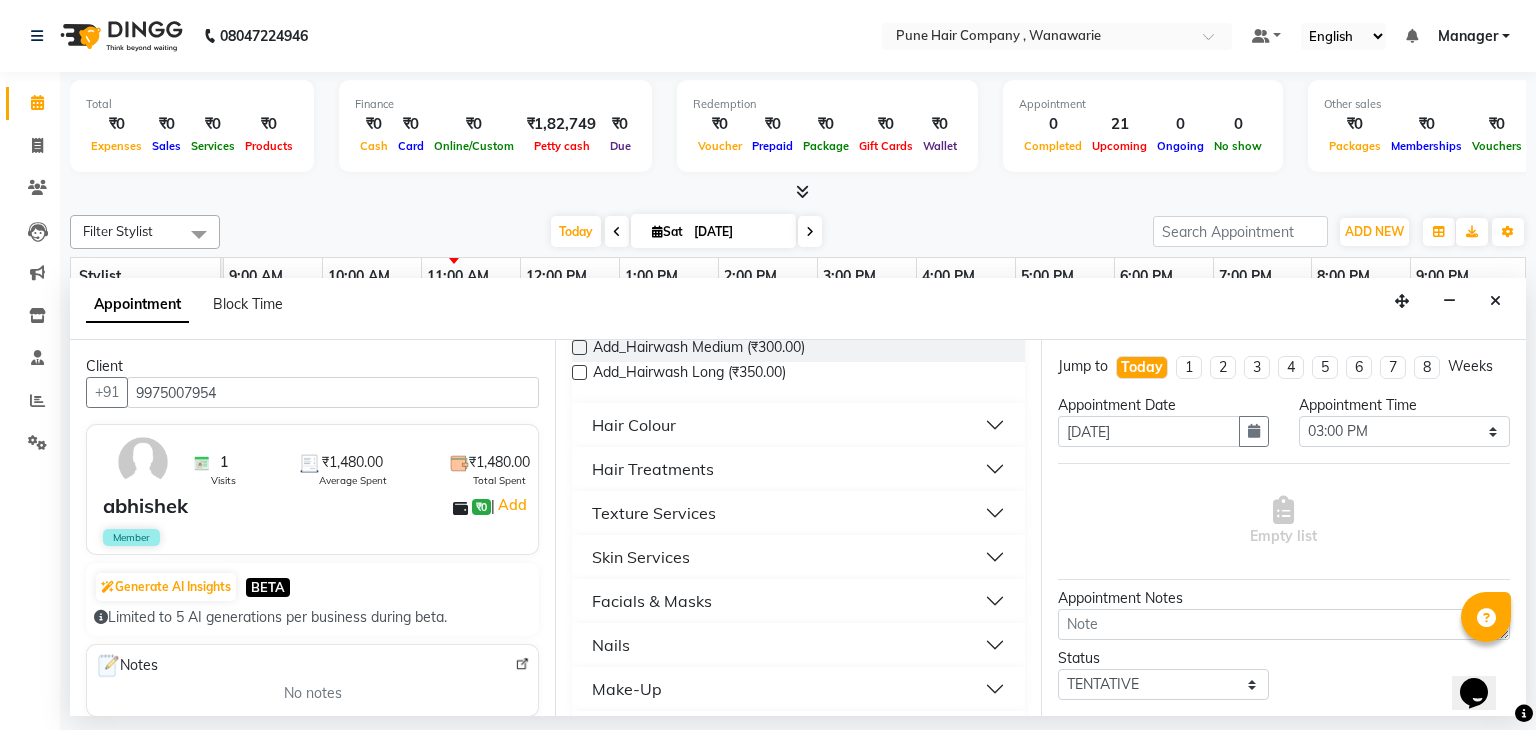 scroll, scrollTop: 602, scrollLeft: 0, axis: vertical 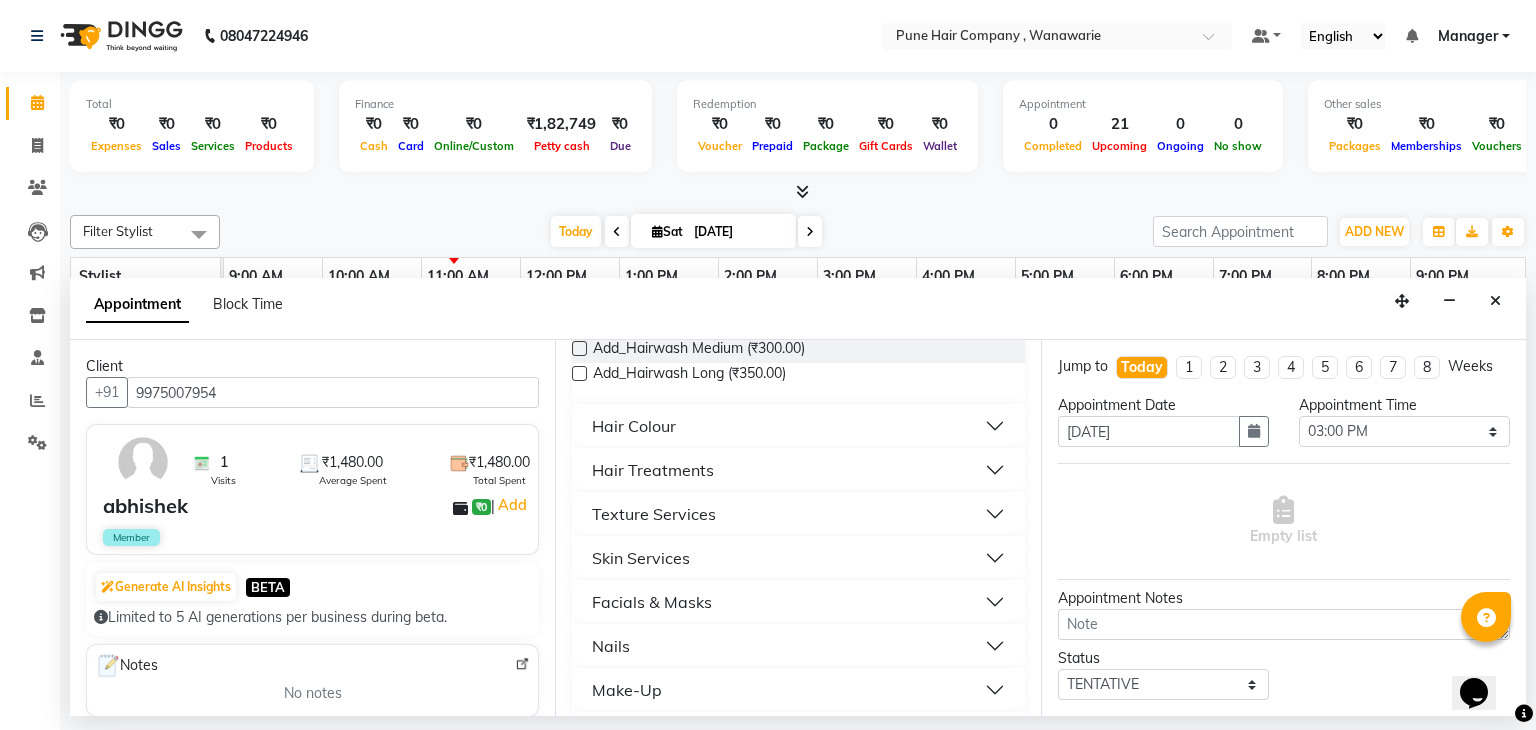 click on "Hair Colour" at bounding box center (798, 426) 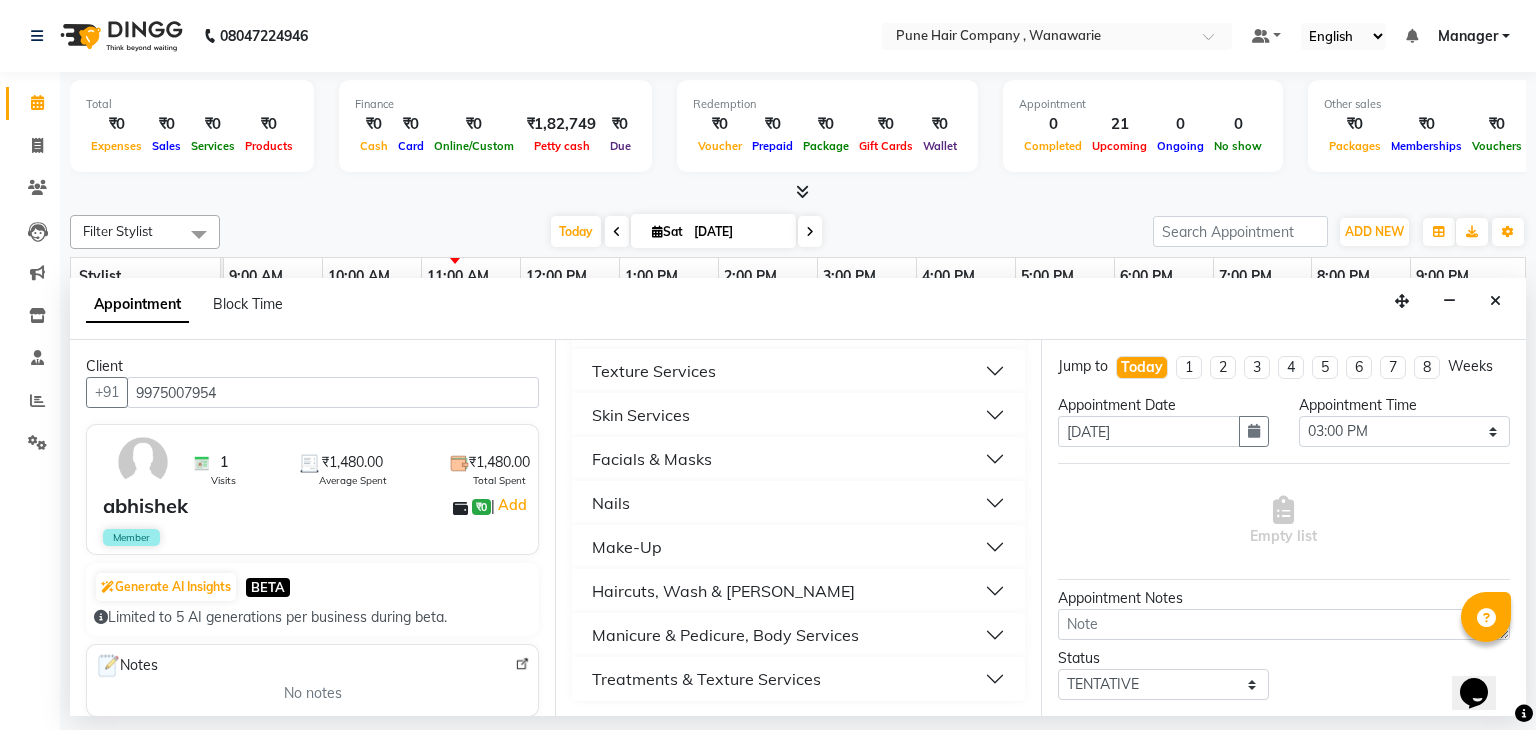 scroll, scrollTop: 2047, scrollLeft: 0, axis: vertical 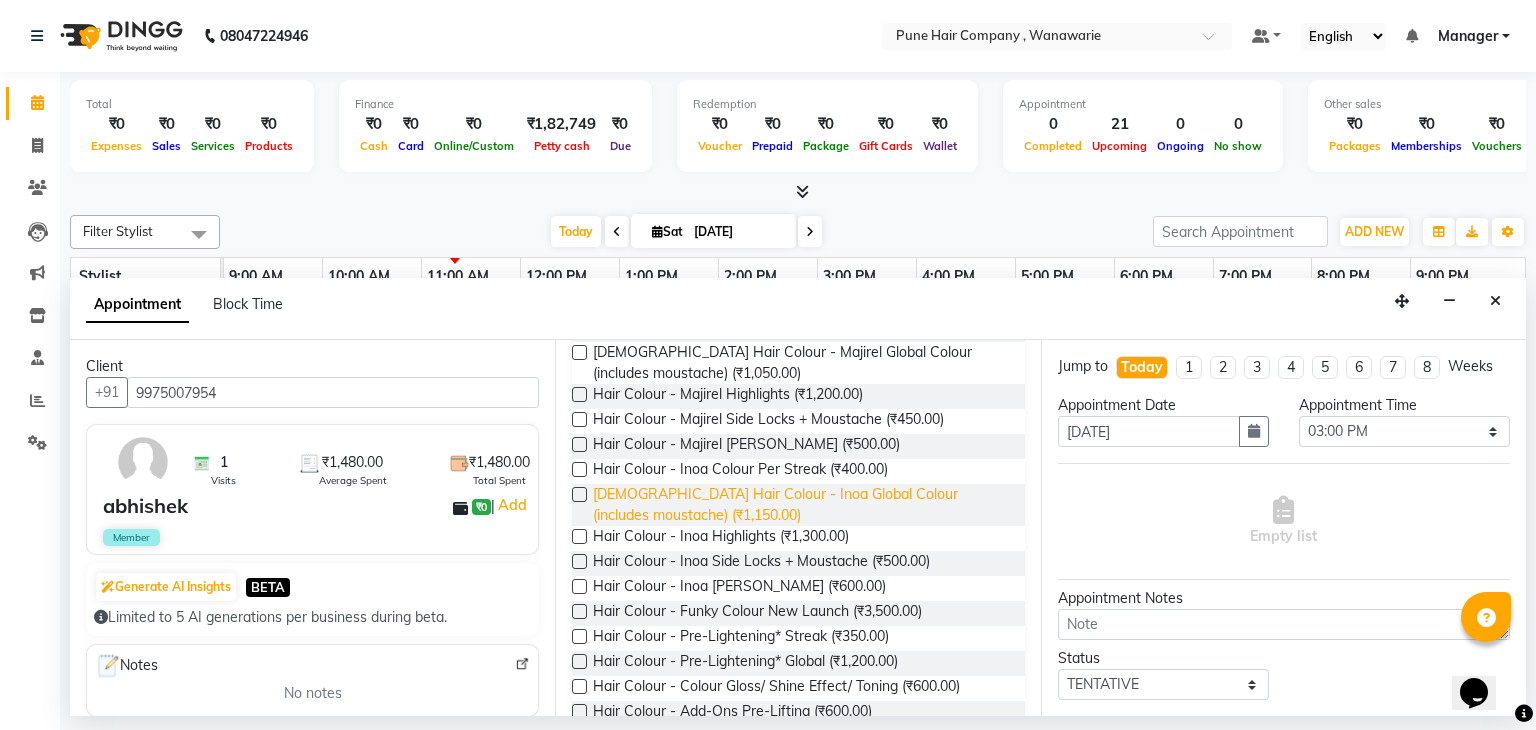 click on "[DEMOGRAPHIC_DATA] Hair Colour - Inoa Global Colour (includes moustache) (₹1,150.00)" at bounding box center (800, 505) 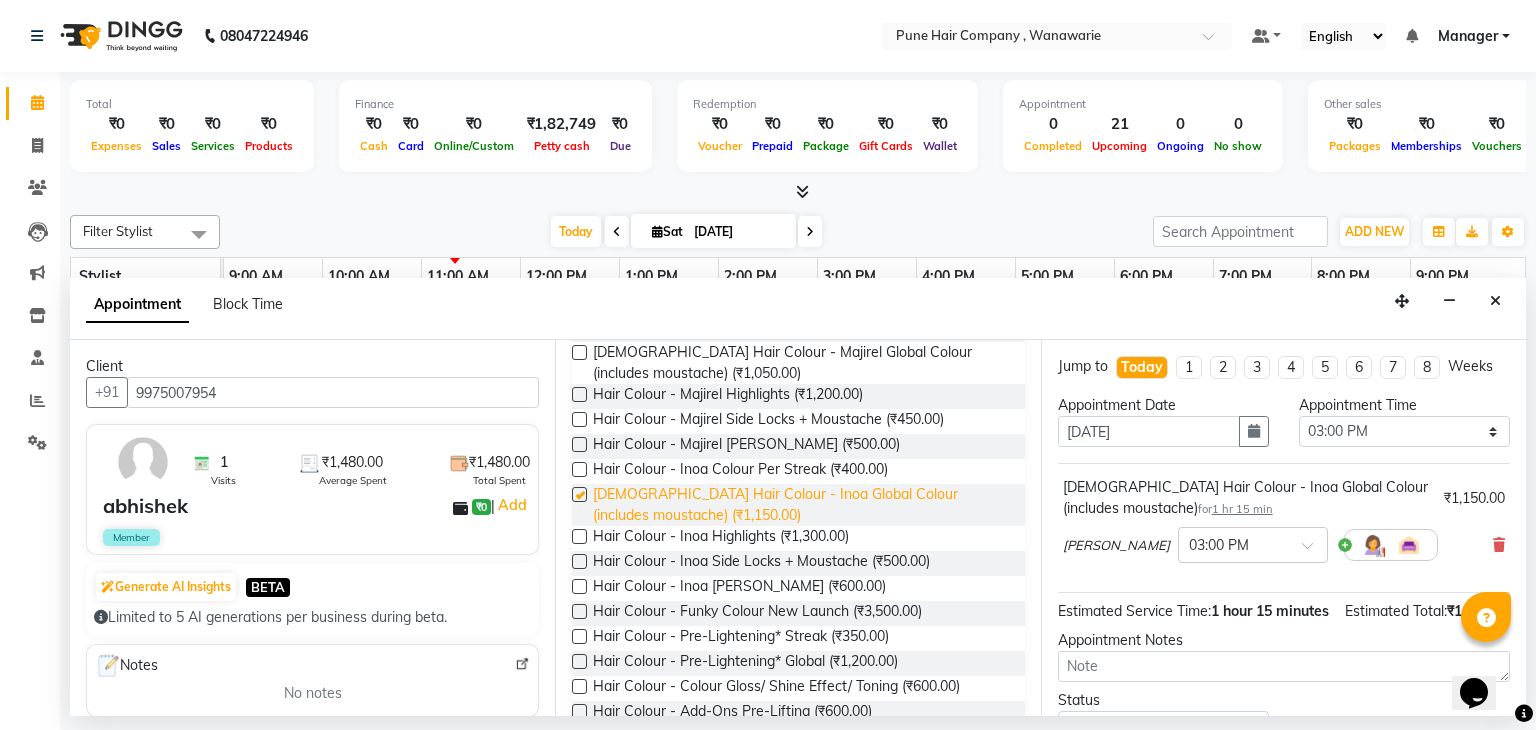checkbox on "false" 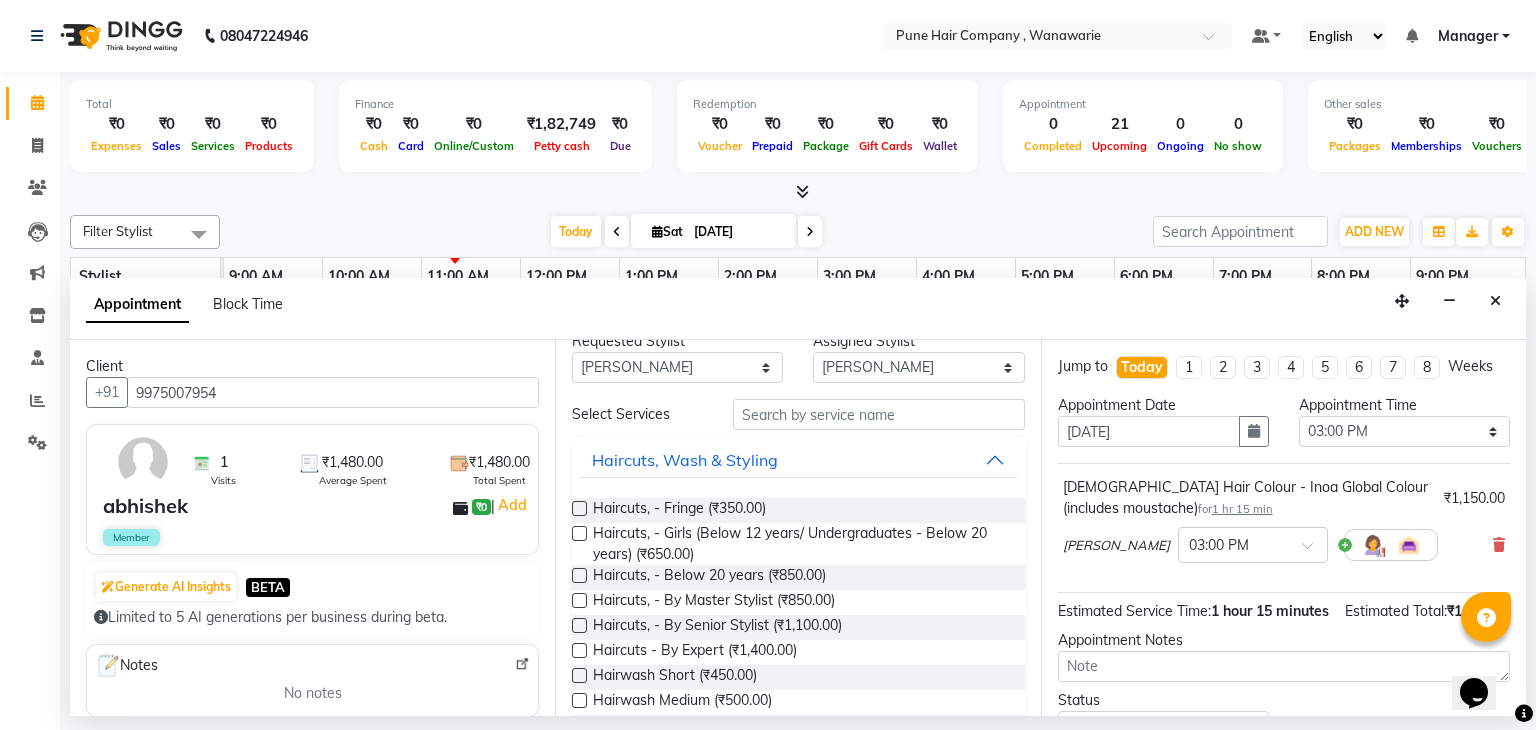 scroll, scrollTop: 7, scrollLeft: 0, axis: vertical 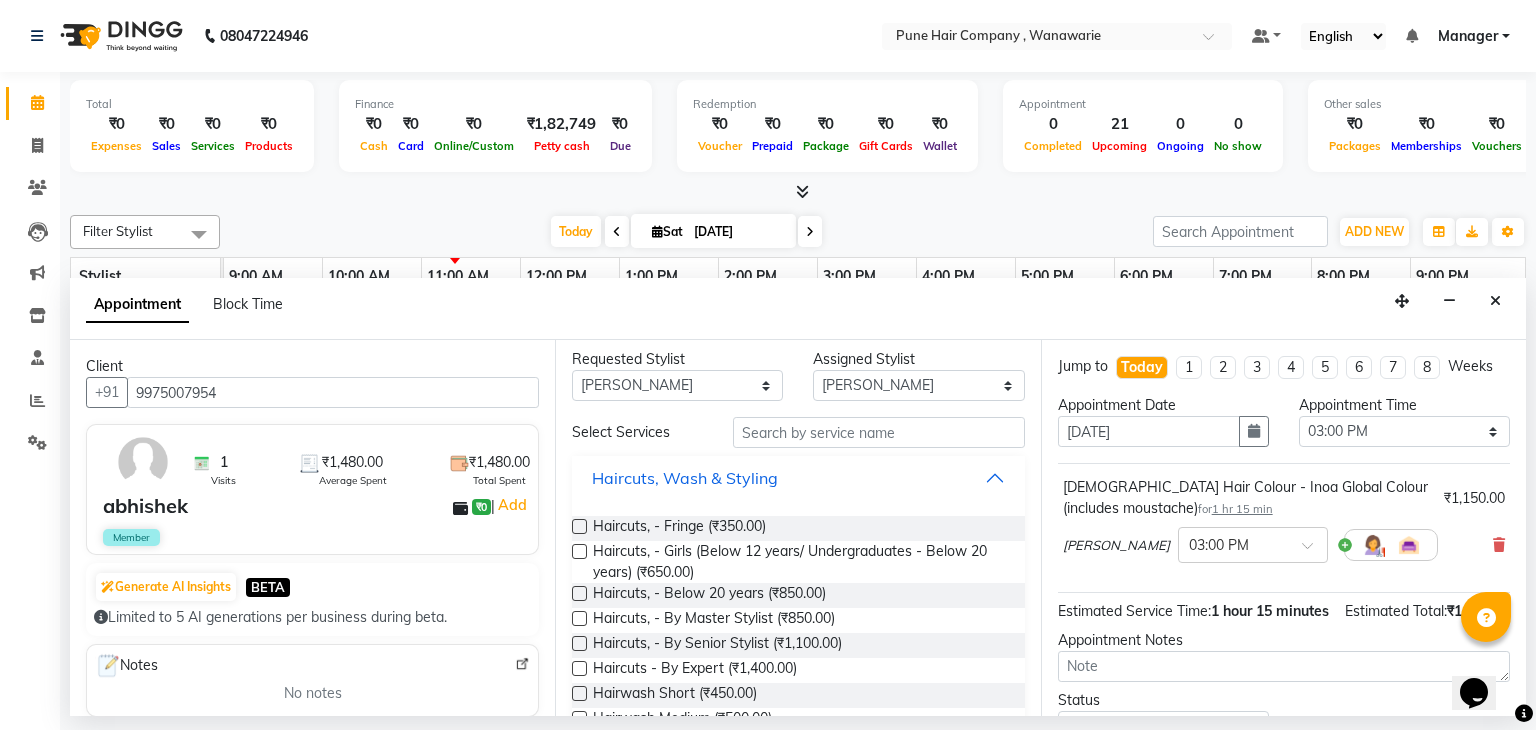 click on "Haircuts, Wash & Styling" at bounding box center (798, 478) 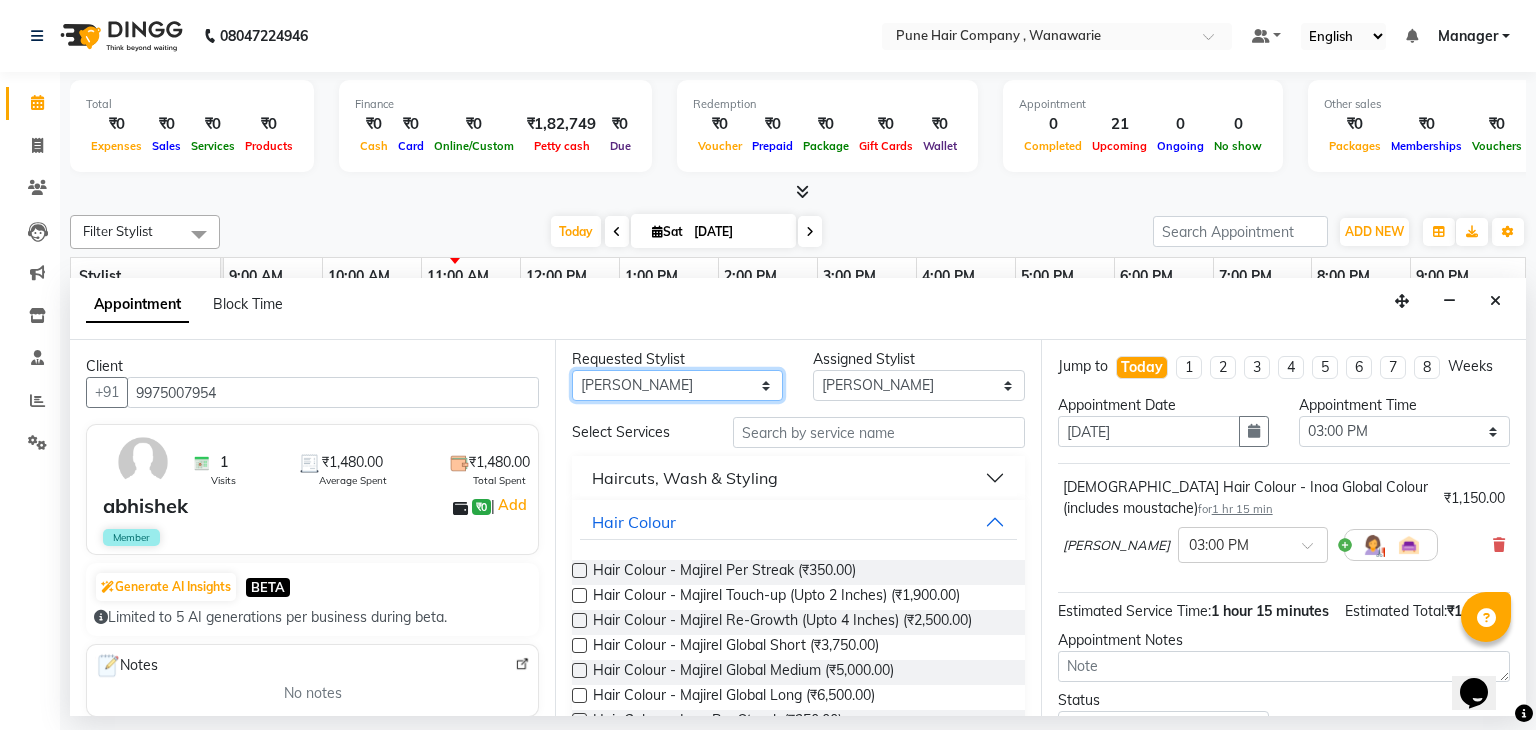 click on "Any [PERSON_NAME] [PERSON_NAME]  [PERSON_NAME] [PERSON_NAME] [PERSON_NAME] [PERSON_NAME] [PERSON_NAME]" at bounding box center [677, 385] 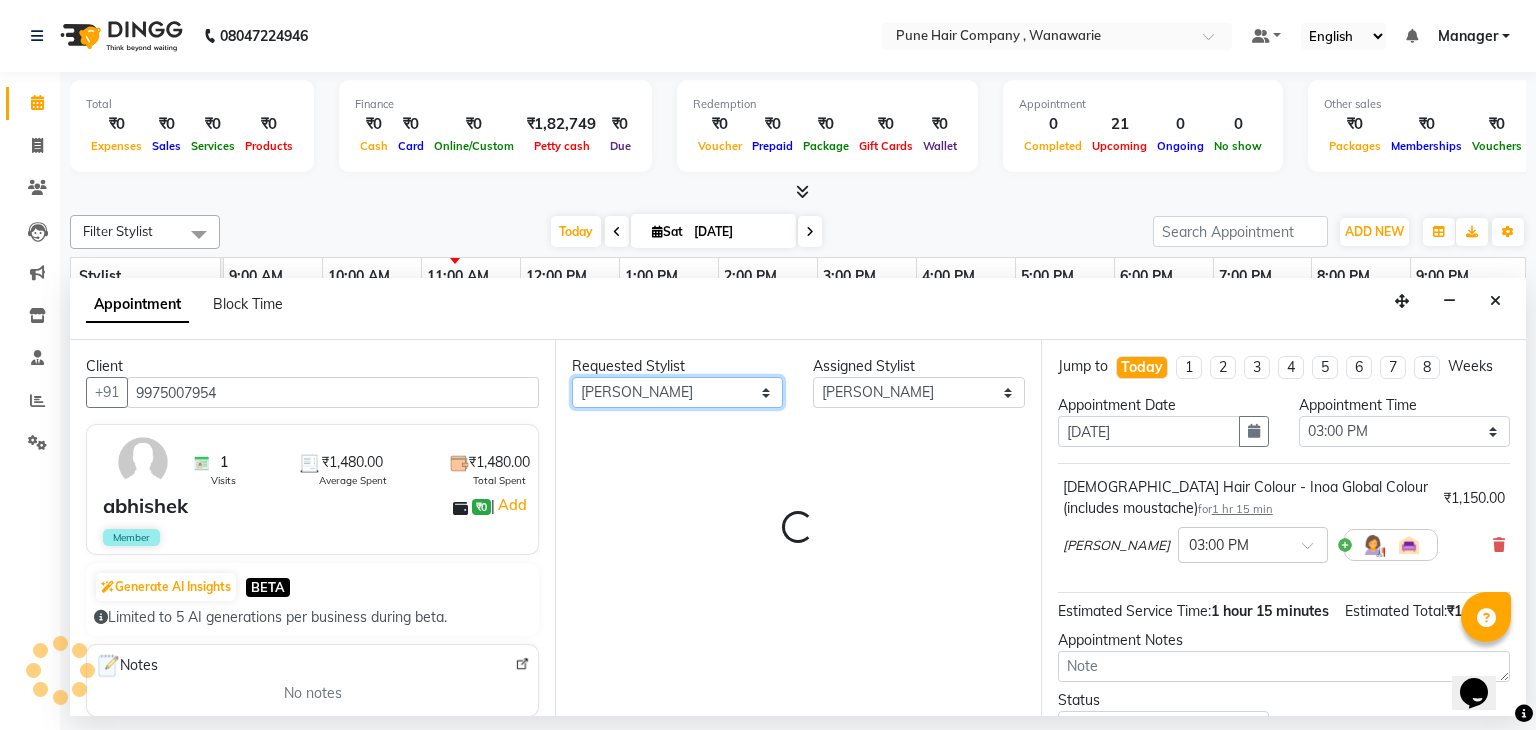 scroll, scrollTop: 0, scrollLeft: 0, axis: both 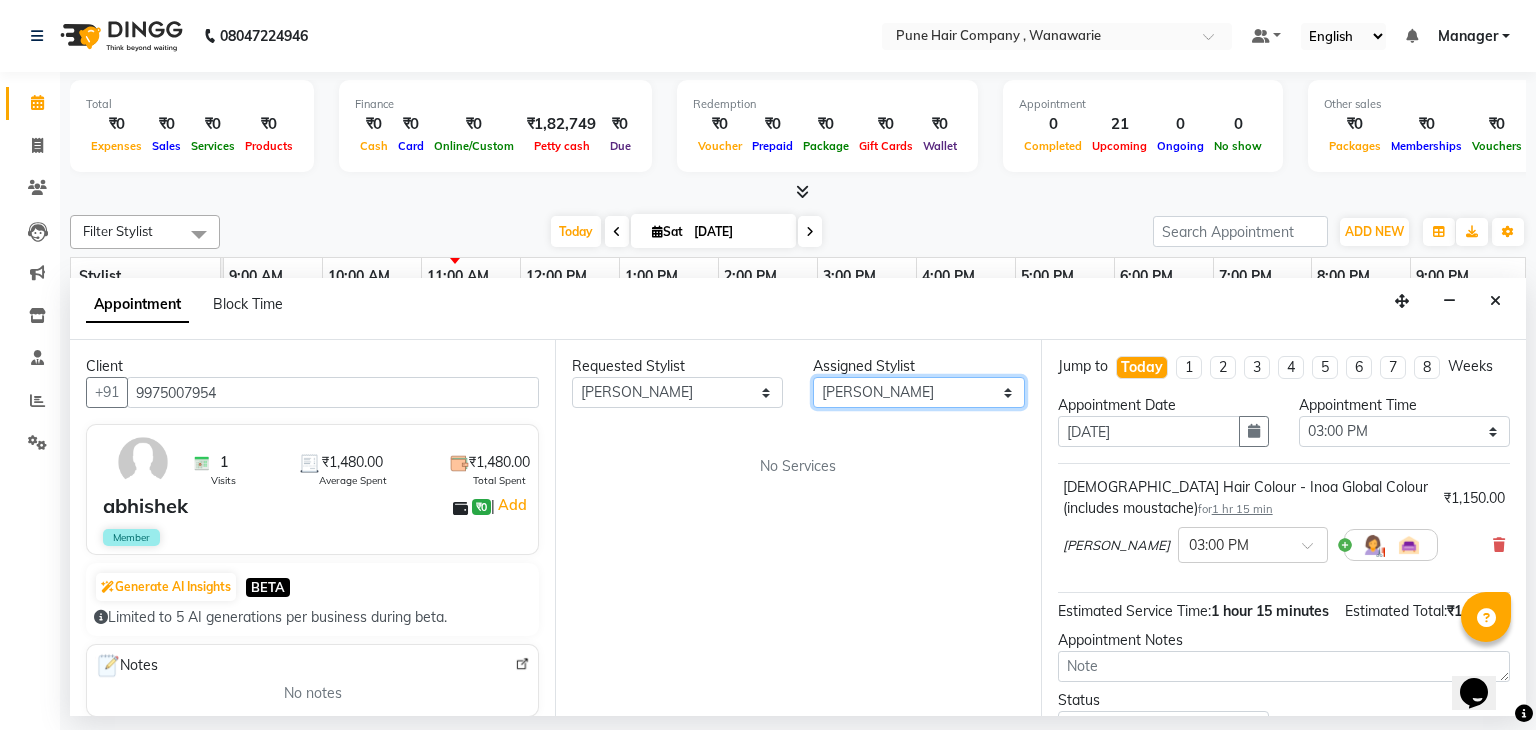 click on "Select [PERSON_NAME] [PERSON_NAME]  [PERSON_NAME] [PERSON_NAME] [PERSON_NAME] [PERSON_NAME] [PERSON_NAME]" at bounding box center [918, 392] 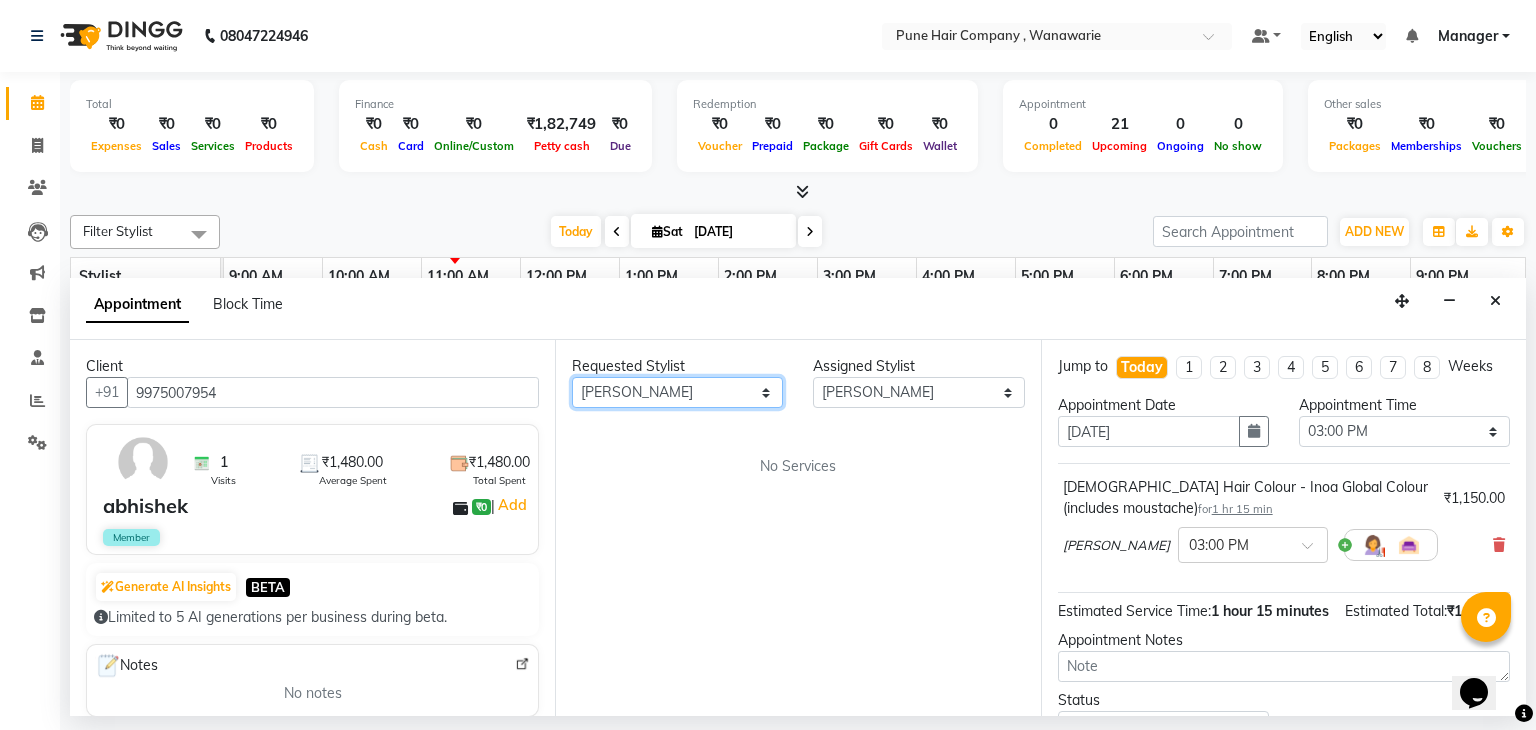 click on "Any [PERSON_NAME] [PERSON_NAME]  [PERSON_NAME] [PERSON_NAME] [PERSON_NAME] [PERSON_NAME] [PERSON_NAME]" at bounding box center (677, 392) 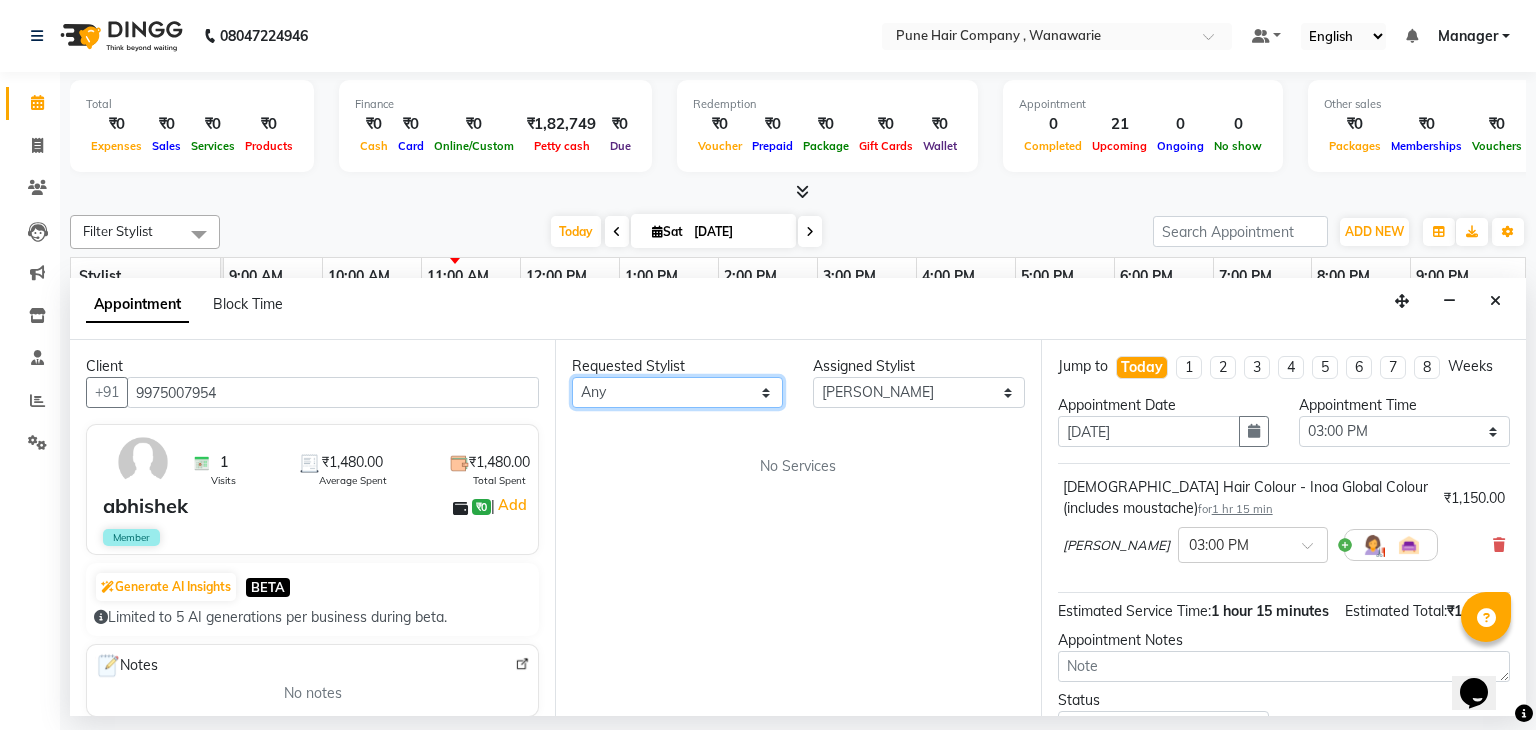 click on "Any [PERSON_NAME] [PERSON_NAME]  [PERSON_NAME] [PERSON_NAME] [PERSON_NAME] [PERSON_NAME] [PERSON_NAME]" at bounding box center (677, 392) 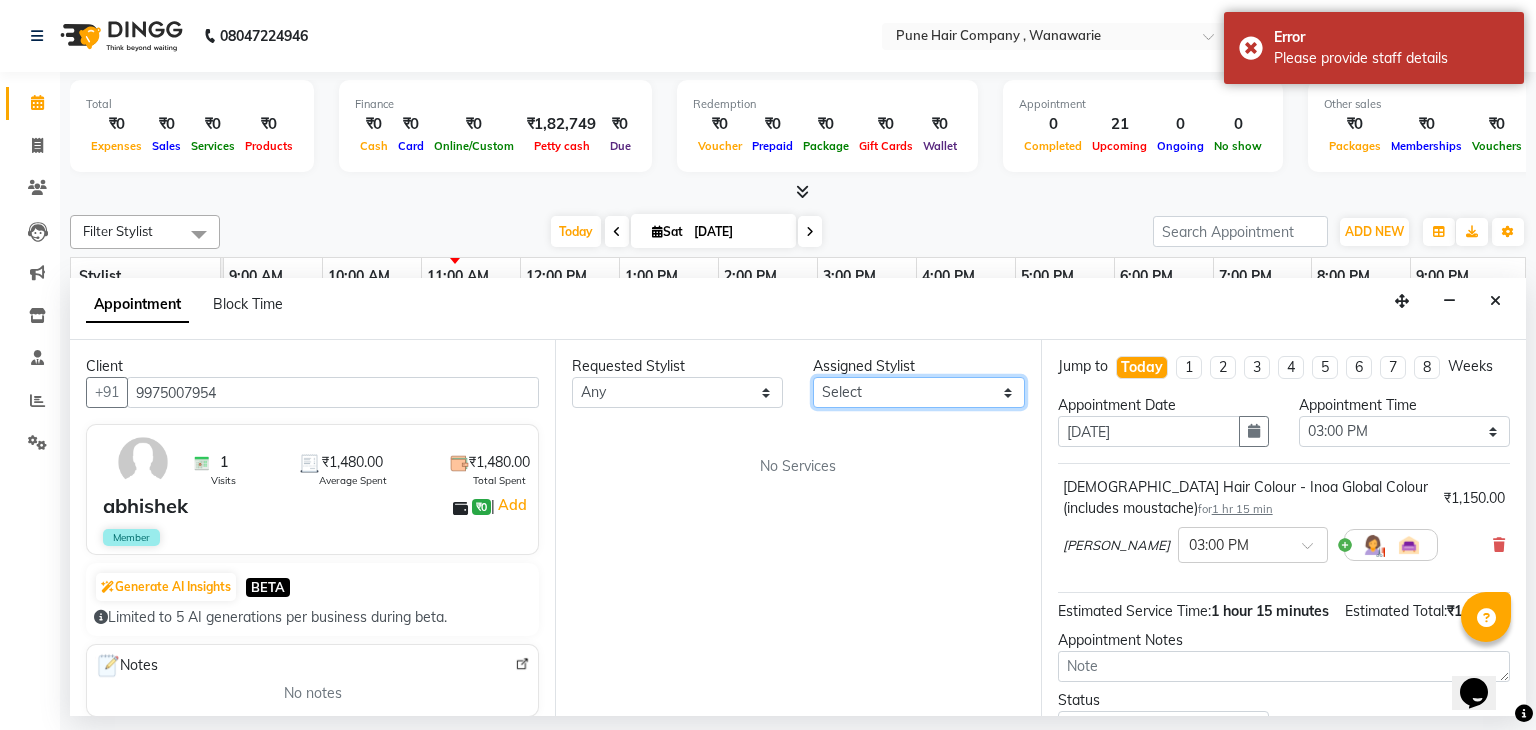 click on "Select [PERSON_NAME] [PERSON_NAME]  [PERSON_NAME] [PERSON_NAME] [PERSON_NAME] [PERSON_NAME] [PERSON_NAME]" at bounding box center (918, 392) 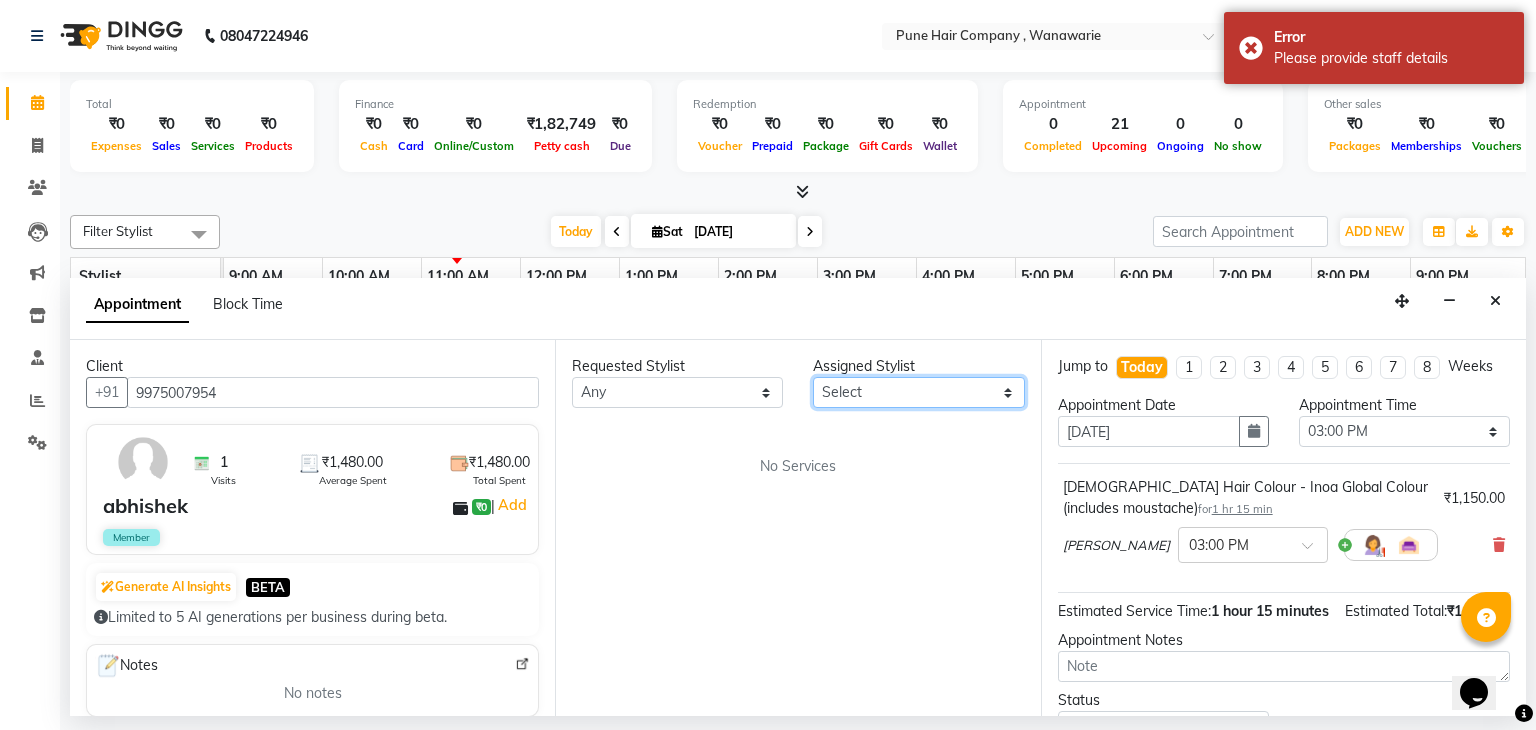 select on "74596" 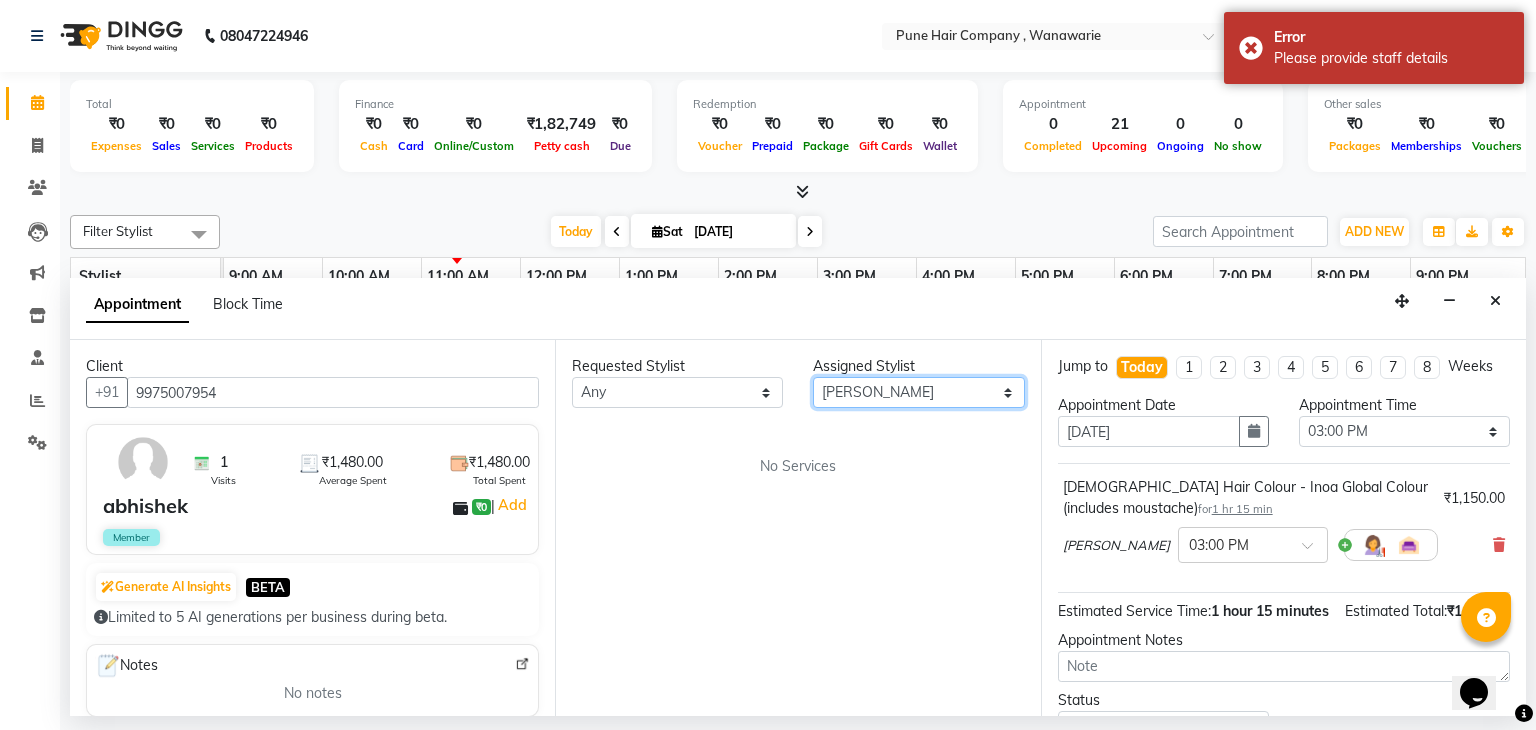 click on "Select [PERSON_NAME] [PERSON_NAME]  [PERSON_NAME] [PERSON_NAME] [PERSON_NAME] [PERSON_NAME] [PERSON_NAME]" at bounding box center (918, 392) 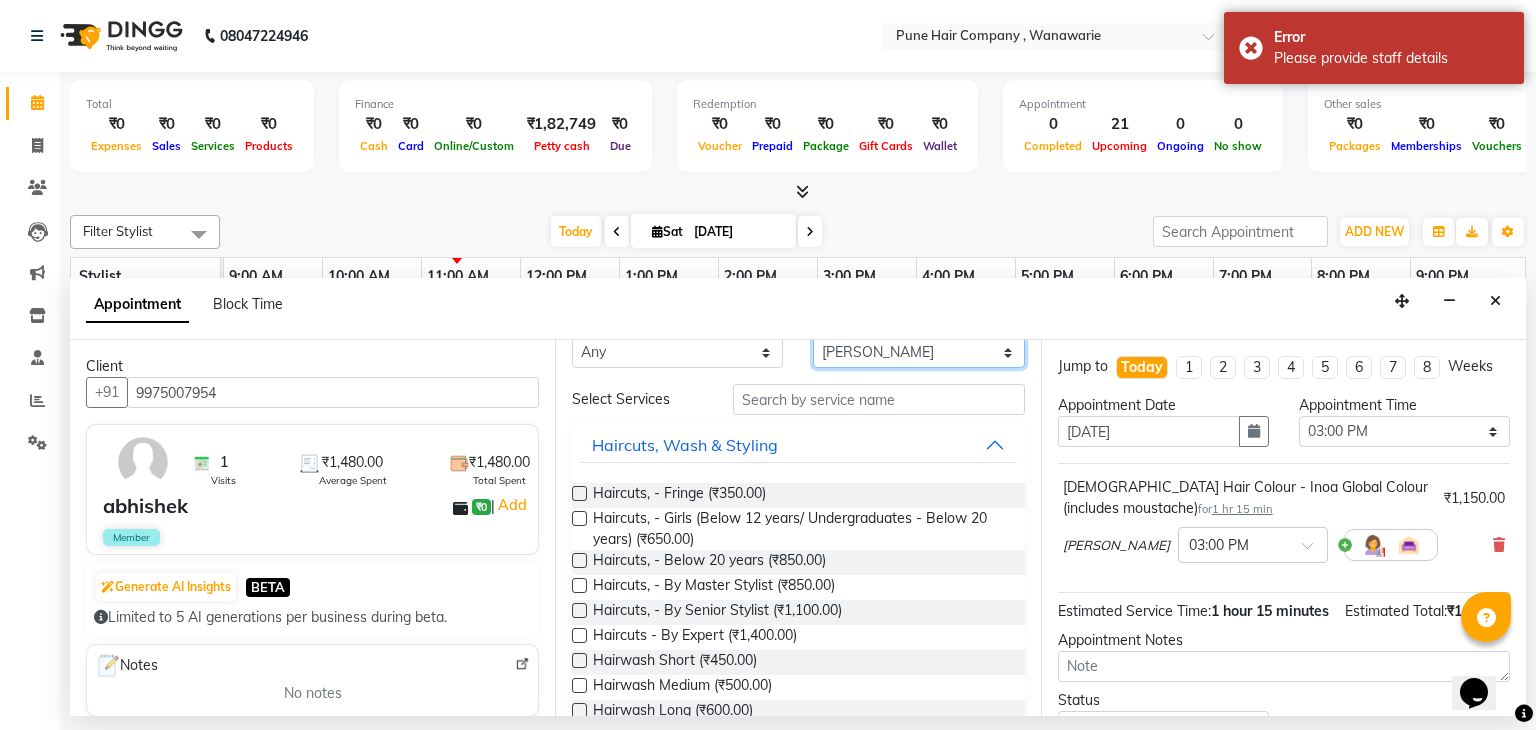 scroll, scrollTop: 80, scrollLeft: 0, axis: vertical 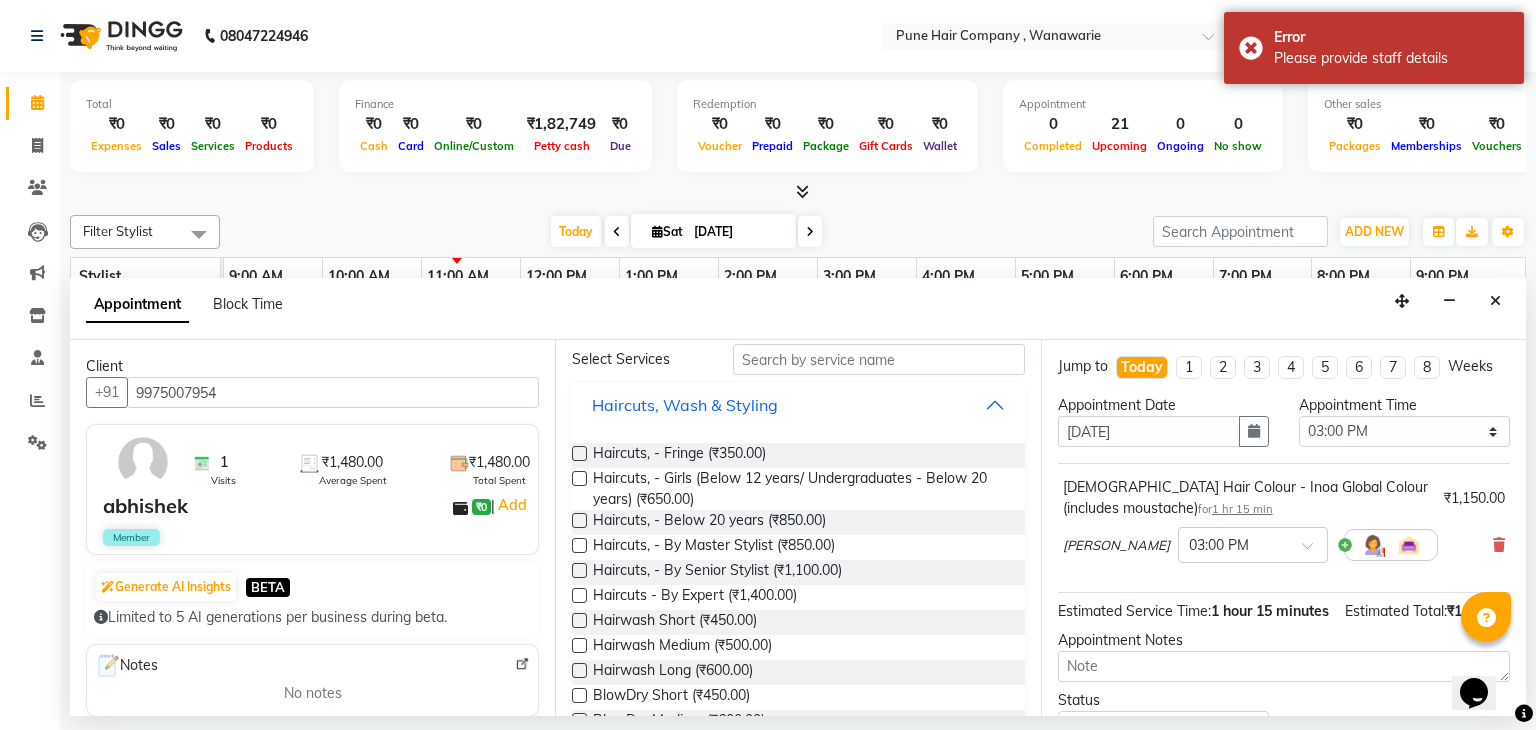 click on "Haircuts, Wash & Styling" at bounding box center (798, 405) 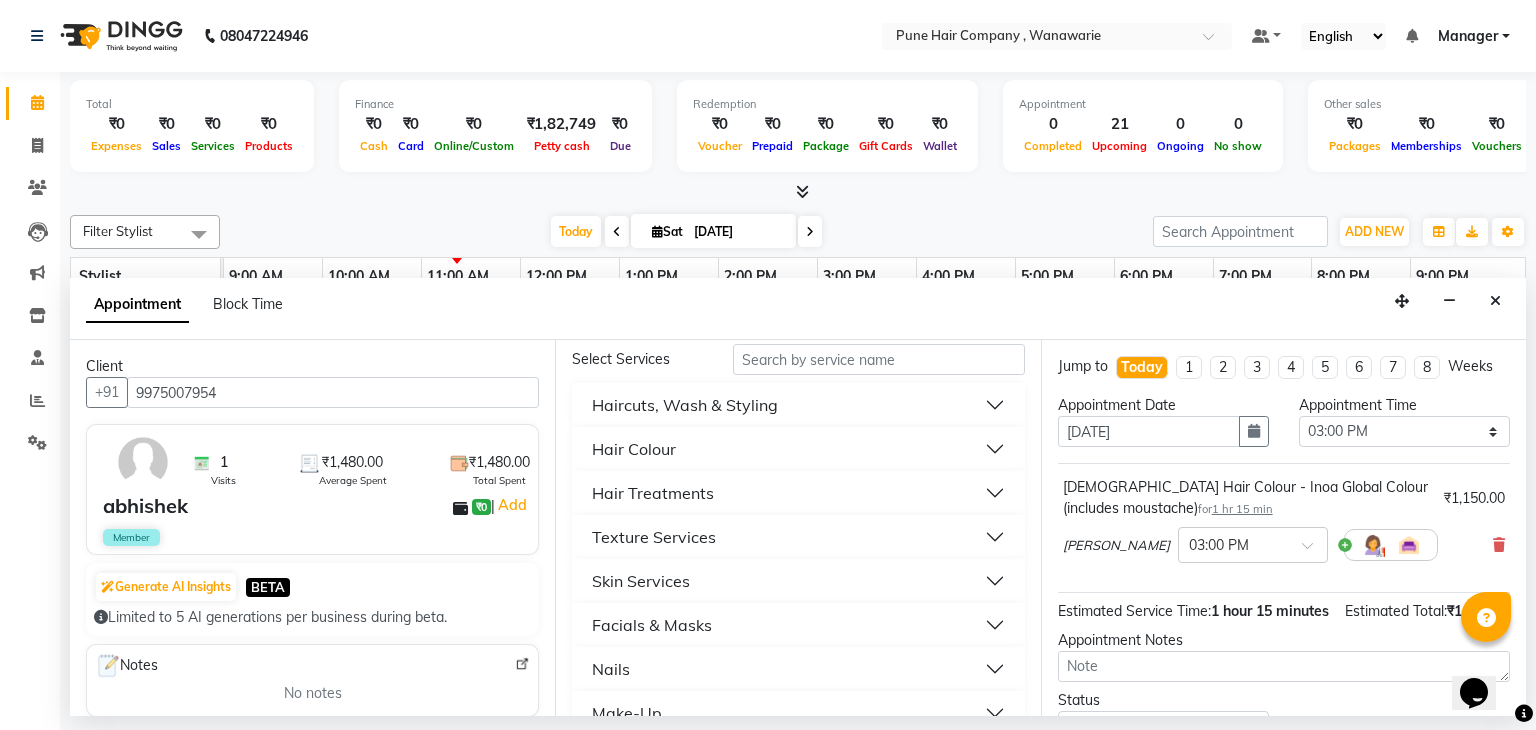 click on "Jump to [DATE] 1 2 3 4 5 6 7 8 Weeks Appointment Date [DATE] Appointment Time Select 10:00 AM 10:15 AM 10:30 AM 10:45 AM 11:00 AM 11:15 AM 11:30 AM 11:45 AM 12:00 PM 12:15 PM 12:30 PM 12:45 PM 01:00 PM 01:15 PM 01:30 PM 01:45 PM 02:00 PM 02:15 PM 02:30 PM 02:45 PM 03:00 PM 03:15 PM 03:30 PM 03:45 PM 04:00 PM 04:15 PM 04:30 PM 04:45 PM 05:00 PM 05:15 PM 05:30 PM 05:45 PM 06:00 PM 06:15 PM 06:30 PM 06:45 PM 07:00 PM 07:15 PM 07:30 PM 07:45 PM 08:00 PM 08:15 PM 08:30 PM 08:45 PM 09:00 PM [DEMOGRAPHIC_DATA] Hair Colour - Inoa Global Colour (includes moustache)   for  1 hr 15 min ₹1,150.00 [PERSON_NAME] × 03:00 PM Estimated Service Time:  1 hour 15 minutes Estimated Total:  ₹1,150.00 Appointment Notes Status Select TENTATIVE CONFIRM CHECK-IN UPCOMING Merge Services of Same Stylist Send Appointment Details On SMS Email  Book" at bounding box center (1283, 528) 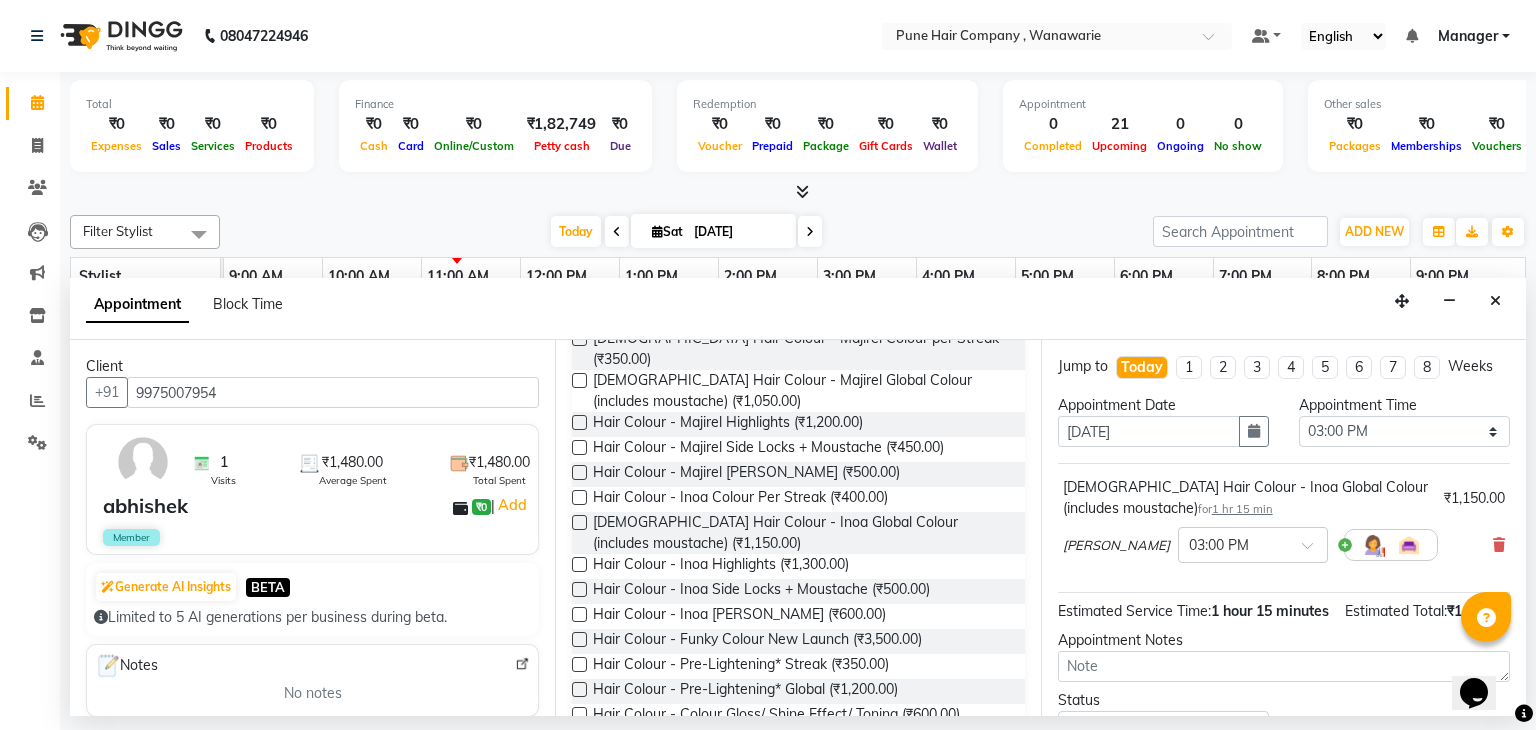 scroll, scrollTop: 1080, scrollLeft: 0, axis: vertical 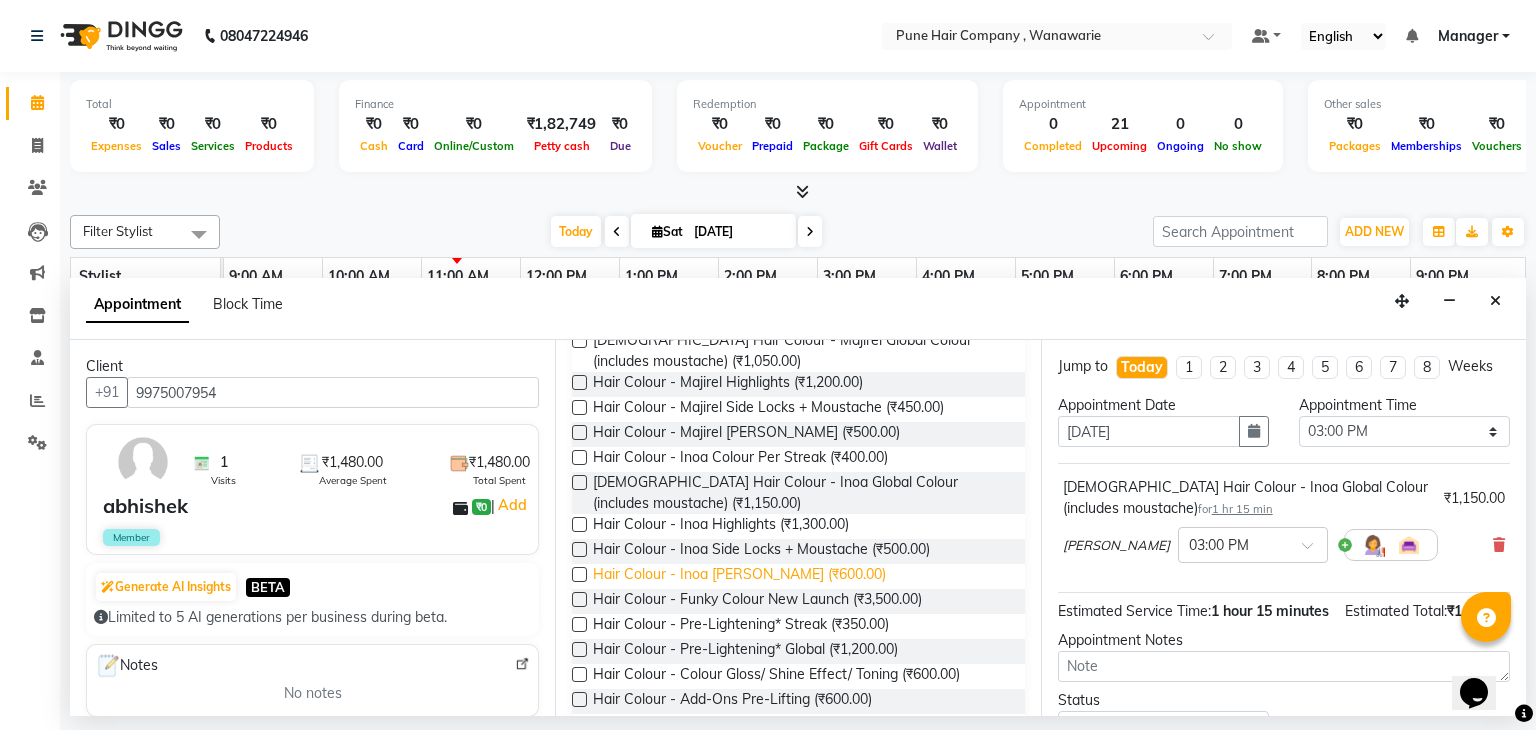 click on "Hair Colour - Inoa [PERSON_NAME] (₹600.00)" at bounding box center [739, 576] 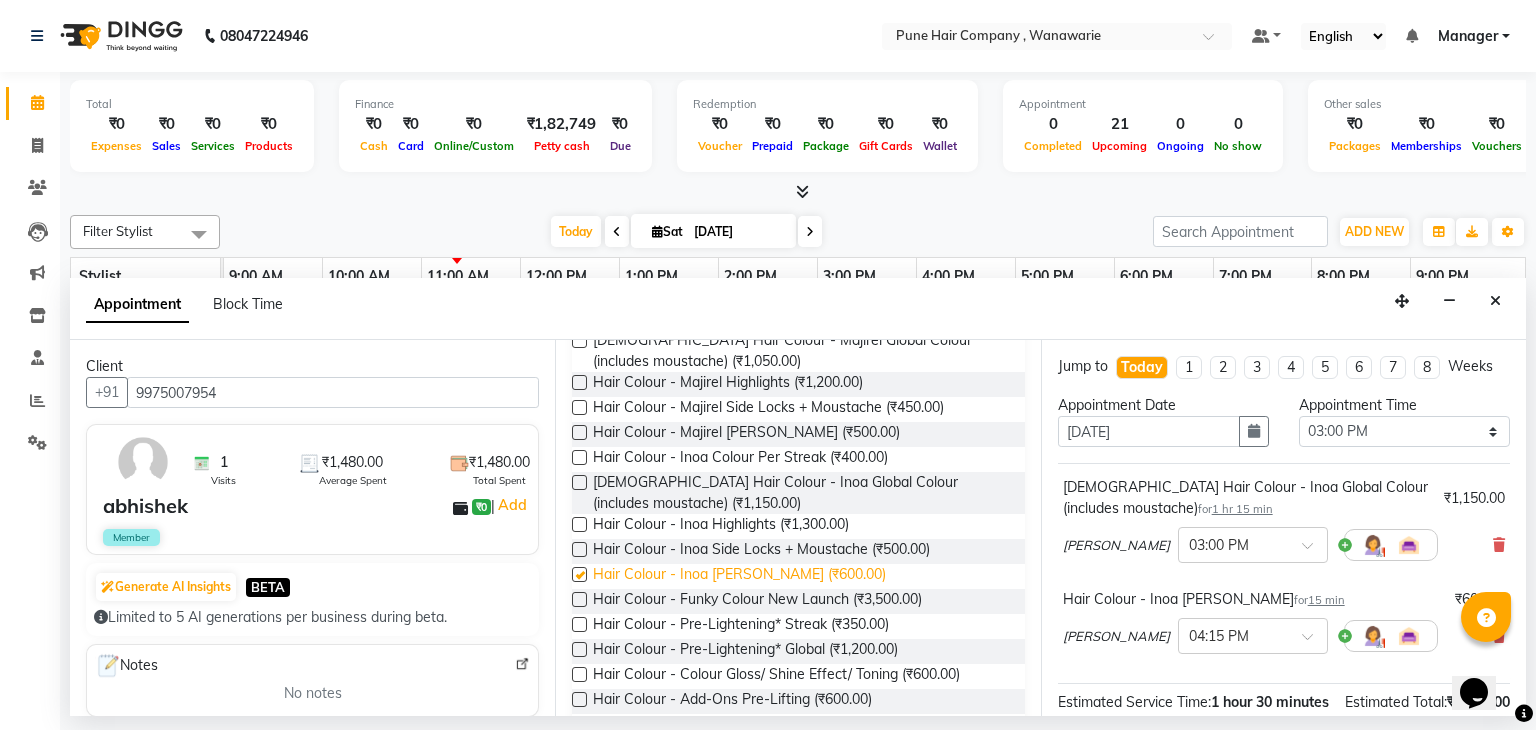 checkbox on "false" 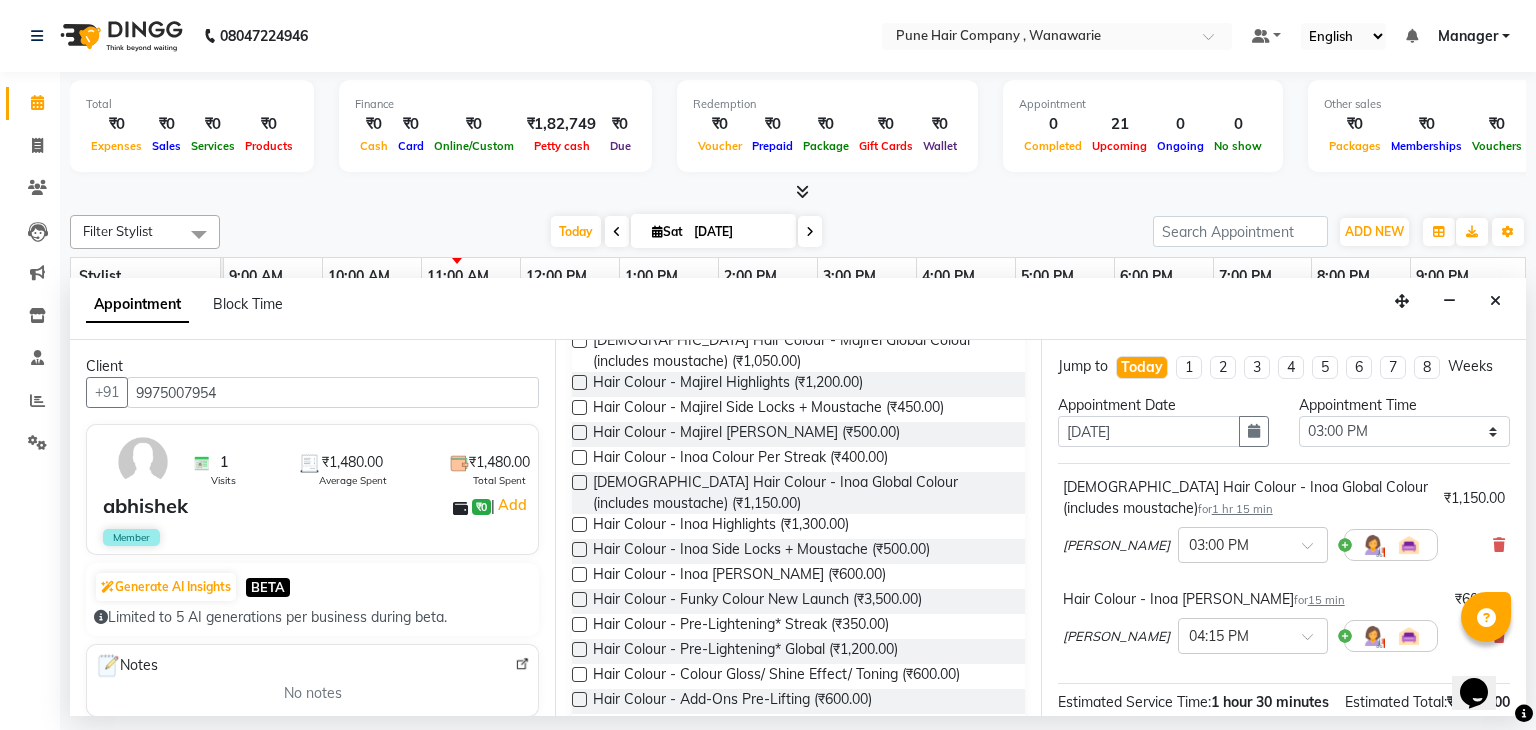 click on "Estimated Service Time:  1 hour 30 minutes" at bounding box center (1193, 702) 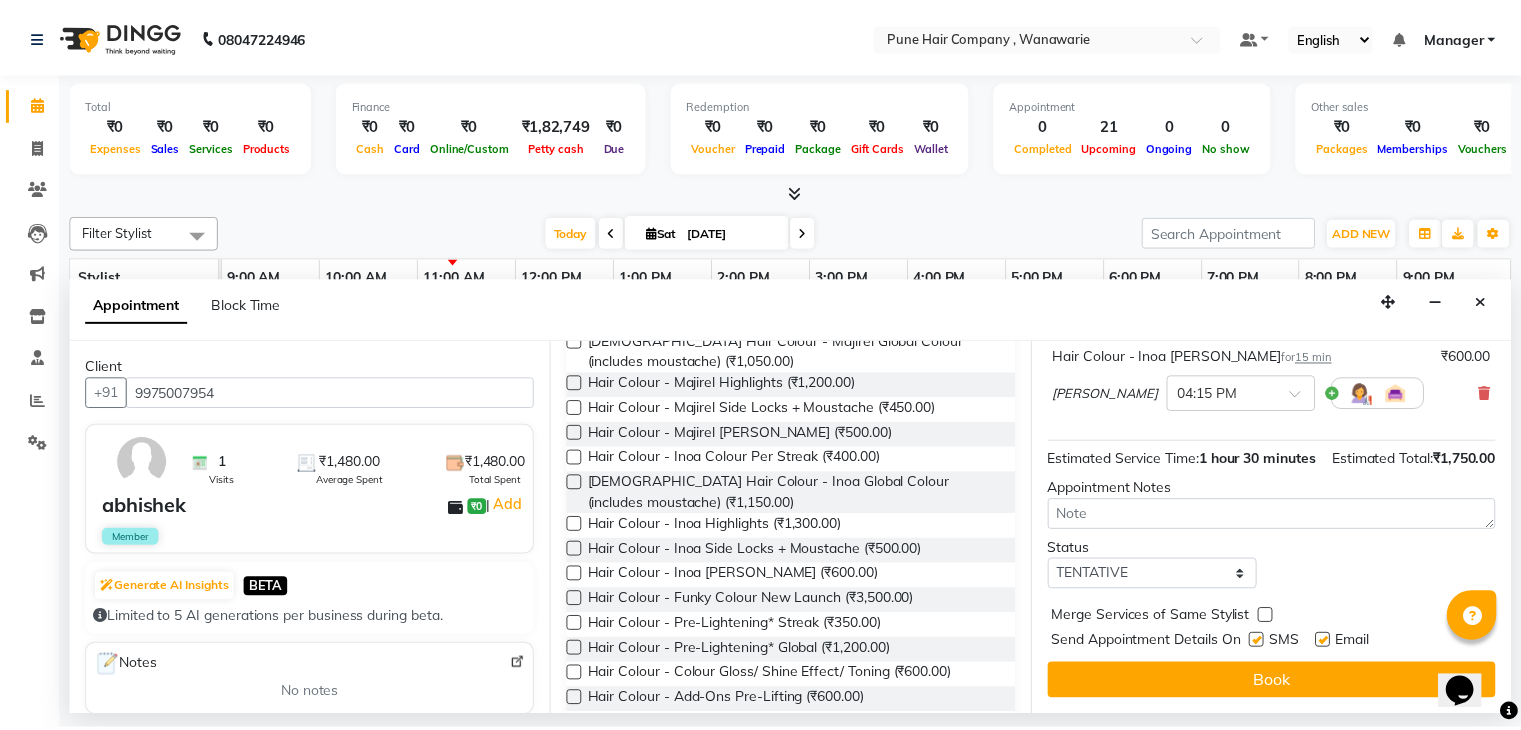 scroll, scrollTop: 263, scrollLeft: 0, axis: vertical 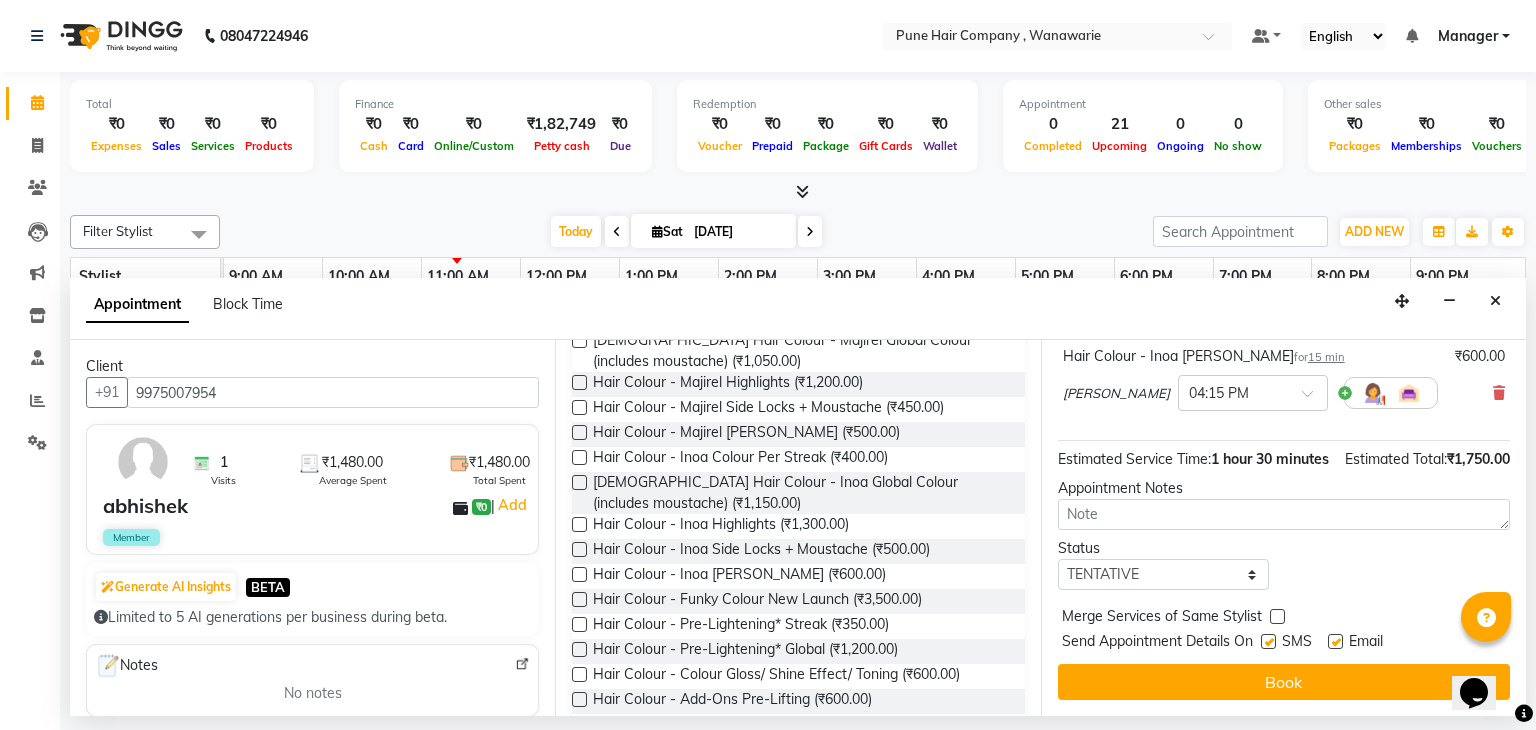 click on "Book" at bounding box center [1284, 682] 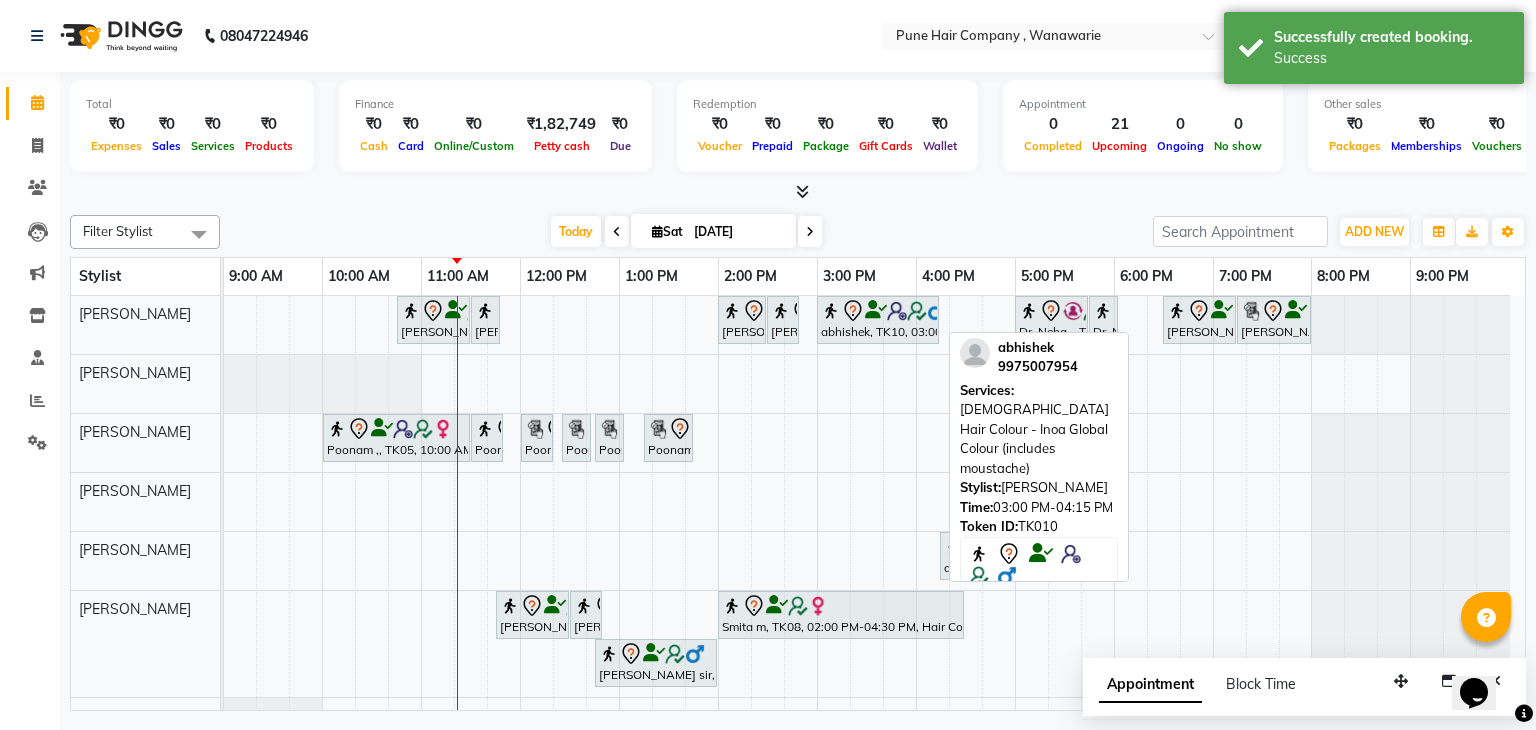 click 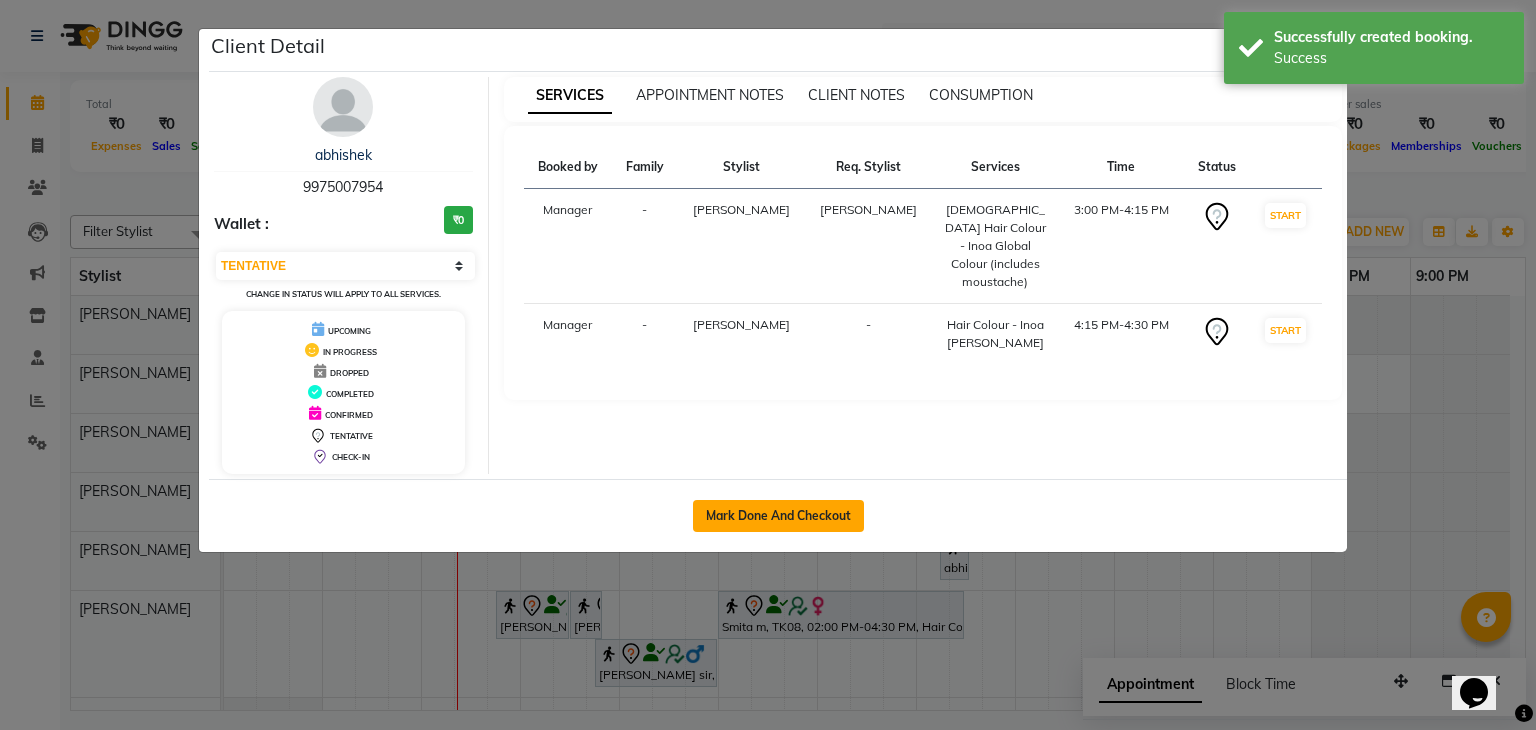 click on "Mark Done And Checkout" 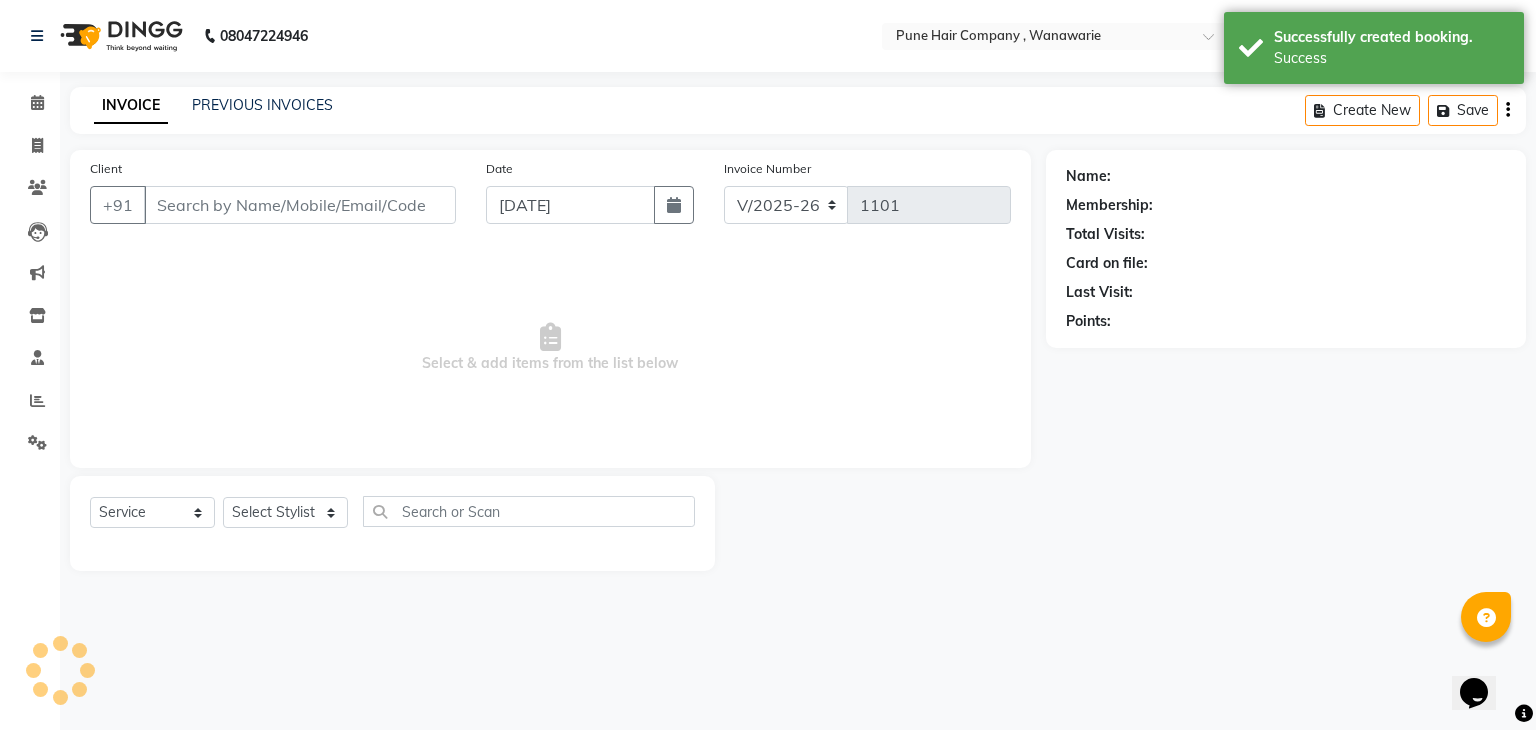 type on "9975007954" 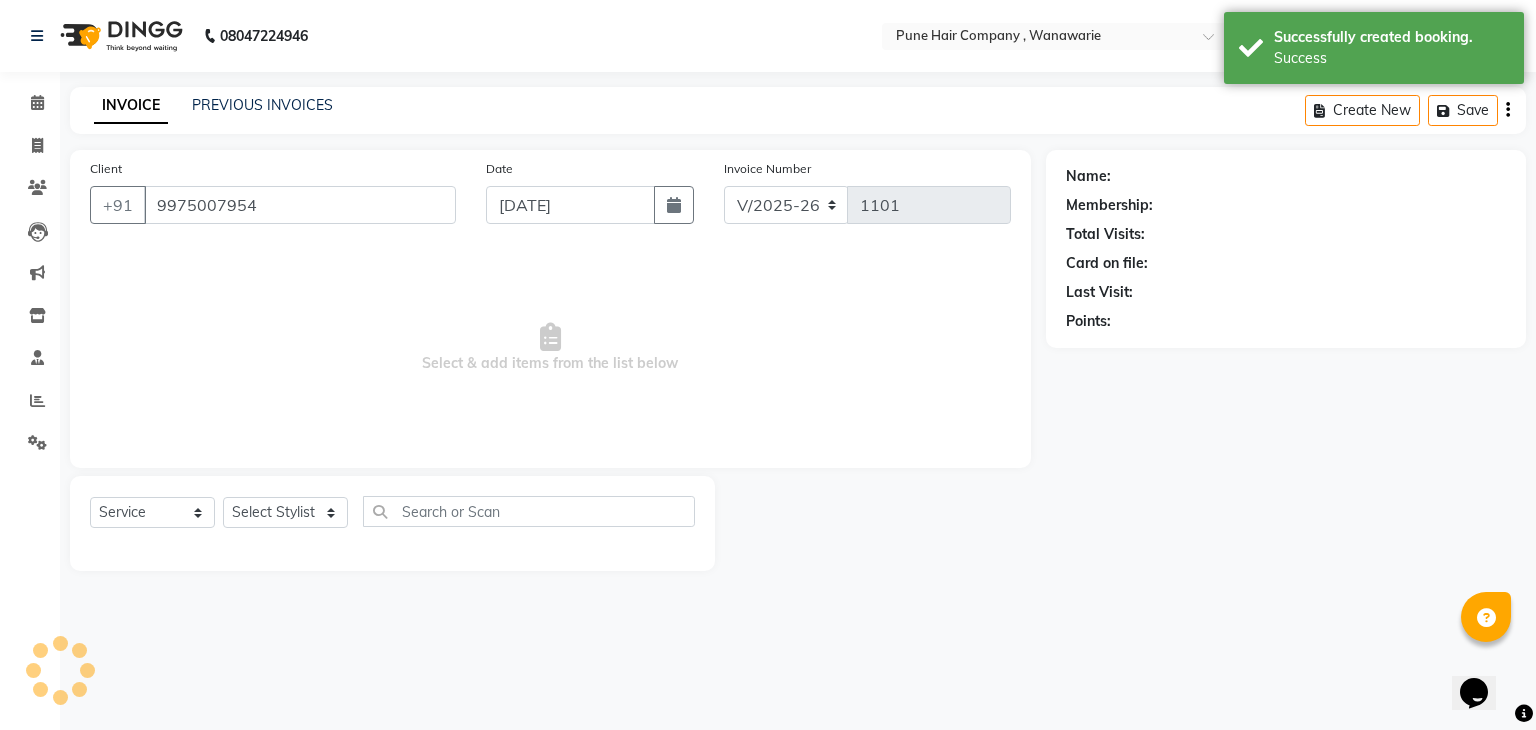 select on "74596" 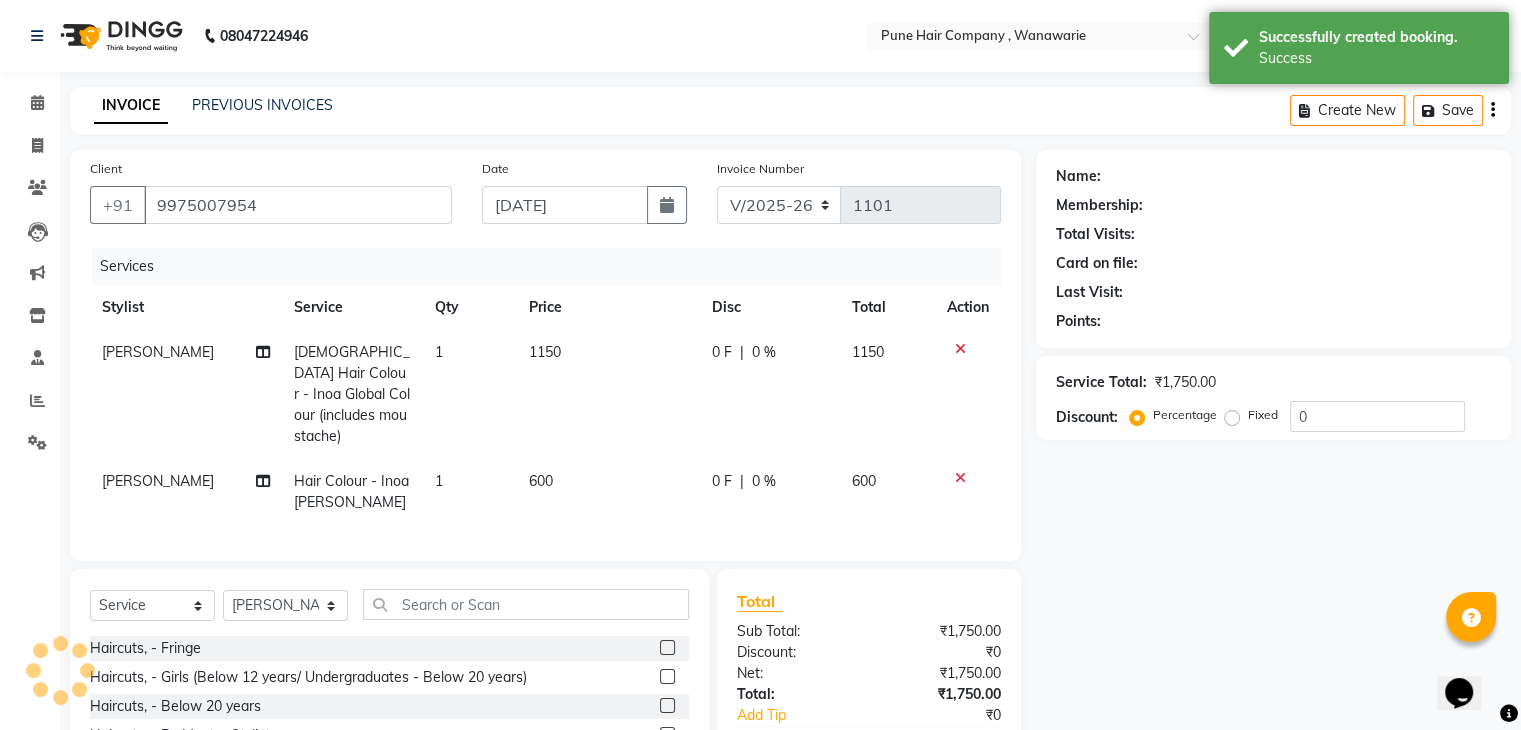 select on "1: Object" 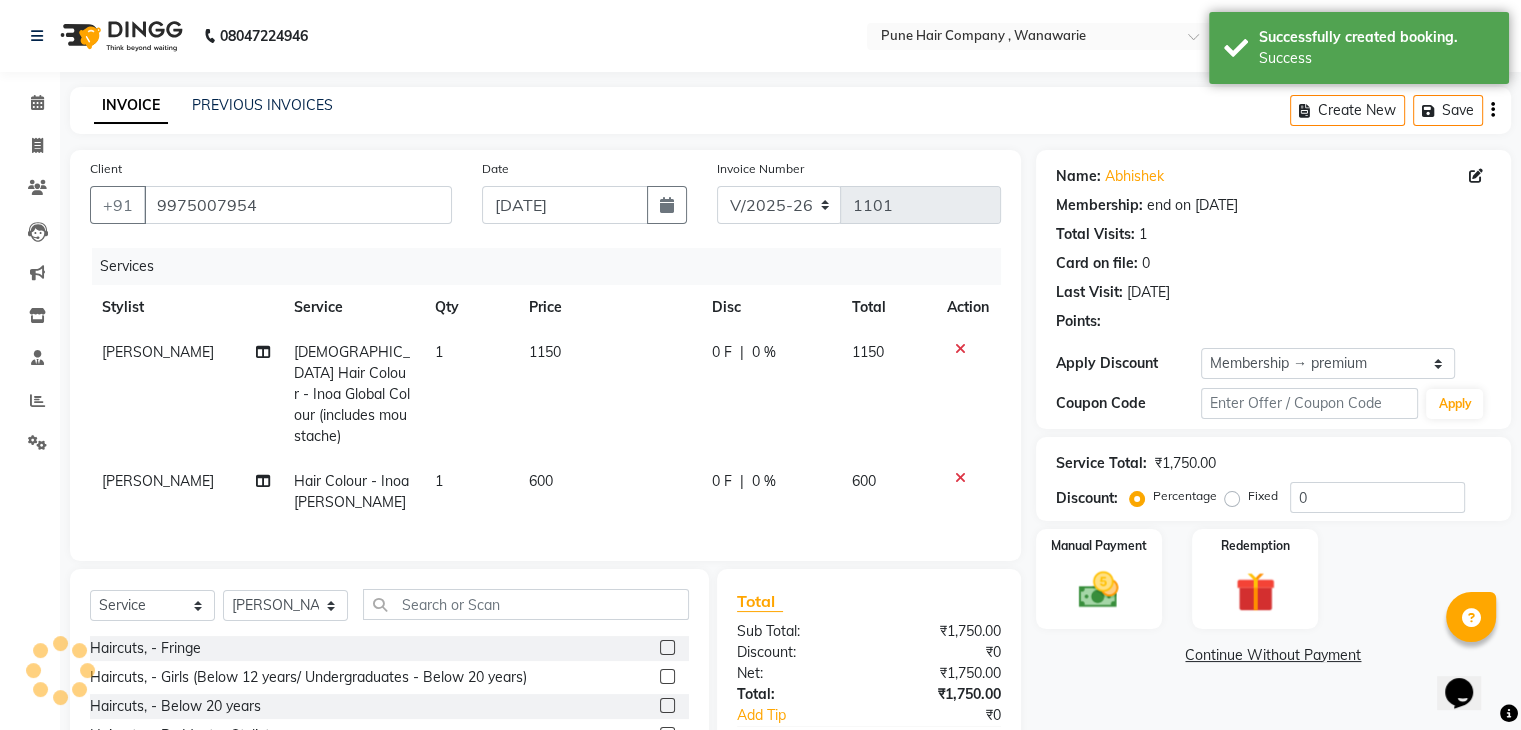 type on "20" 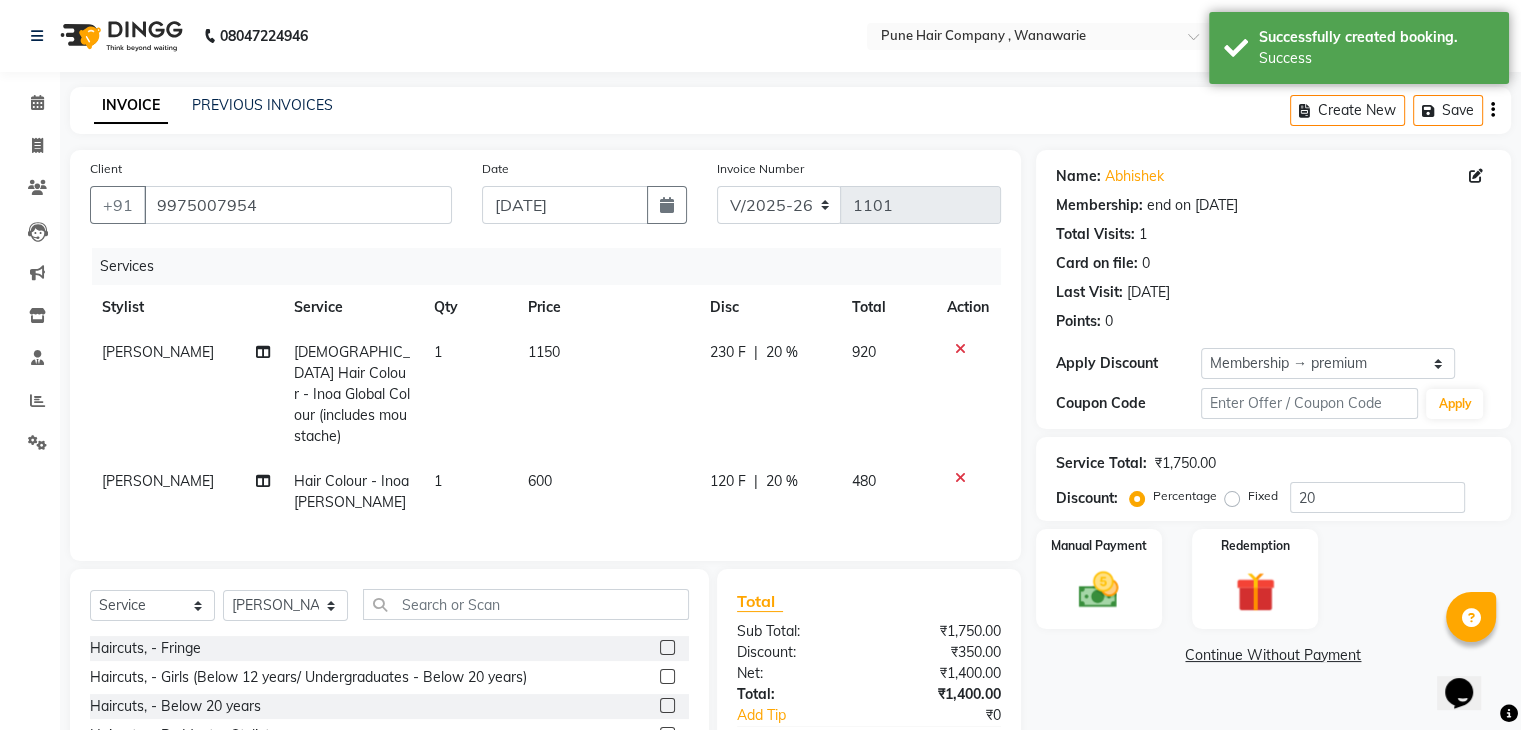 click on "Client [PHONE_NUMBER] Date [DATE] Invoice Number V/2025 V/[PHONE_NUMBER] Services Stylist Service Qty Price Disc Total Action [PERSON_NAME] [DEMOGRAPHIC_DATA] Hair Colour - Inoa Global Colour (includes moustache) 1 1150 230 F | 20 % 920 [PERSON_NAME] Hair Colour - Inoa [PERSON_NAME] 1 600 120 F | 20 % 480 Select  Service  Product  Membership  Package Voucher Prepaid Gift Card  Select Stylist [PERSON_NAME] [PERSON_NAME]  [PERSON_NAME] Manager [PERSON_NAME] [PERSON_NAME] [PERSON_NAME] [PERSON_NAME] Haircuts, - Fringe  Haircuts, - Girls (Below 12 years/ Undergraduates - Below 20 years)  Haircuts, - Below 20 years  Haircuts, - By Master Stylist  Haircuts, - By Senior Stylist  Haircuts - By Expert   Hairwash Short   Hairwash Medium   Hairwash Long   BlowDry Short  BlowDry Medium   BlowDry Long   Ironing / Tongs Short   - Ironing / Tongs Medium  Ironing / Tongs Long  Add_Hairwash Short  Add_Hairwash Medium  Add_Hairwash Long  Hair Colour - Majirel Per Streak  Hair Colour - Majirel Touch-up (Upto 2 Inches)  Hair Colour - Balayage Short" 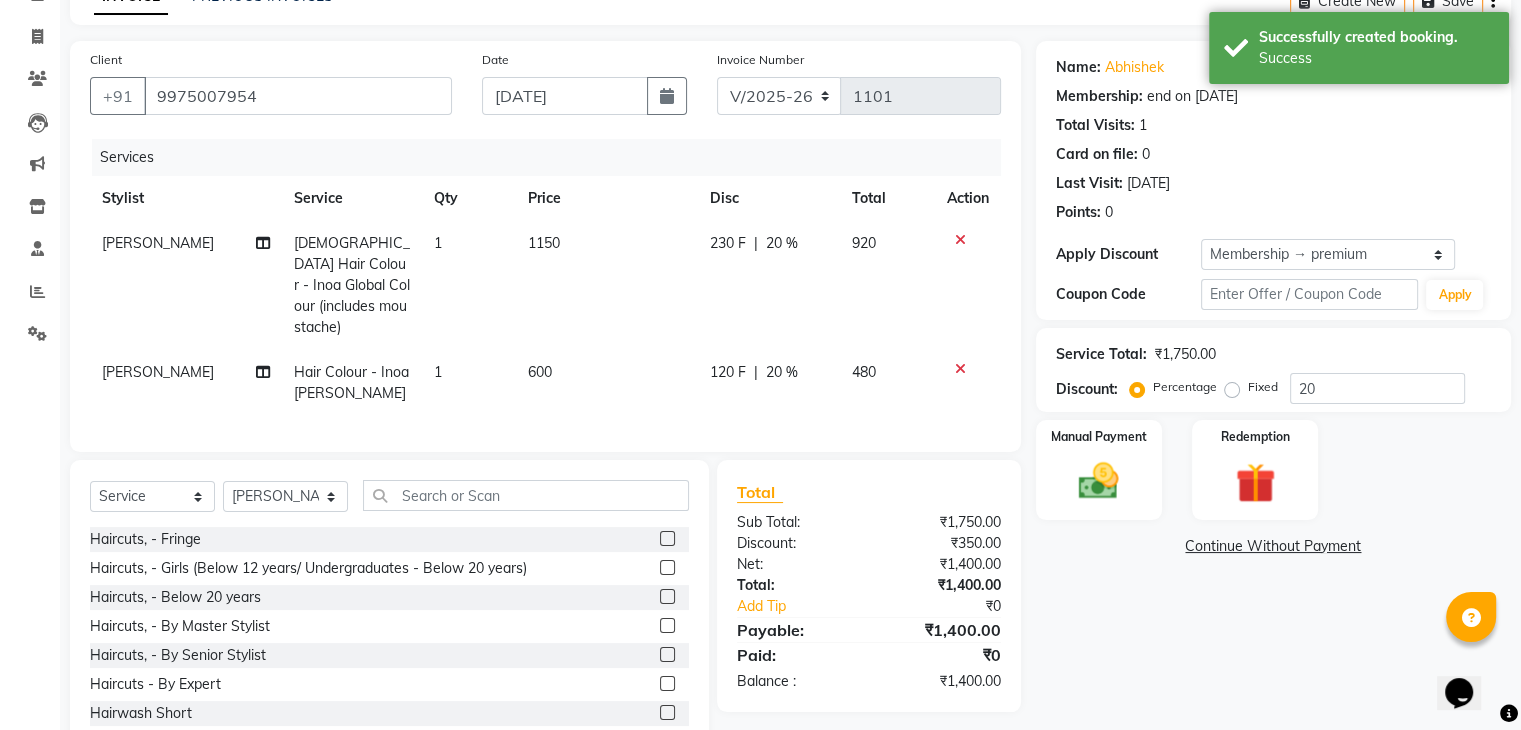 scroll, scrollTop: 159, scrollLeft: 0, axis: vertical 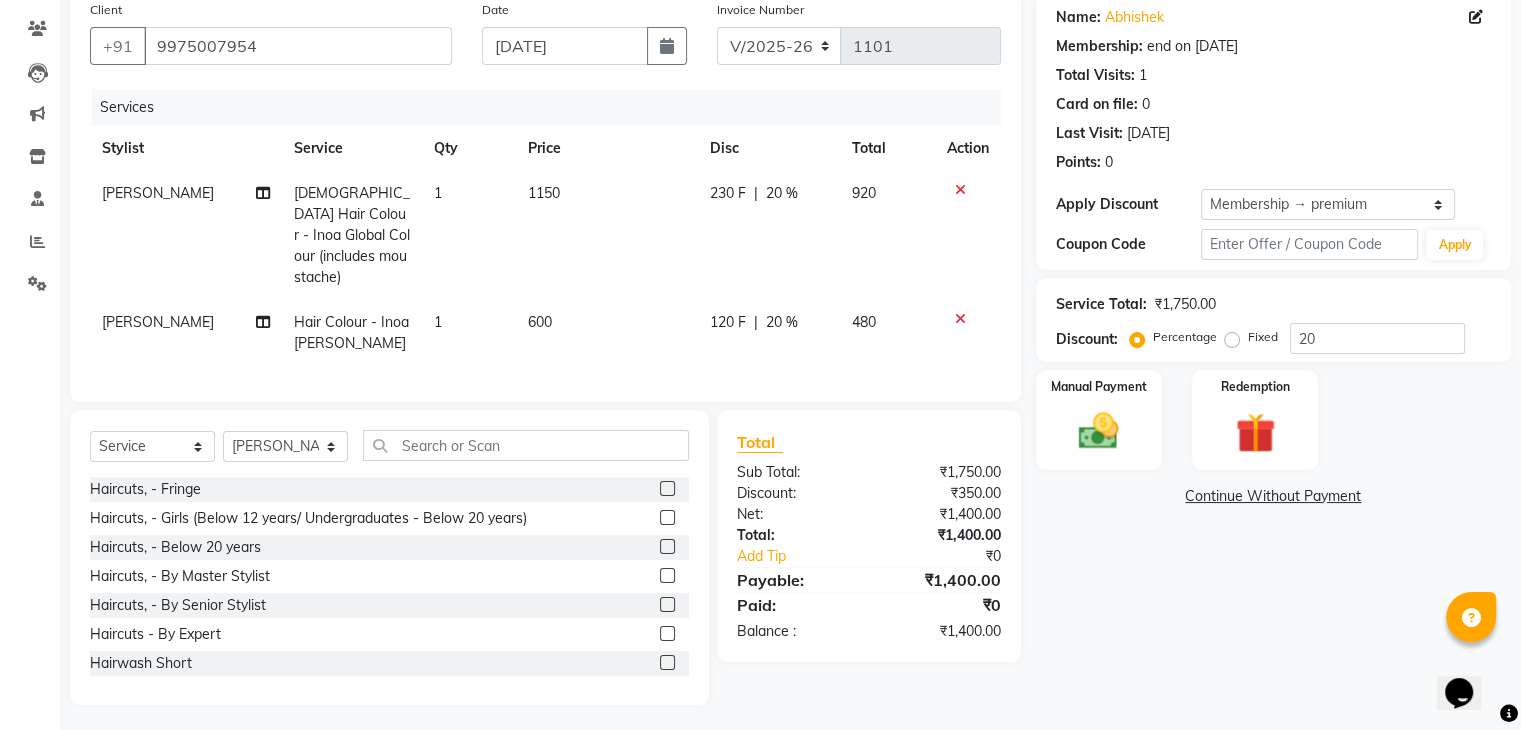 click 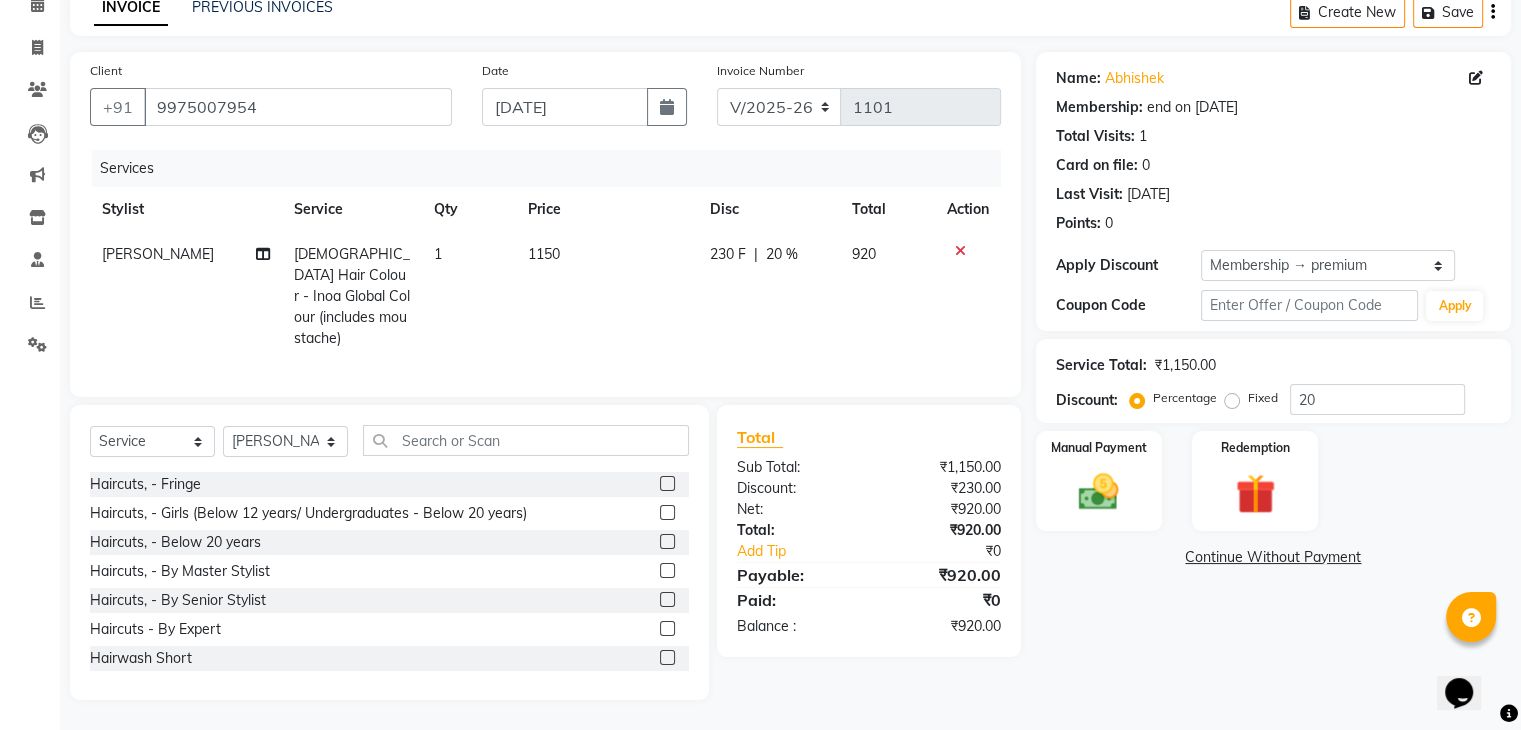 scroll, scrollTop: 93, scrollLeft: 0, axis: vertical 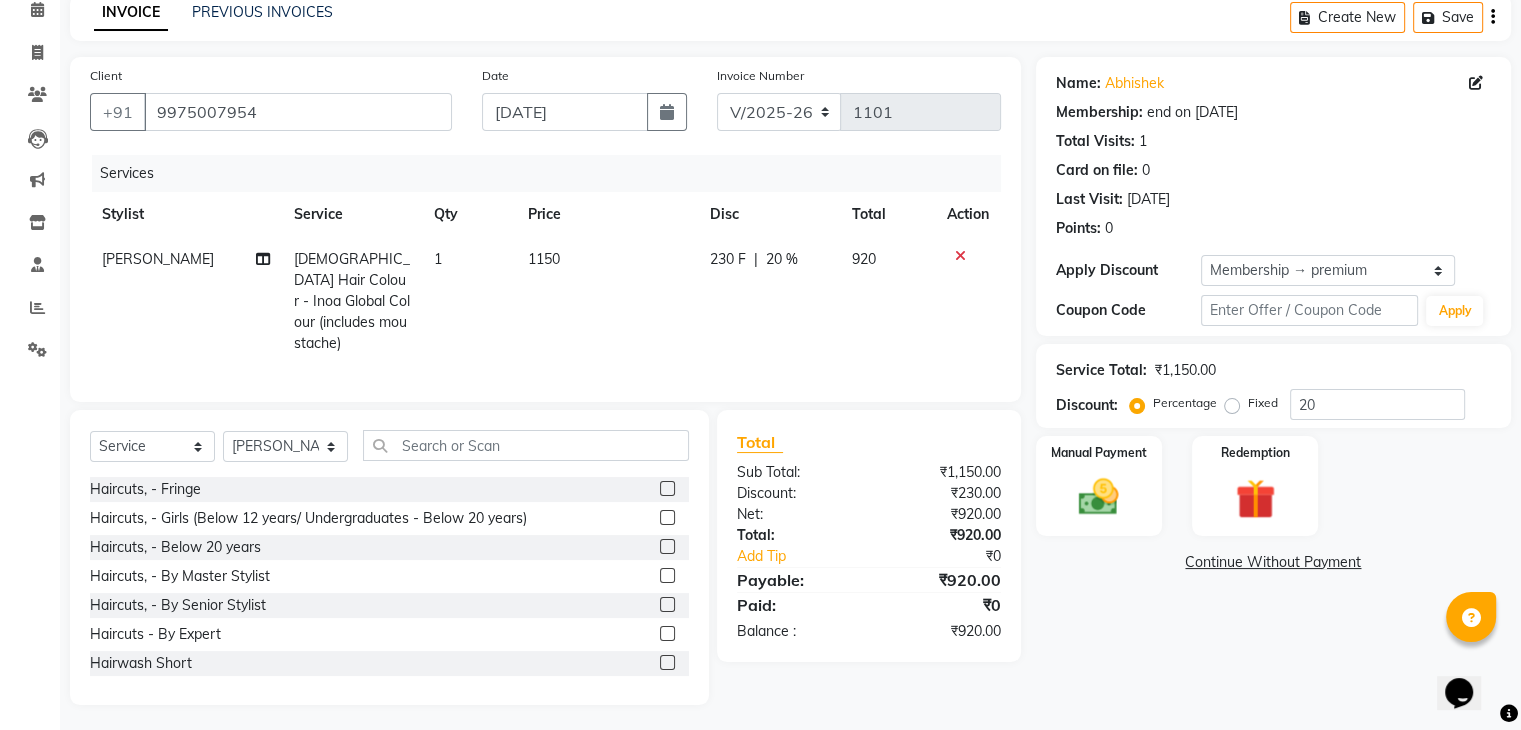 click on "₹0" 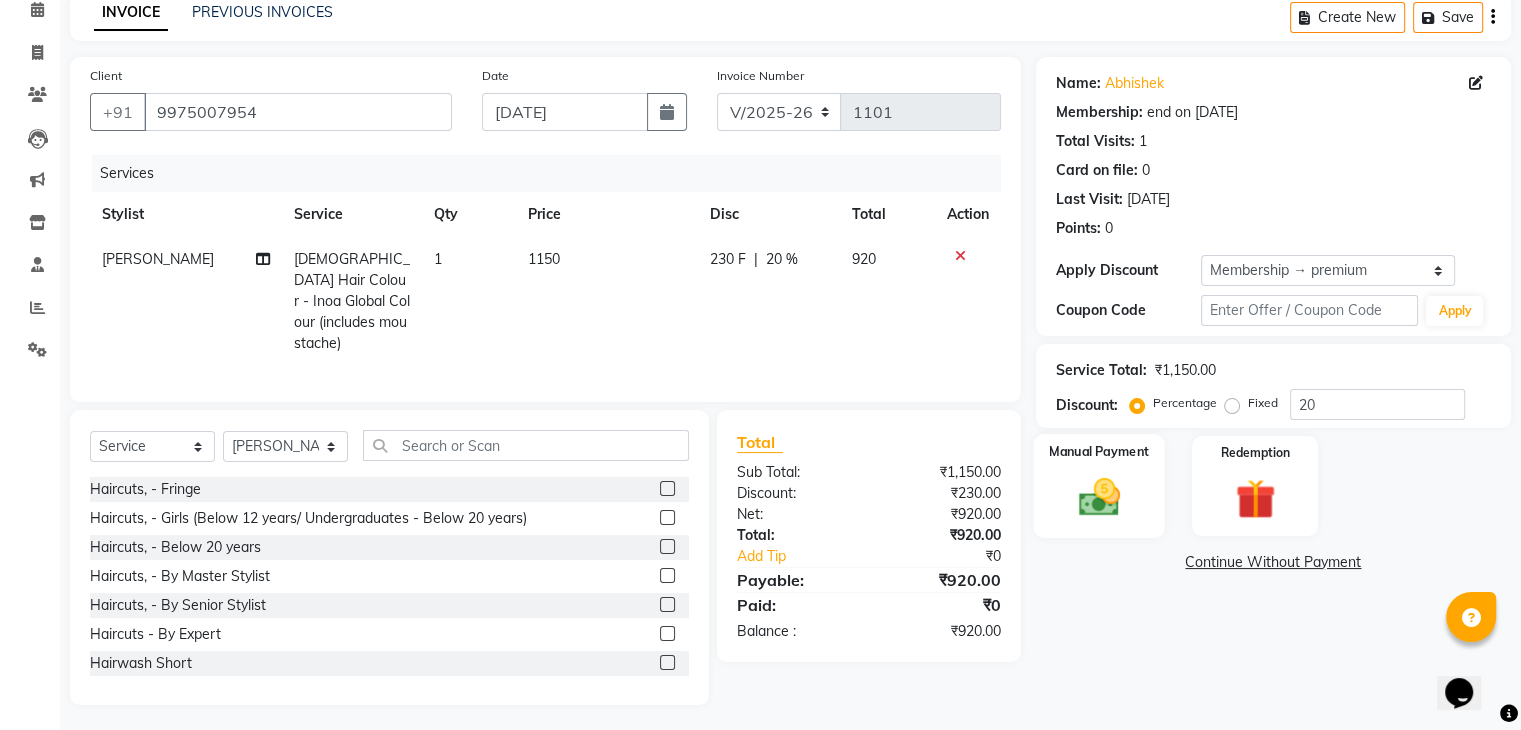 click 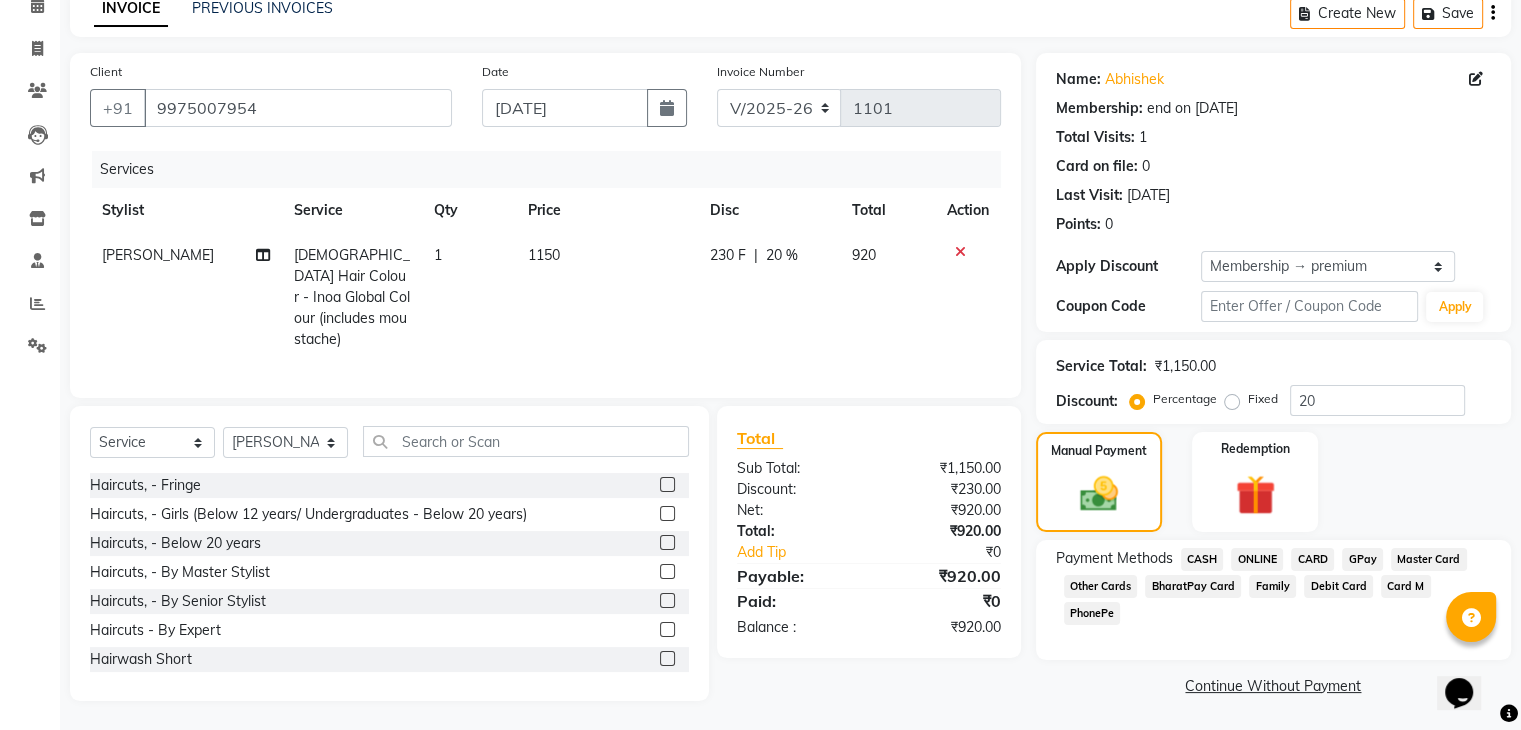 click on "GPay" 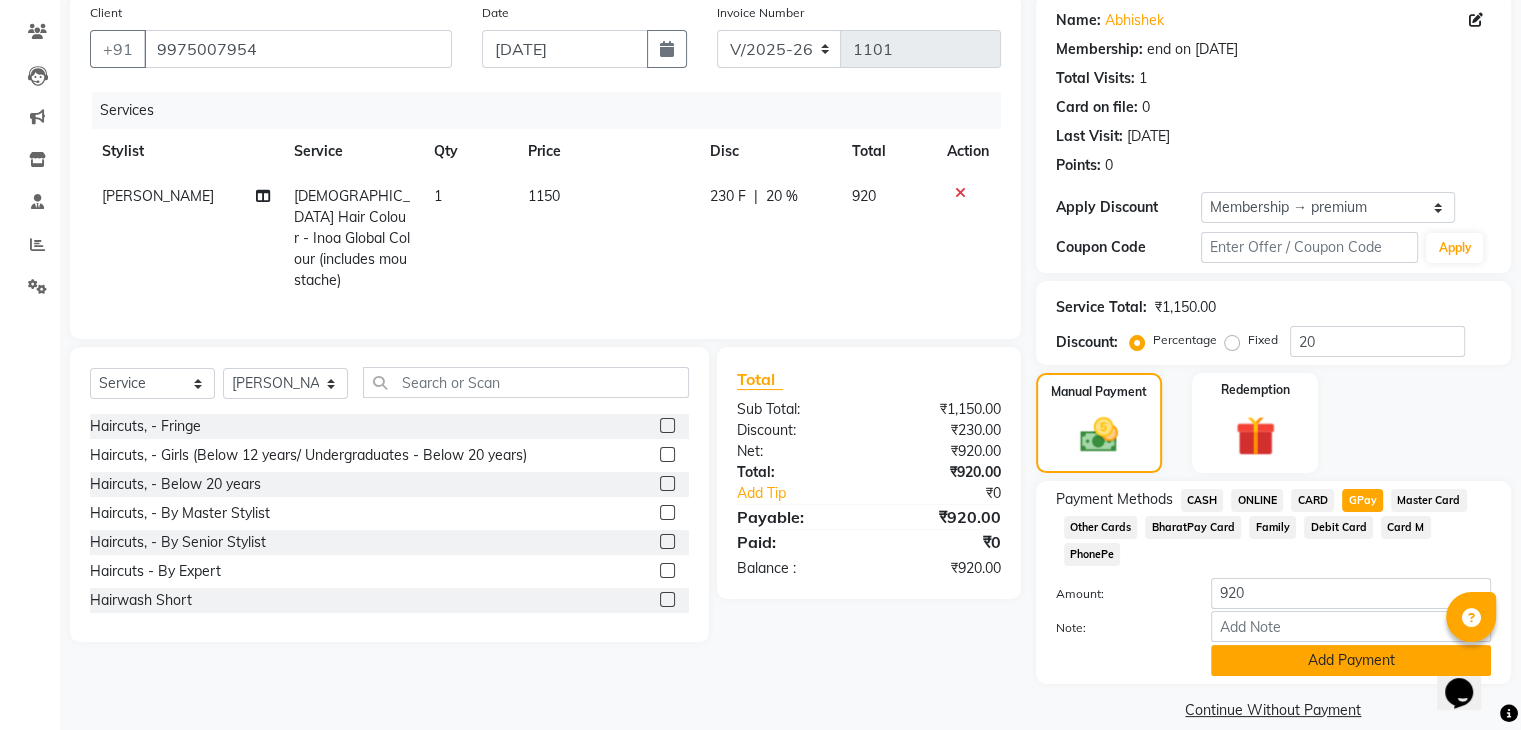 click on "Add Payment" 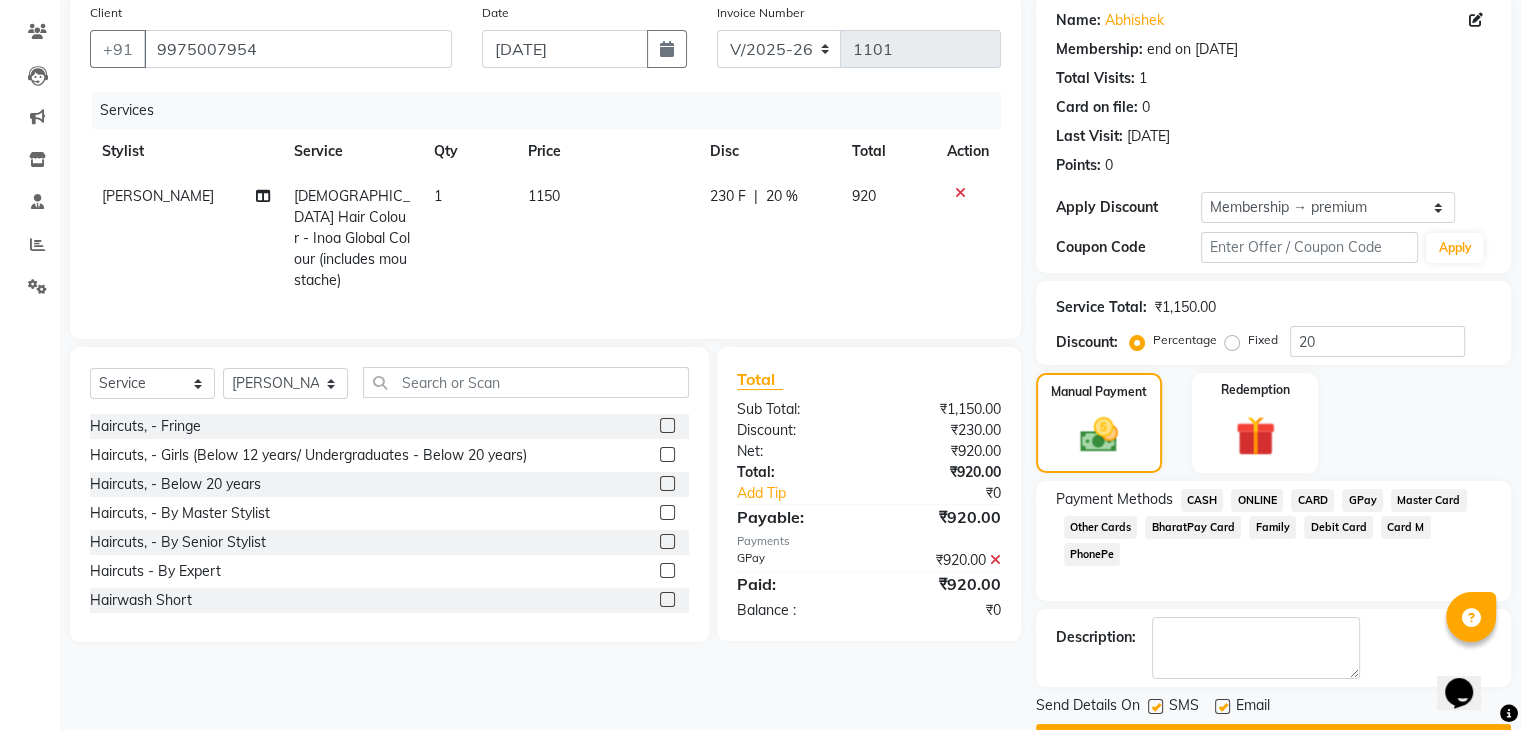 scroll, scrollTop: 209, scrollLeft: 0, axis: vertical 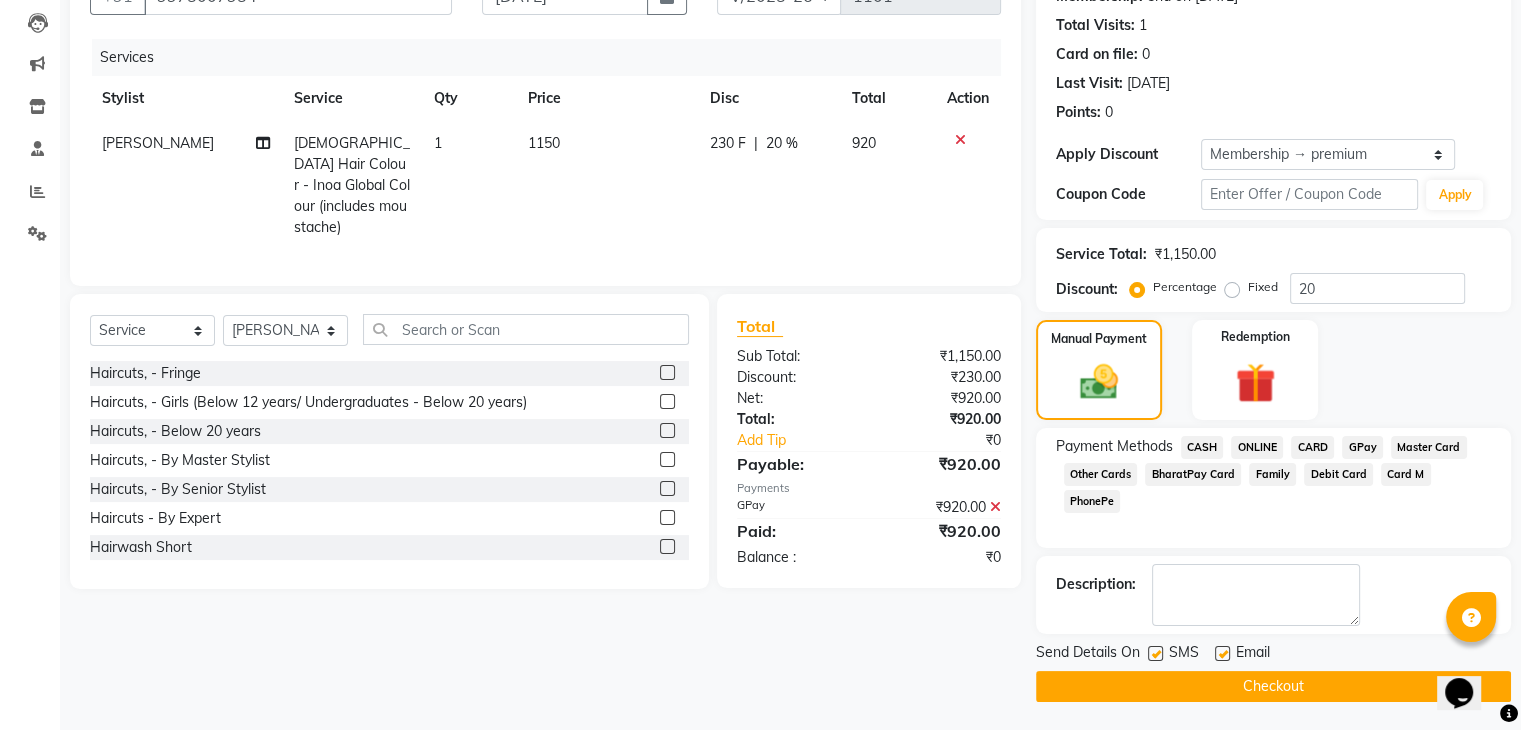 click on "Checkout" 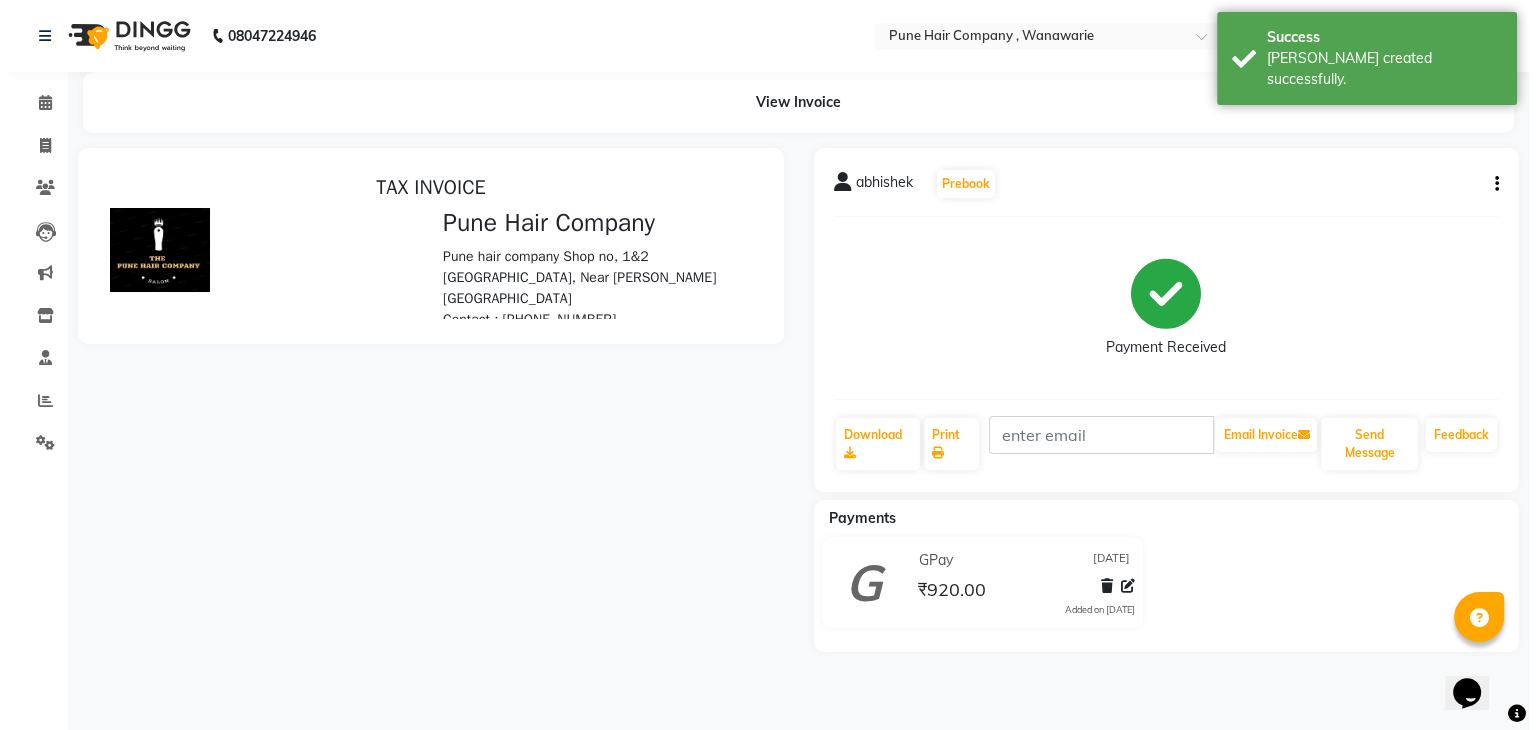 scroll, scrollTop: 0, scrollLeft: 0, axis: both 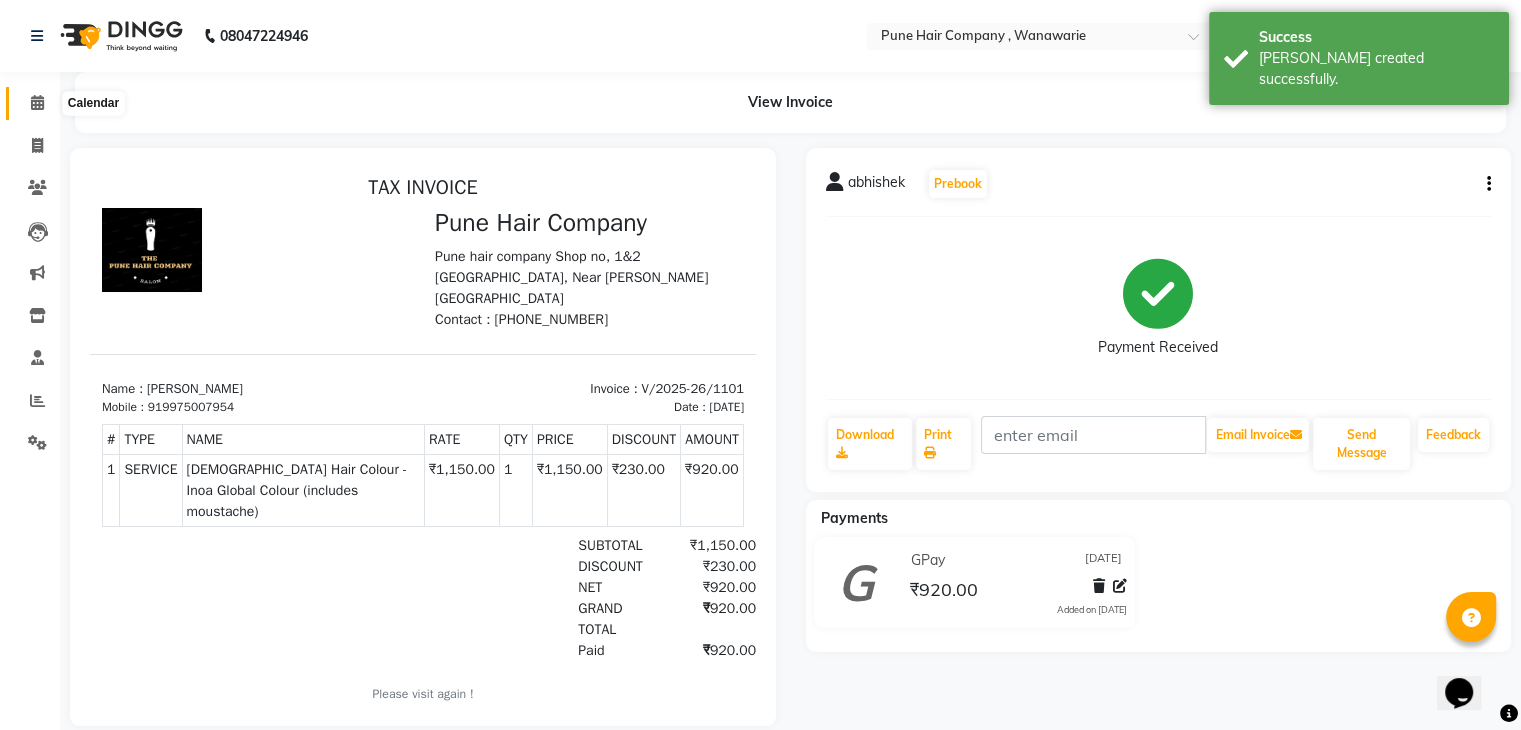 click 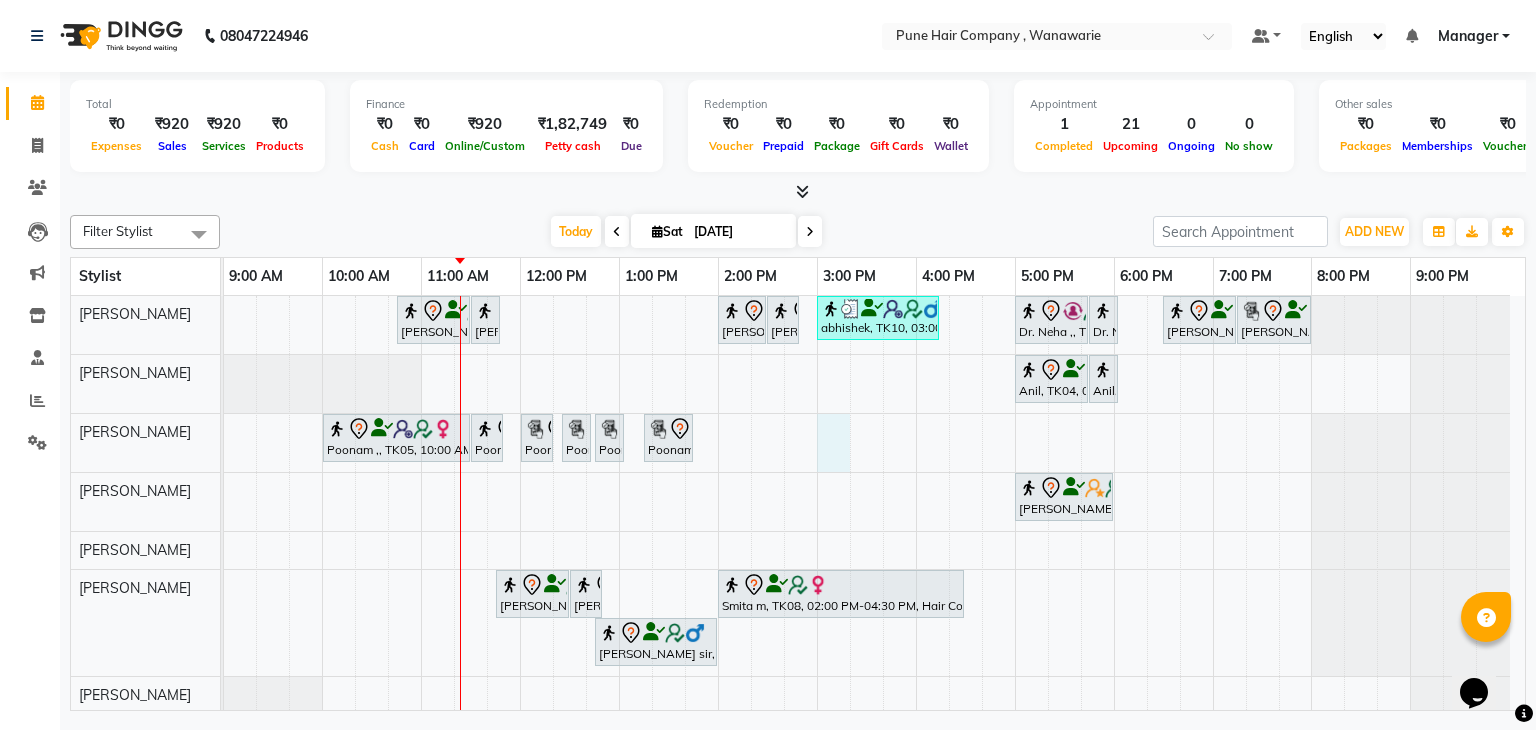 click on "[PERSON_NAME] B, TK09, 10:45 AM-11:30 AM, [DEMOGRAPHIC_DATA] Haircut By Senior Stylist             [PERSON_NAME] B, TK09, 11:30 AM-11:40 AM, Add_Hair Wash Classic             [PERSON_NAME], TK01, 02:00 PM-02:30 PM, BlowDry Medium             [PERSON_NAME], TK01, 02:30 PM-02:50 PM,  Hairwash Medium     abhishek, TK10, 03:00 PM-04:15 PM, [DEMOGRAPHIC_DATA] Hair Colour - Inoa Global Colour (includes moustache)             Dr. [PERSON_NAME] ,, TK02, 05:00 PM-05:45 PM, [DEMOGRAPHIC_DATA] Haircut By Senior Stylist             Dr. Neha ,, TK02, 05:45 PM-05:55 PM, [DEMOGRAPHIC_DATA] Hair Wash Classic             [PERSON_NAME], TK03, 06:30 PM-07:15 PM, Hair Treatments - Hair Treatment Care (Hydrating/ Purifying) Medium             [PERSON_NAME], TK03, 07:15 PM-08:00 PM, [DEMOGRAPHIC_DATA] Haircut By Senior Stylist             Anil, TK04, 05:00 PM-05:45 PM, [DEMOGRAPHIC_DATA] Haircut By Senior Stylist             Anil, TK04, 05:45 PM-05:55 PM, Add_Hair Wash Classic             Poonam ,, TK05, 10:00 AM-11:30 AM, Facials & Masks - Luxury Facial Thalgo brightening [PERSON_NAME] (Dry & combination skin)" at bounding box center [874, 505] 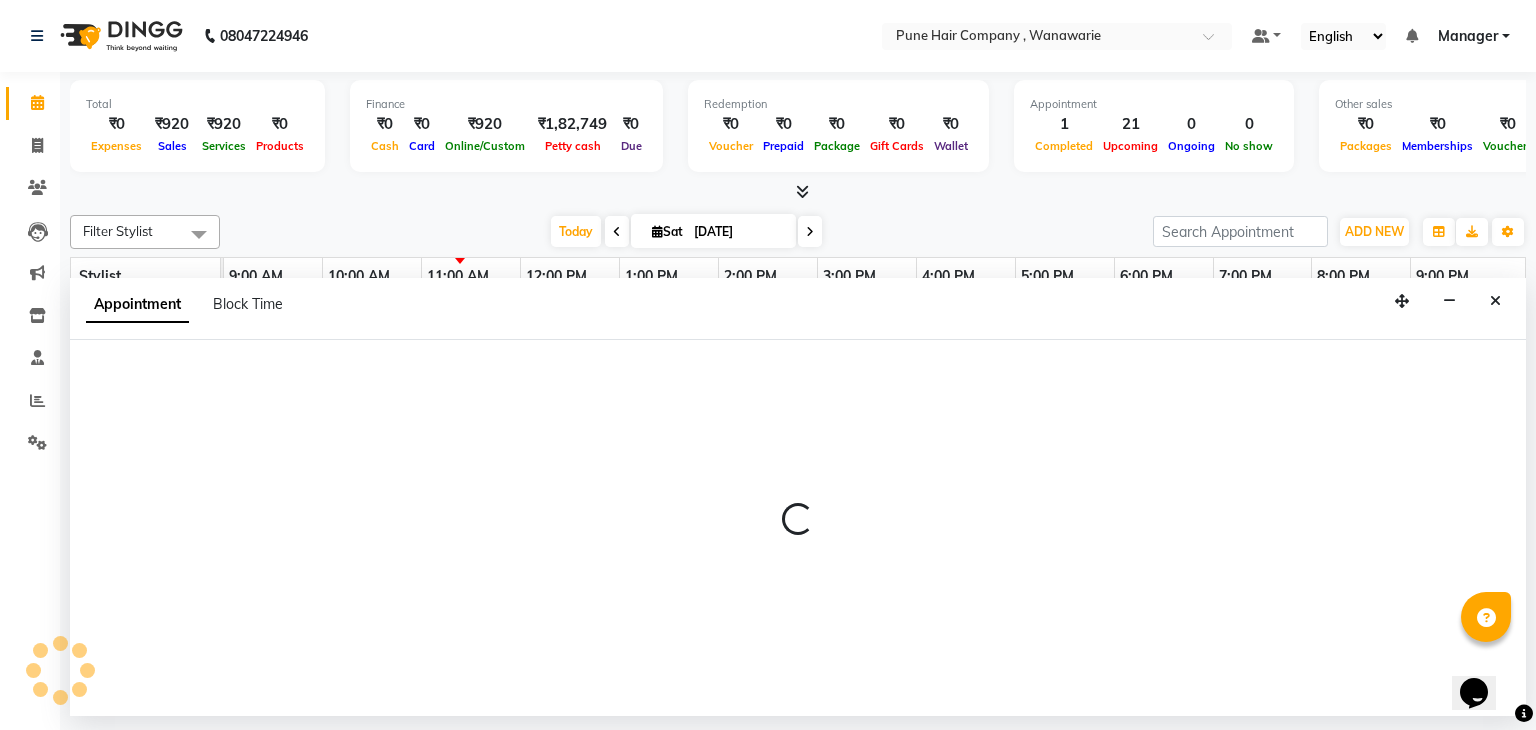 select on "74579" 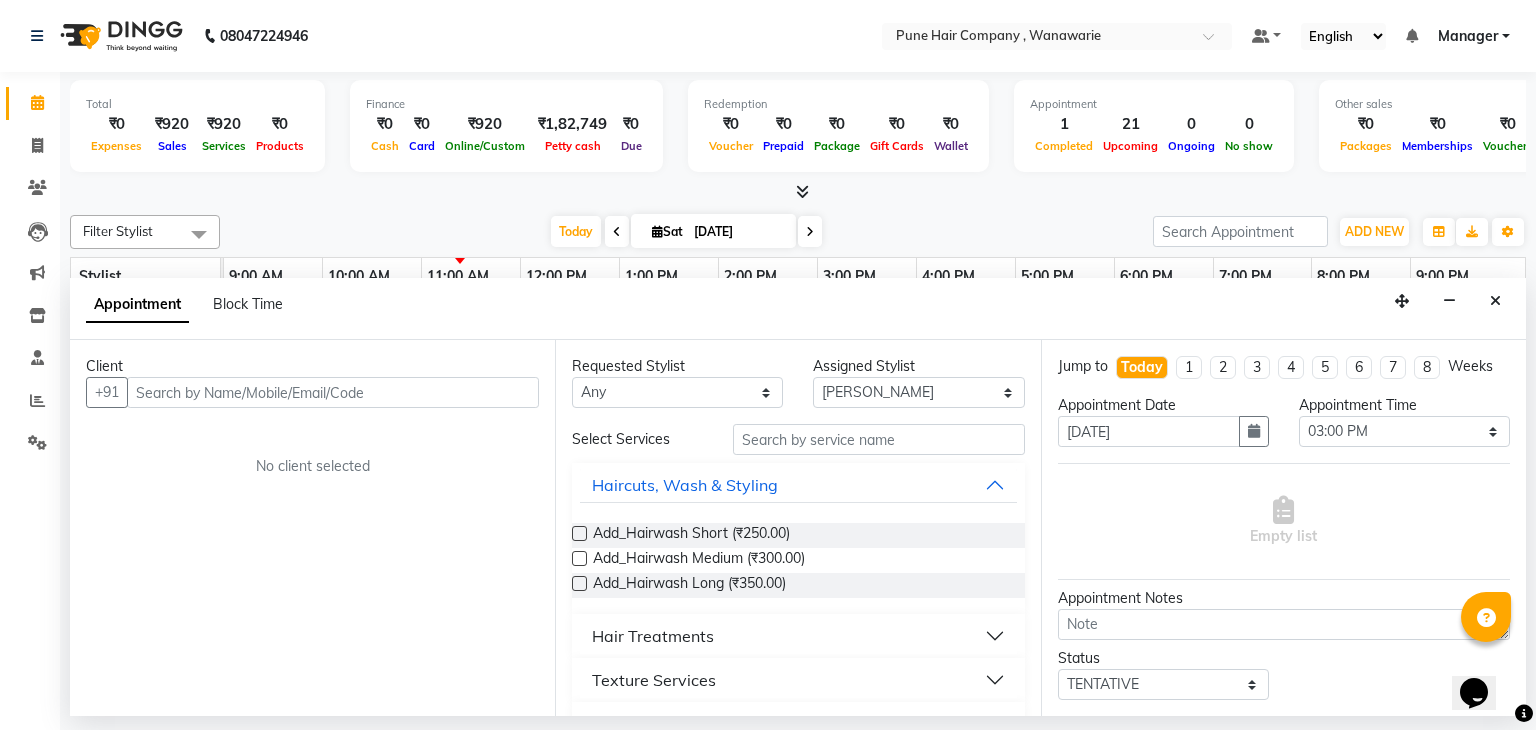 click at bounding box center (333, 392) 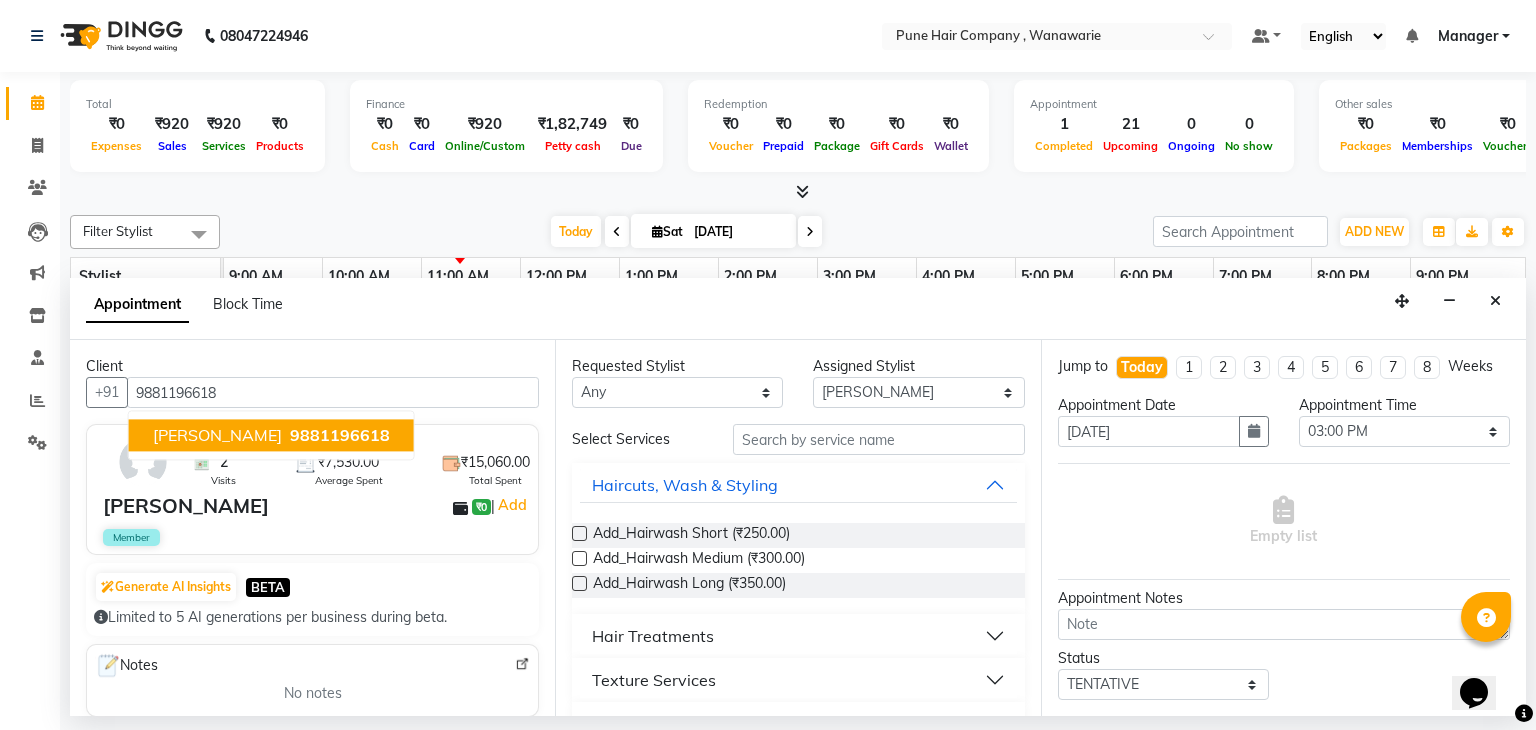 click on "9881196618" at bounding box center (340, 436) 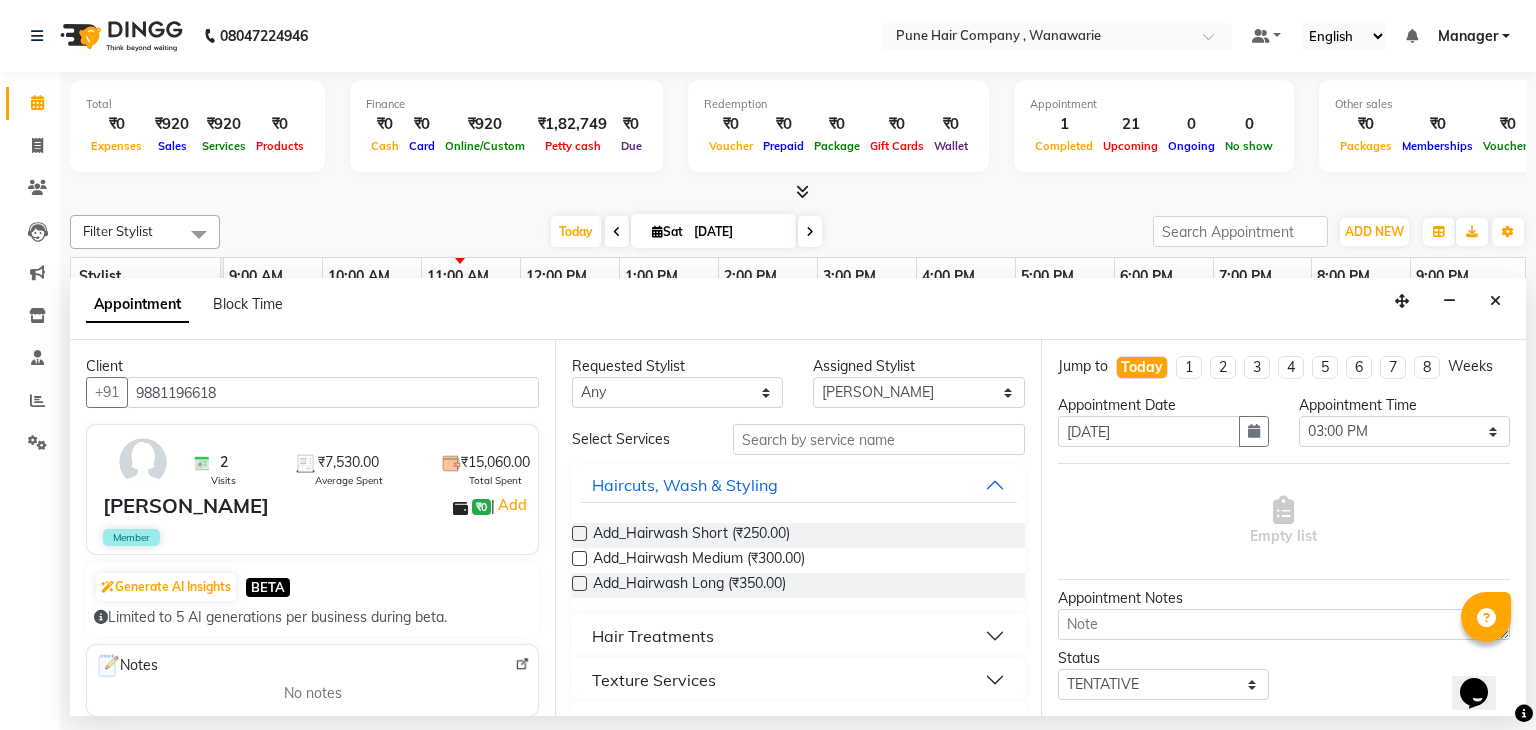 type on "9881196618" 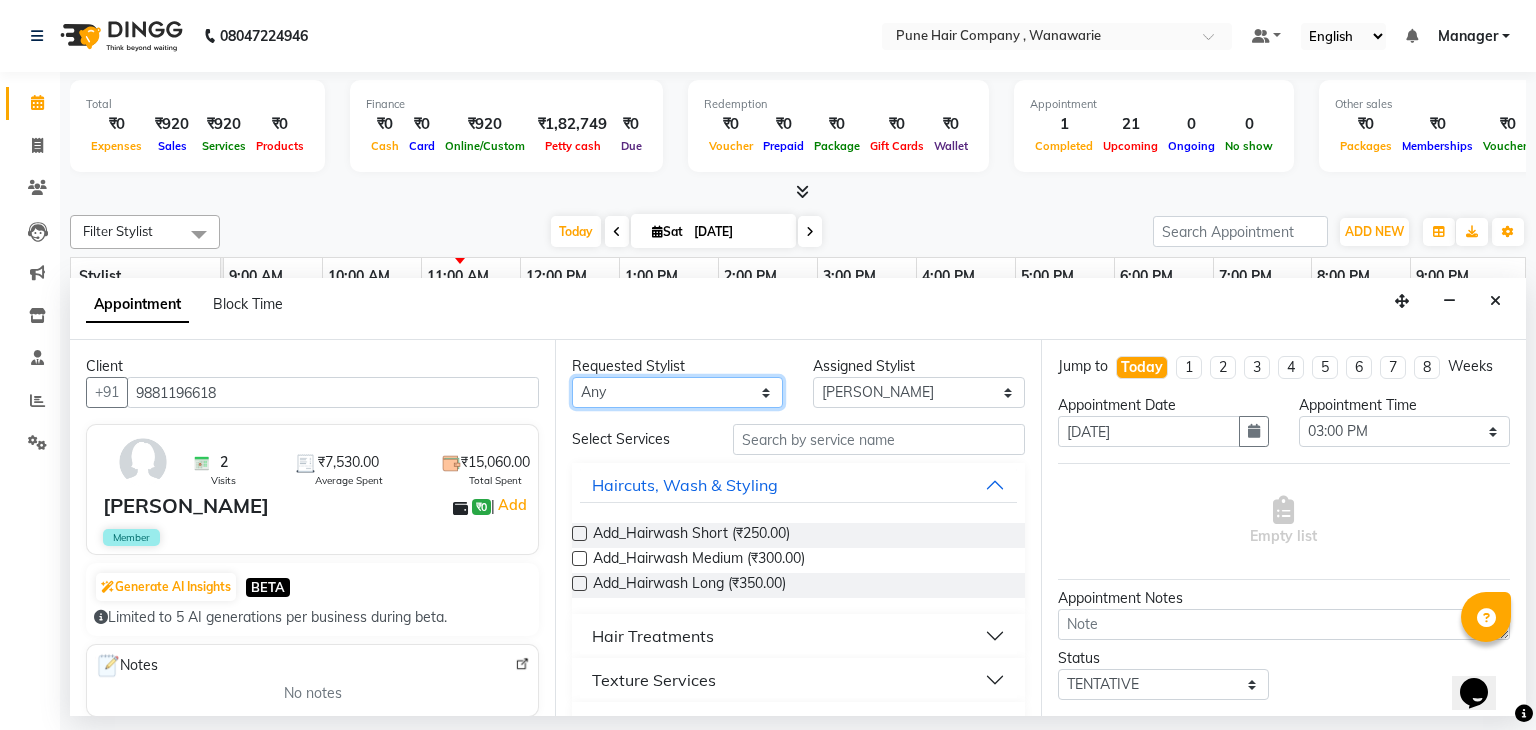 click on "Any [PERSON_NAME] [PERSON_NAME]  [PERSON_NAME] [PERSON_NAME] [PERSON_NAME] [PERSON_NAME] [PERSON_NAME]" at bounding box center [677, 392] 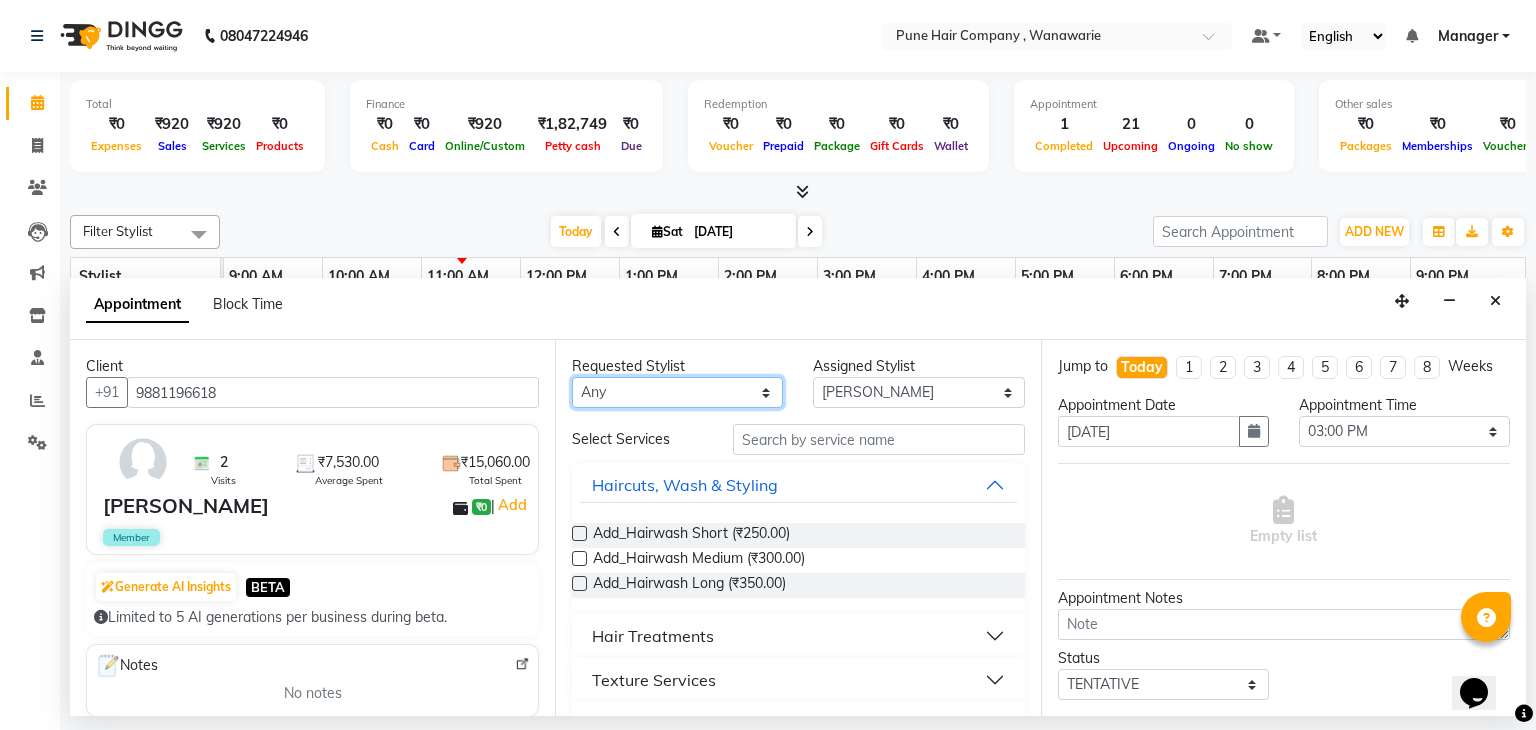 select on "74579" 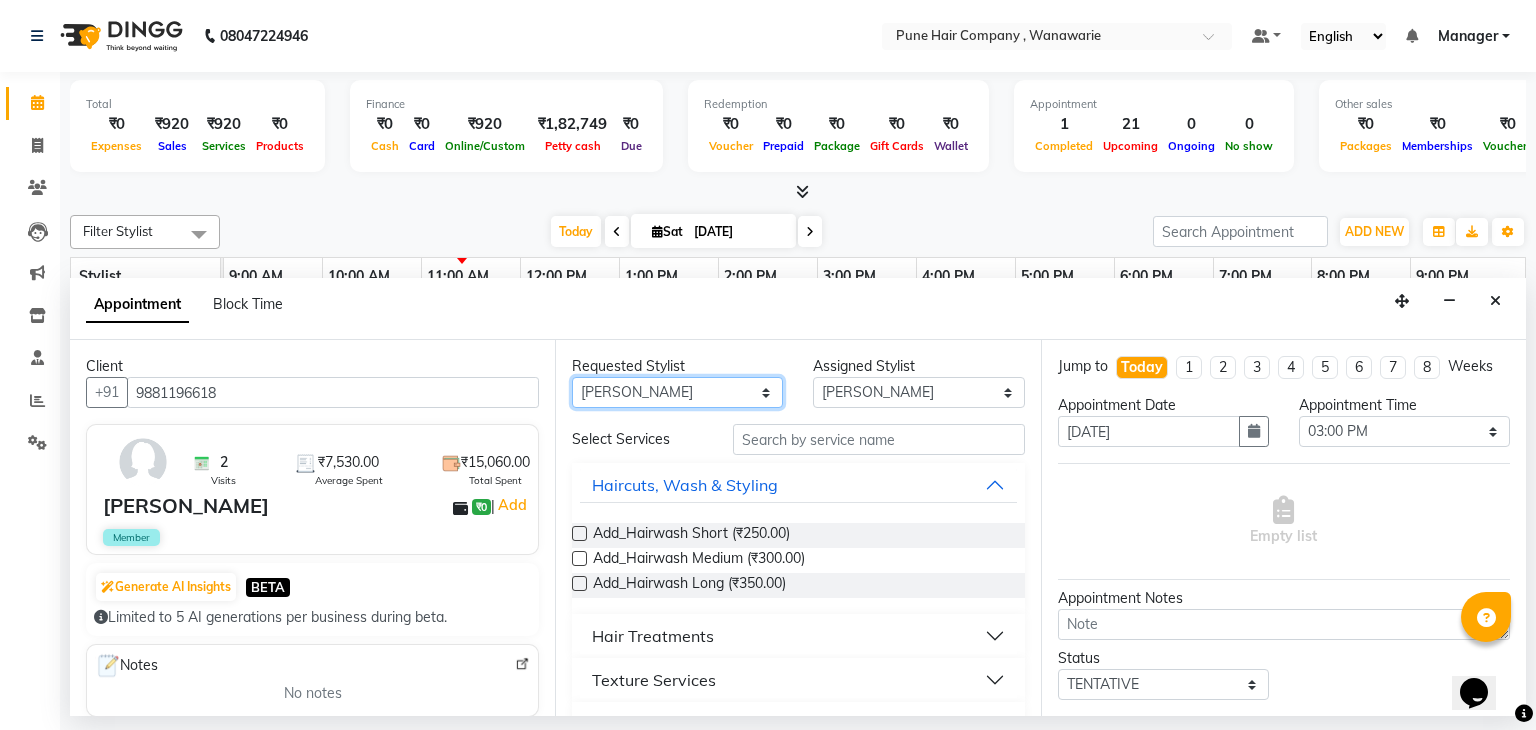 click on "Any [PERSON_NAME] [PERSON_NAME]  [PERSON_NAME] [PERSON_NAME] [PERSON_NAME] [PERSON_NAME] [PERSON_NAME]" at bounding box center (677, 392) 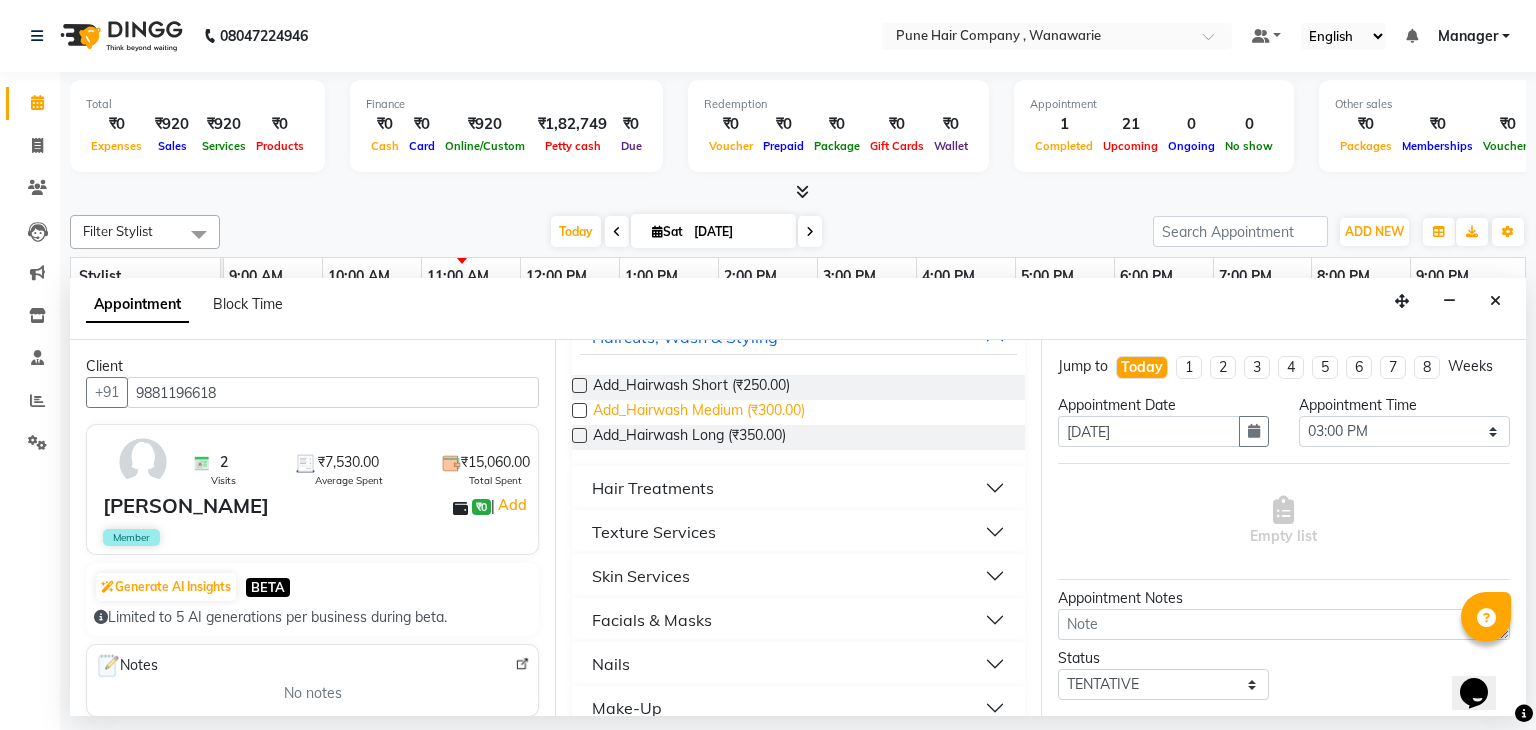 scroll, scrollTop: 149, scrollLeft: 0, axis: vertical 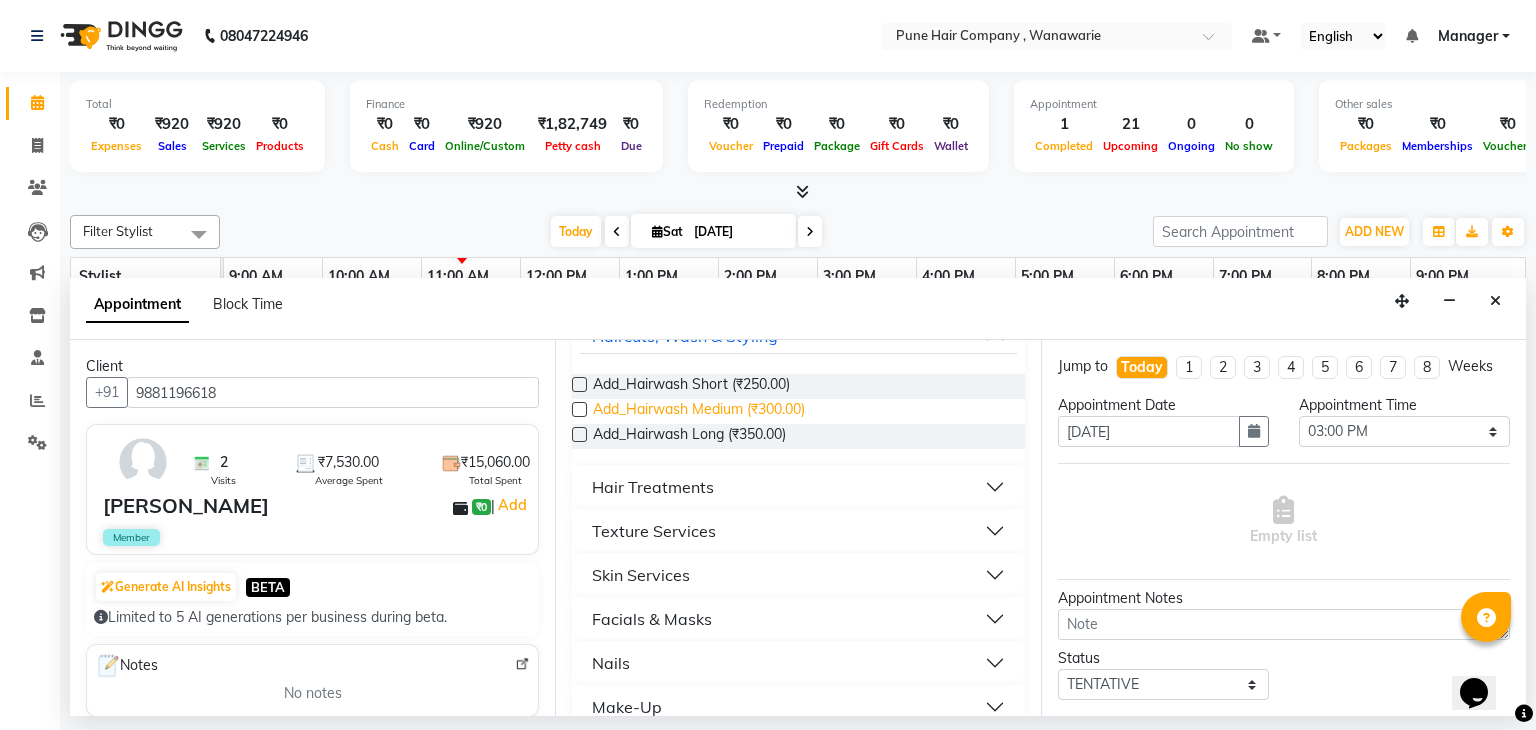 click on "Skin Services" at bounding box center (798, 575) 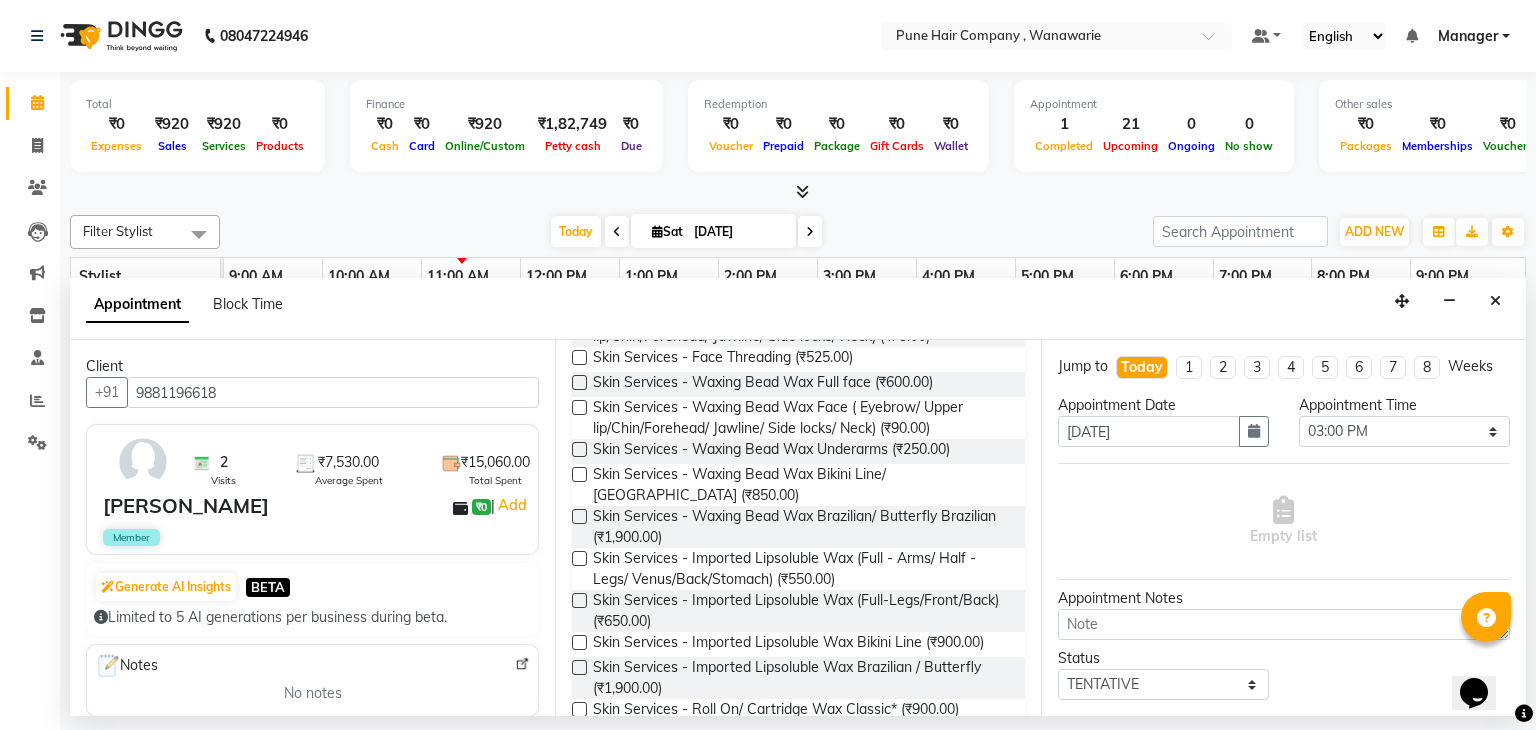 scroll, scrollTop: 461, scrollLeft: 0, axis: vertical 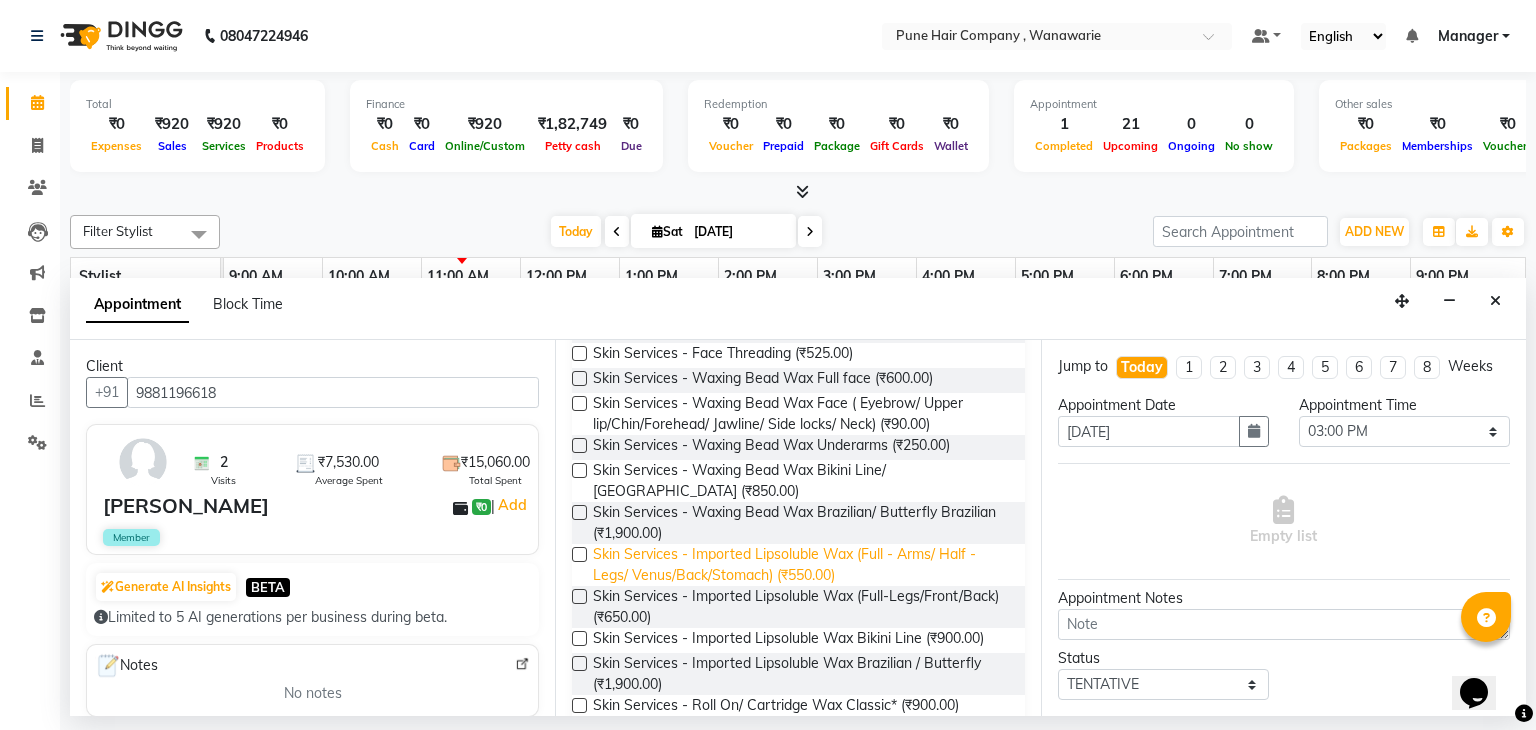 click on "Skin Services - Imported Lipsoluble Wax (Full - Arms/ Half - Legs/ Venus/Back/Stomach) (₹550.00)" at bounding box center [800, 565] 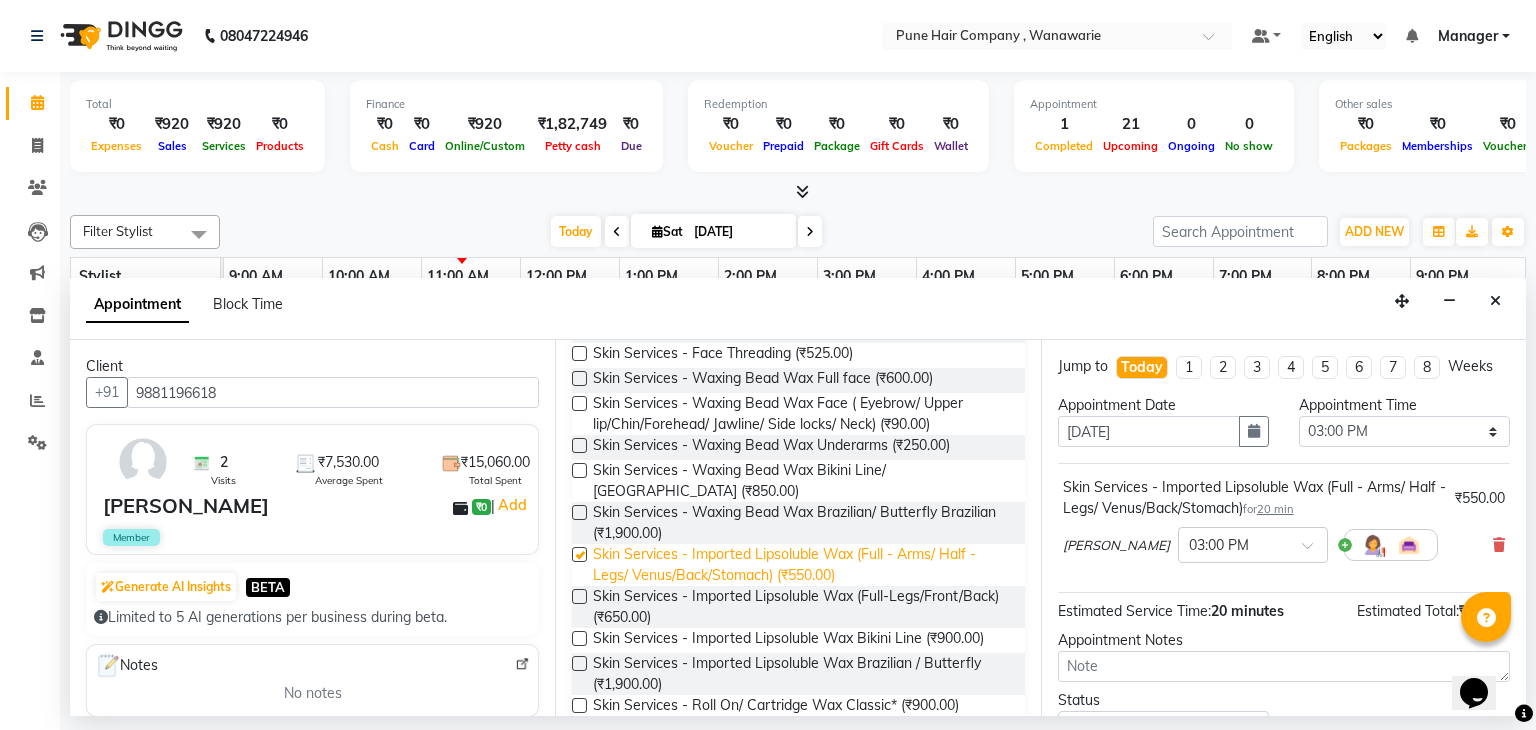 checkbox on "false" 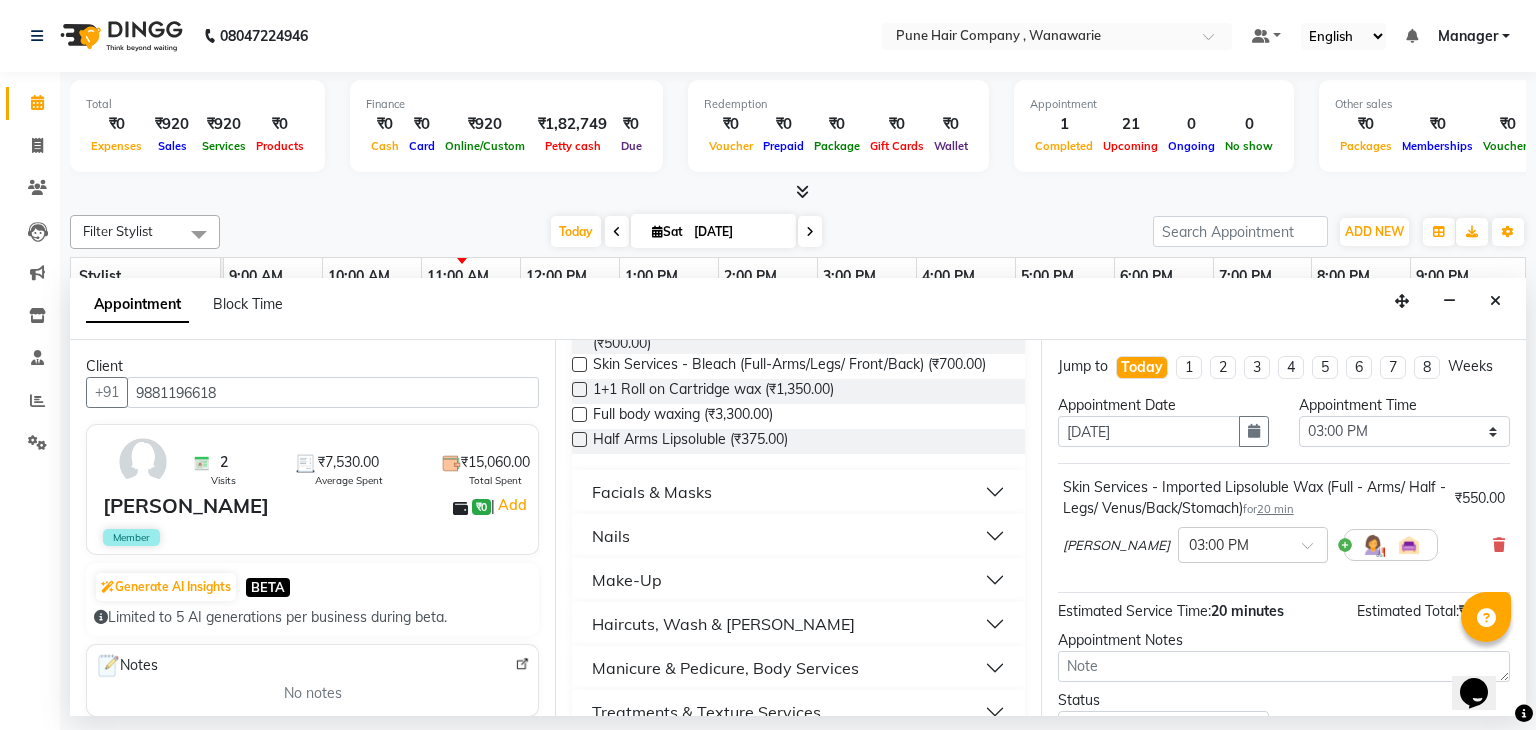 scroll, scrollTop: 969, scrollLeft: 0, axis: vertical 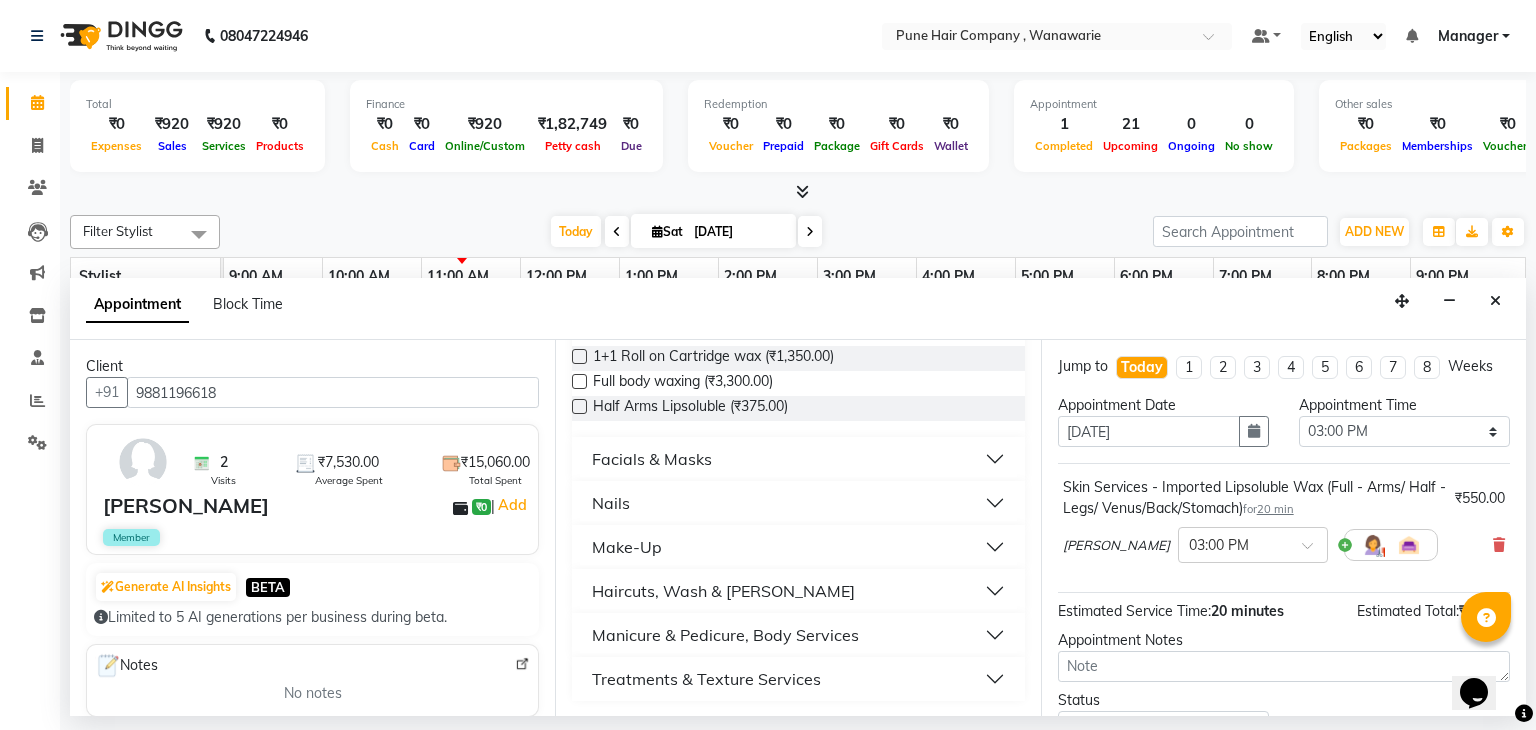 click on "Facials & Masks" at bounding box center (798, 459) 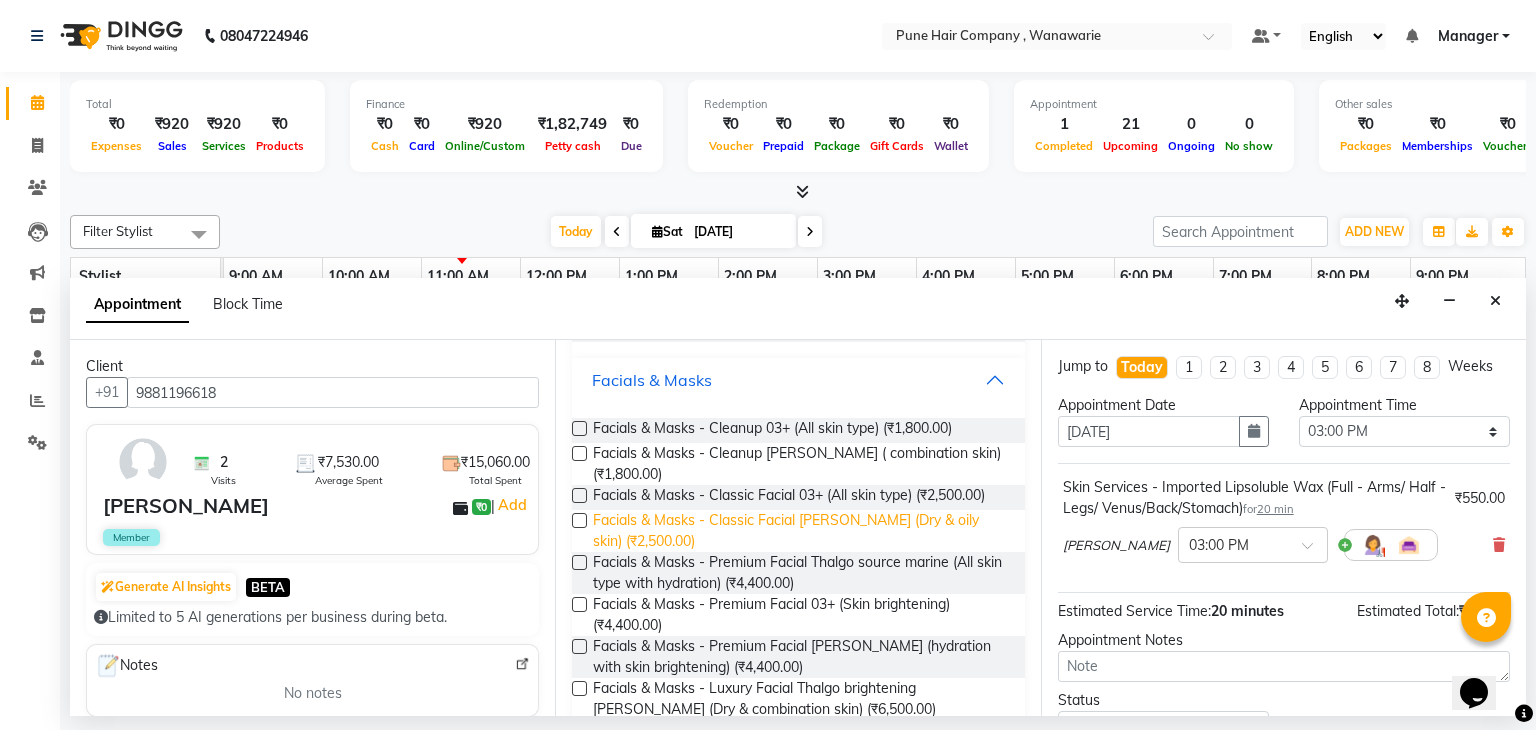 scroll, scrollTop: 1040, scrollLeft: 0, axis: vertical 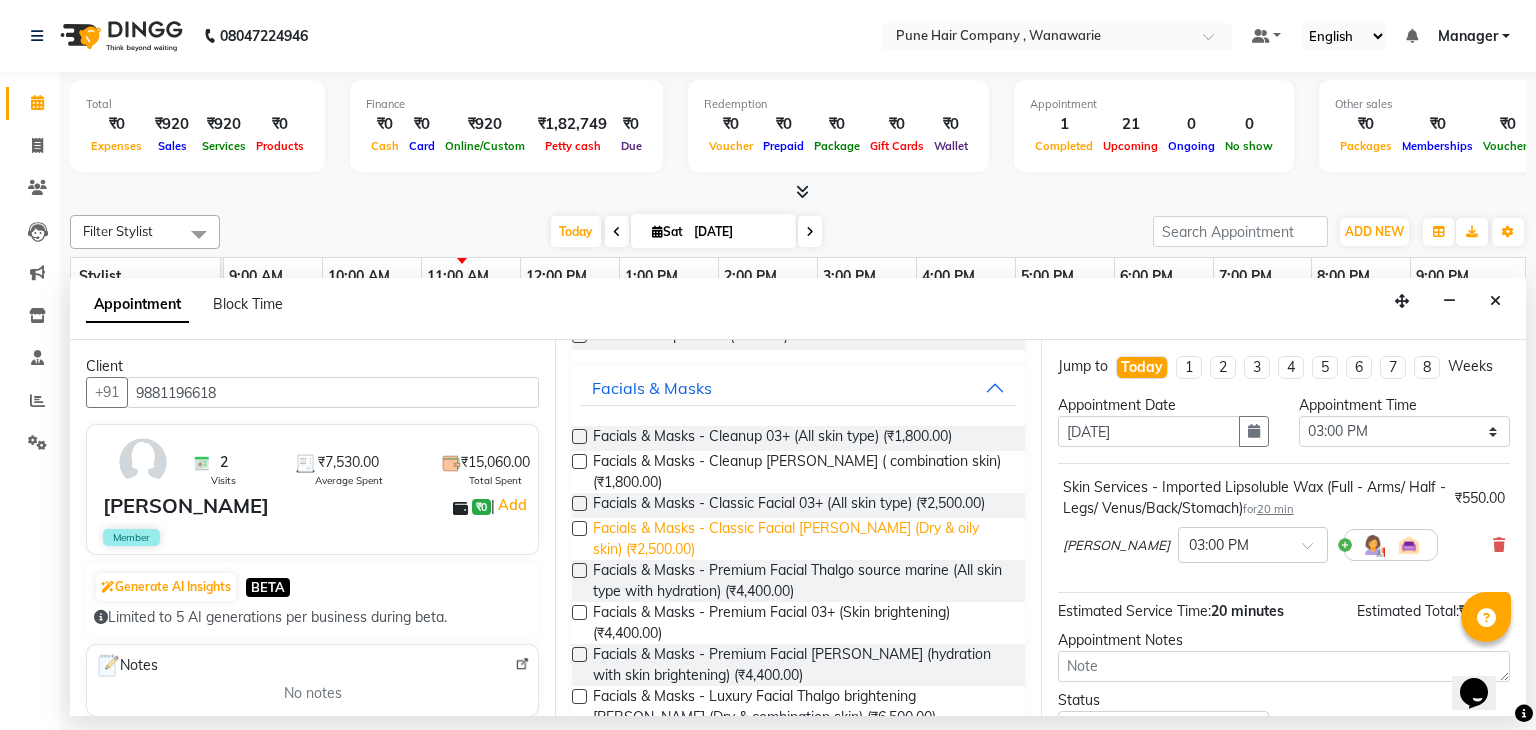 click on "Facials & Masks - Classic Facial [PERSON_NAME] (Dry & oily skin) (₹2,500.00)" at bounding box center [800, 539] 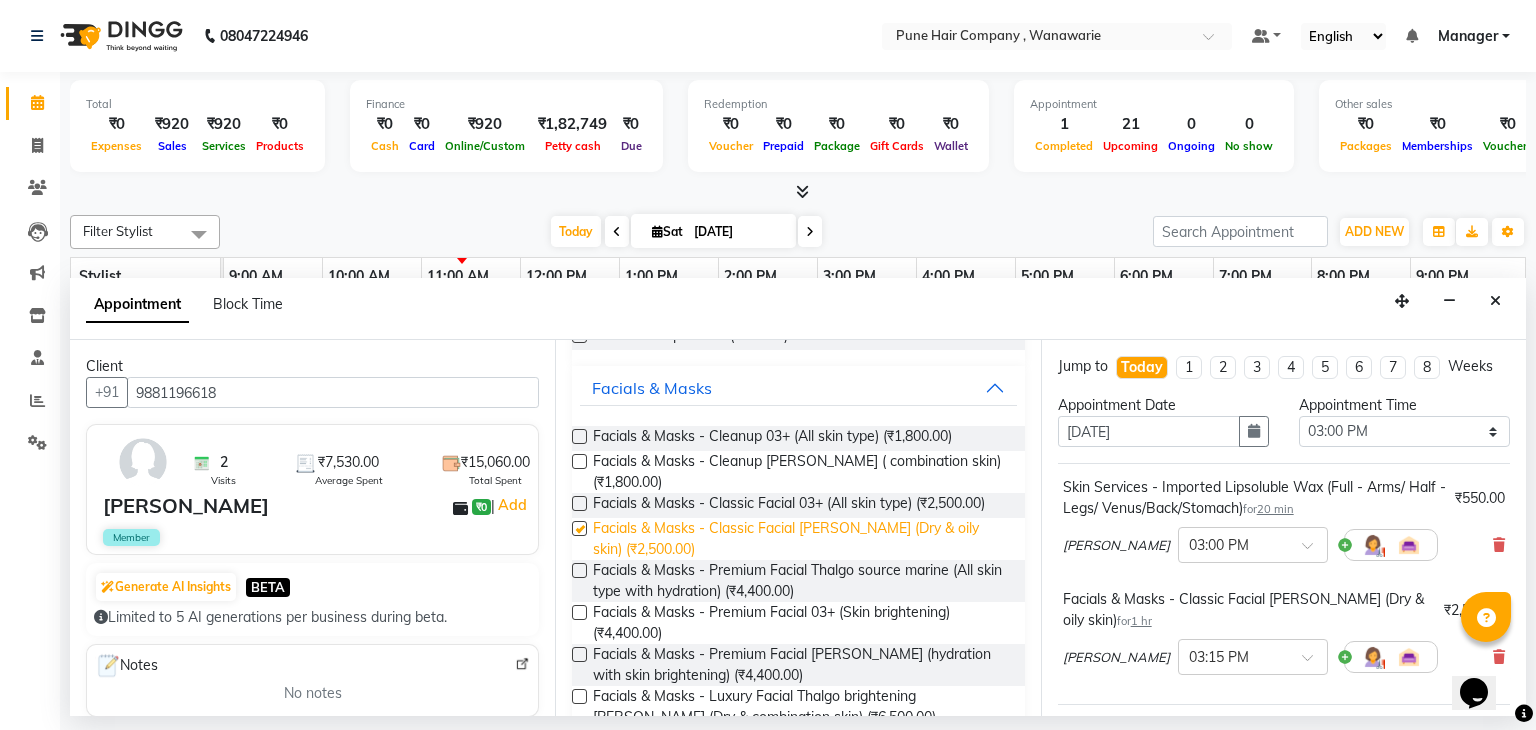 checkbox on "false" 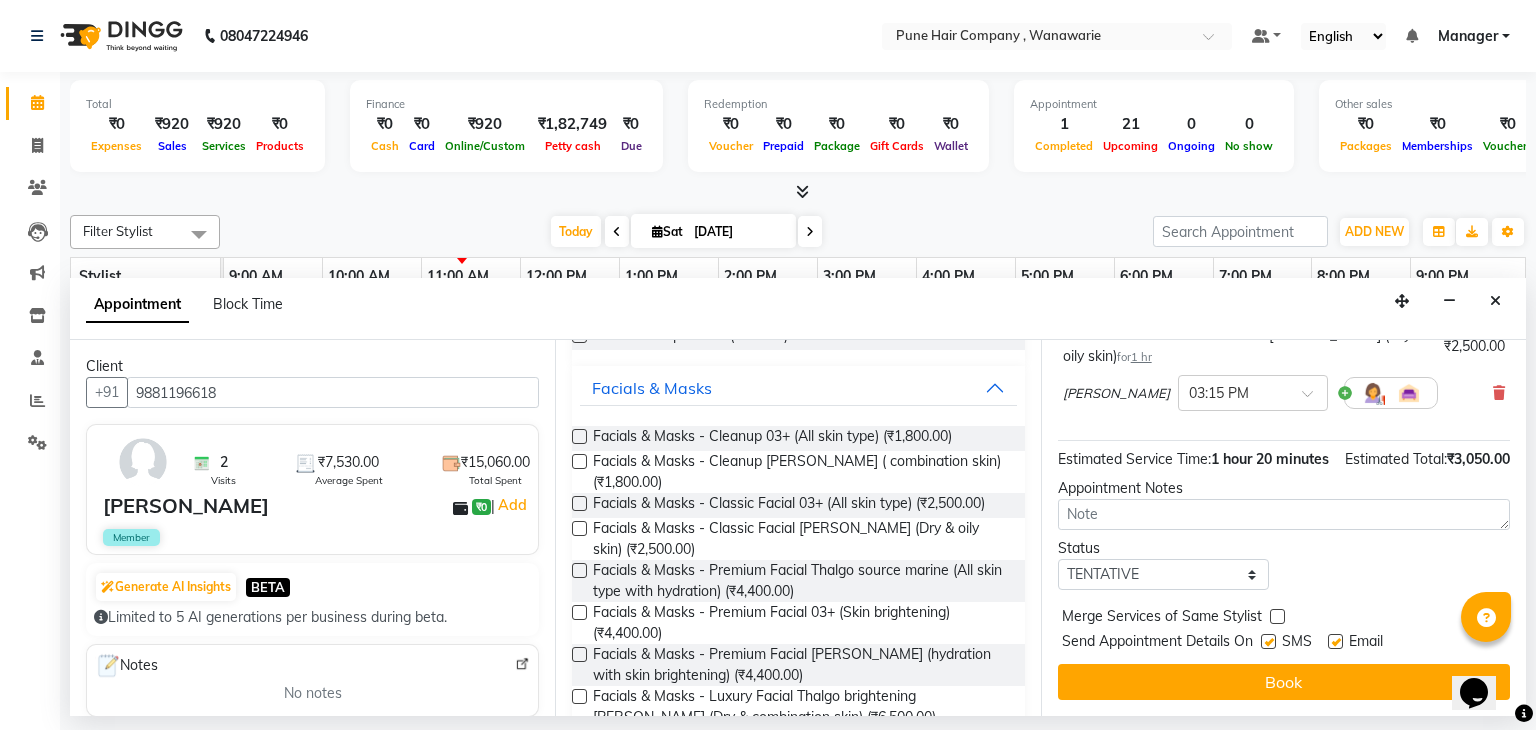 scroll, scrollTop: 280, scrollLeft: 0, axis: vertical 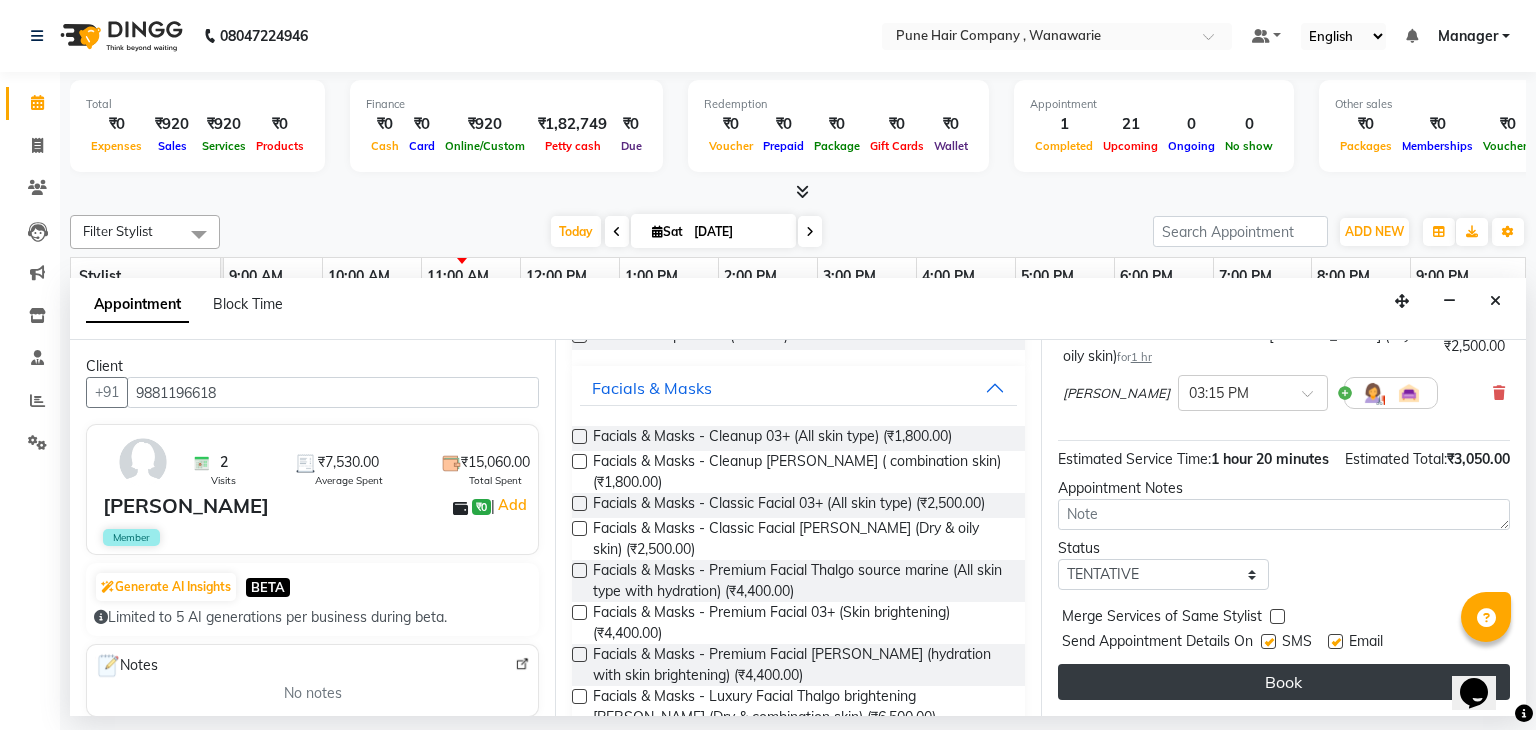 click on "Book" at bounding box center (1284, 682) 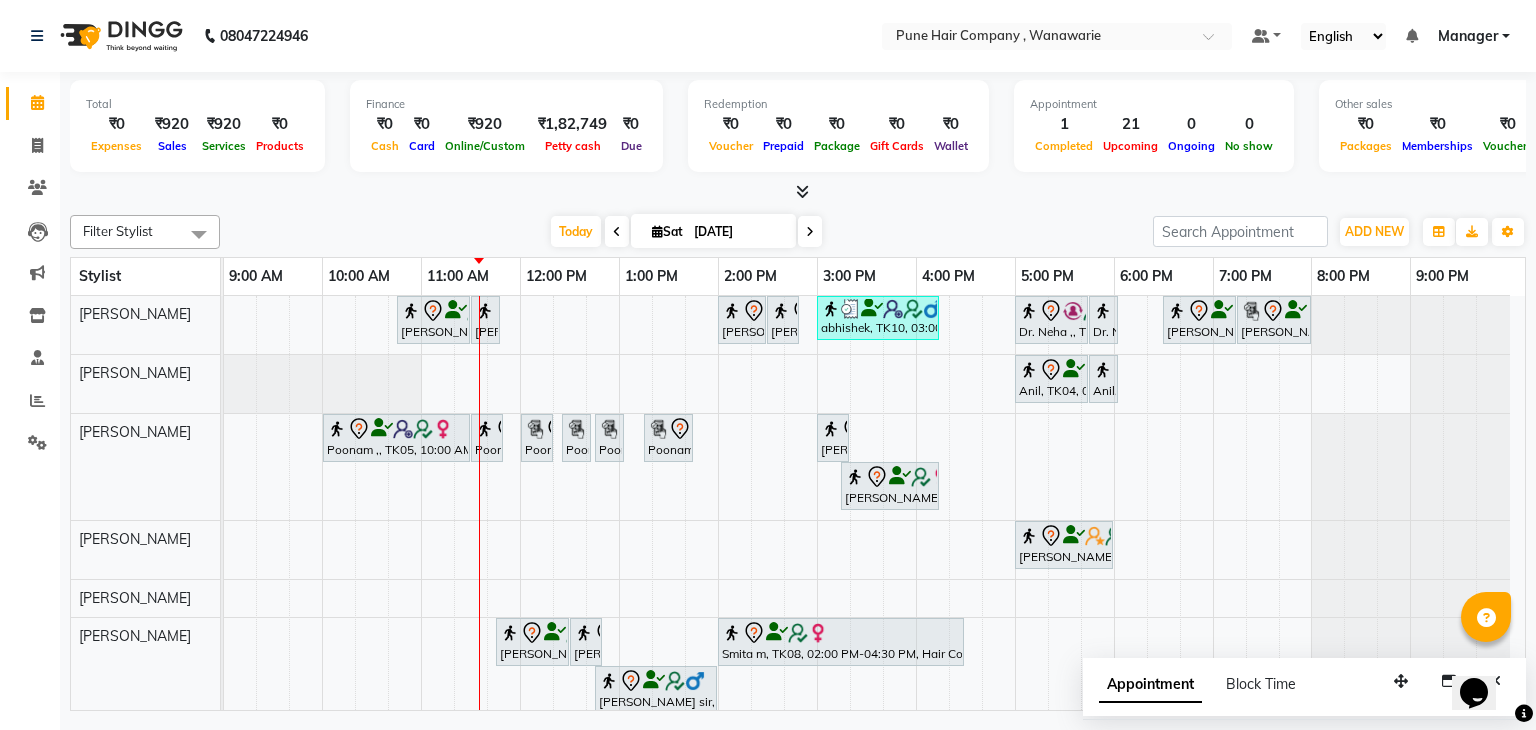 scroll, scrollTop: 49, scrollLeft: 0, axis: vertical 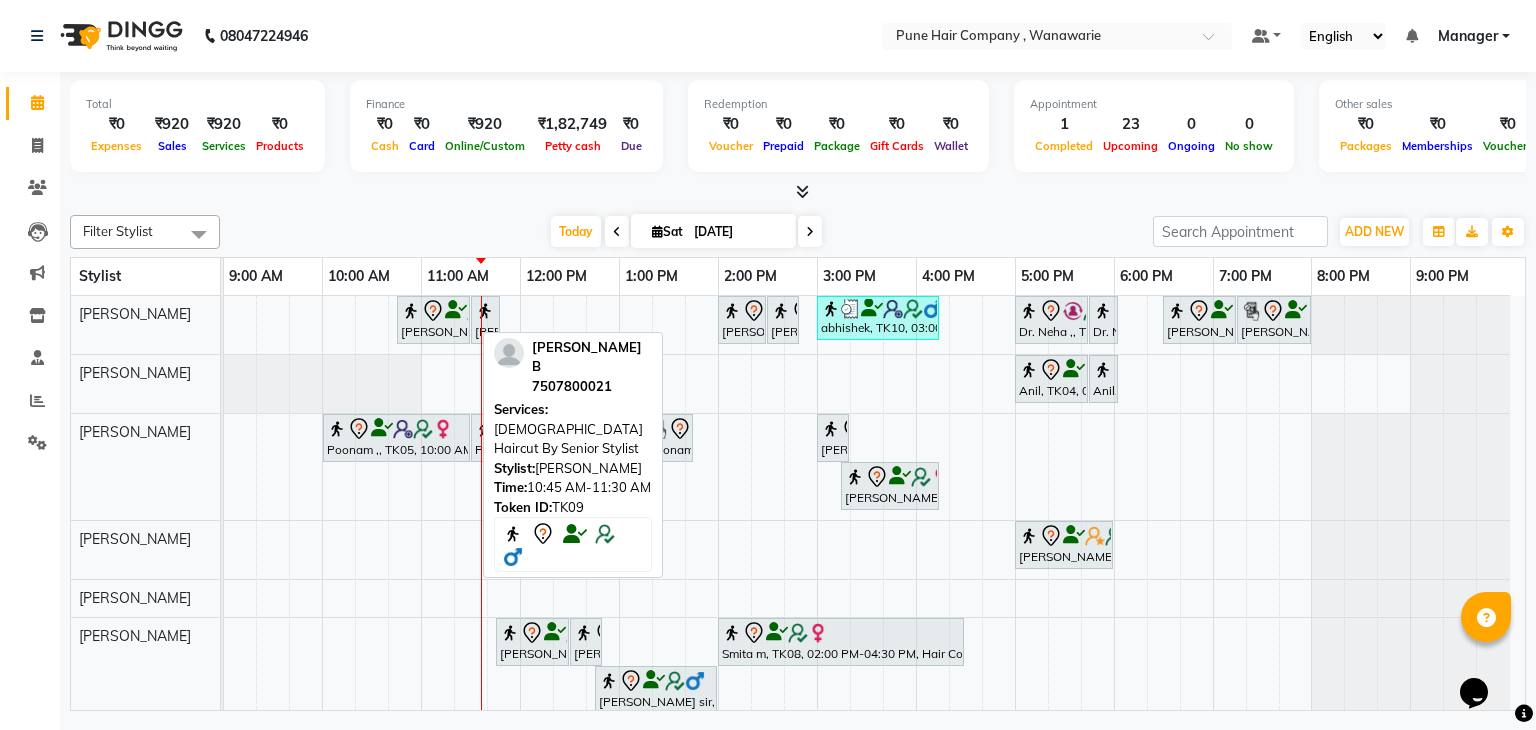 click at bounding box center (411, 311) 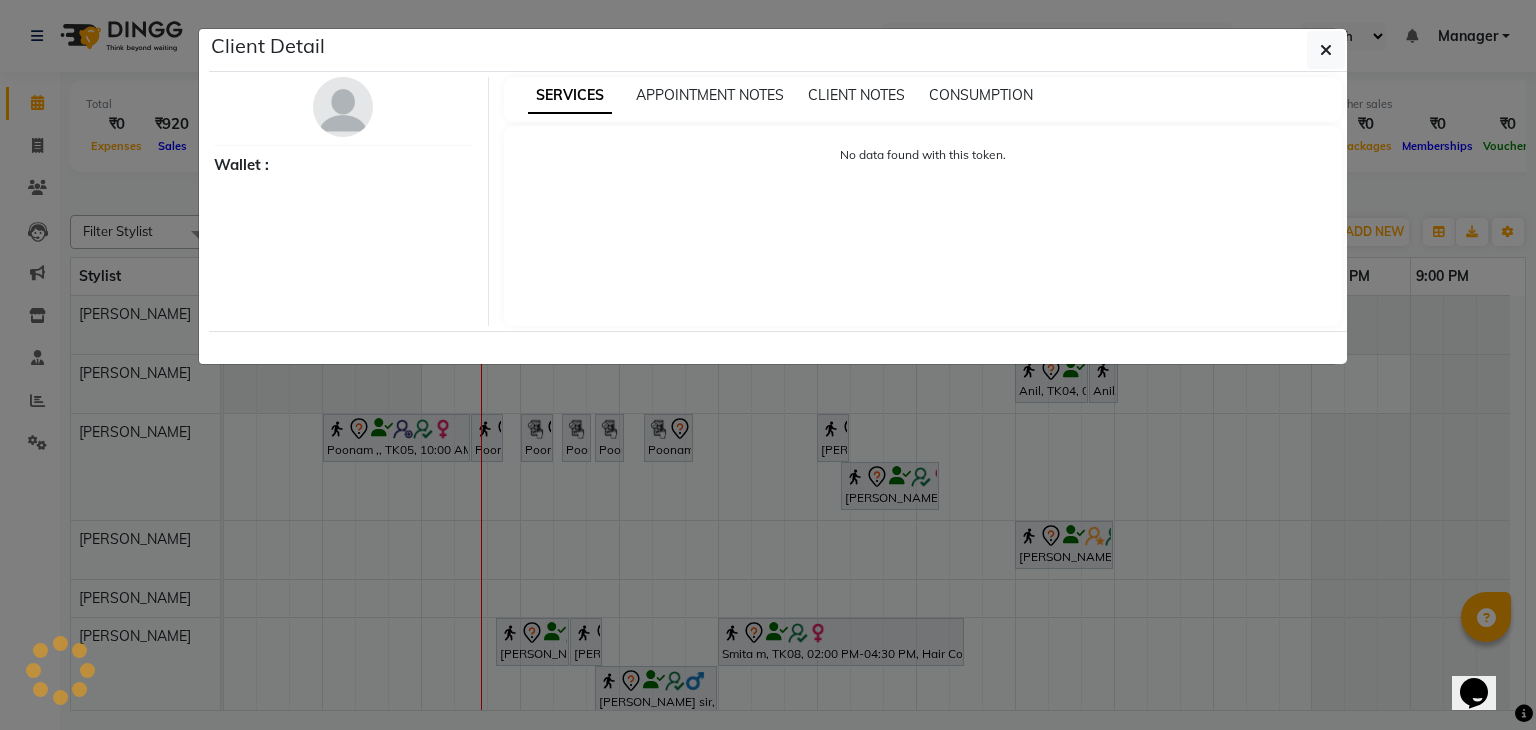 select on "7" 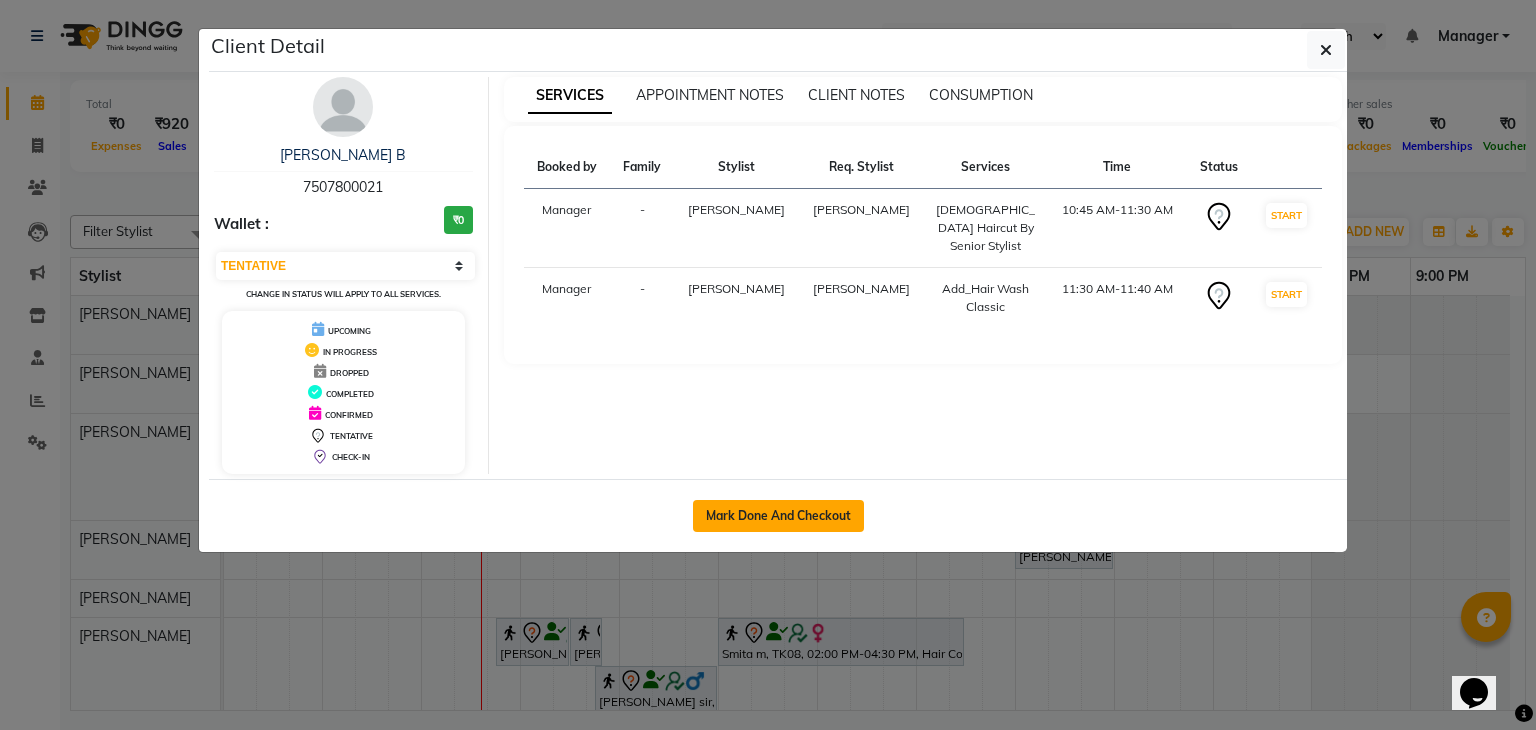 click on "Mark Done And Checkout" 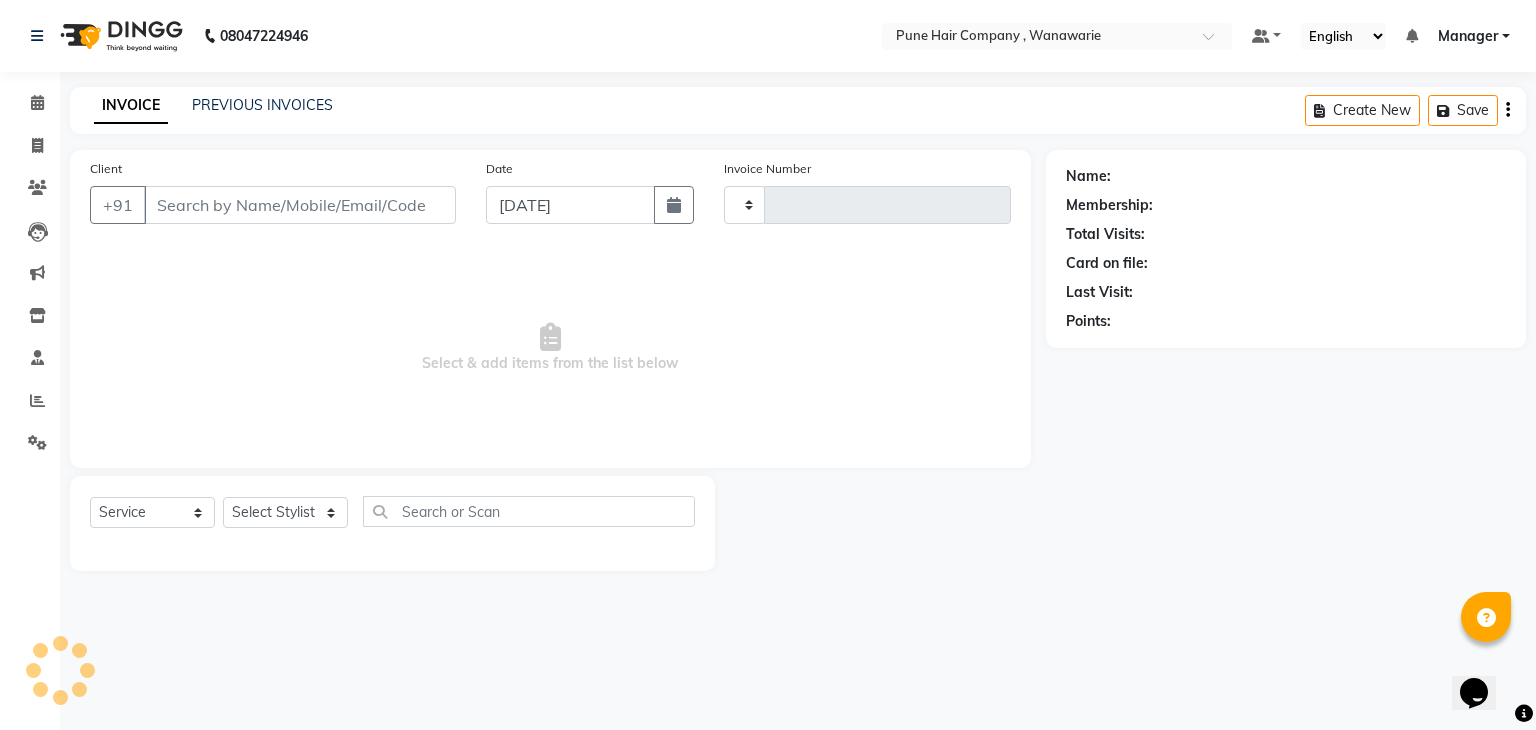 type on "1102" 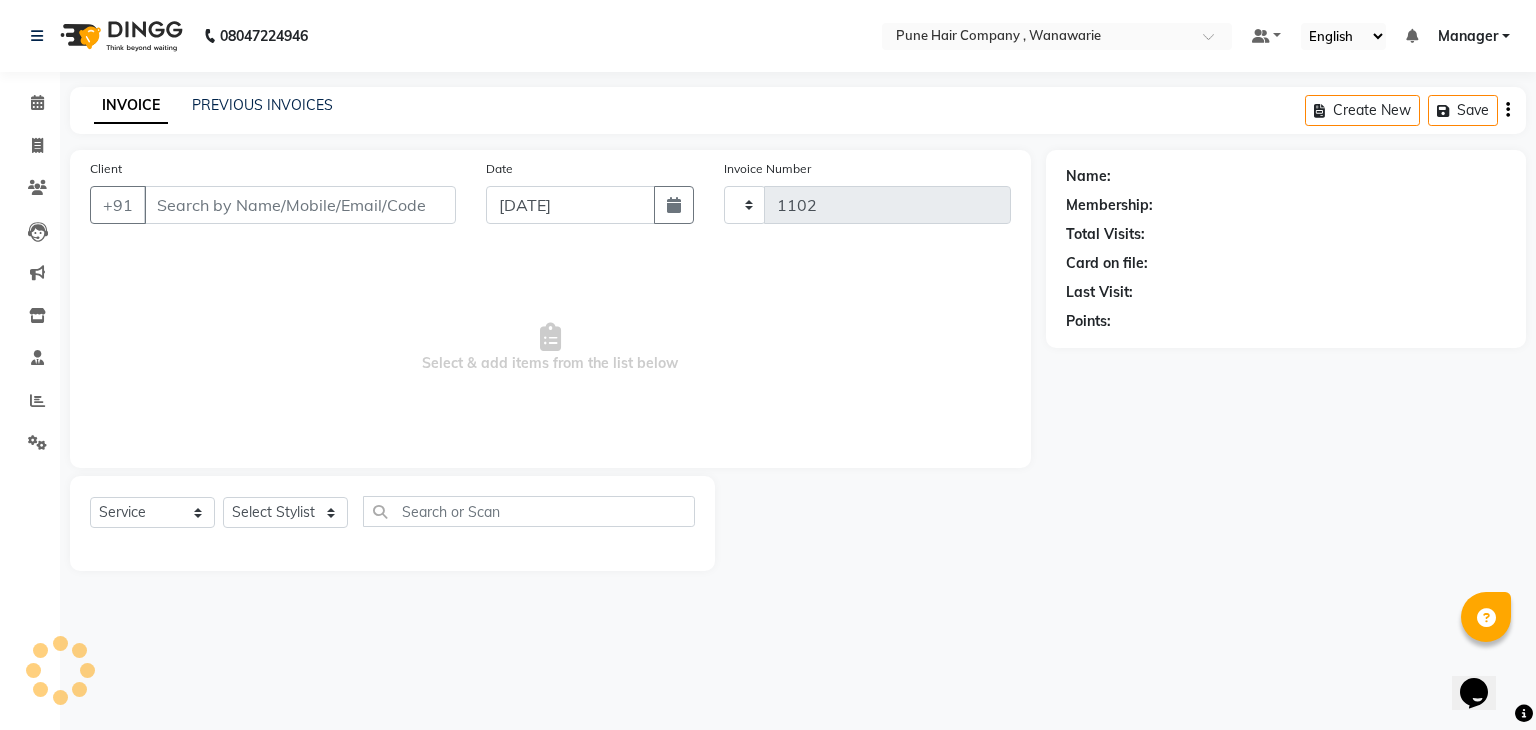 select on "8072" 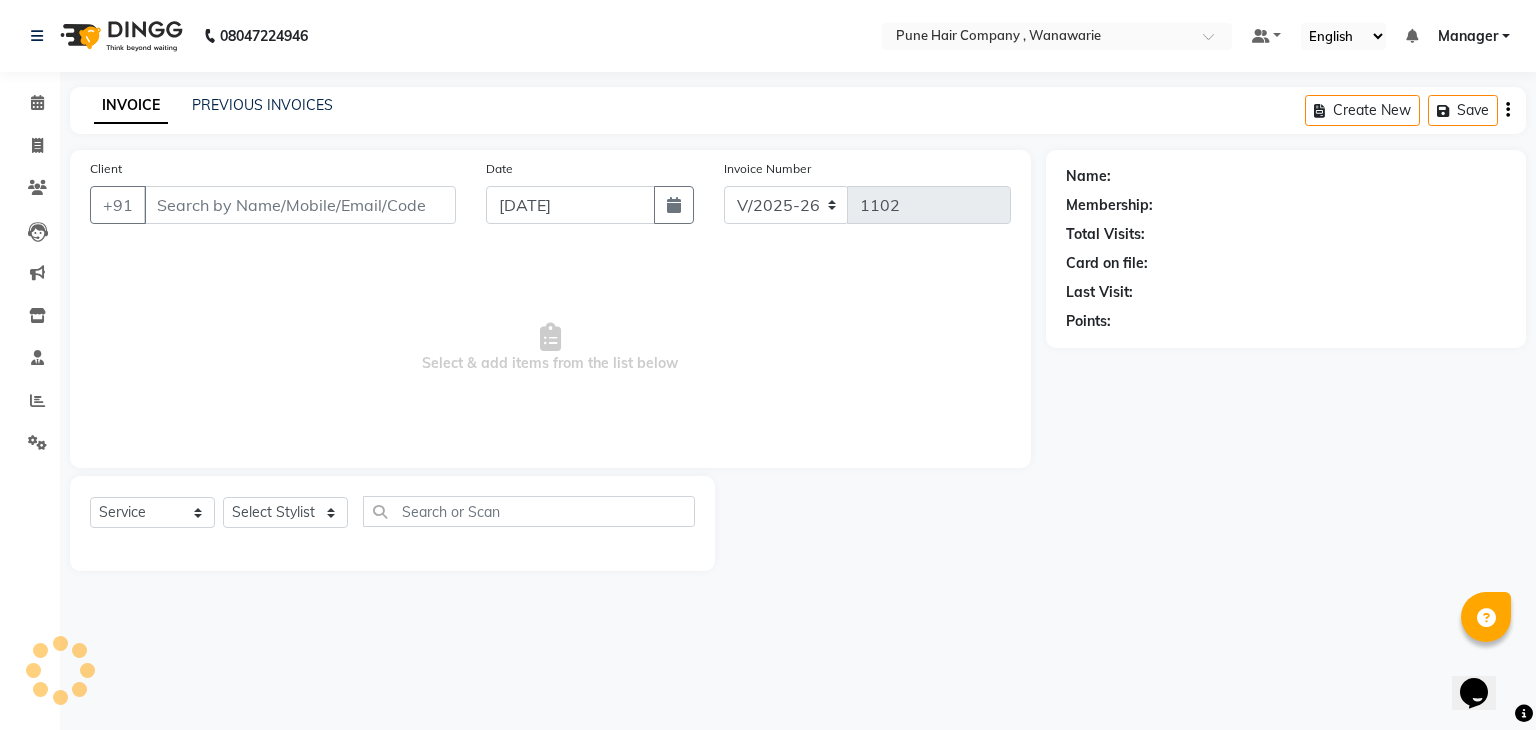 type on "7507800021" 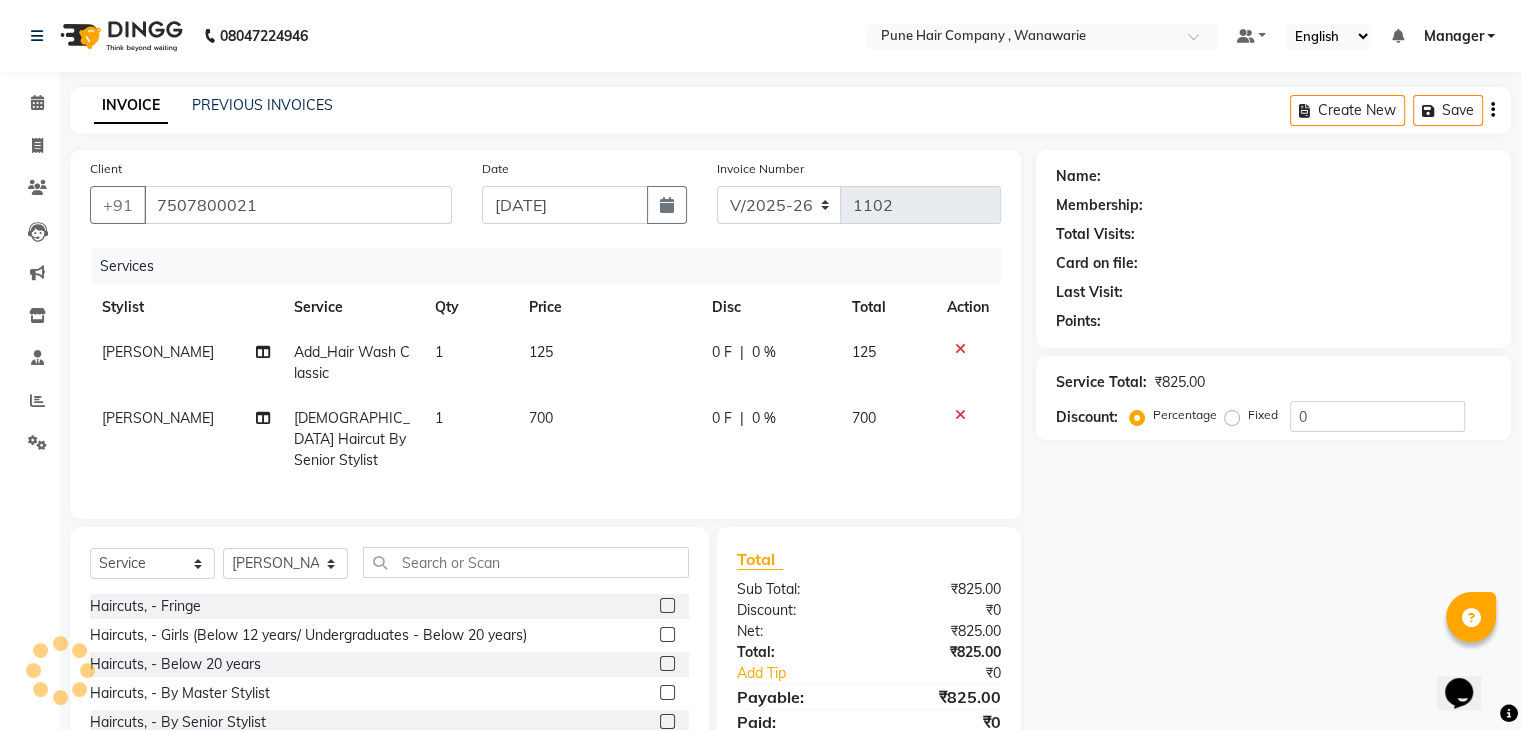 type on "20" 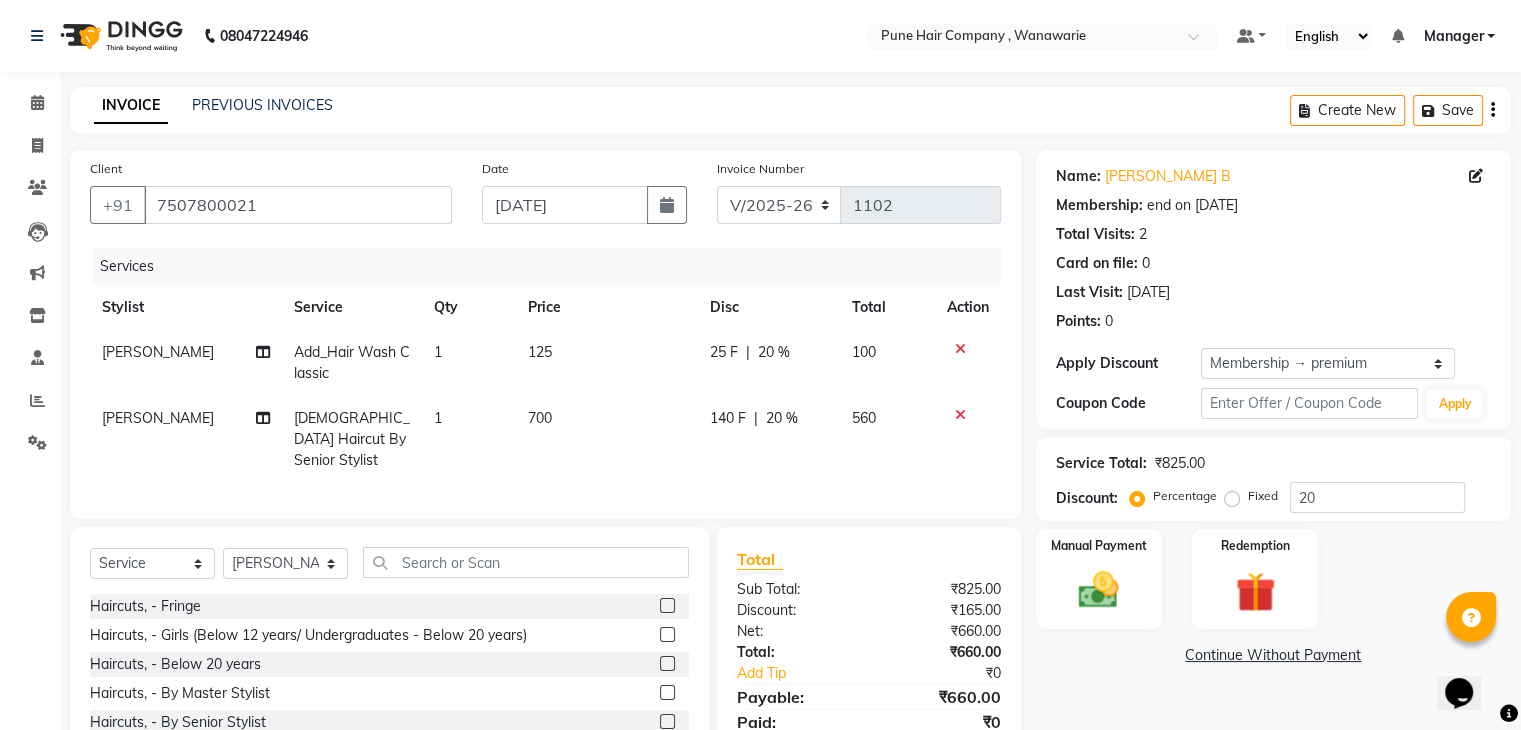 scroll, scrollTop: 117, scrollLeft: 0, axis: vertical 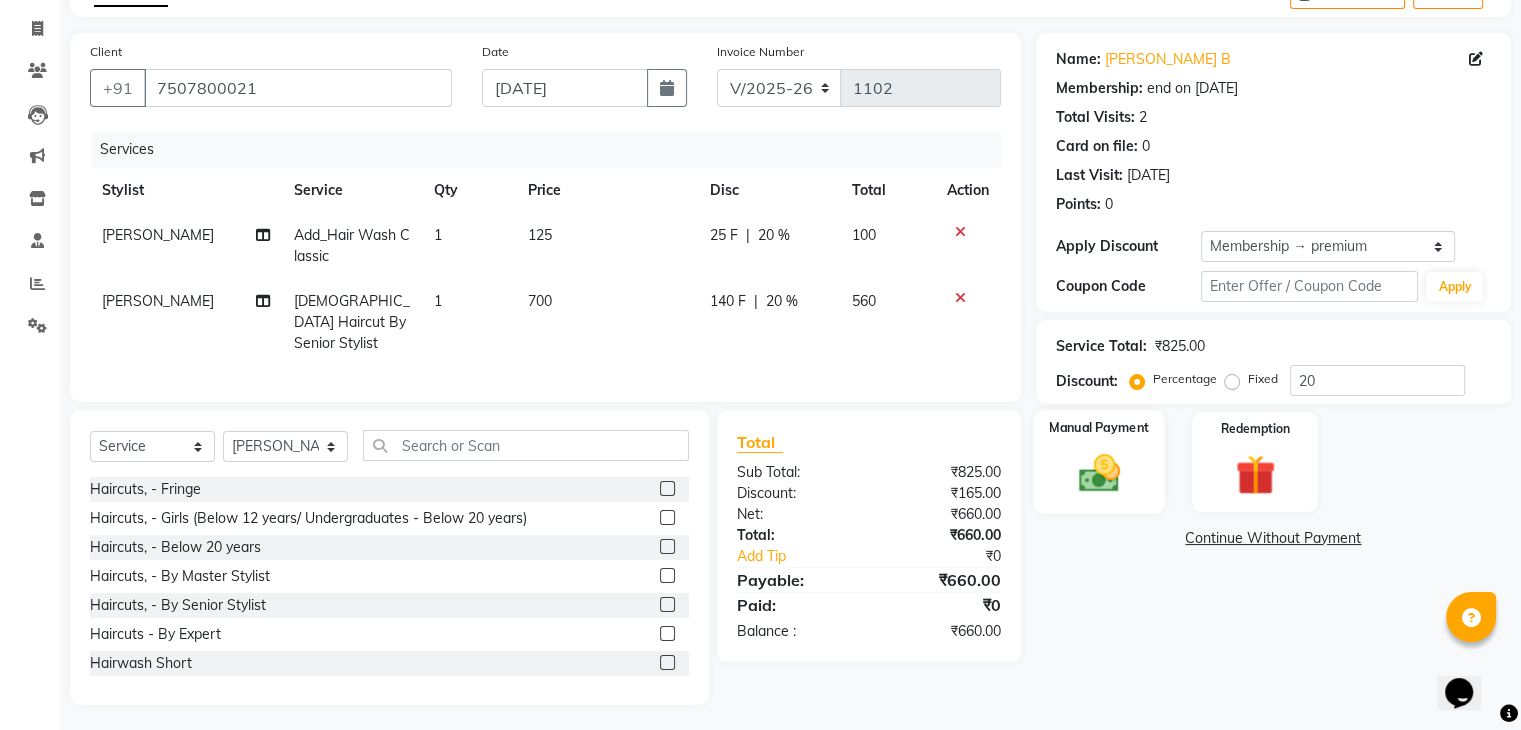 click 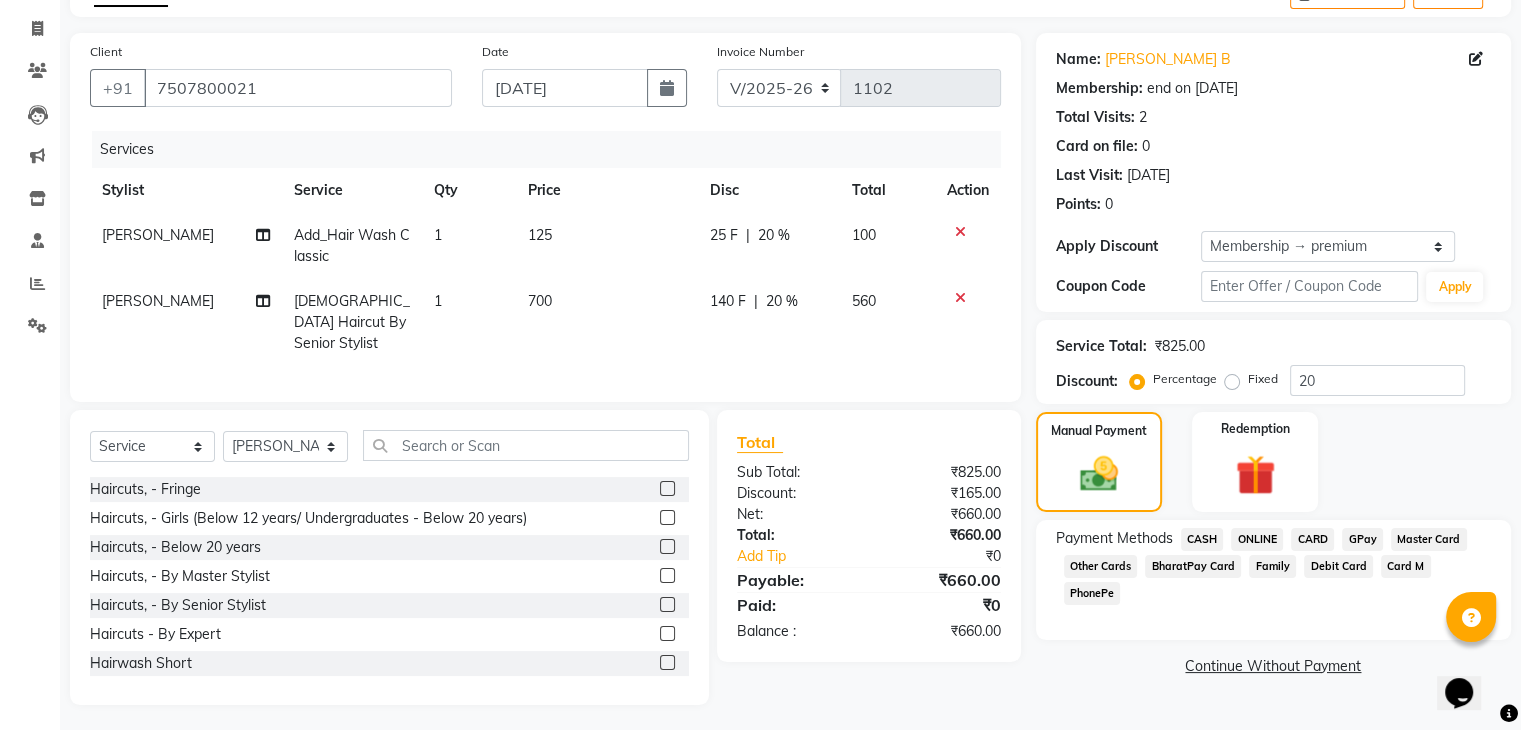 click on "GPay" 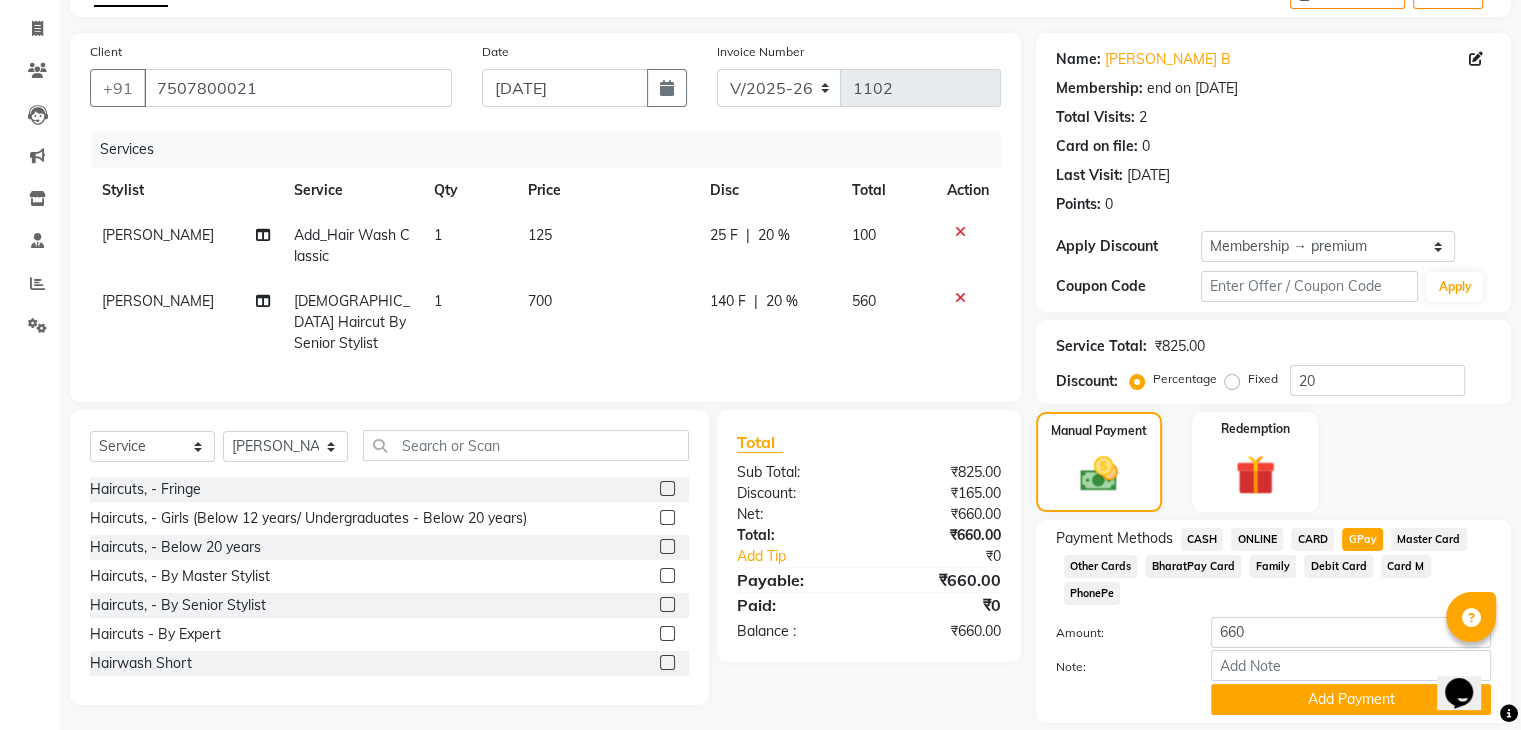 scroll, scrollTop: 156, scrollLeft: 0, axis: vertical 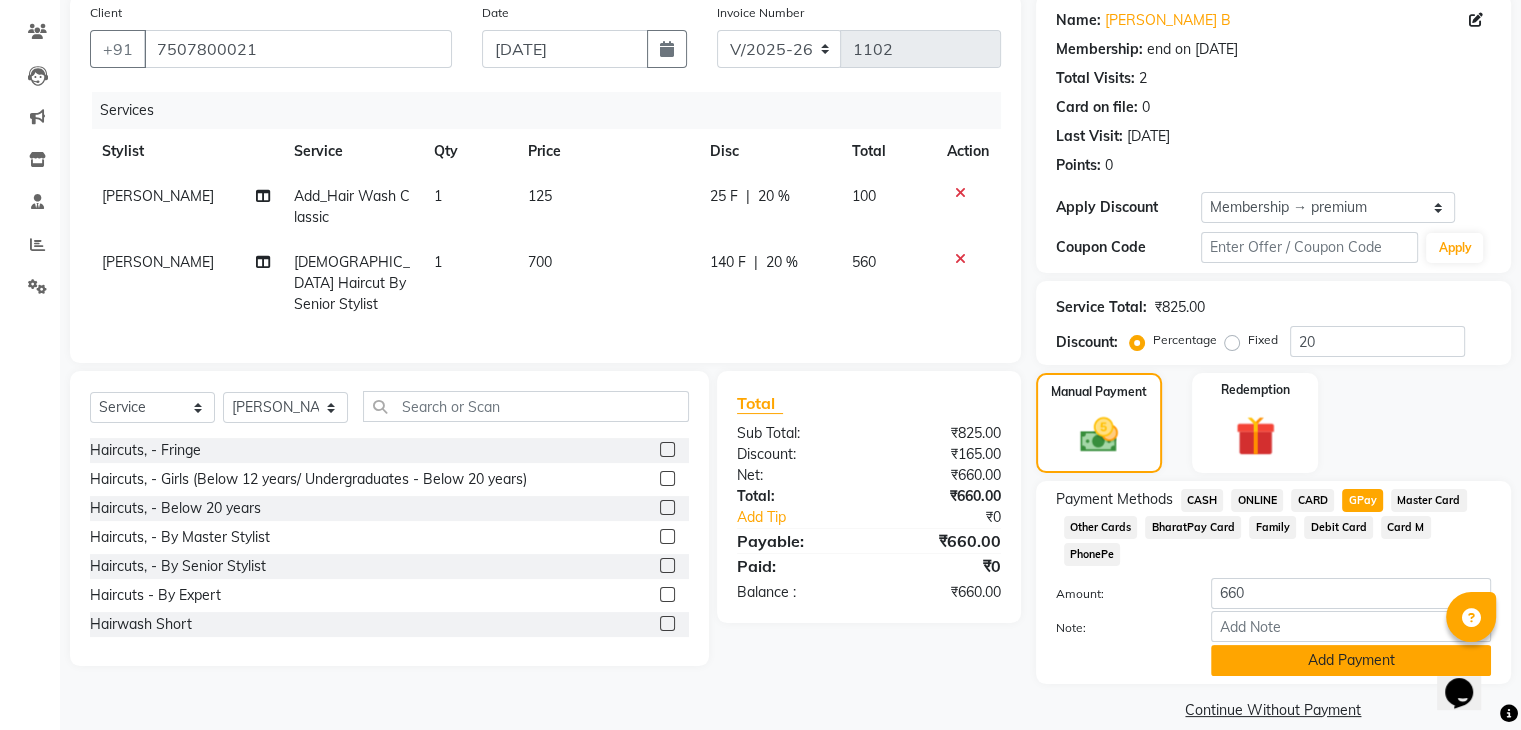 click on "Add Payment" 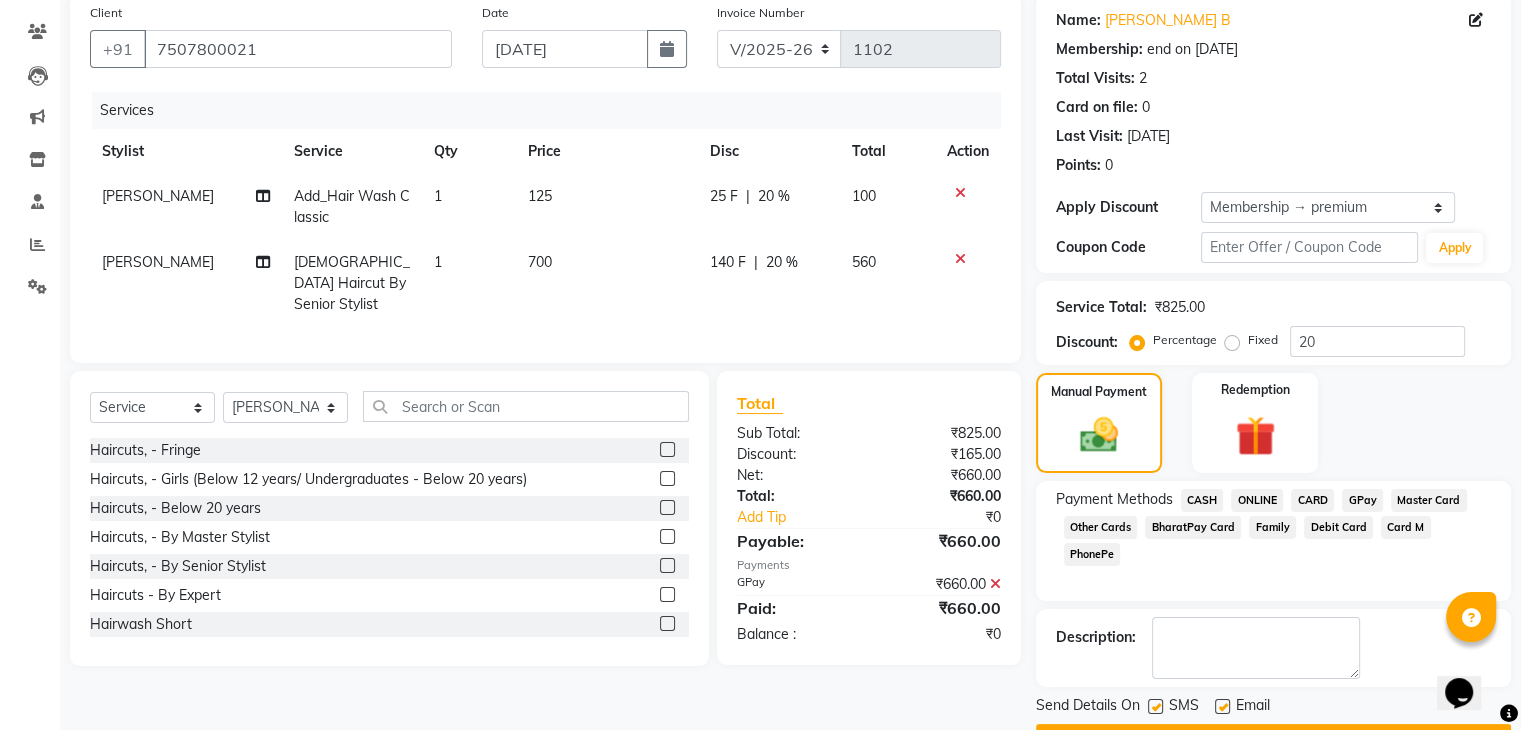 scroll, scrollTop: 209, scrollLeft: 0, axis: vertical 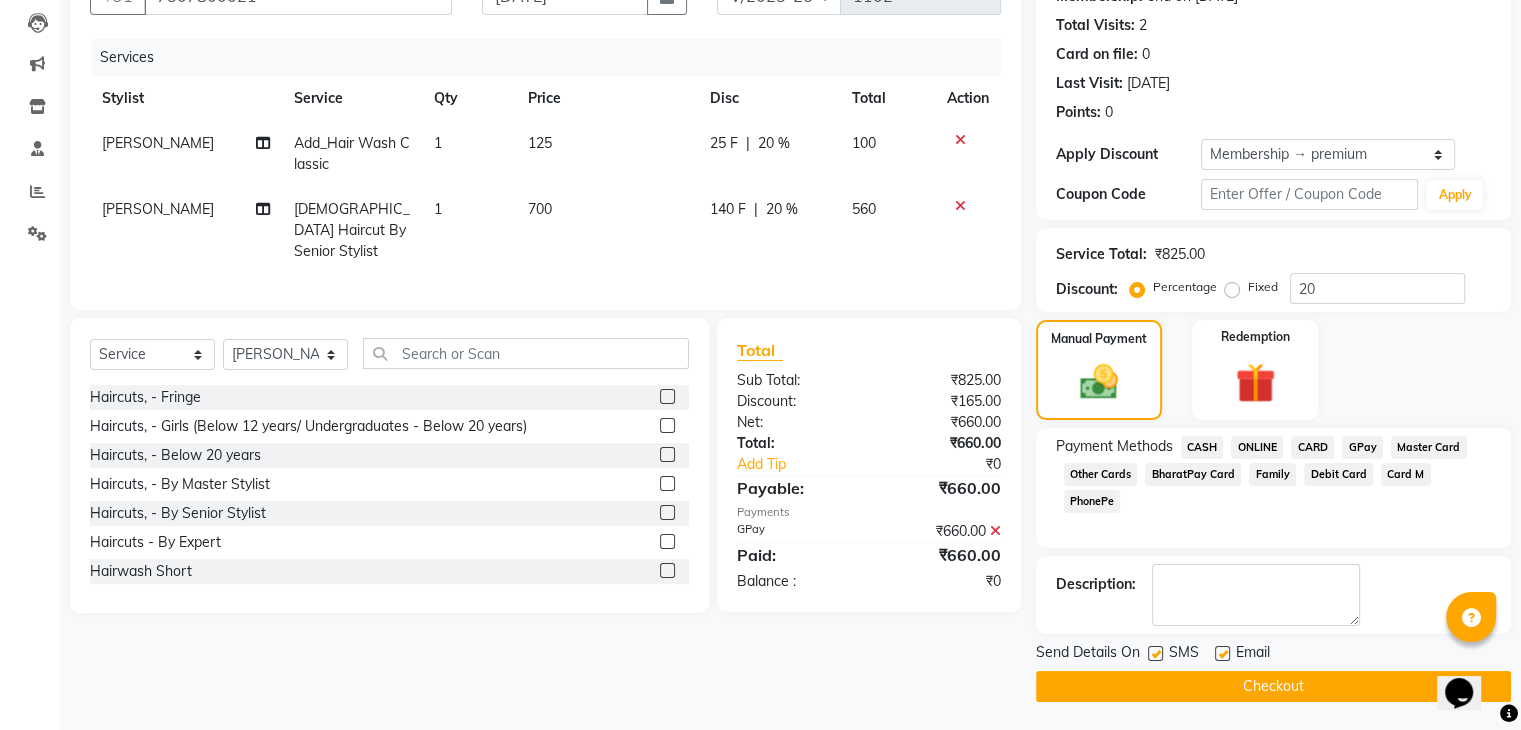 click on "Checkout" 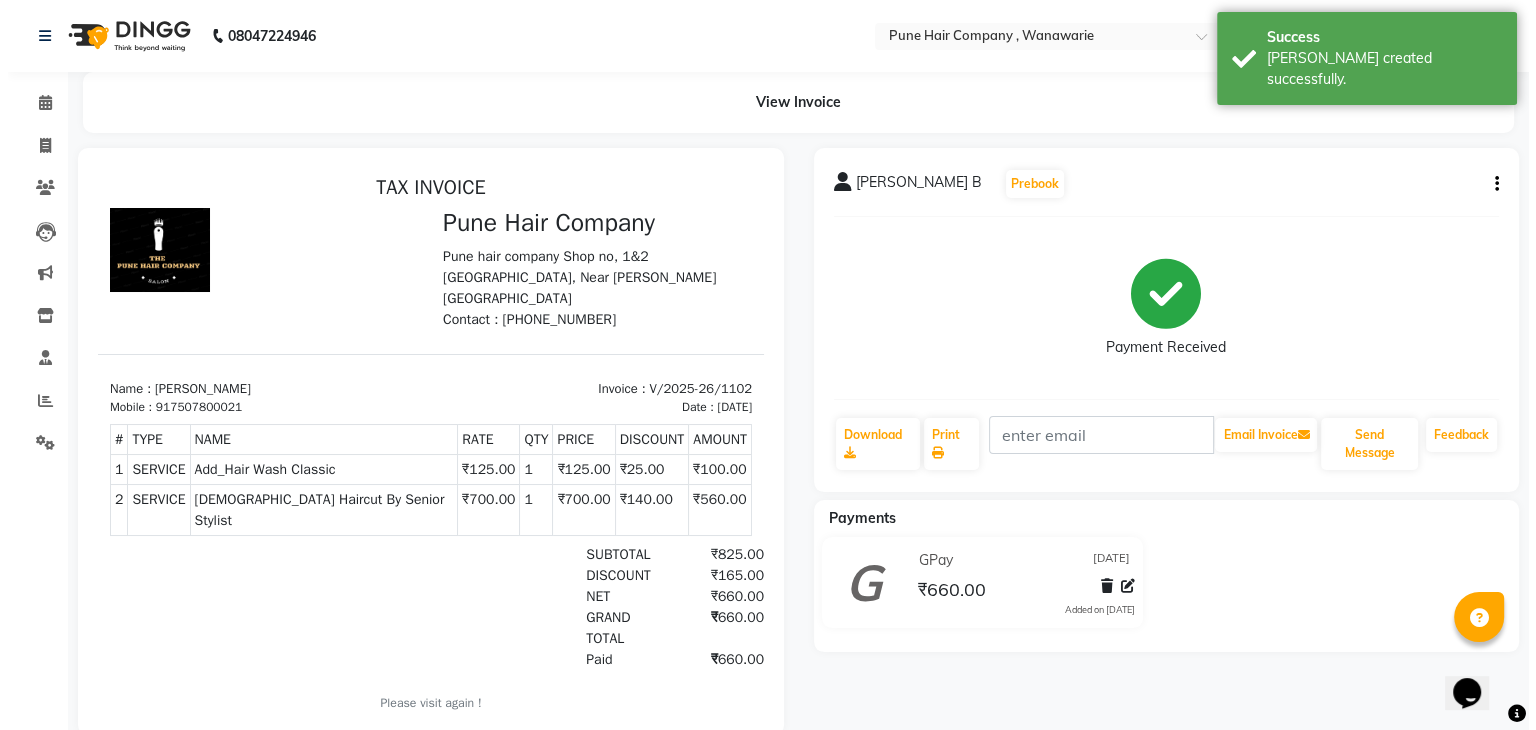 scroll, scrollTop: 0, scrollLeft: 0, axis: both 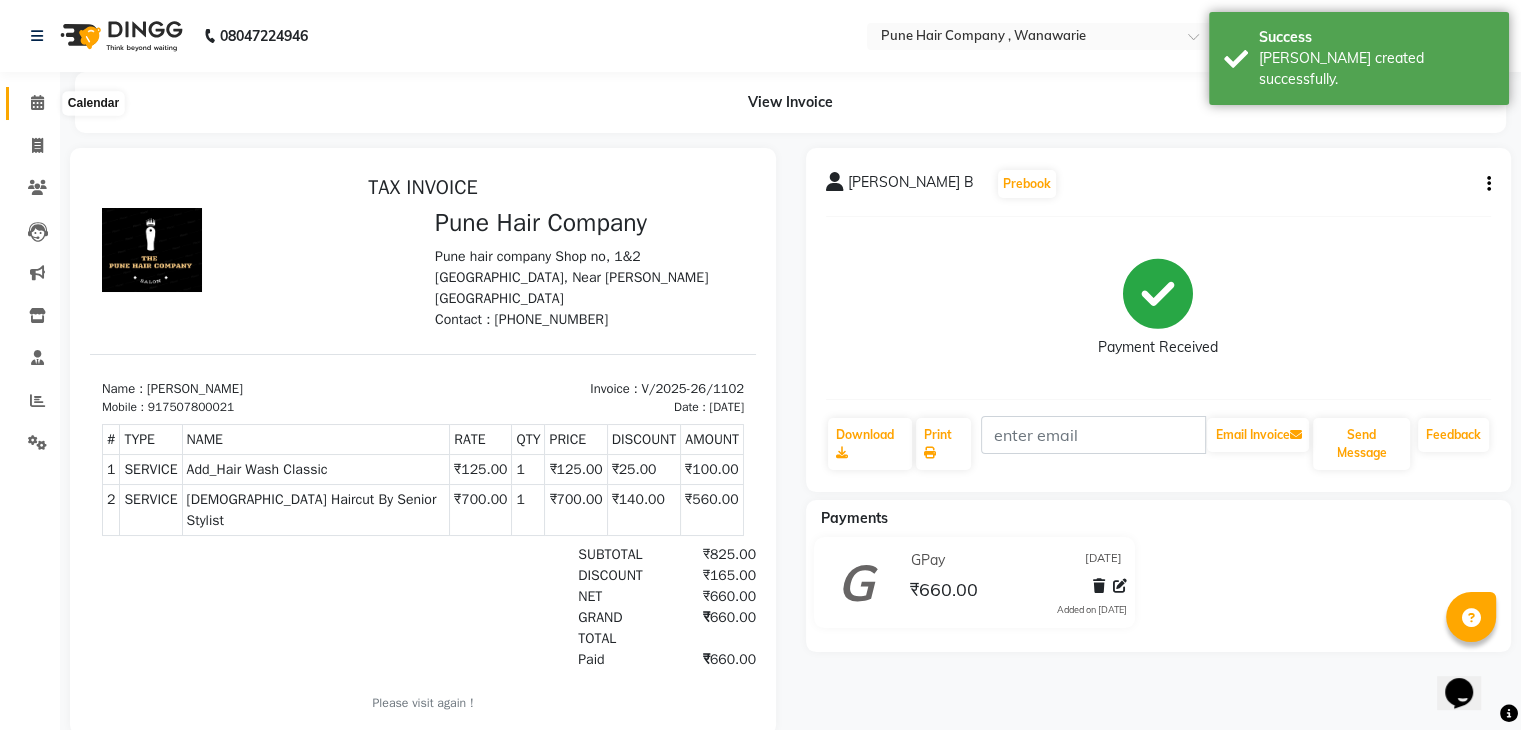 click 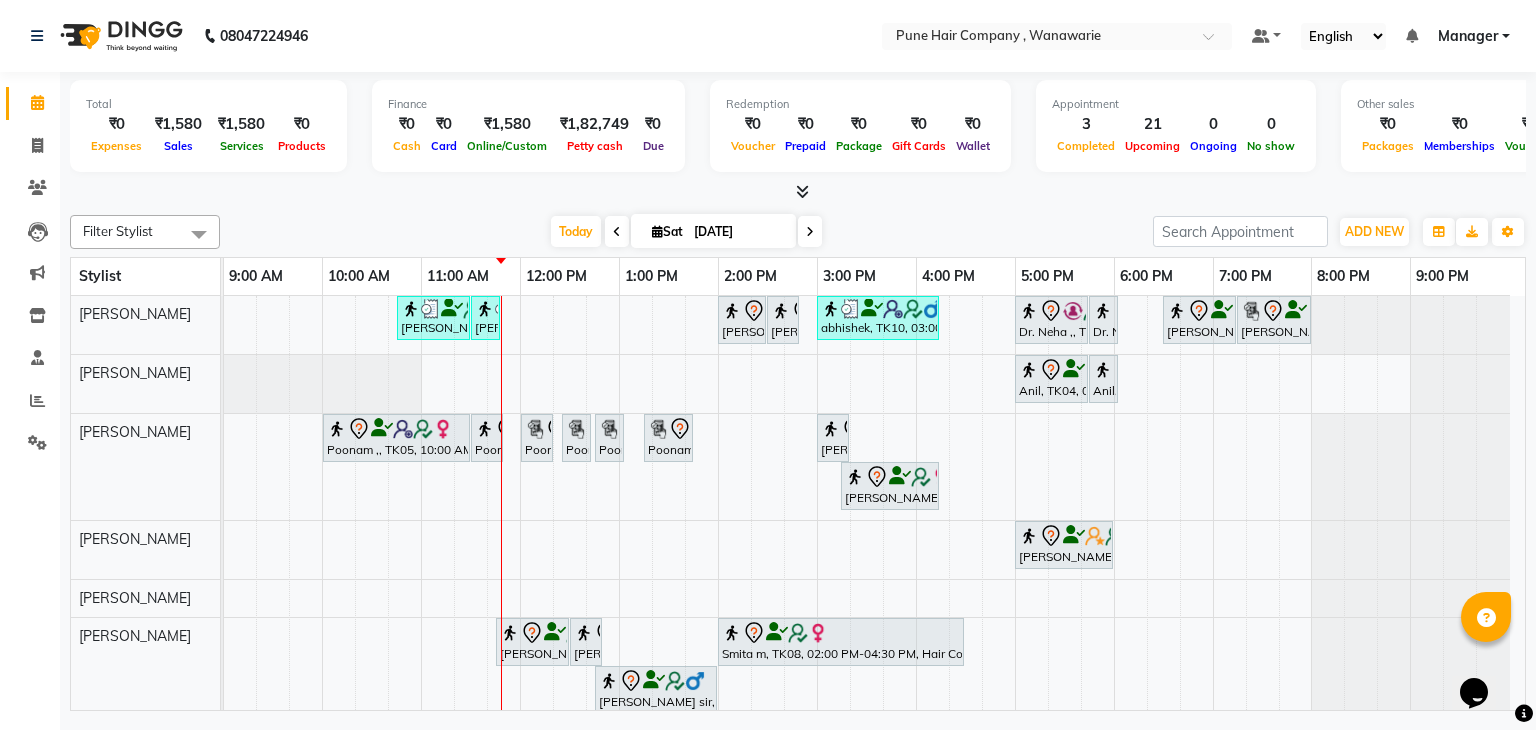 click on "[DATE]" at bounding box center [738, 232] 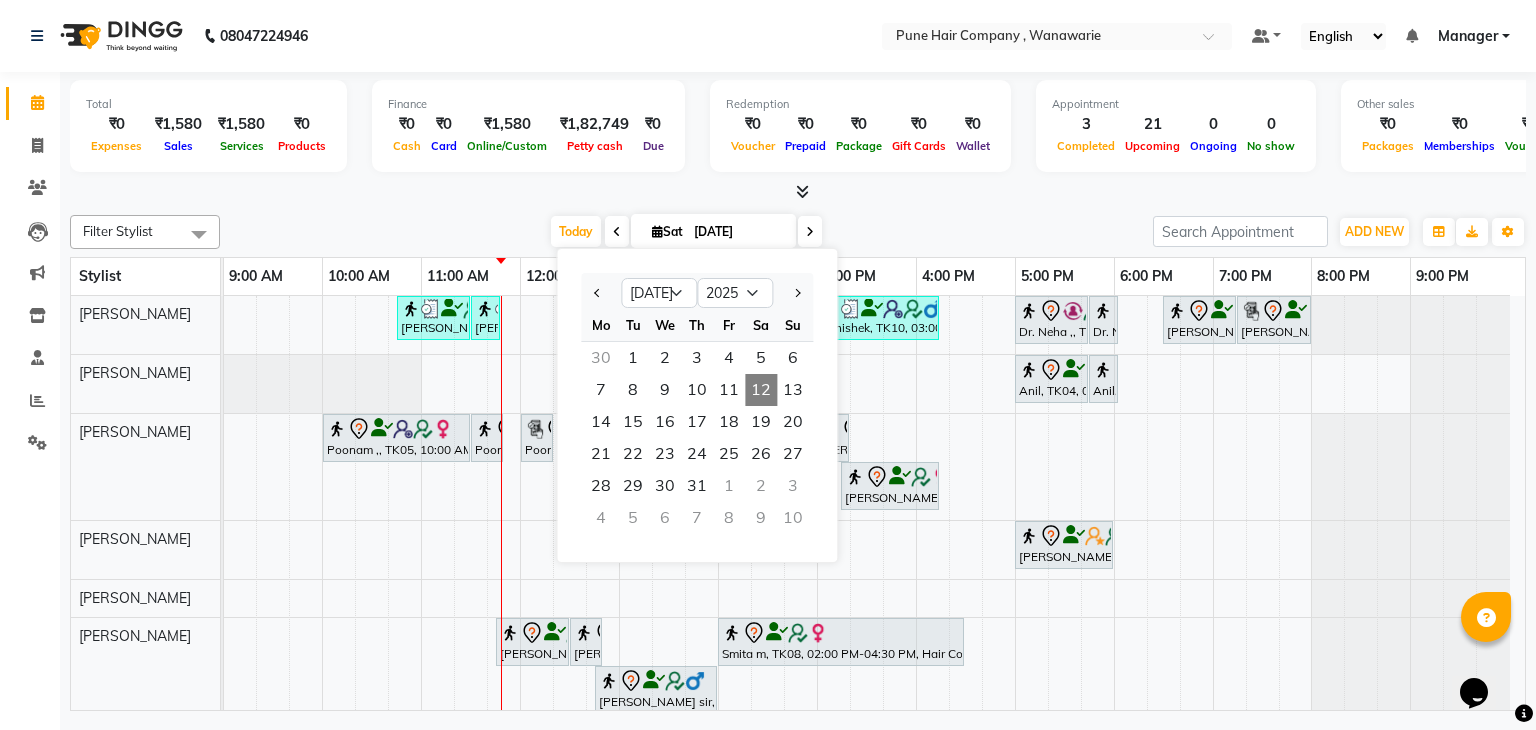 click at bounding box center (798, 192) 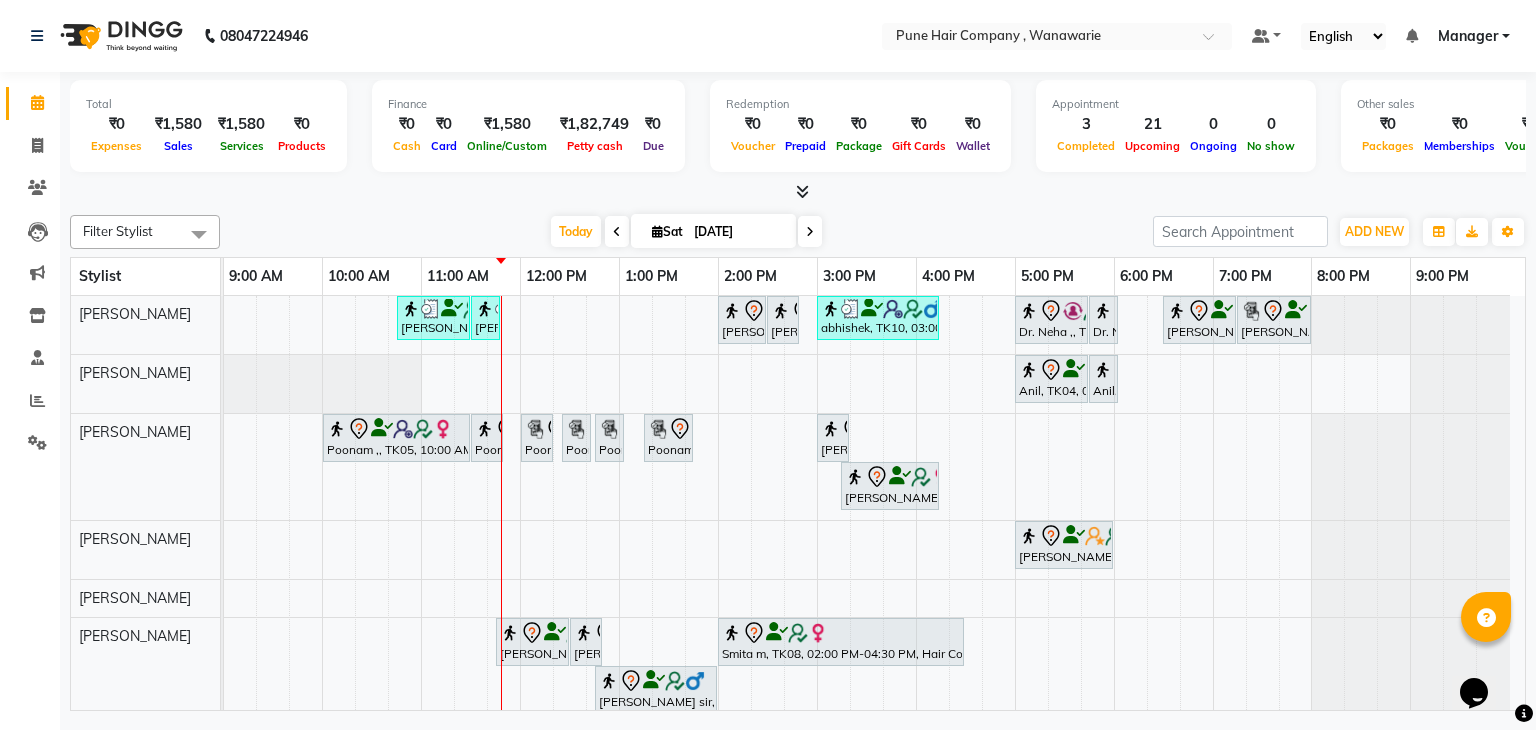 click on "[DATE]" at bounding box center [738, 232] 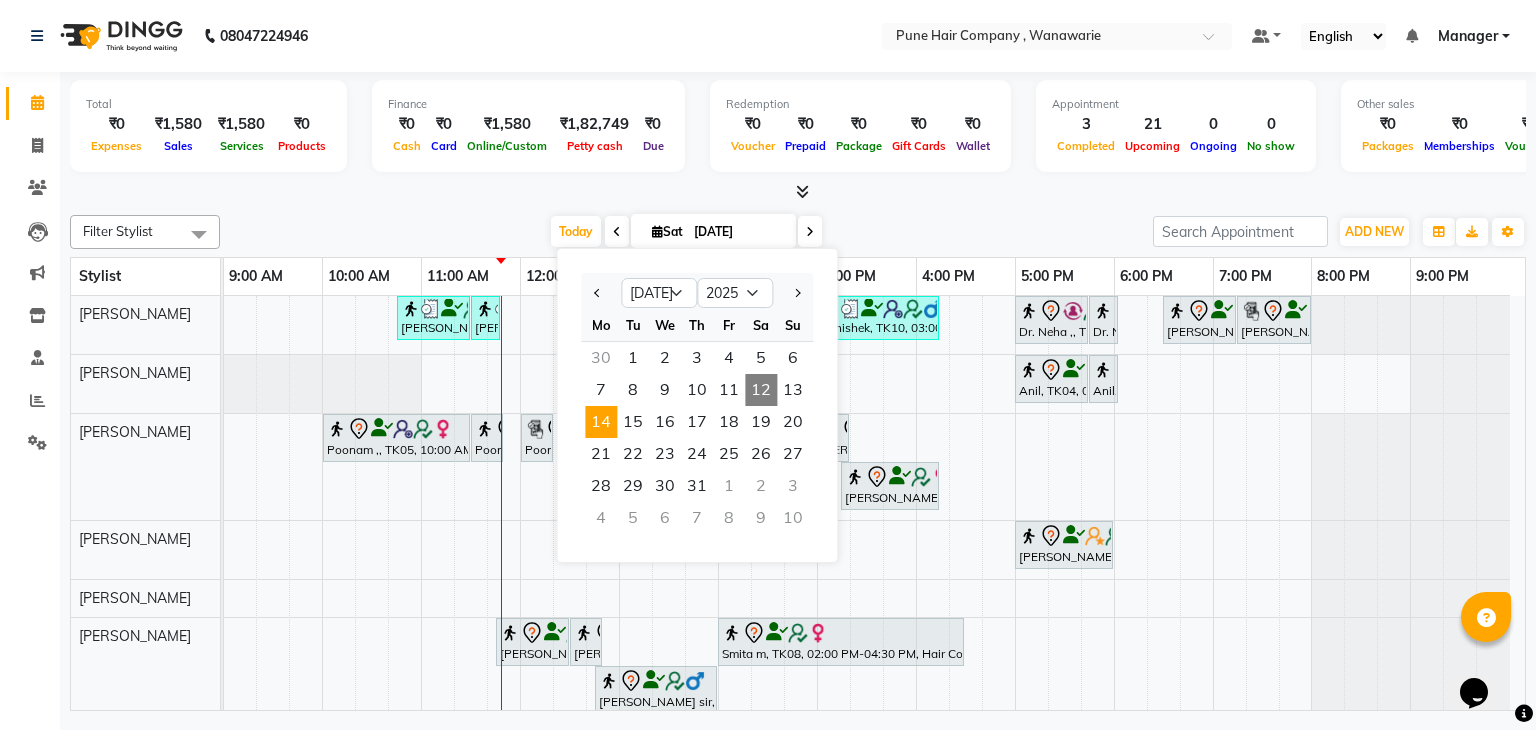 click on "14" at bounding box center (601, 422) 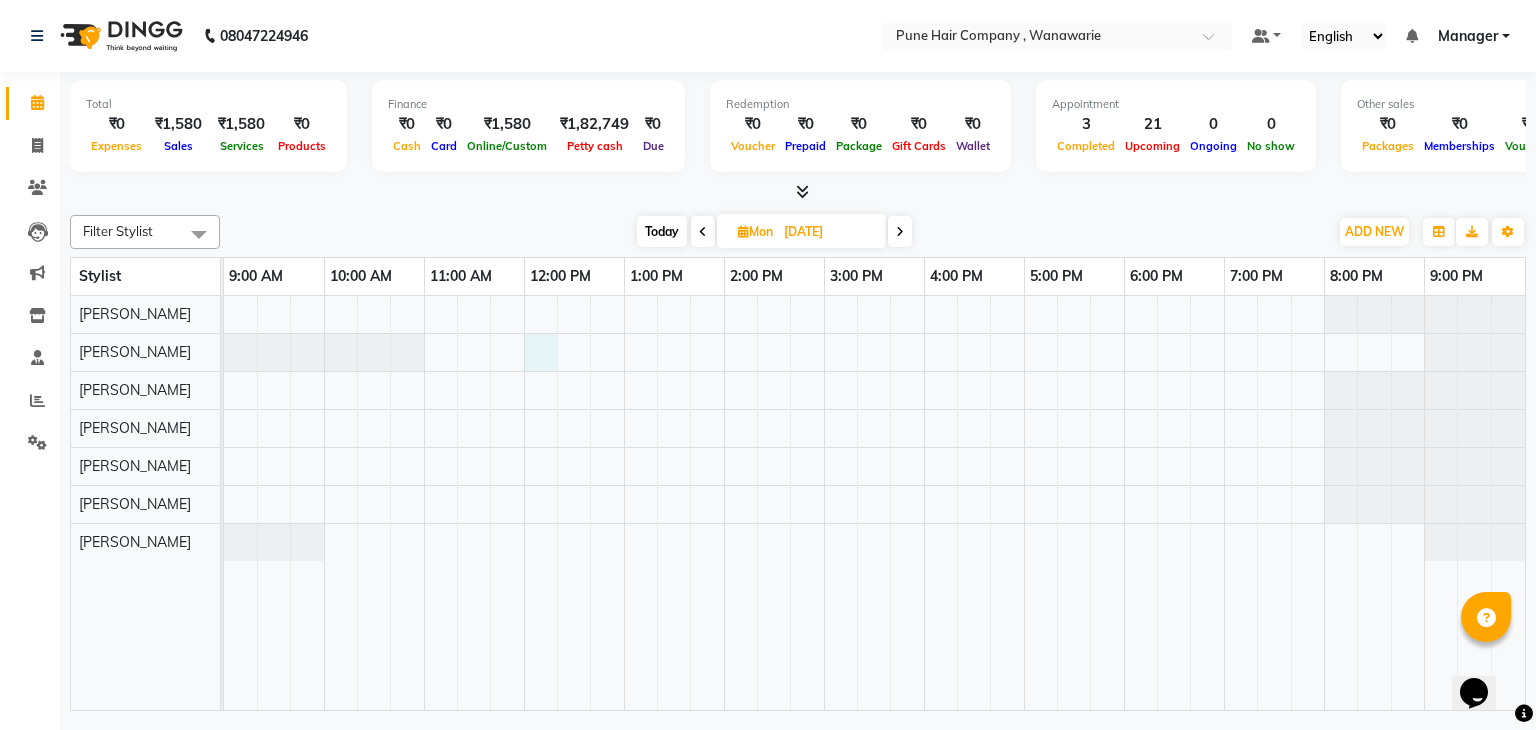 click at bounding box center [874, 503] 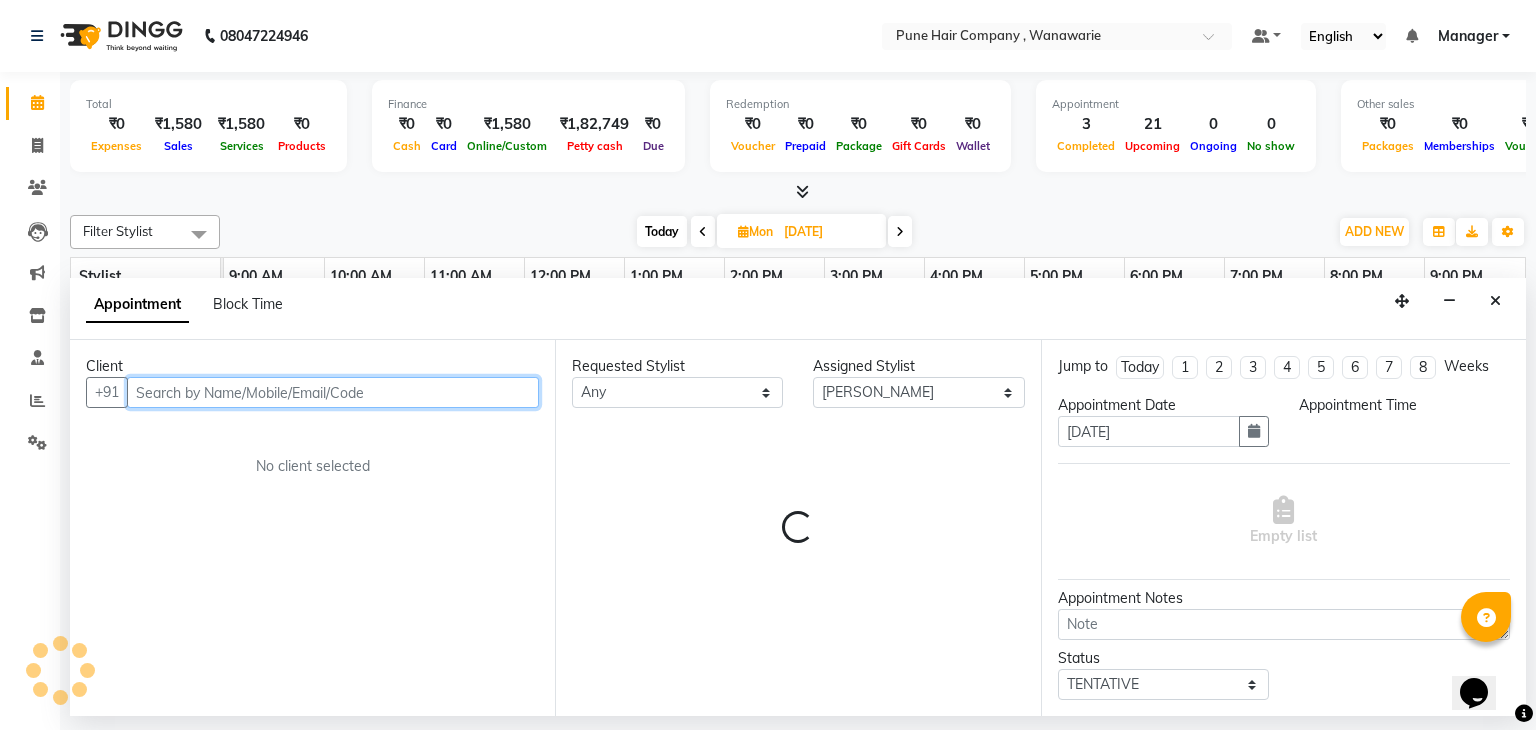 select on "720" 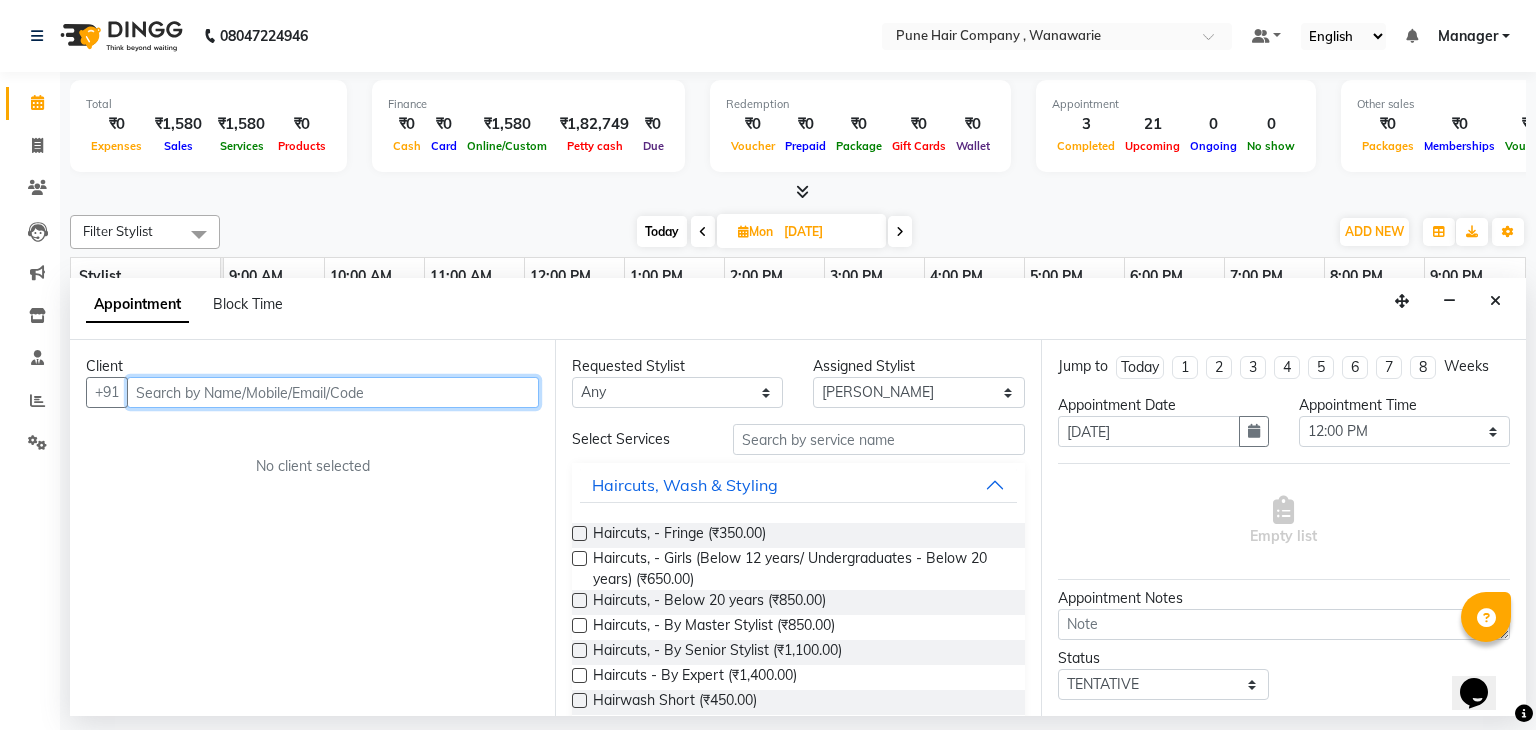 click at bounding box center (333, 392) 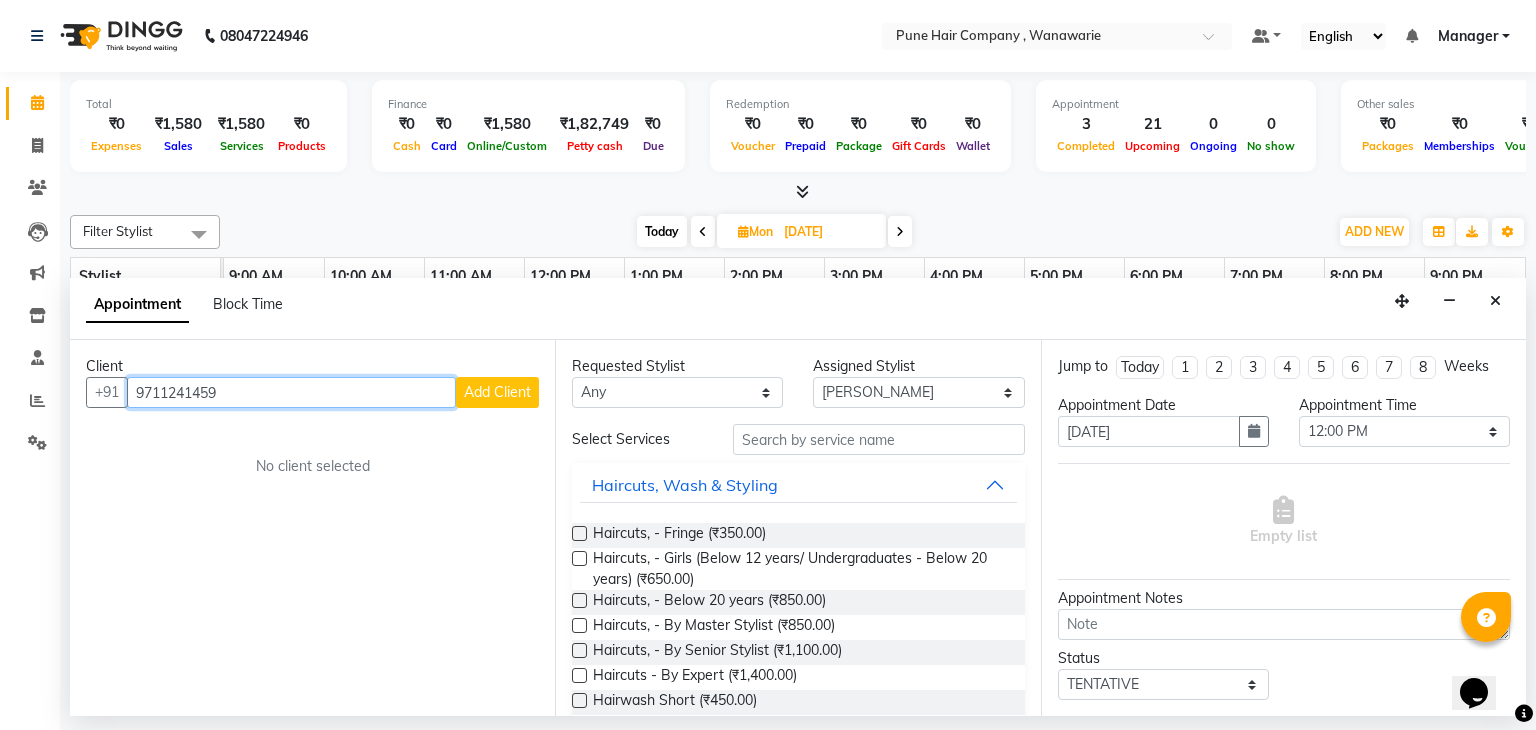 type on "9711241459" 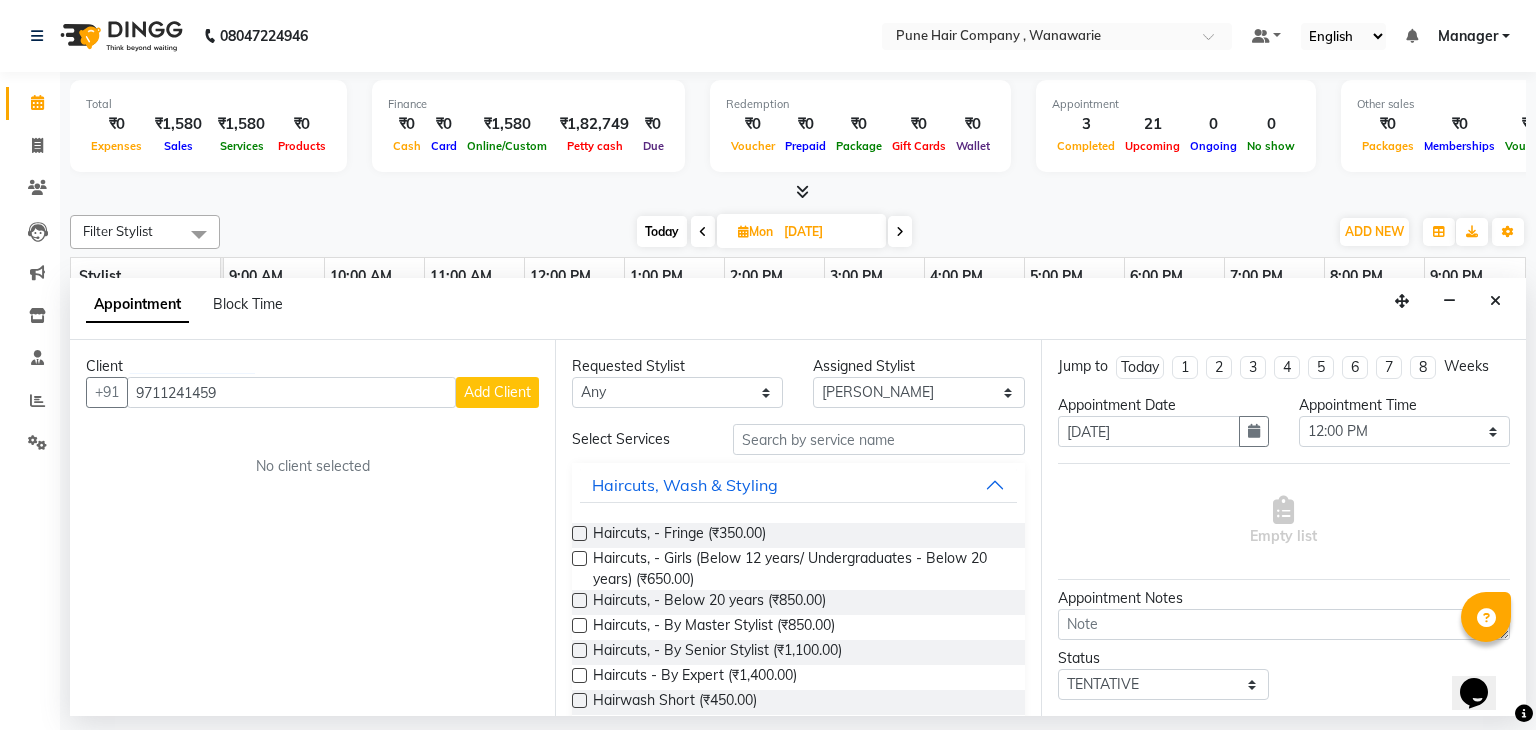 click on "Add Client" at bounding box center [497, 392] 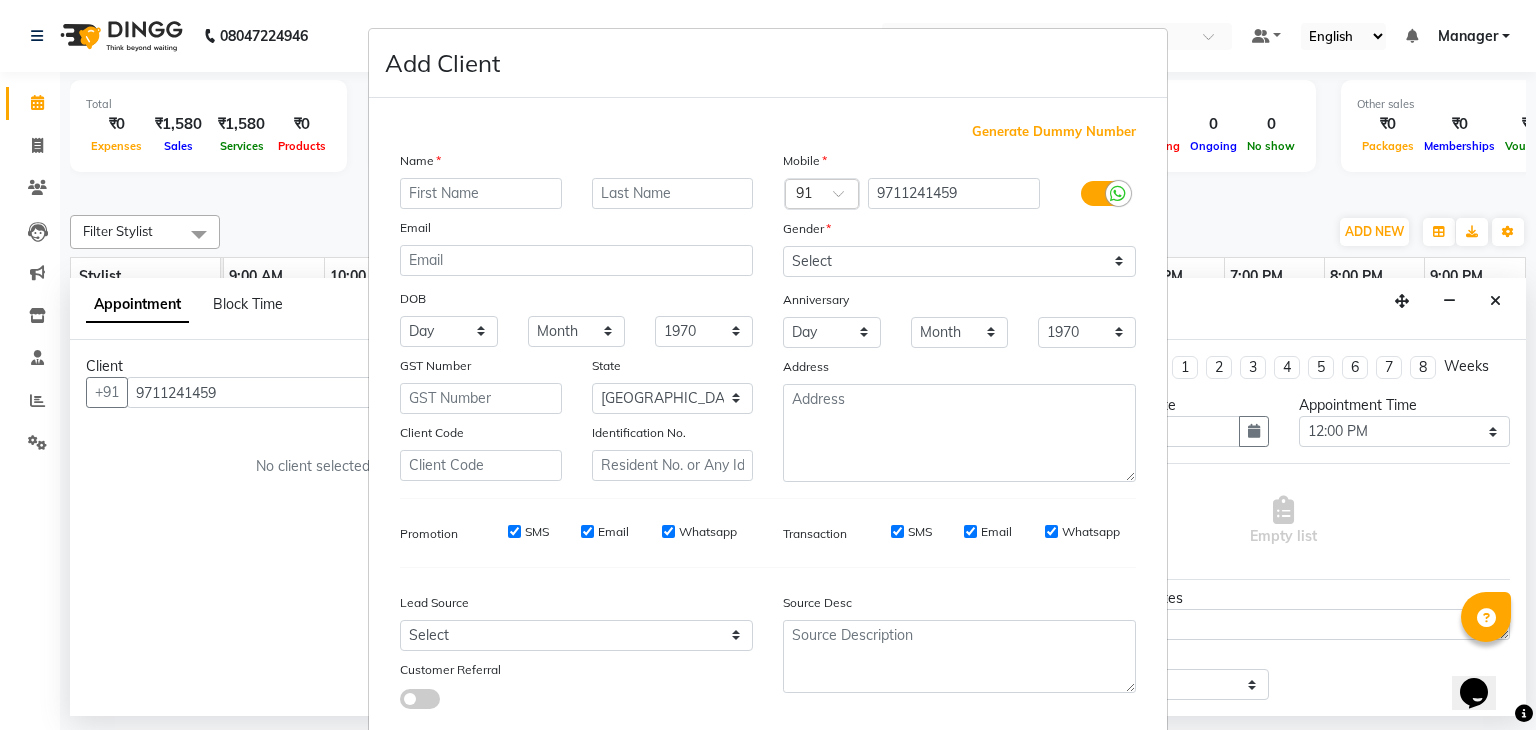 click at bounding box center (481, 193) 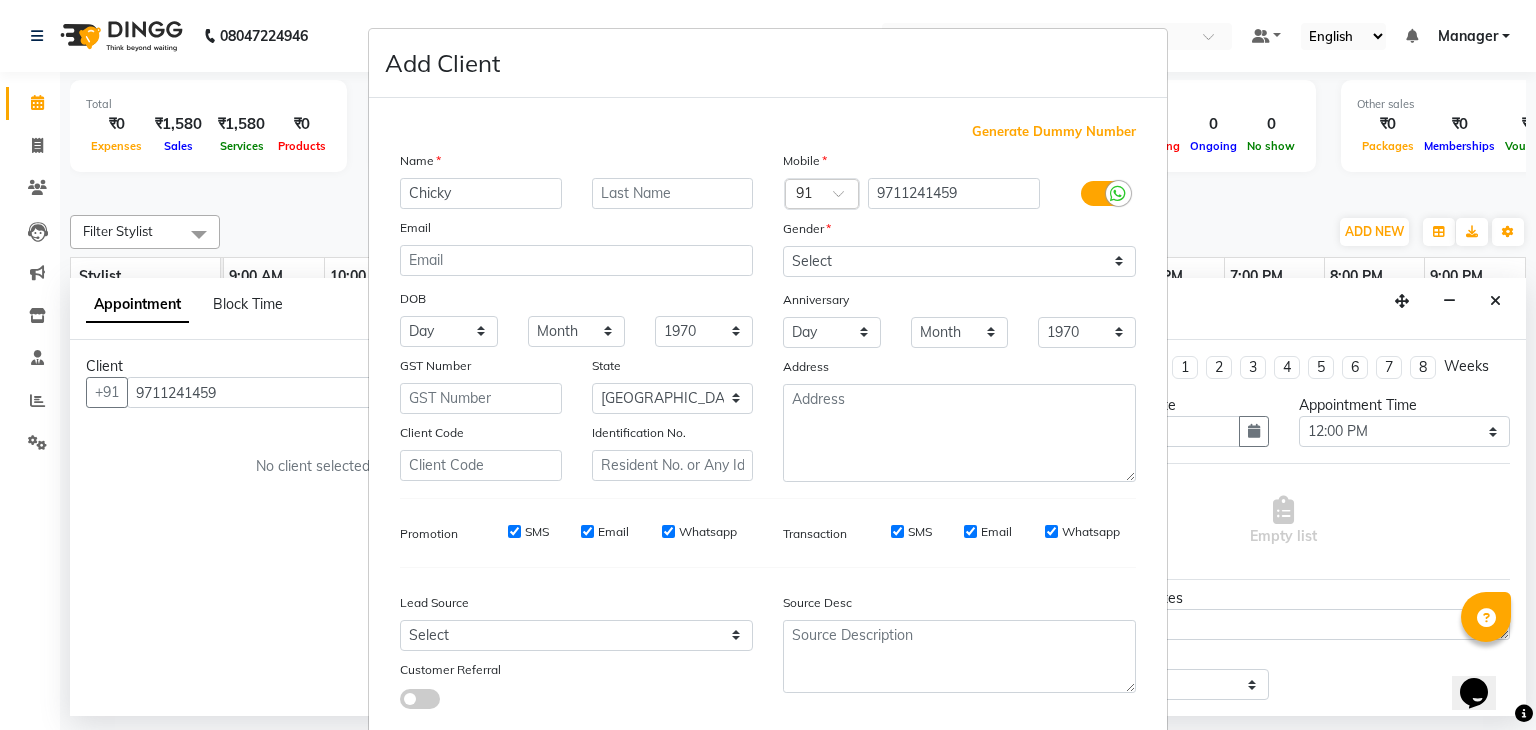 type on "Chicky" 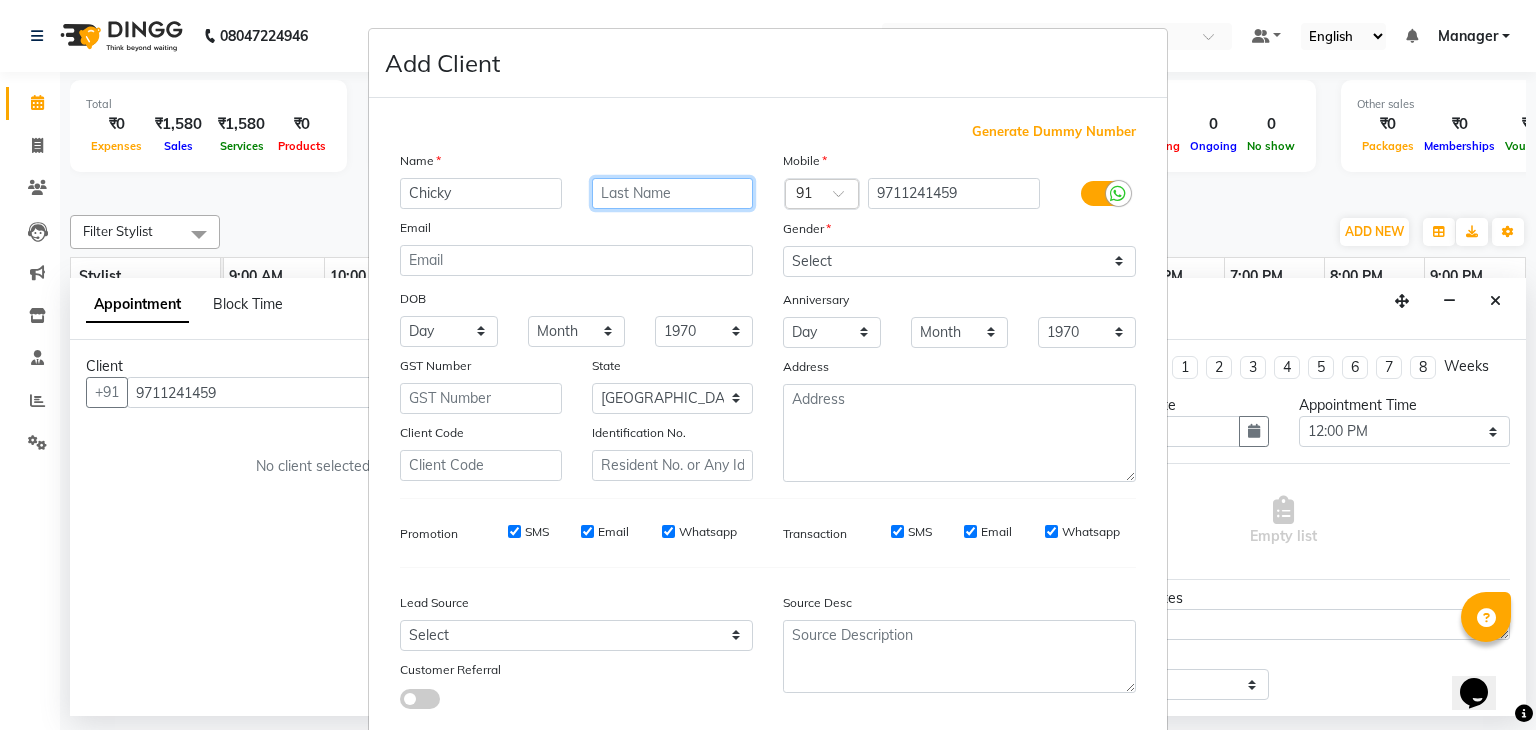 click at bounding box center (673, 193) 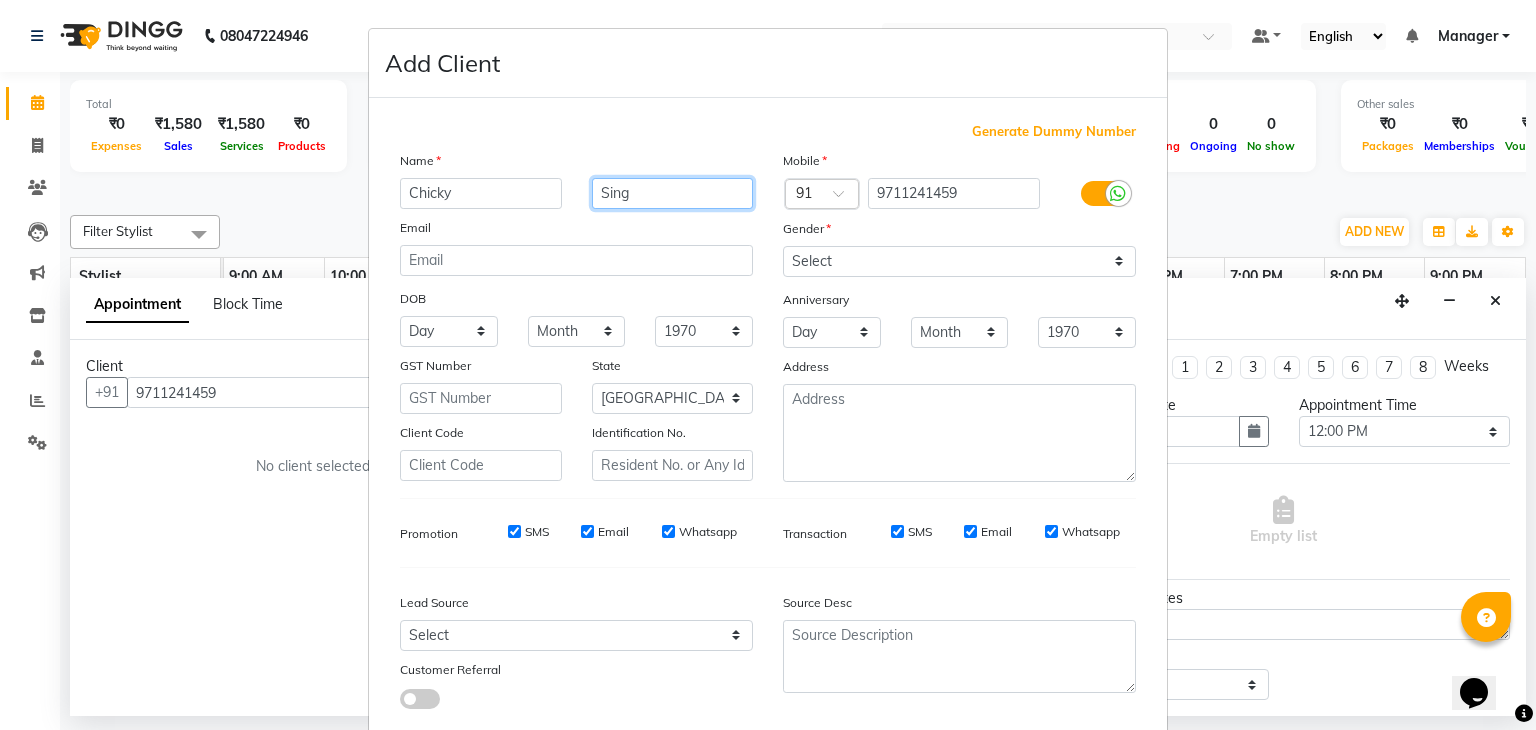 type on "Sing" 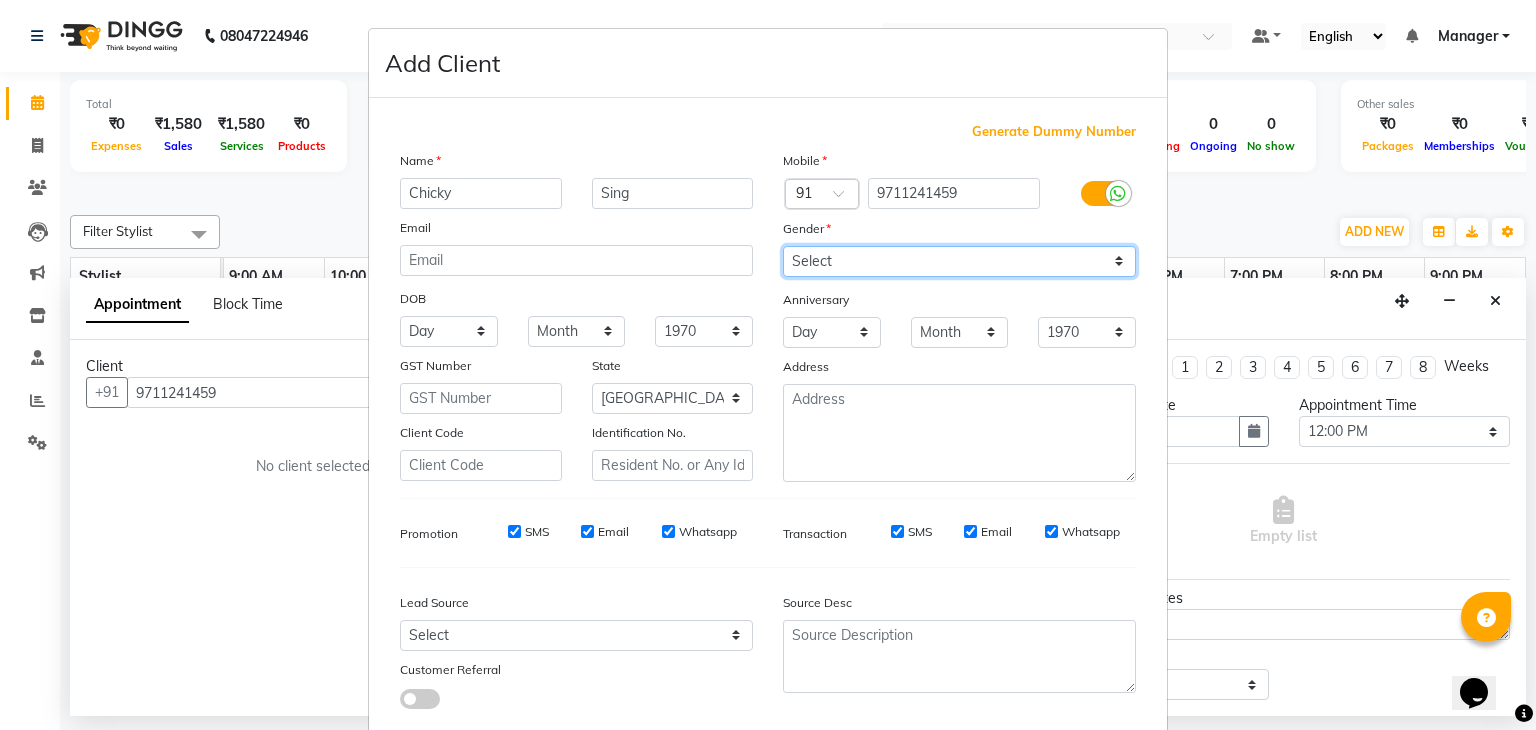 drag, startPoint x: 828, startPoint y: 260, endPoint x: 818, endPoint y: 345, distance: 85.58621 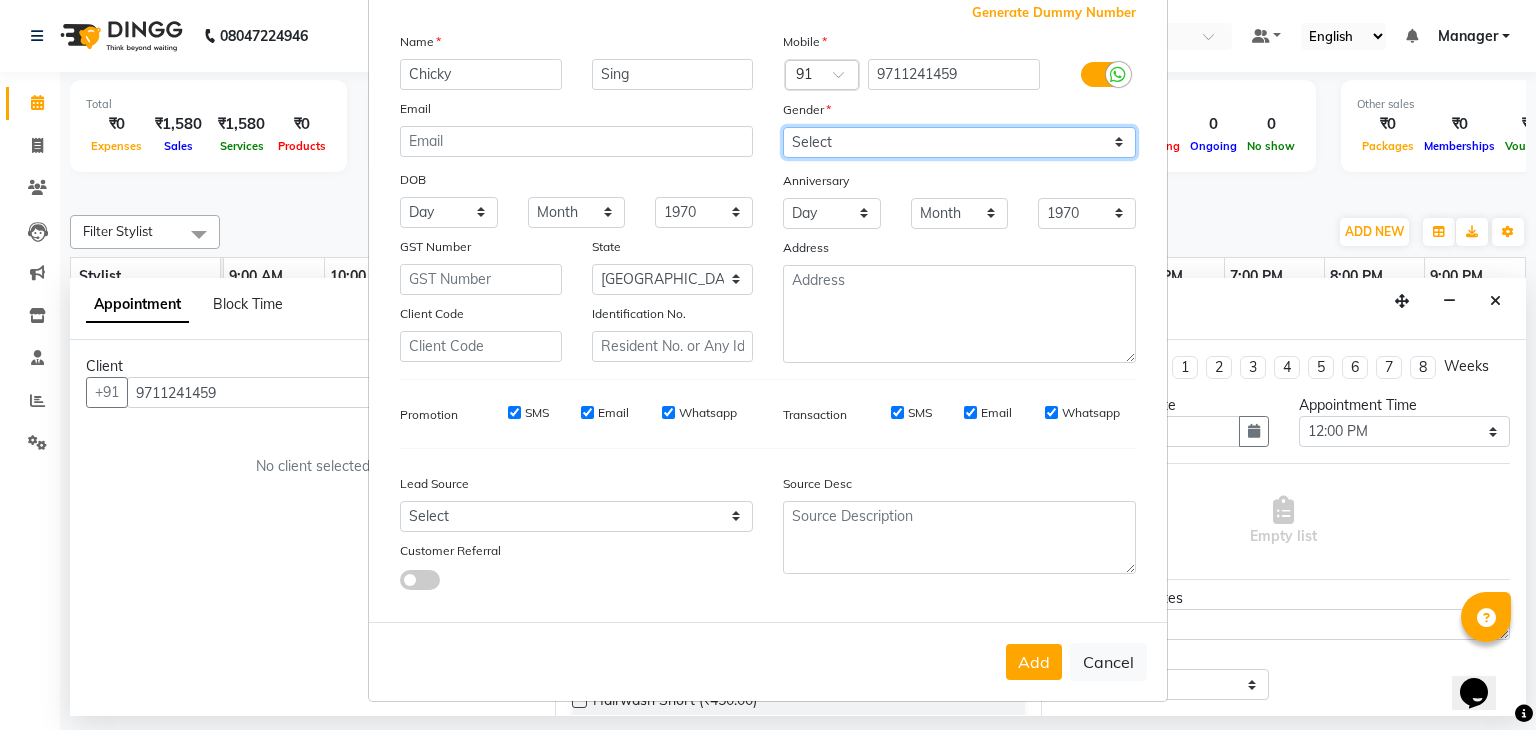 scroll, scrollTop: 126, scrollLeft: 0, axis: vertical 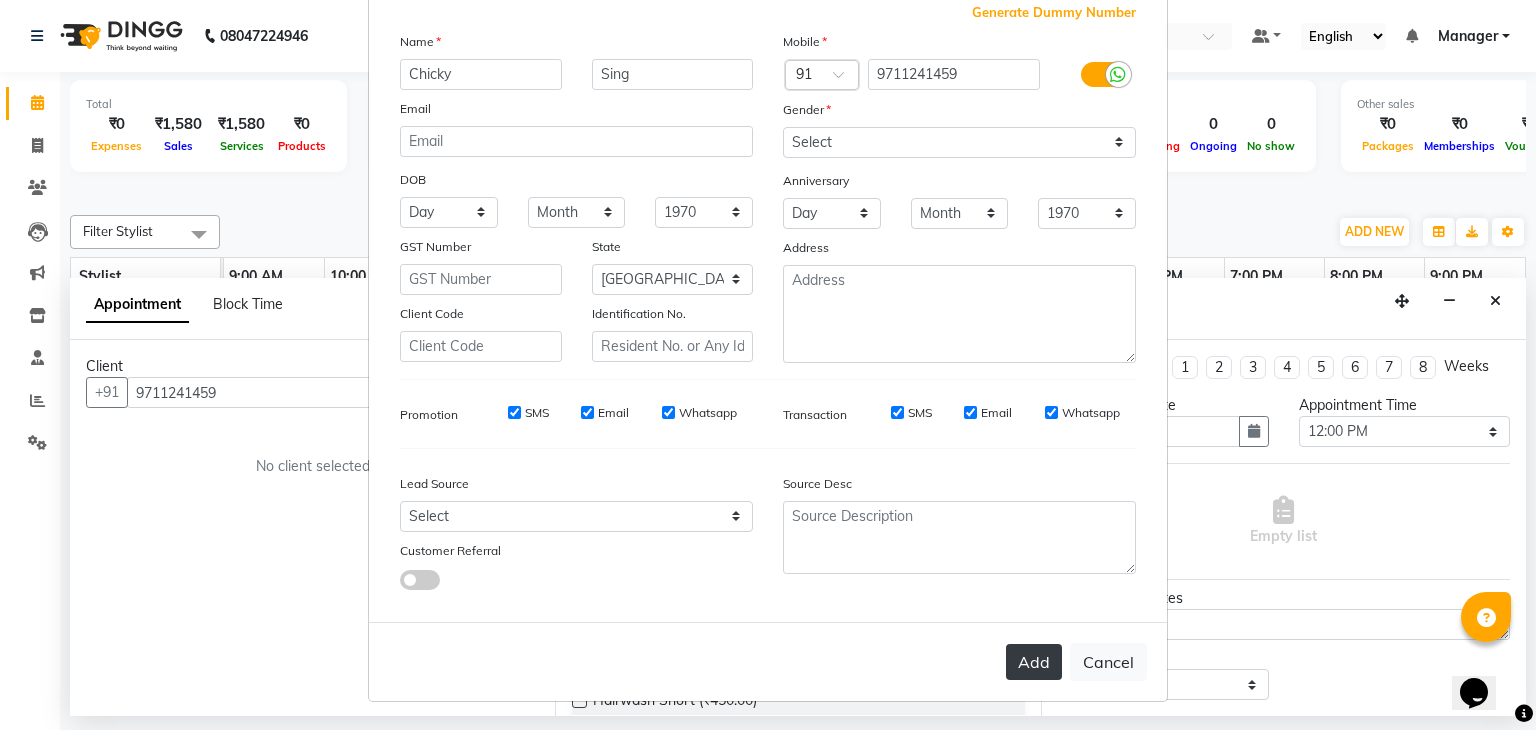 click on "Add" at bounding box center (1034, 662) 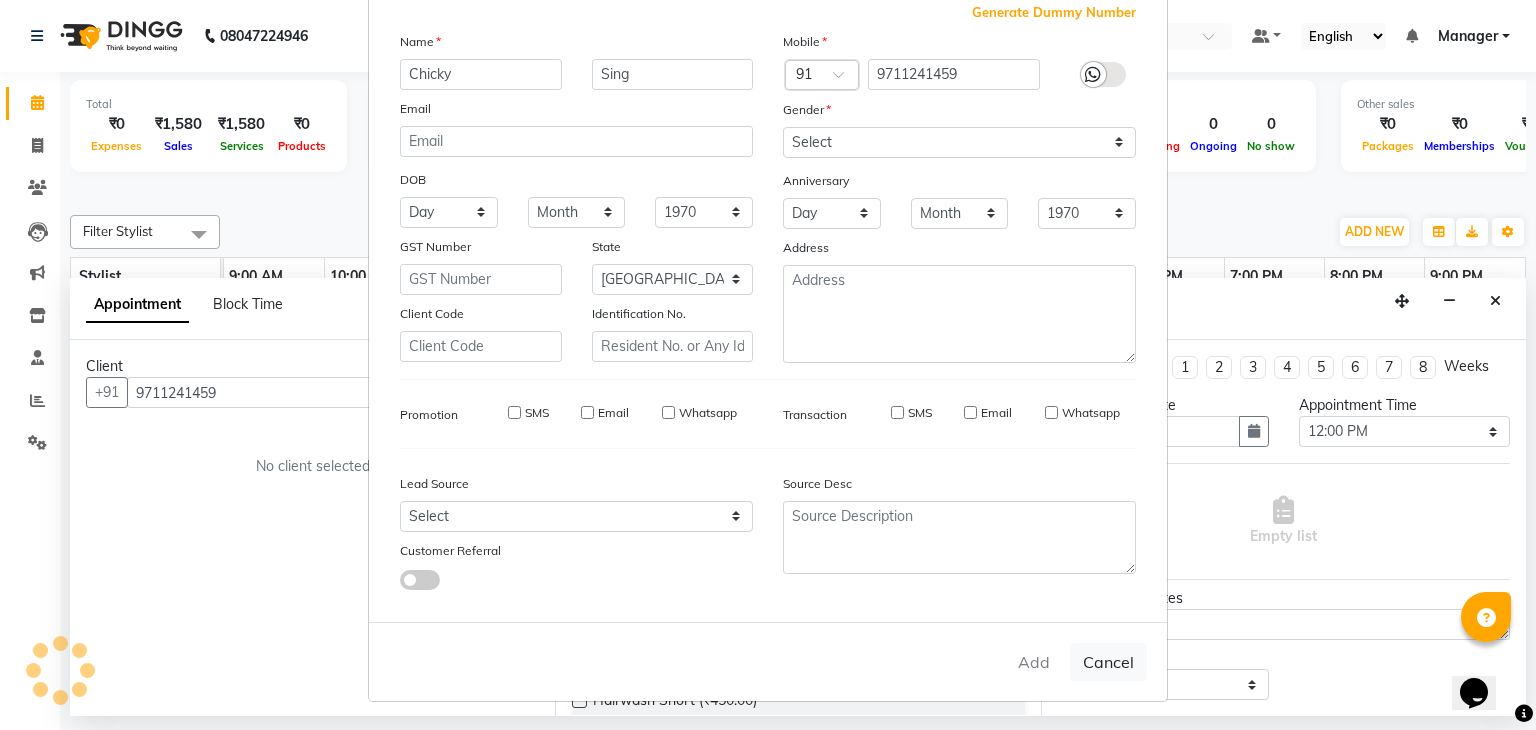 type 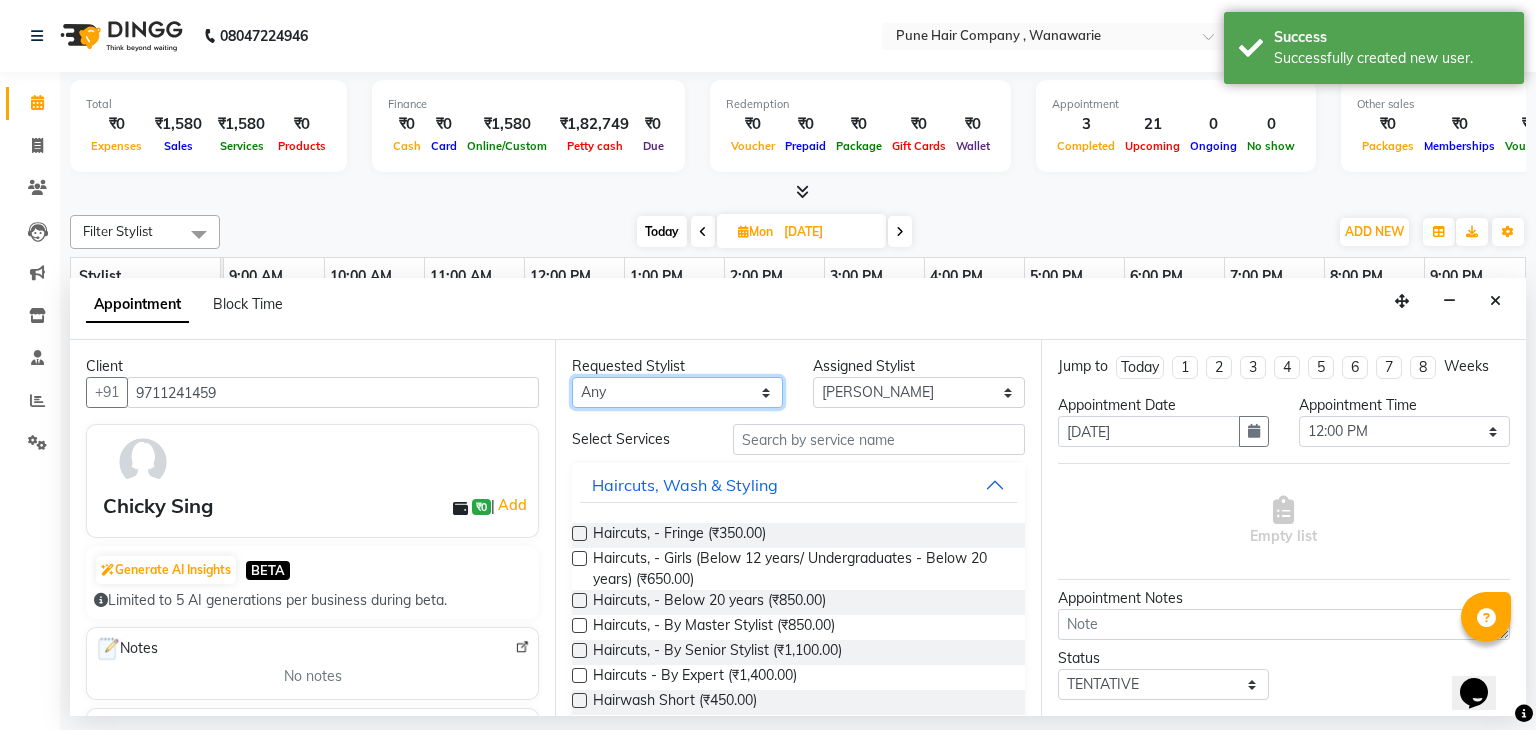 click on "Any [PERSON_NAME] [PERSON_NAME]  [PERSON_NAME] [PERSON_NAME] [PERSON_NAME] [PERSON_NAME] [PERSON_NAME]" at bounding box center [677, 392] 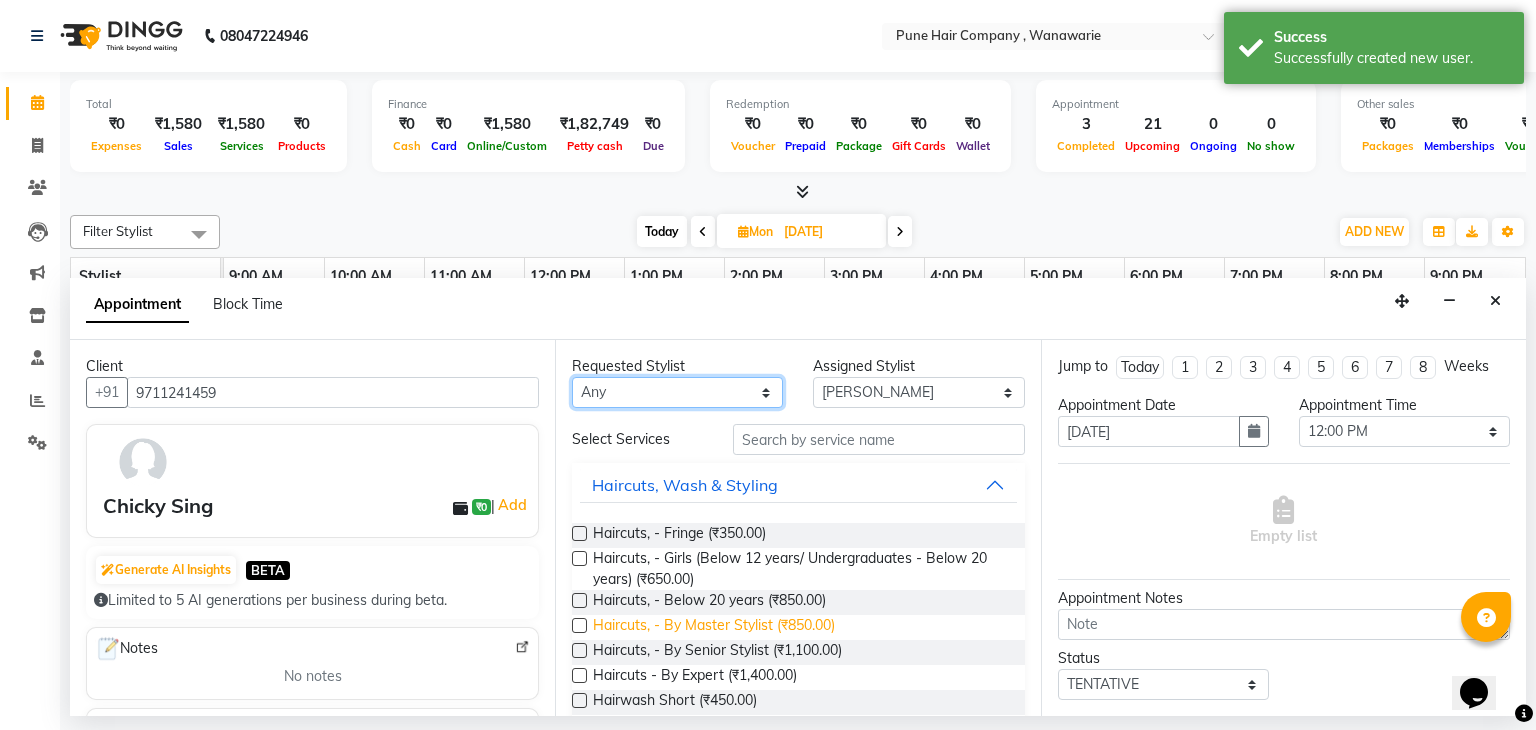 select on "74578" 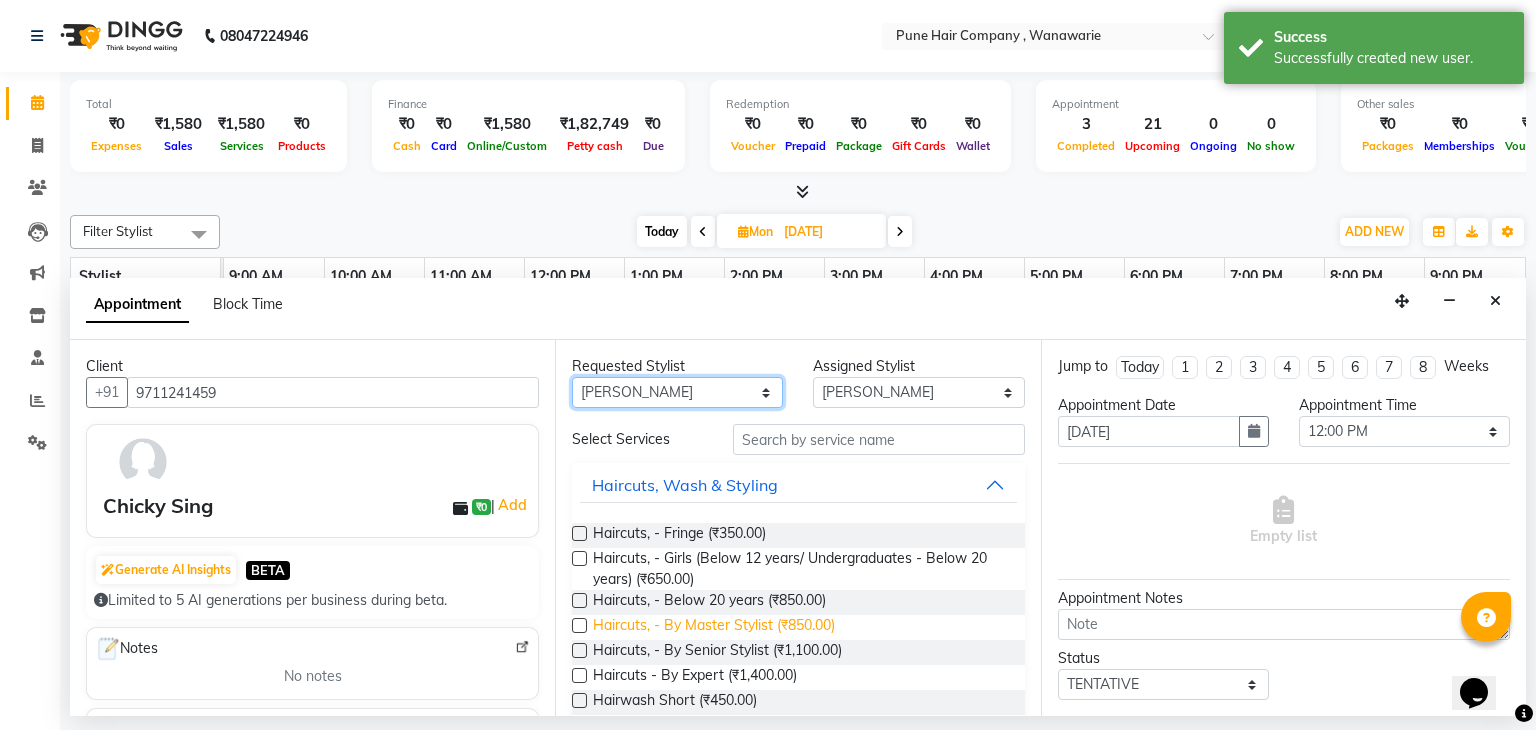 click on "Any [PERSON_NAME] [PERSON_NAME]  [PERSON_NAME] [PERSON_NAME] [PERSON_NAME] [PERSON_NAME] [PERSON_NAME]" at bounding box center (677, 392) 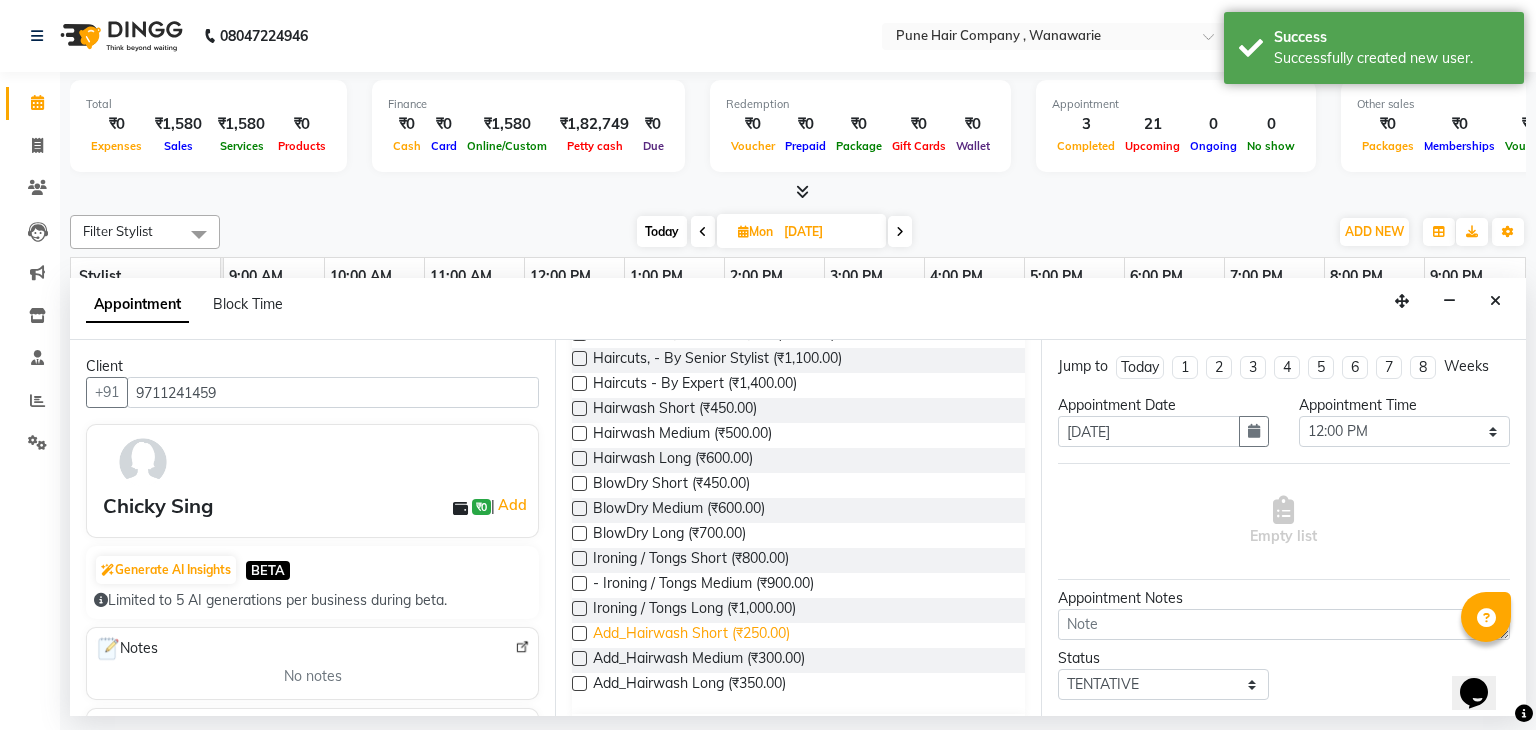 scroll, scrollTop: 276, scrollLeft: 0, axis: vertical 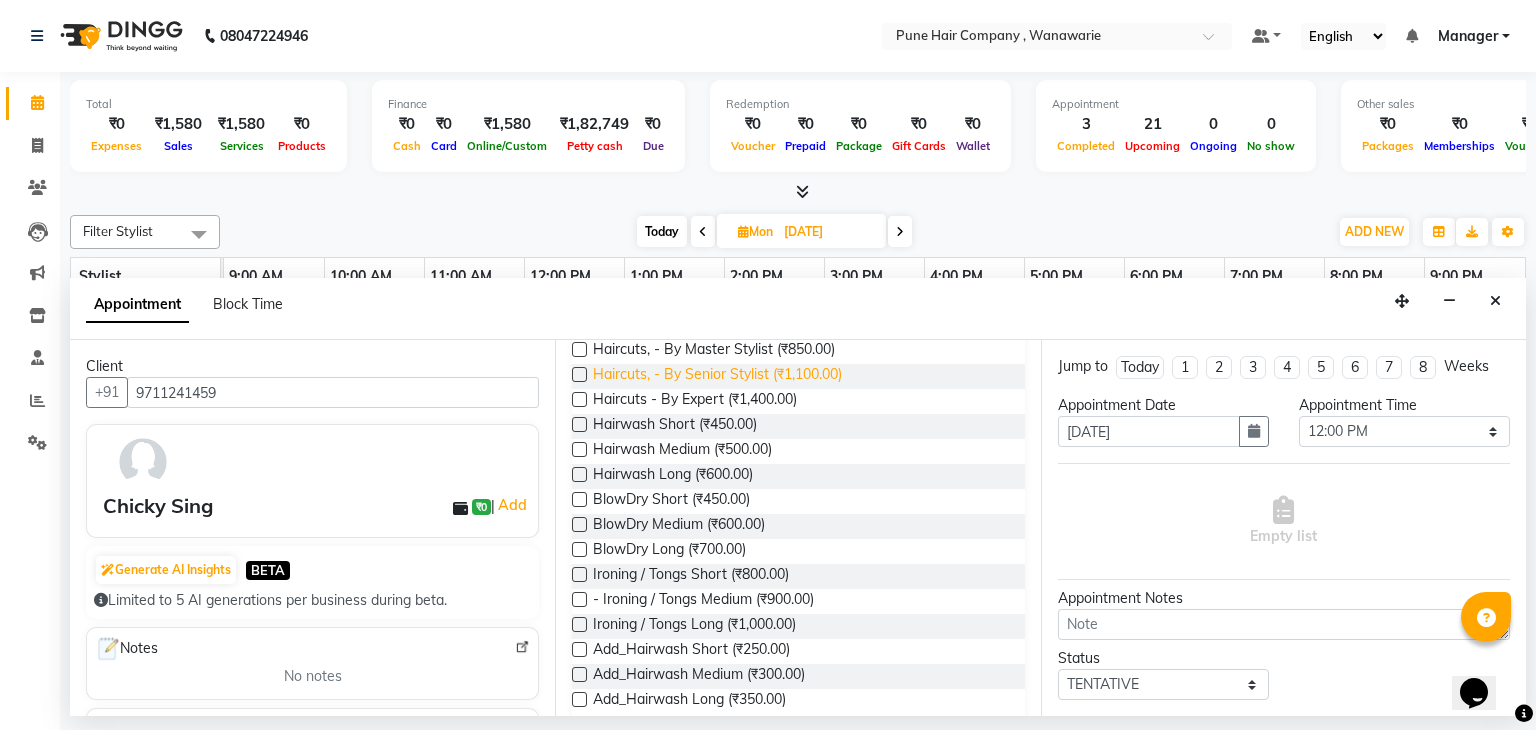 click on "Haircuts, - By Senior Stylist (₹1,100.00)" at bounding box center (717, 376) 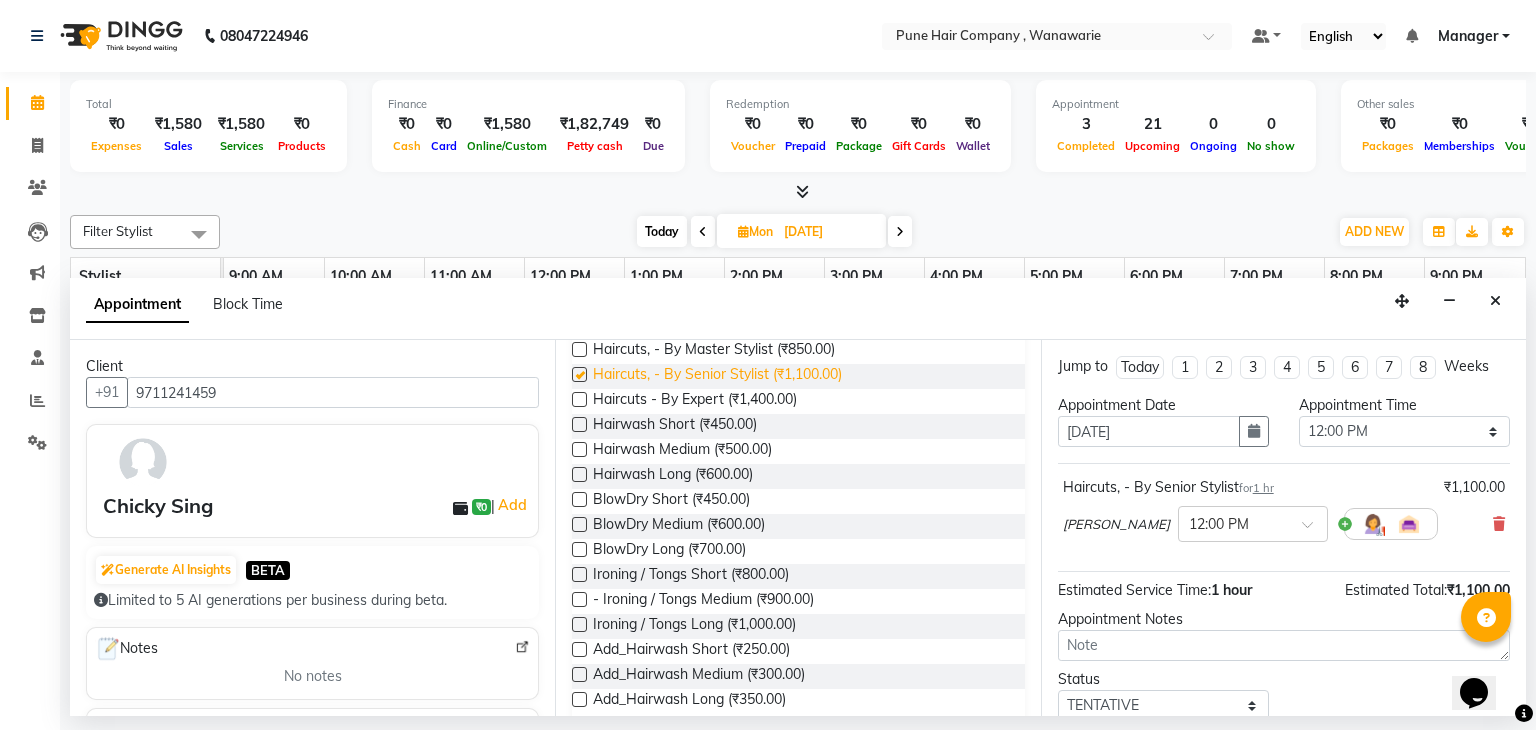 checkbox on "false" 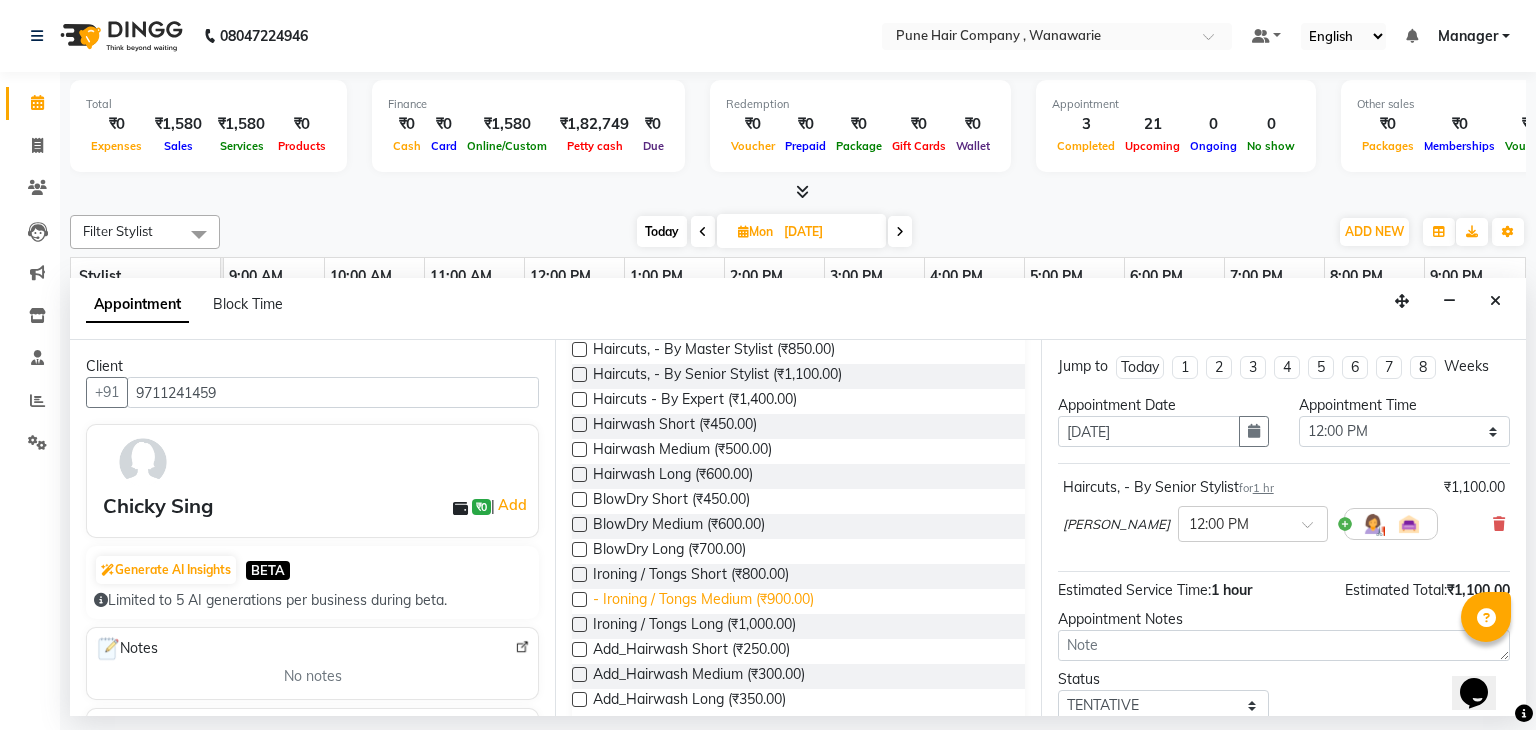 scroll, scrollTop: 657, scrollLeft: 0, axis: vertical 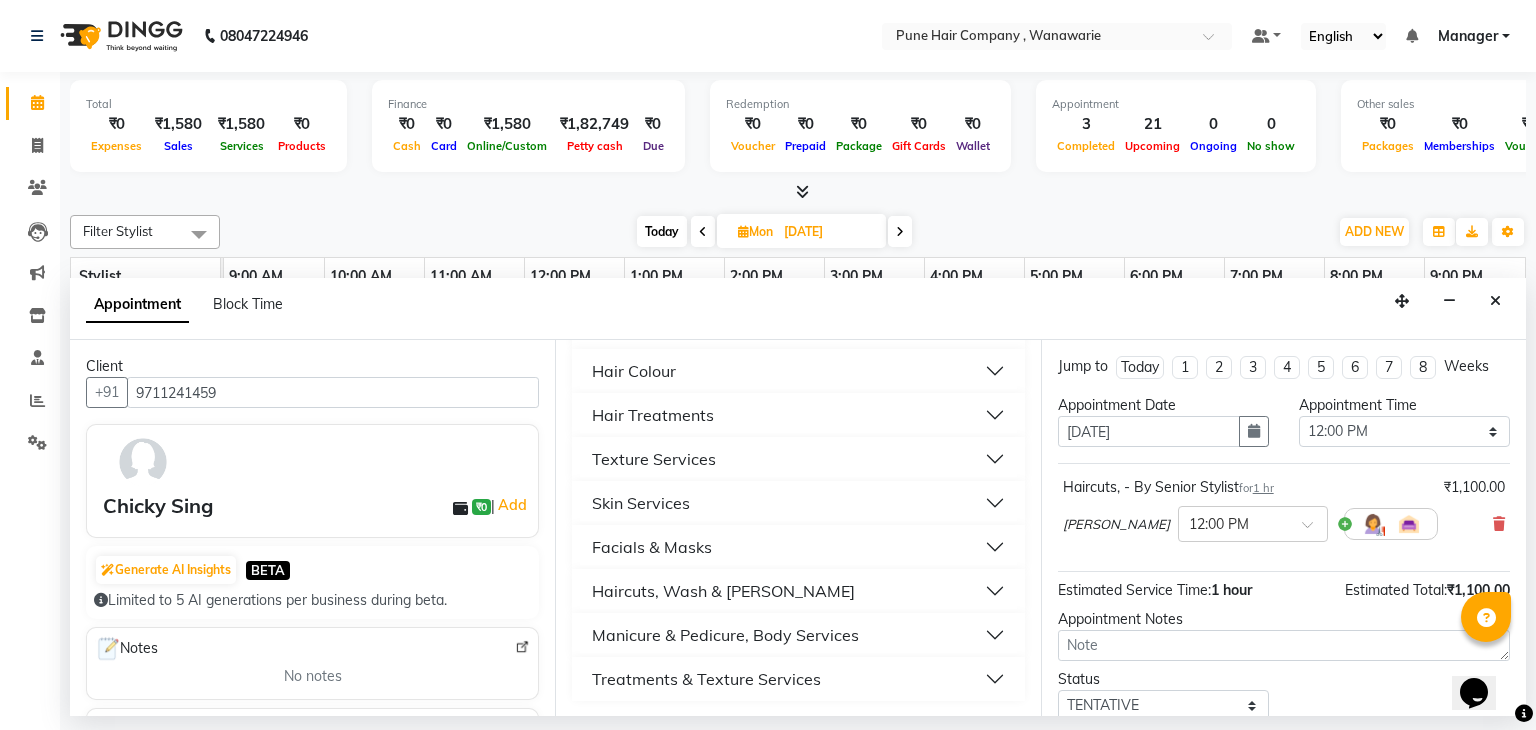 click on "Hair Treatments" at bounding box center [798, 415] 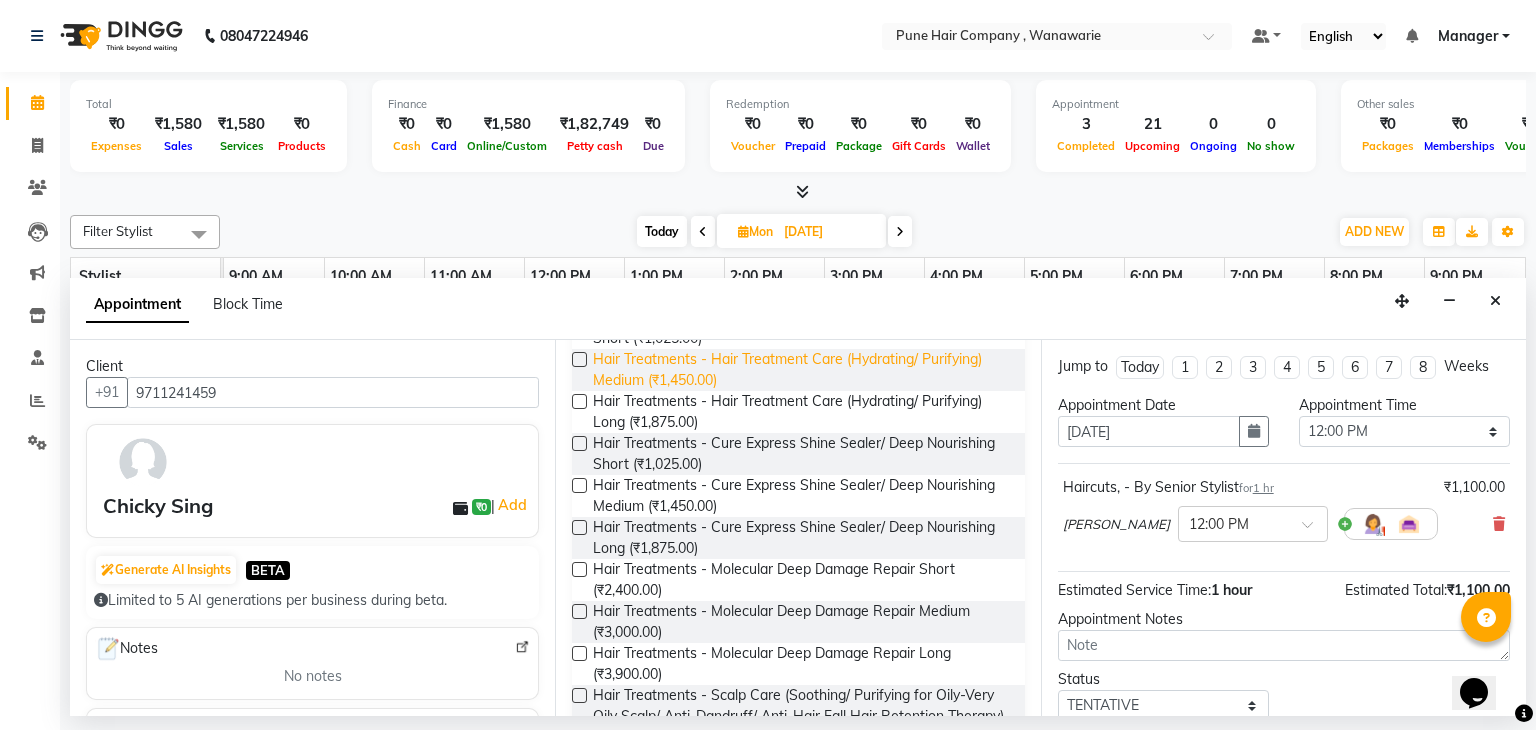 scroll, scrollTop: 836, scrollLeft: 0, axis: vertical 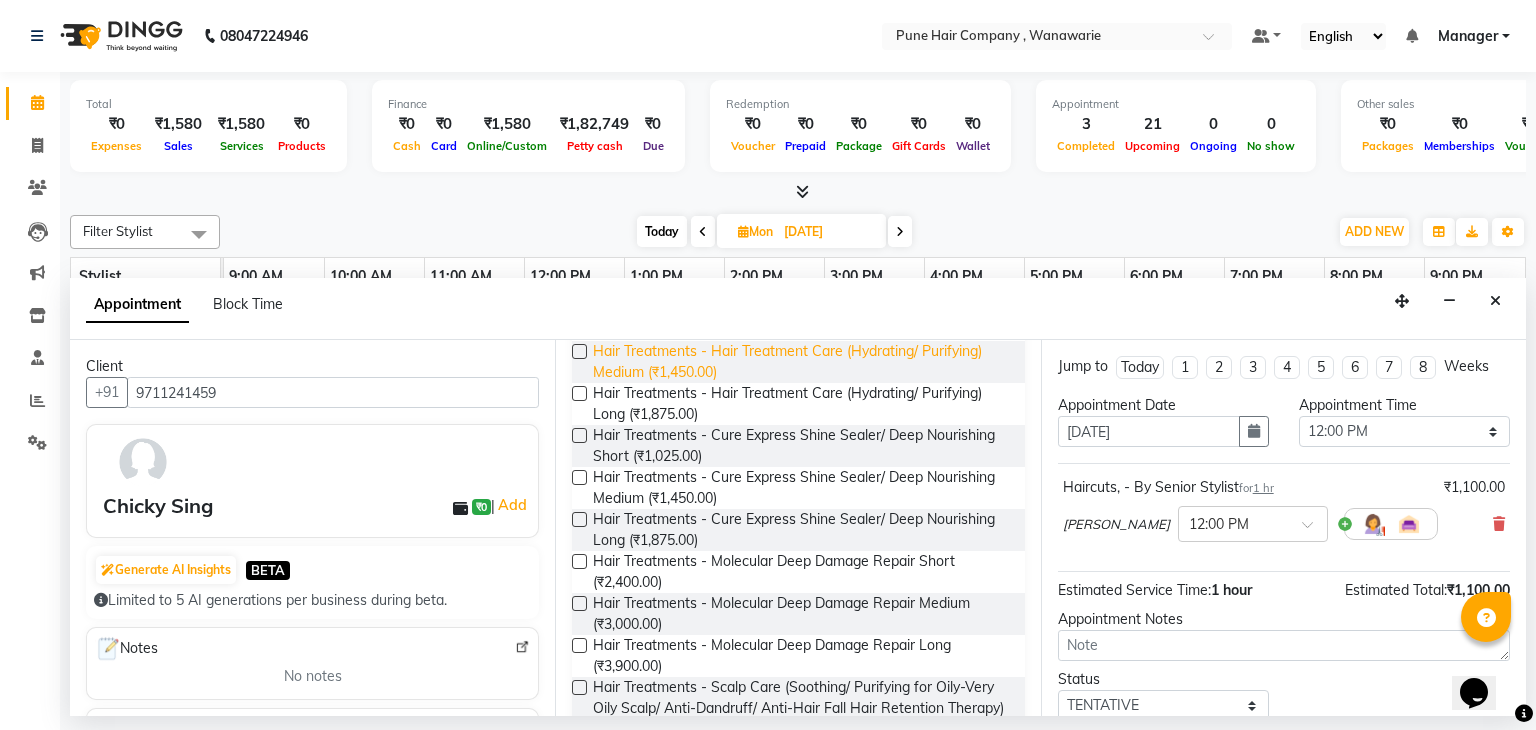 click on "Hair Treatments - Hair Treatment Care (Hydrating/ Purifying) Medium (₹1,450.00)" at bounding box center (800, 362) 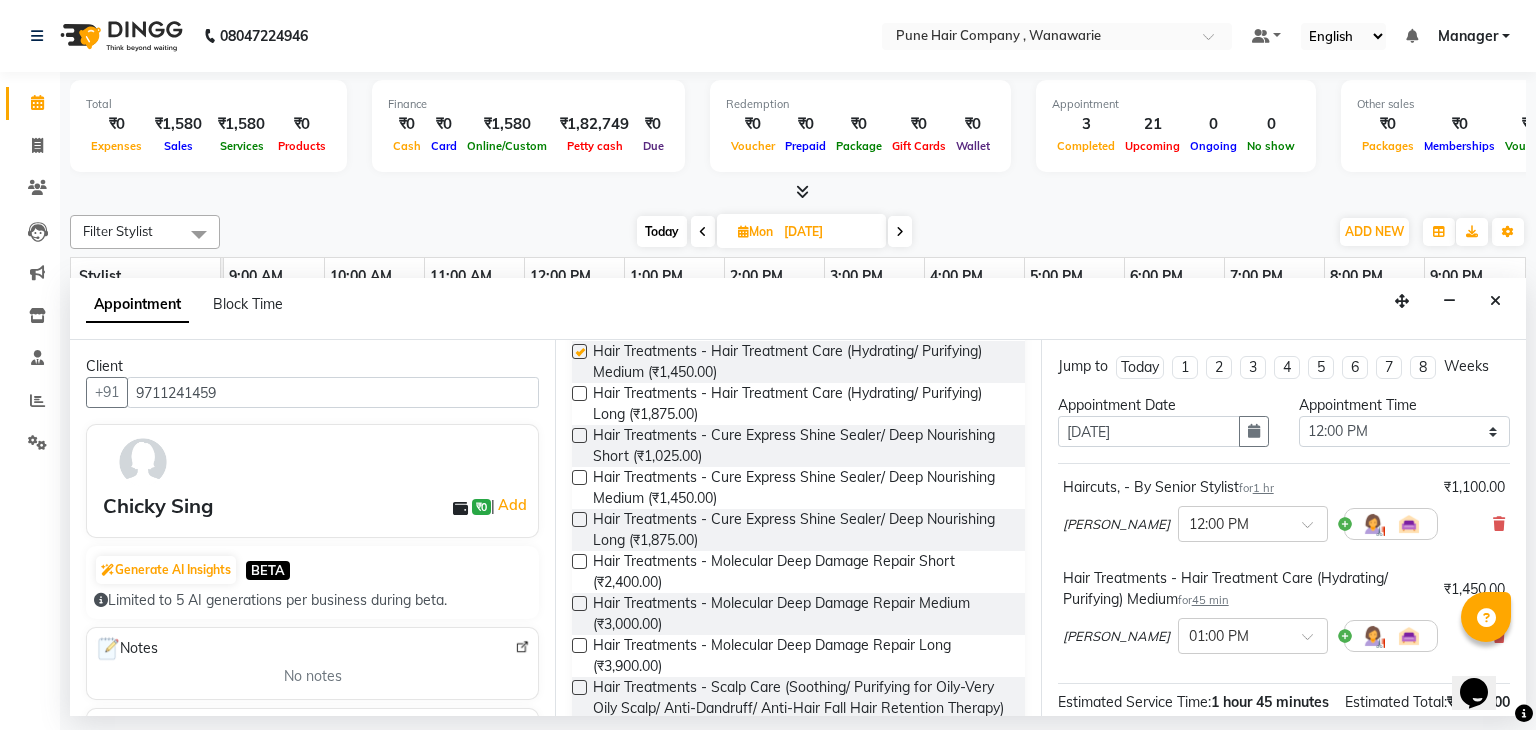 checkbox on "false" 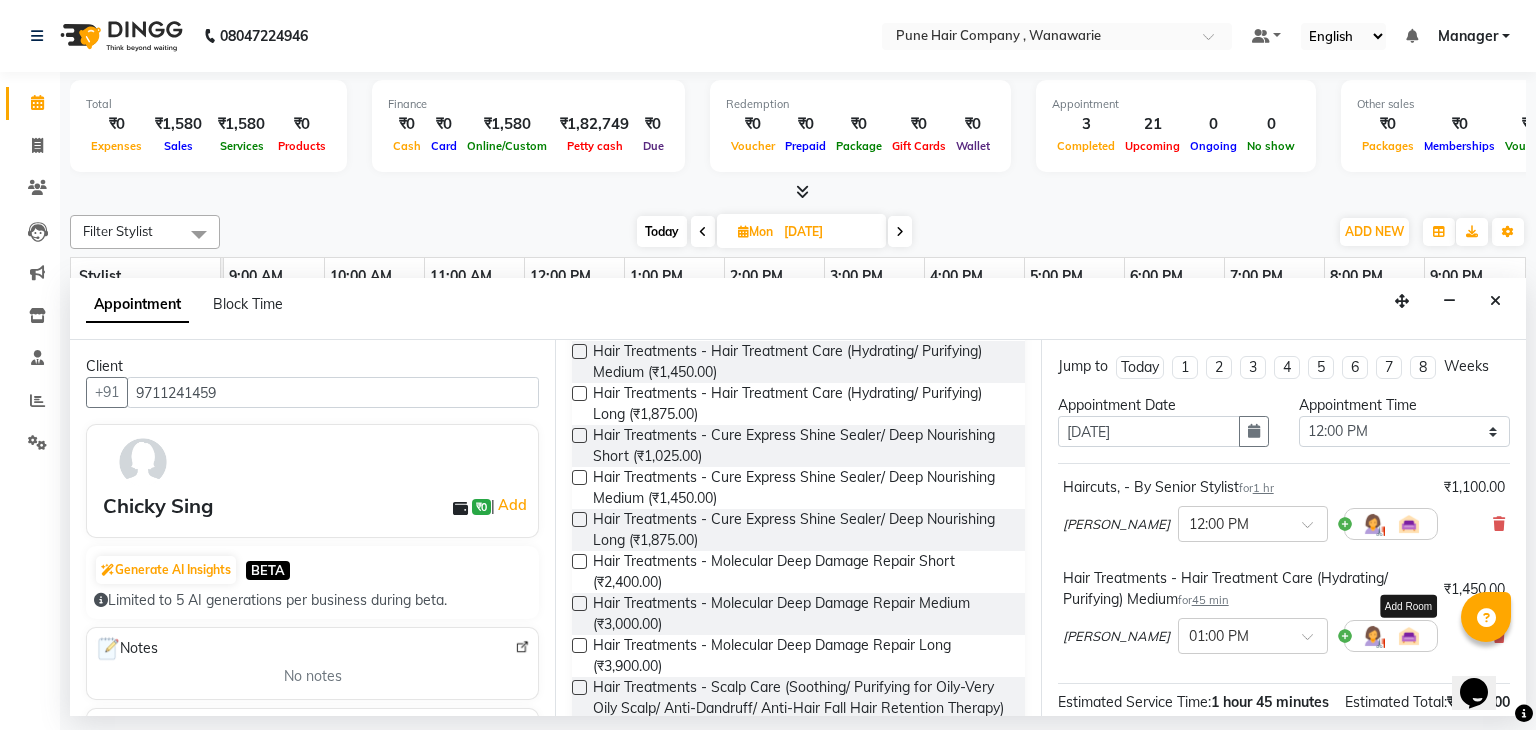 scroll, scrollTop: 263, scrollLeft: 0, axis: vertical 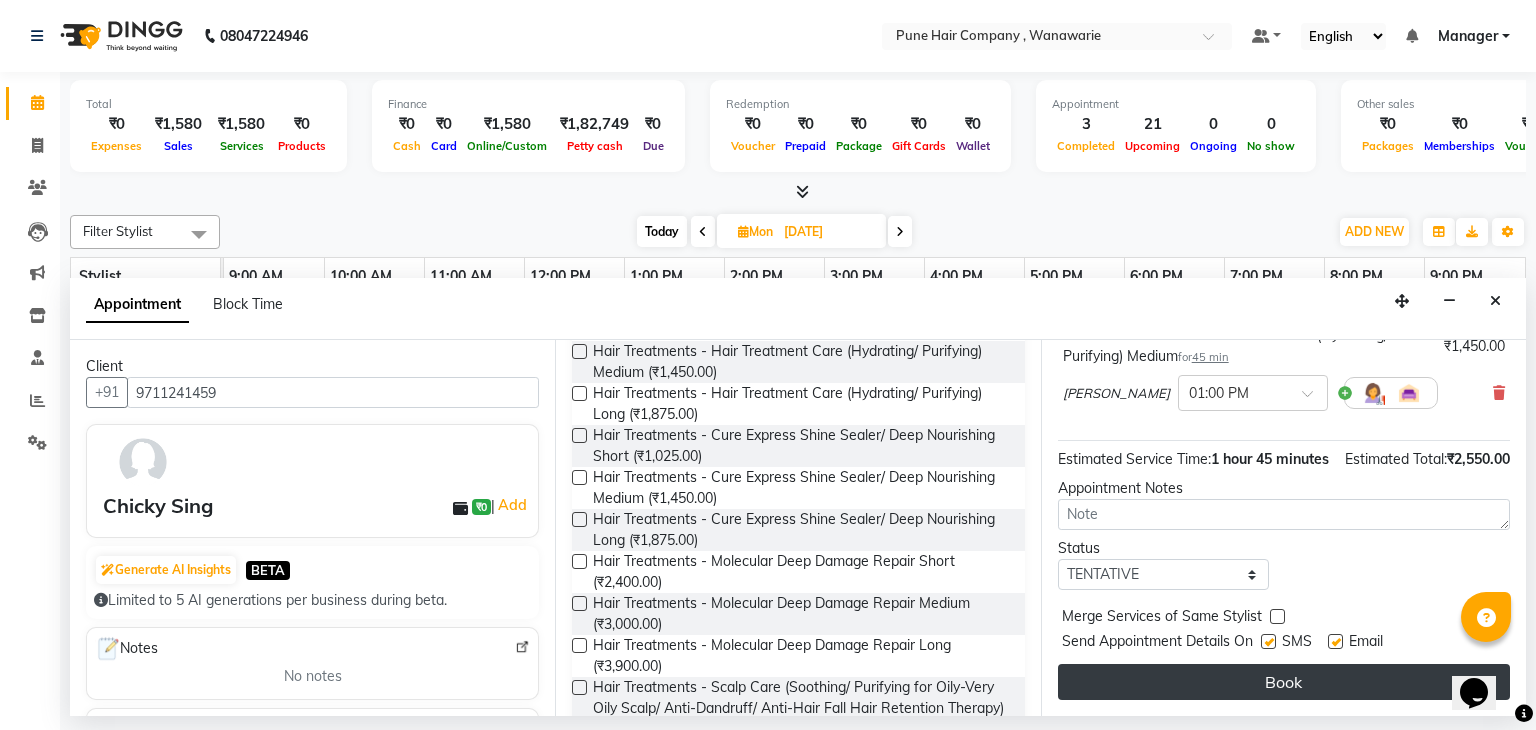 click on "Book" at bounding box center [1284, 682] 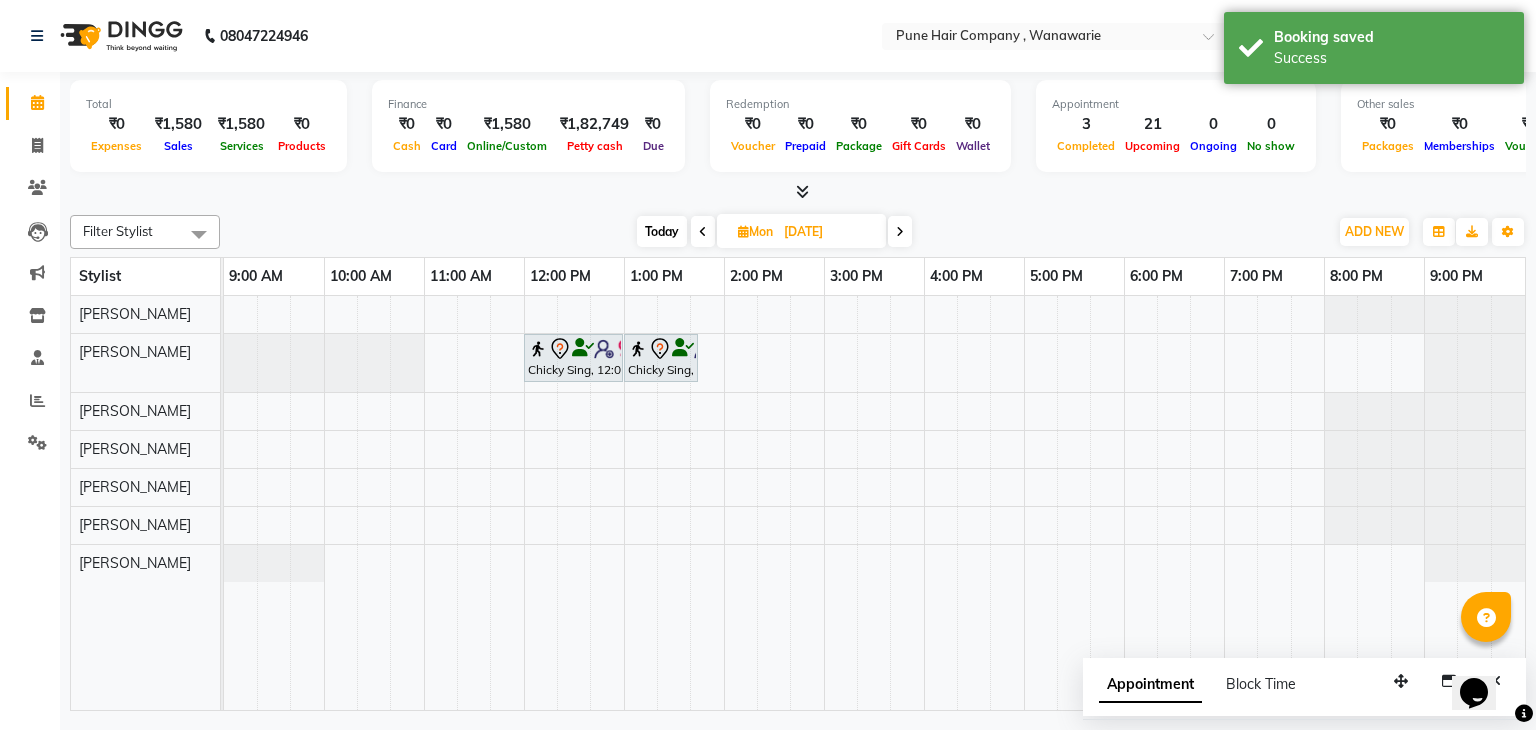 click on "Today" at bounding box center [662, 231] 